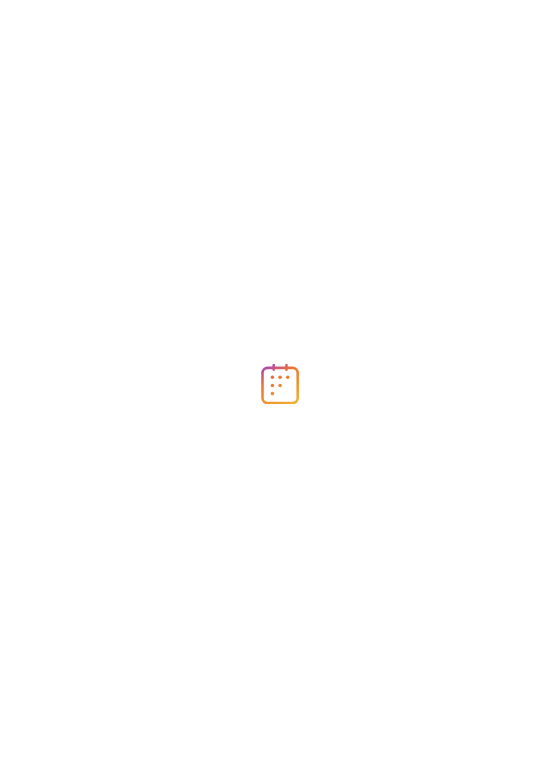 scroll, scrollTop: 0, scrollLeft: 0, axis: both 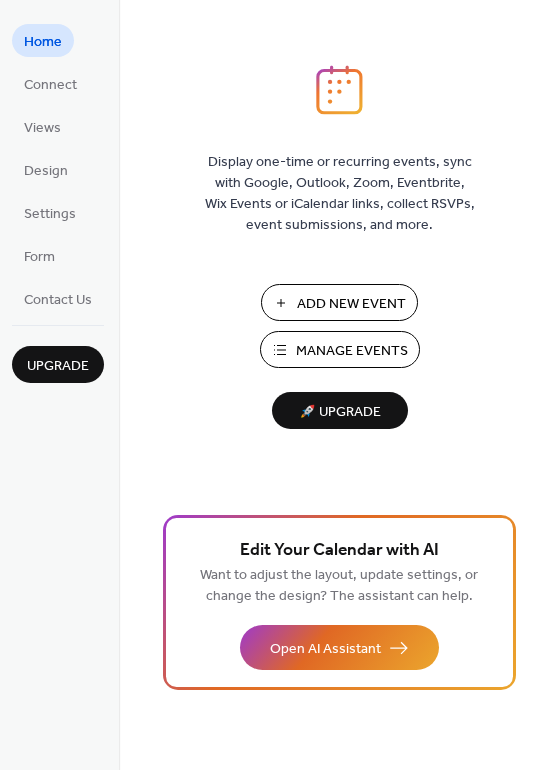 click on "Add New Event" at bounding box center (351, 304) 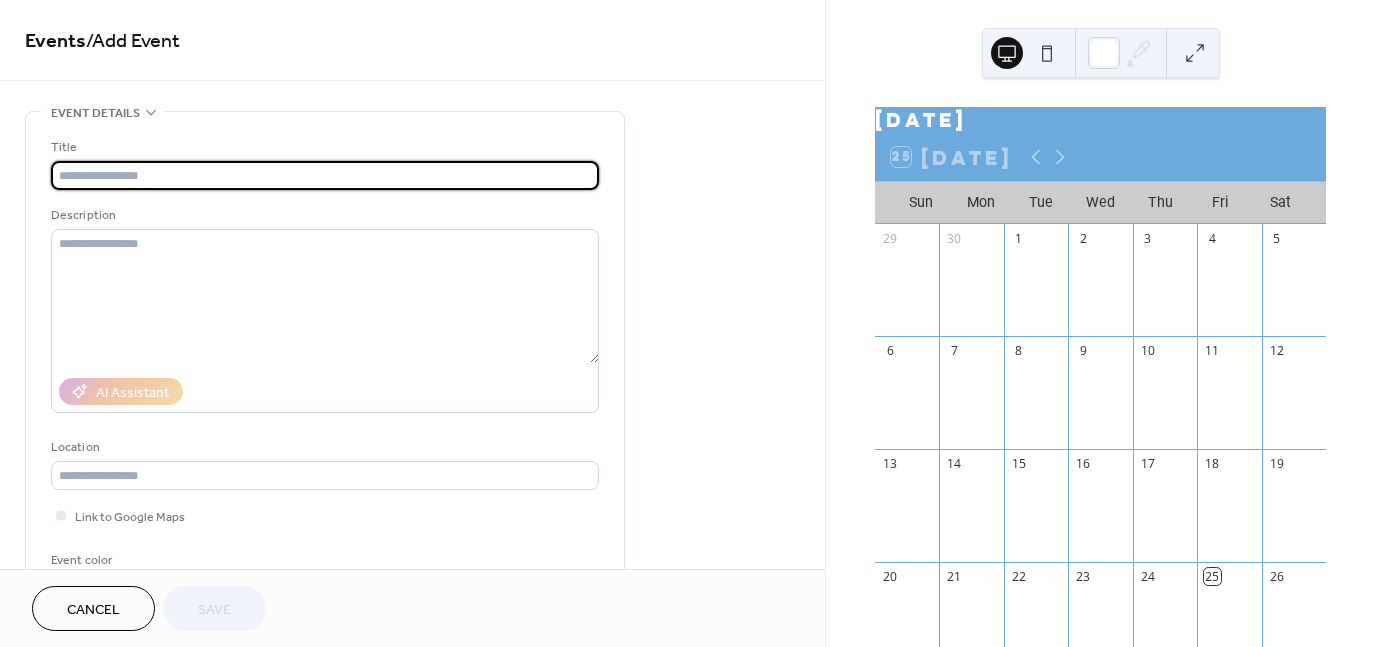 scroll, scrollTop: 0, scrollLeft: 0, axis: both 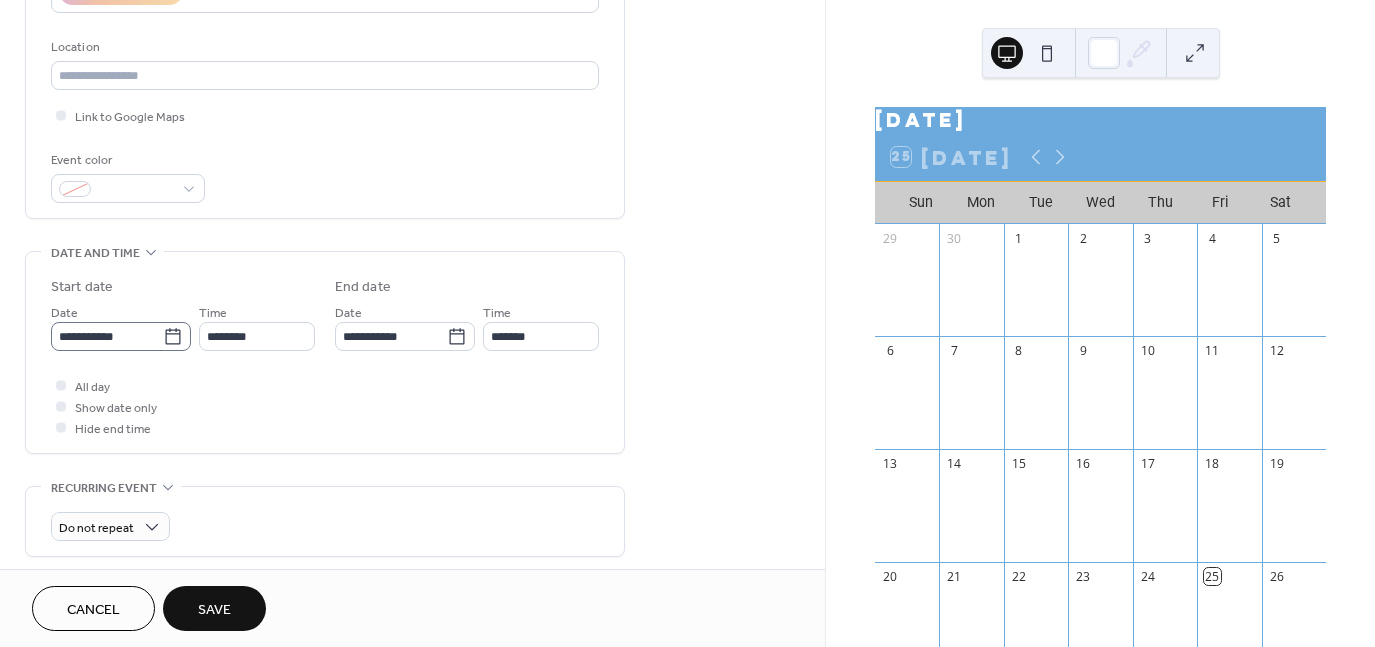 type on "****" 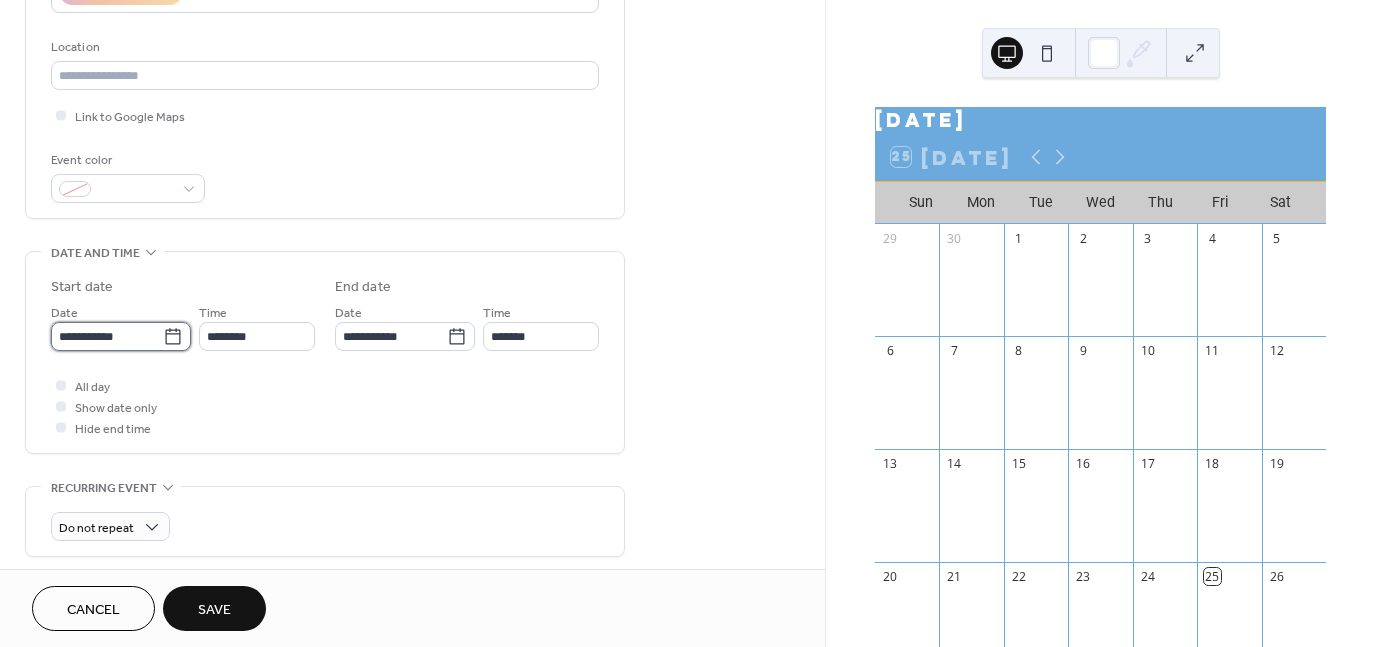 click on "**********" at bounding box center (107, 336) 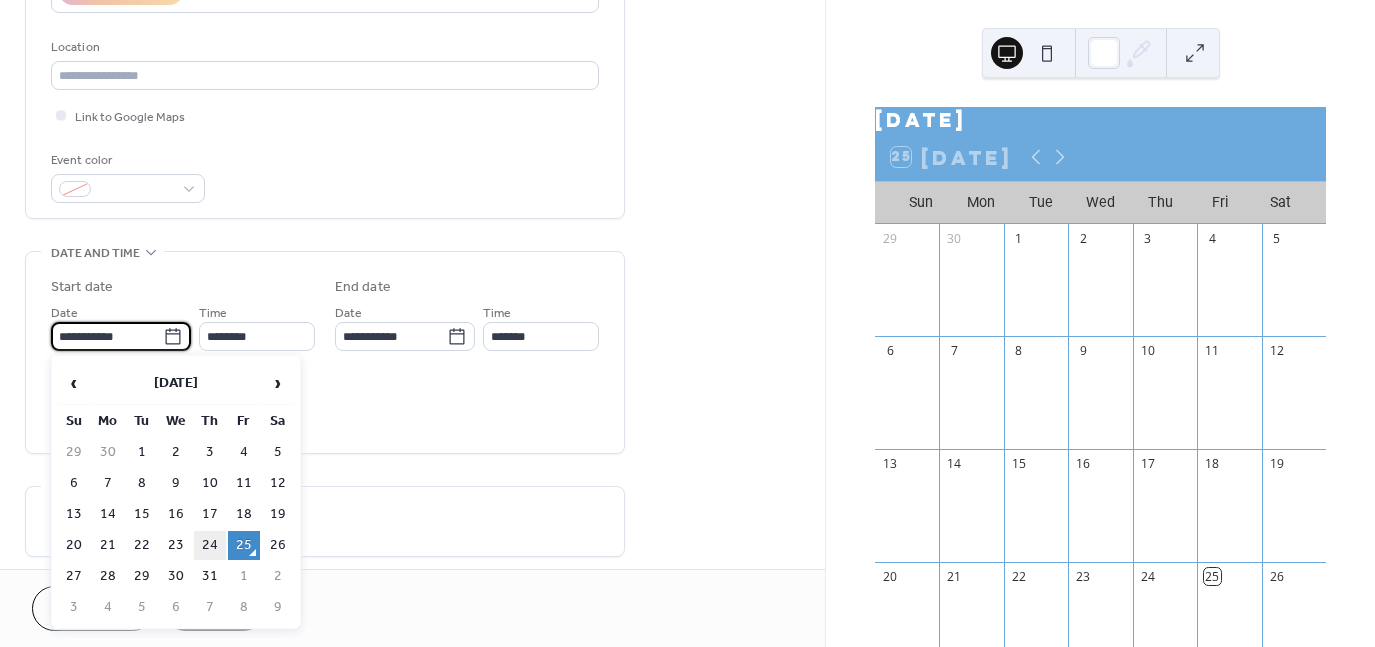 click on "24" at bounding box center (210, 545) 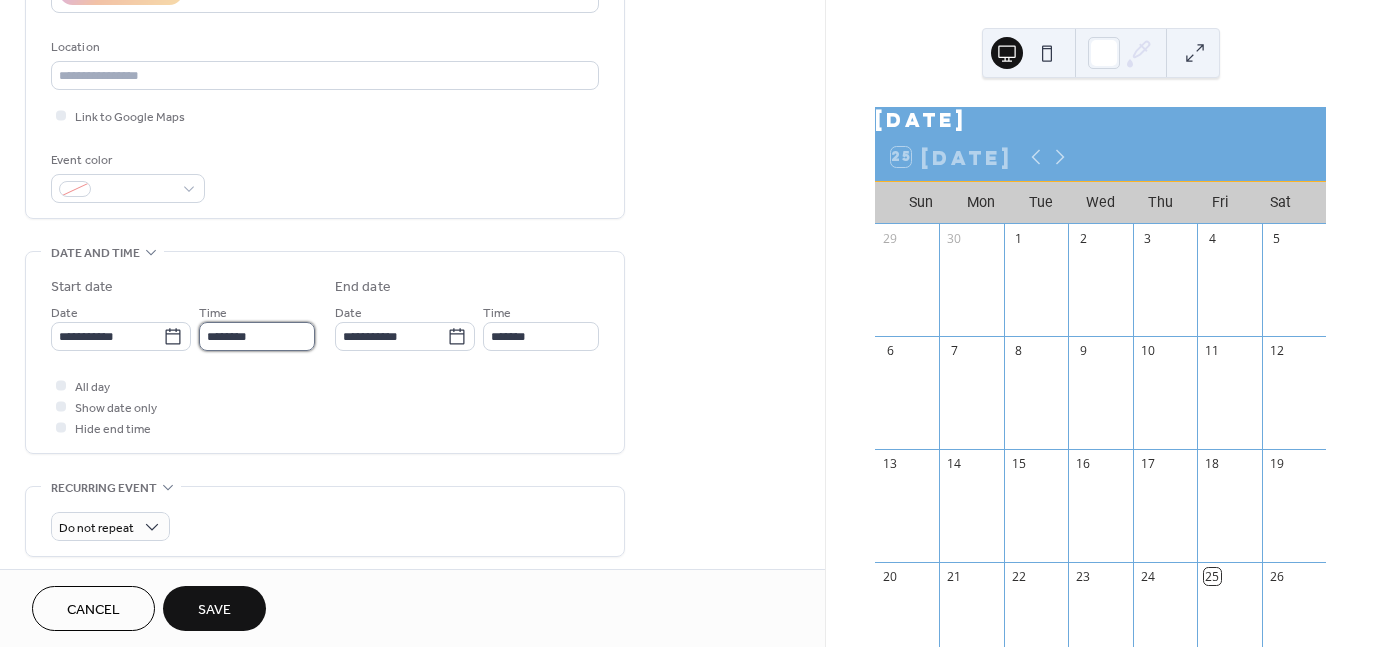 click on "********" at bounding box center [257, 336] 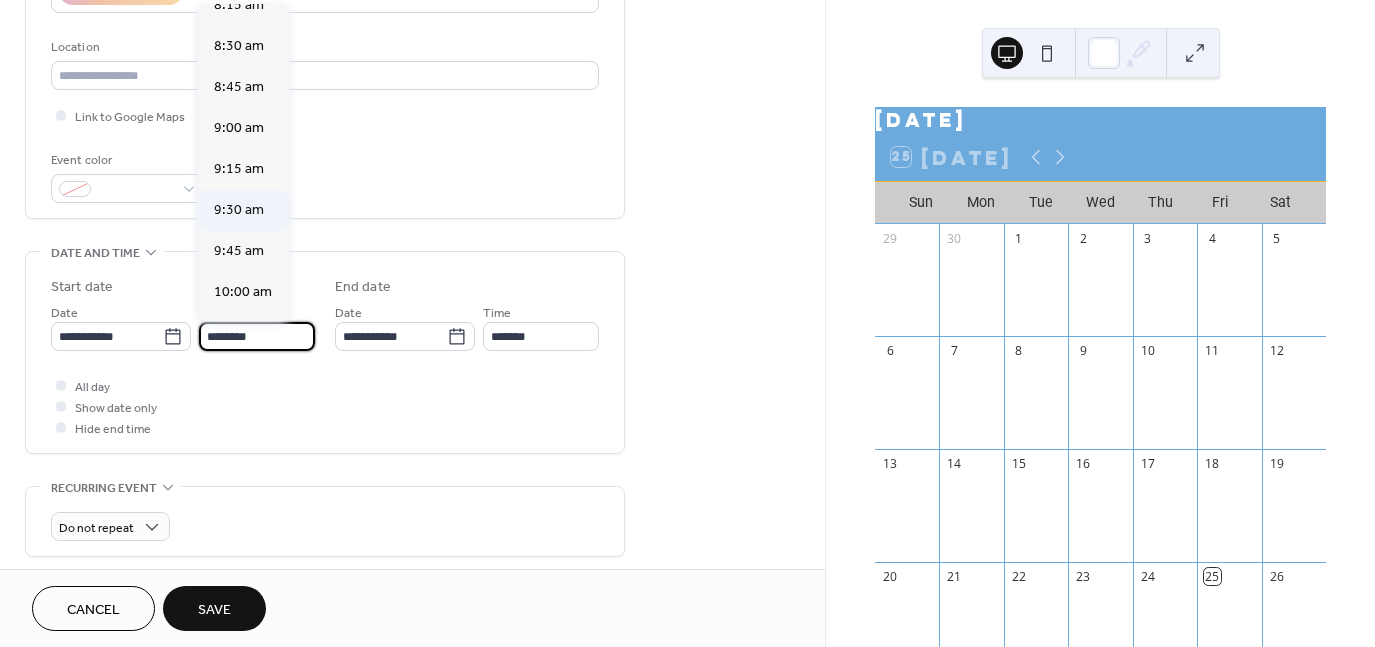 scroll, scrollTop: 1368, scrollLeft: 0, axis: vertical 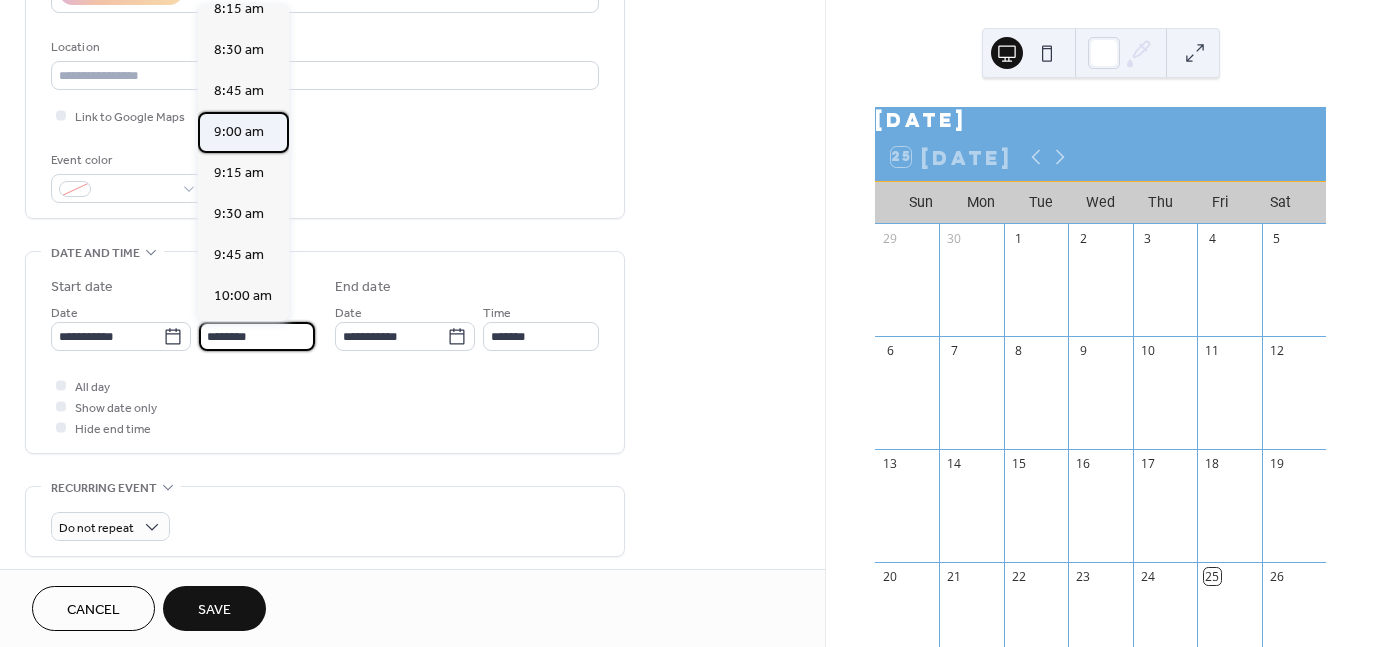 click on "9:00 am" at bounding box center (239, 132) 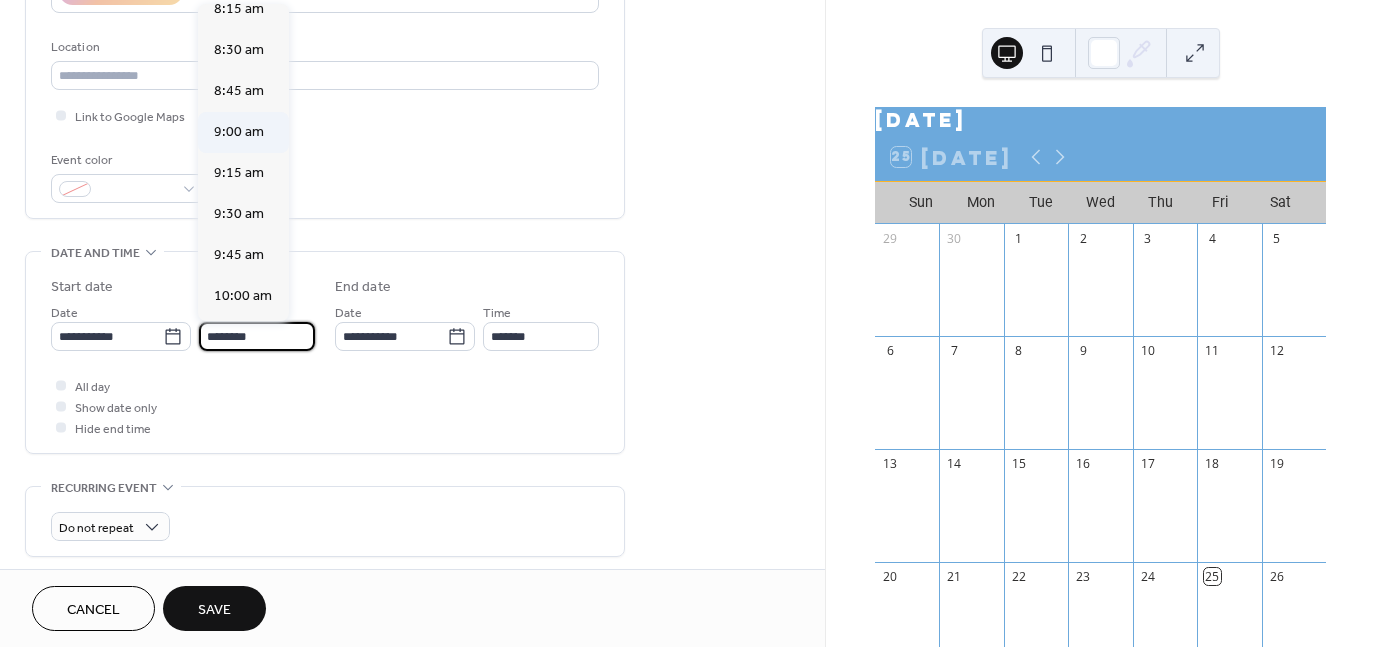 type on "*******" 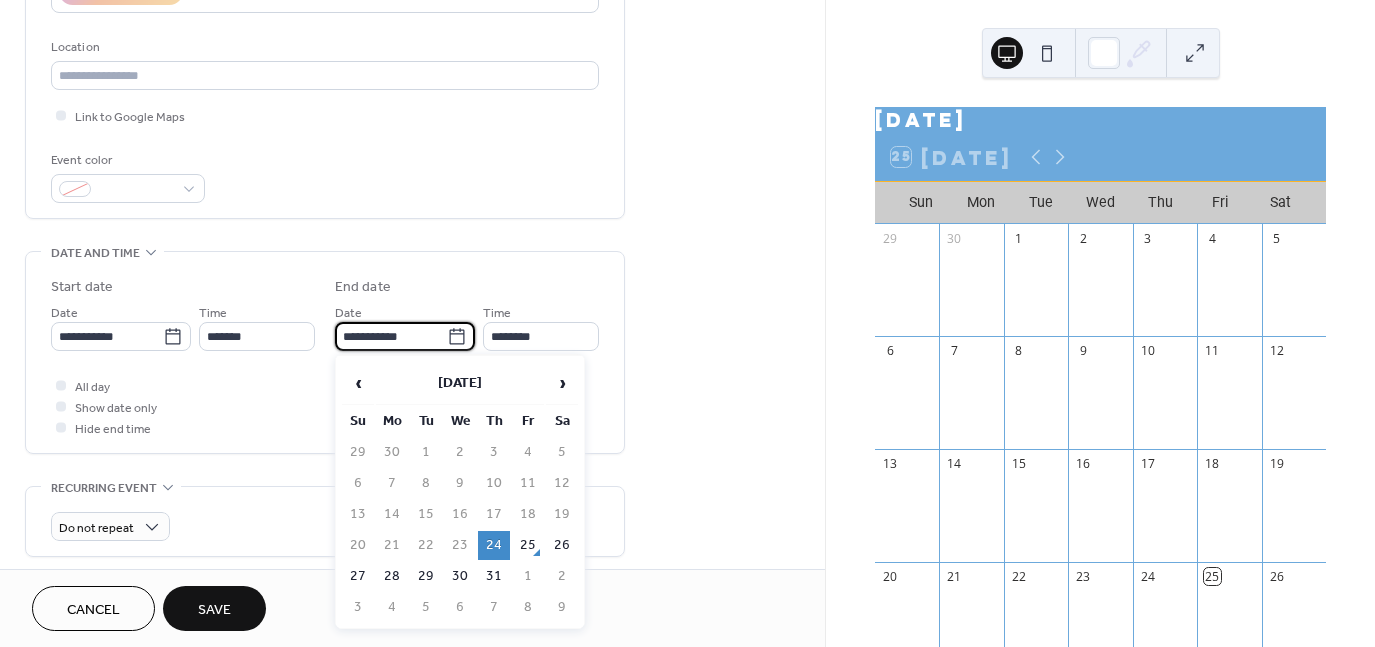 click on "**********" at bounding box center [391, 336] 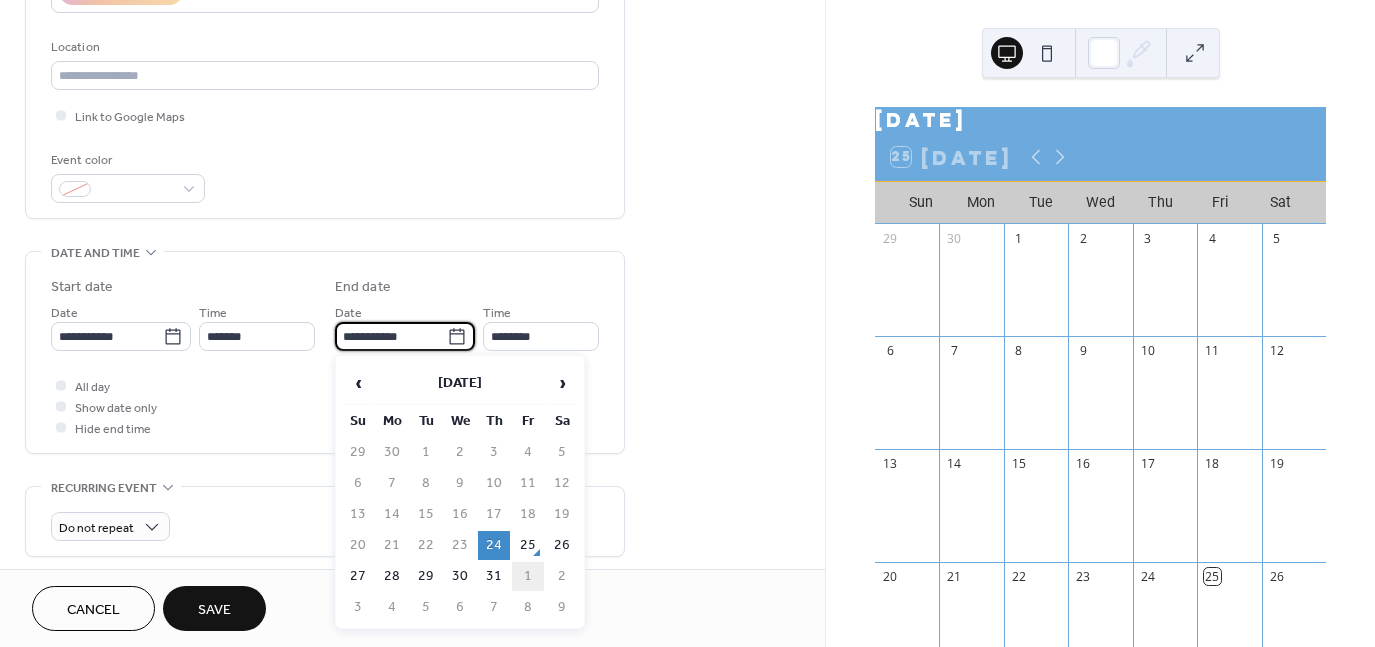 click on "1" at bounding box center [528, 576] 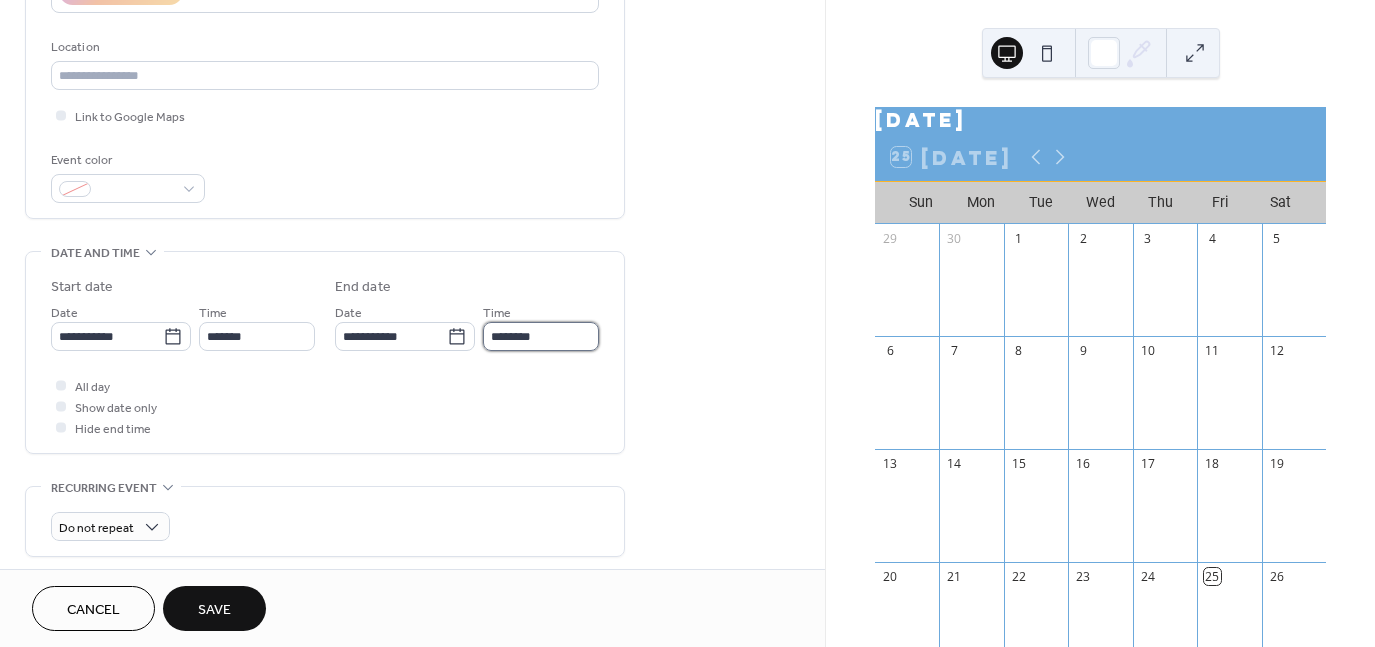 click on "********" at bounding box center (541, 336) 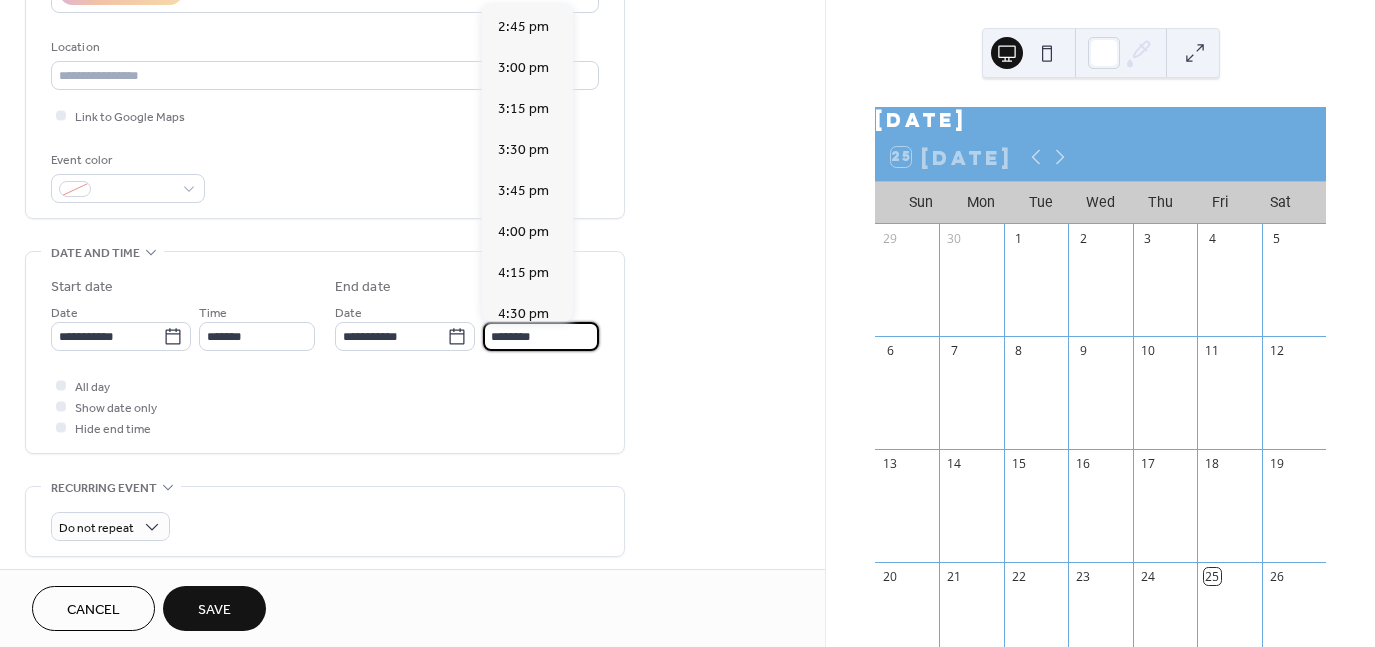 scroll, scrollTop: 2440, scrollLeft: 0, axis: vertical 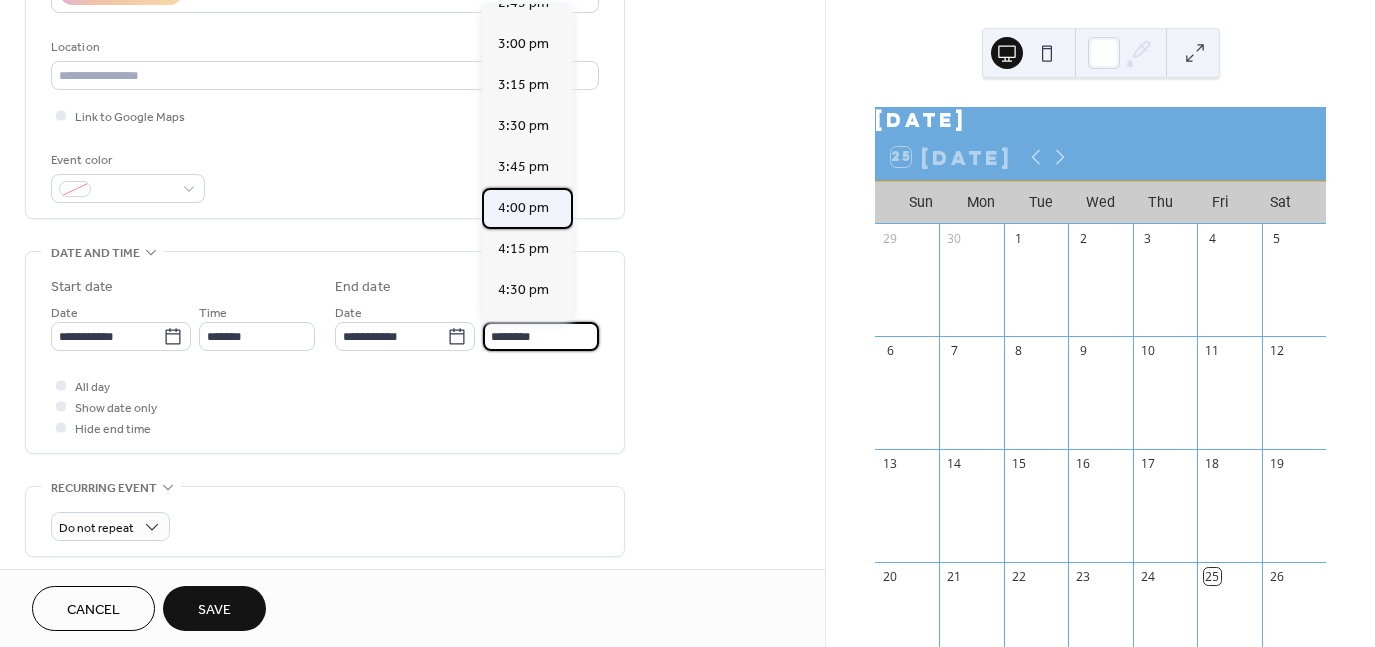 click on "4:00 pm" at bounding box center (527, 208) 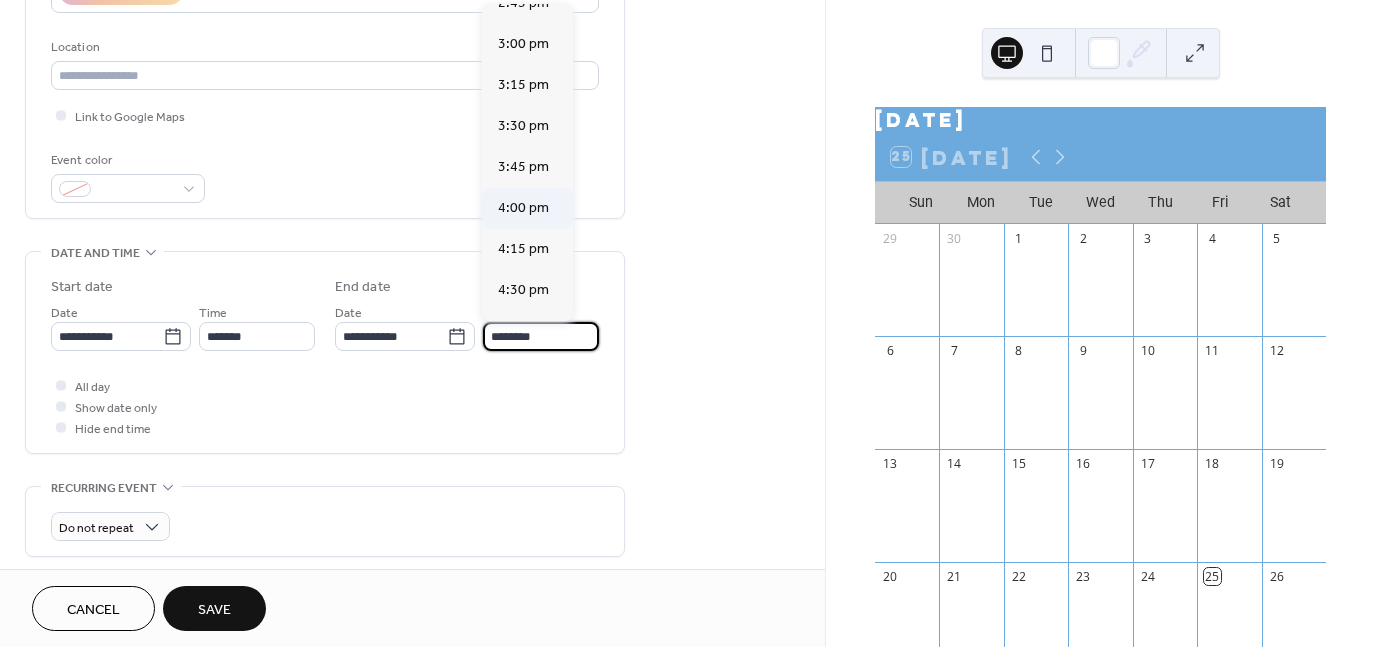 type on "*******" 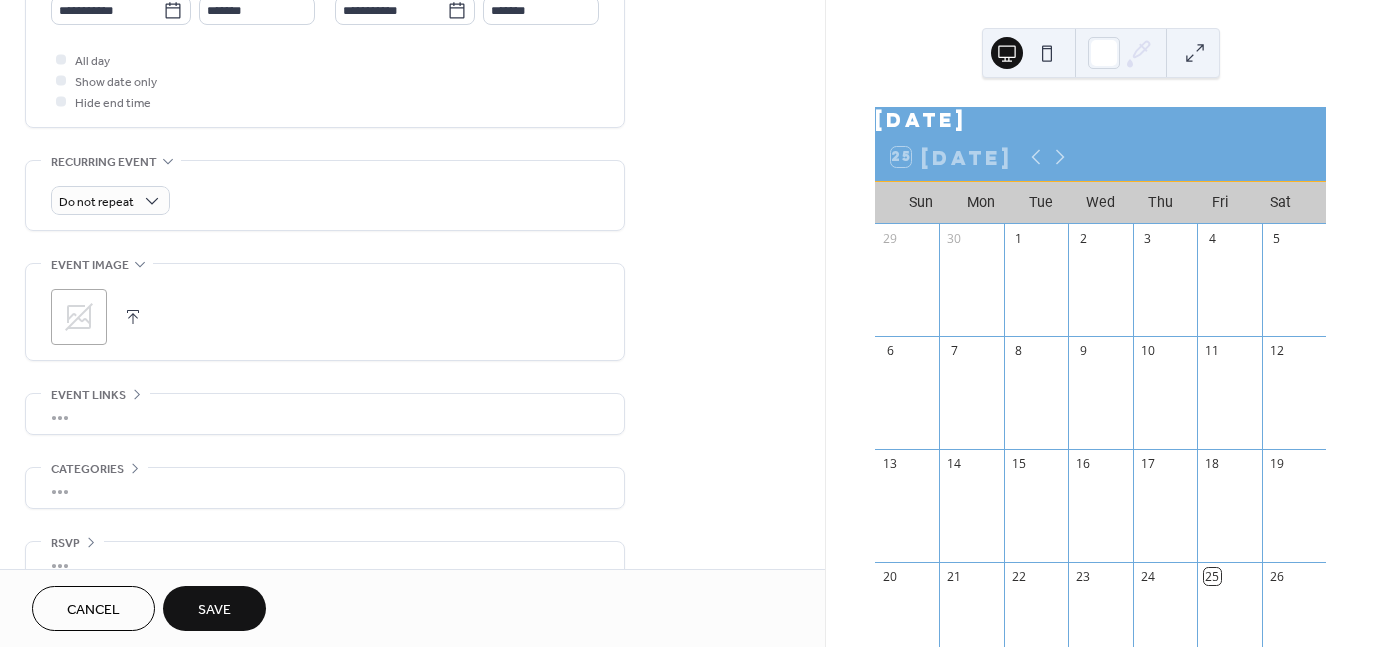 scroll, scrollTop: 757, scrollLeft: 0, axis: vertical 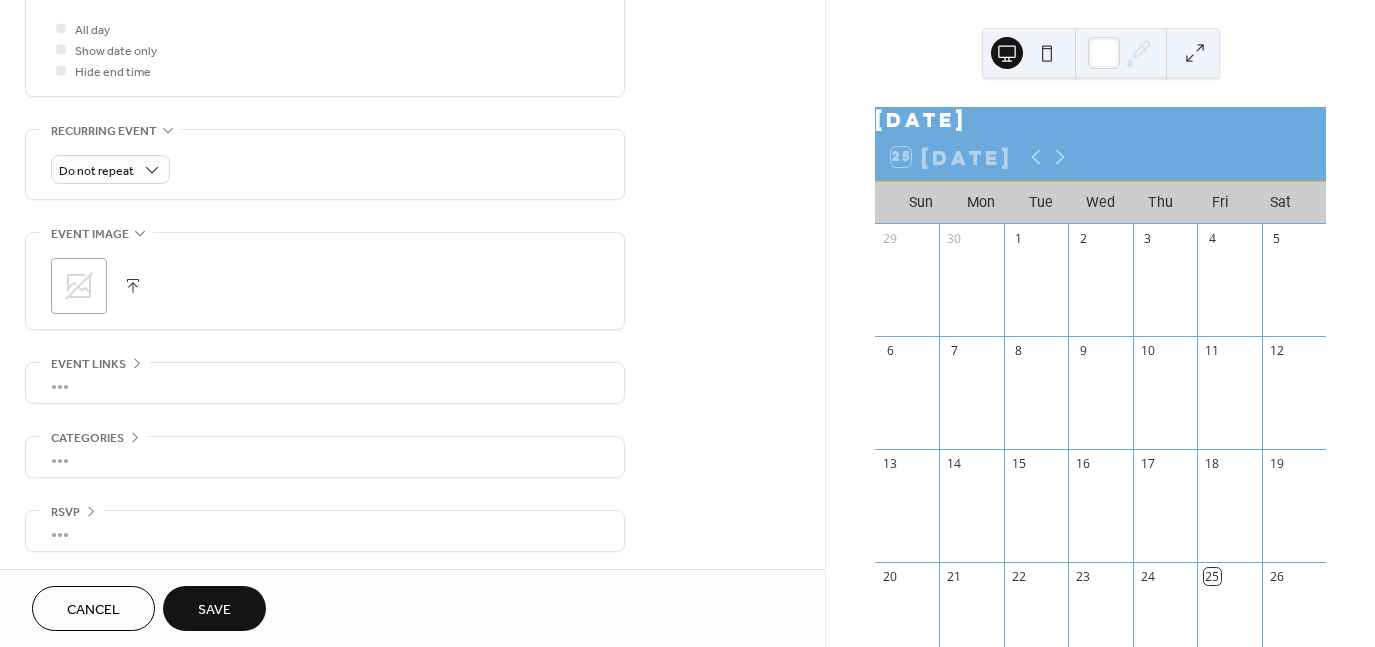 click on "•••" at bounding box center (325, 457) 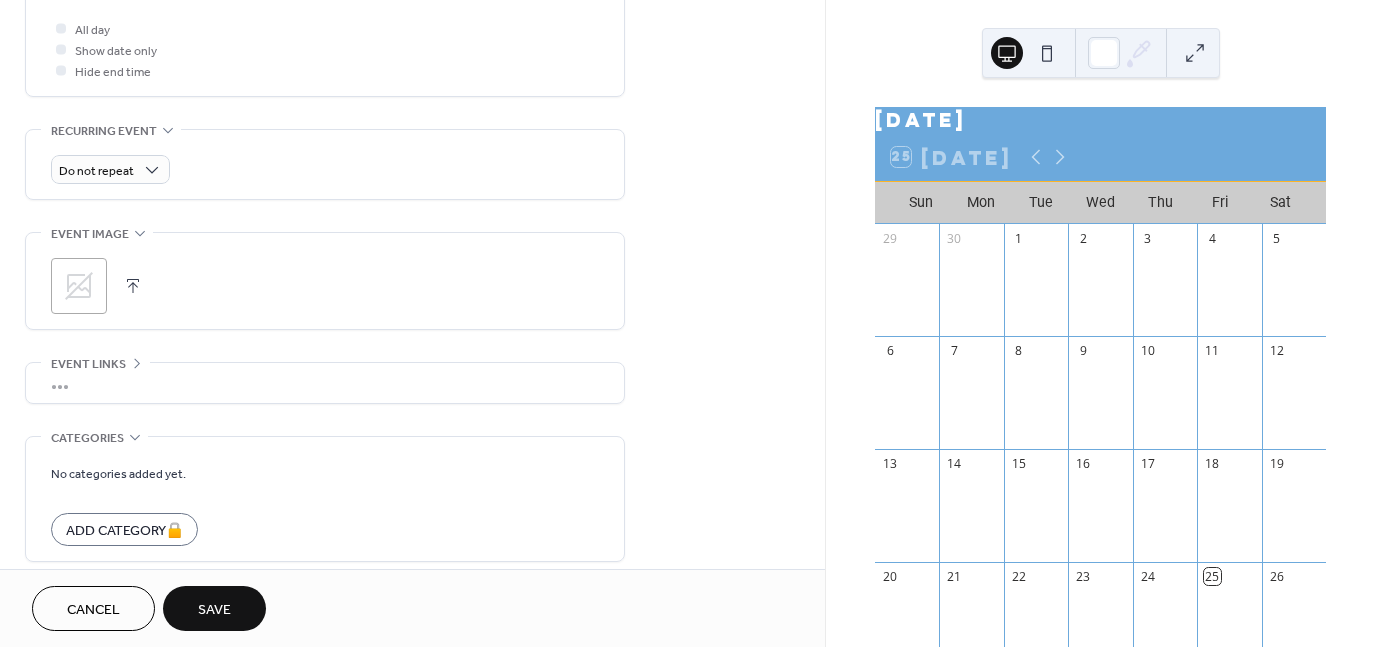 scroll, scrollTop: 757, scrollLeft: 0, axis: vertical 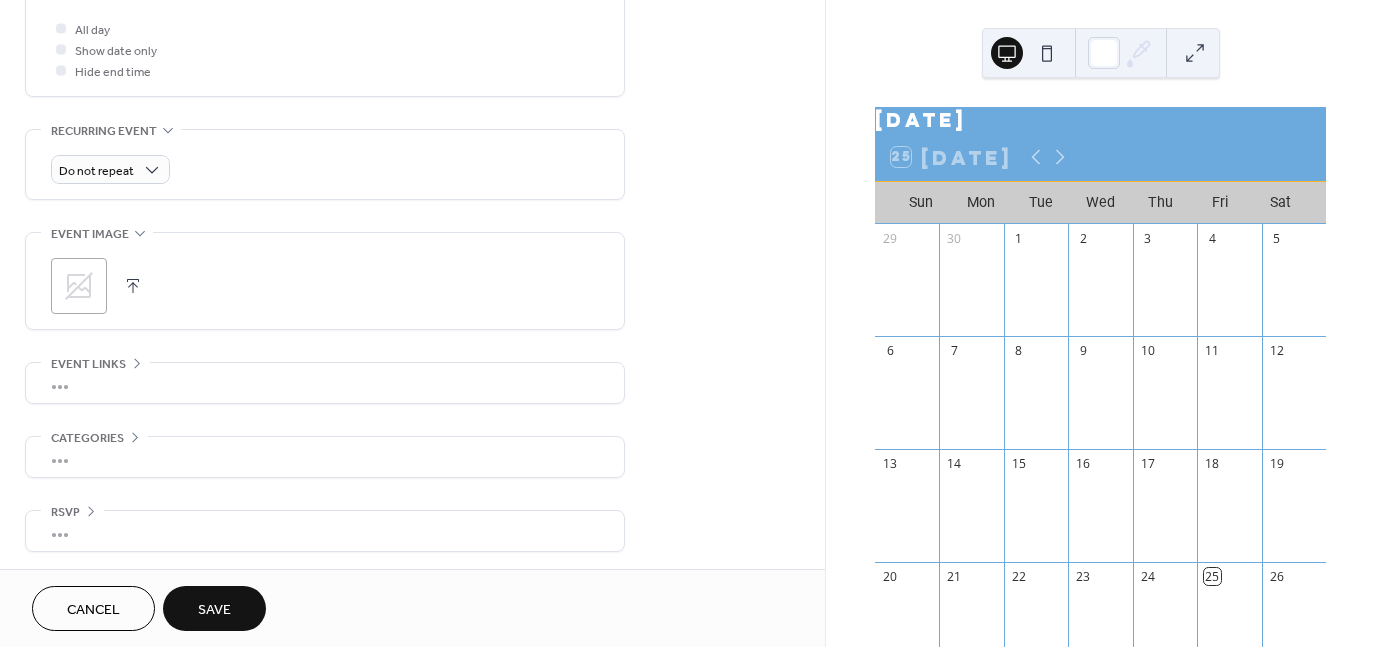 click on "Save" at bounding box center [214, 608] 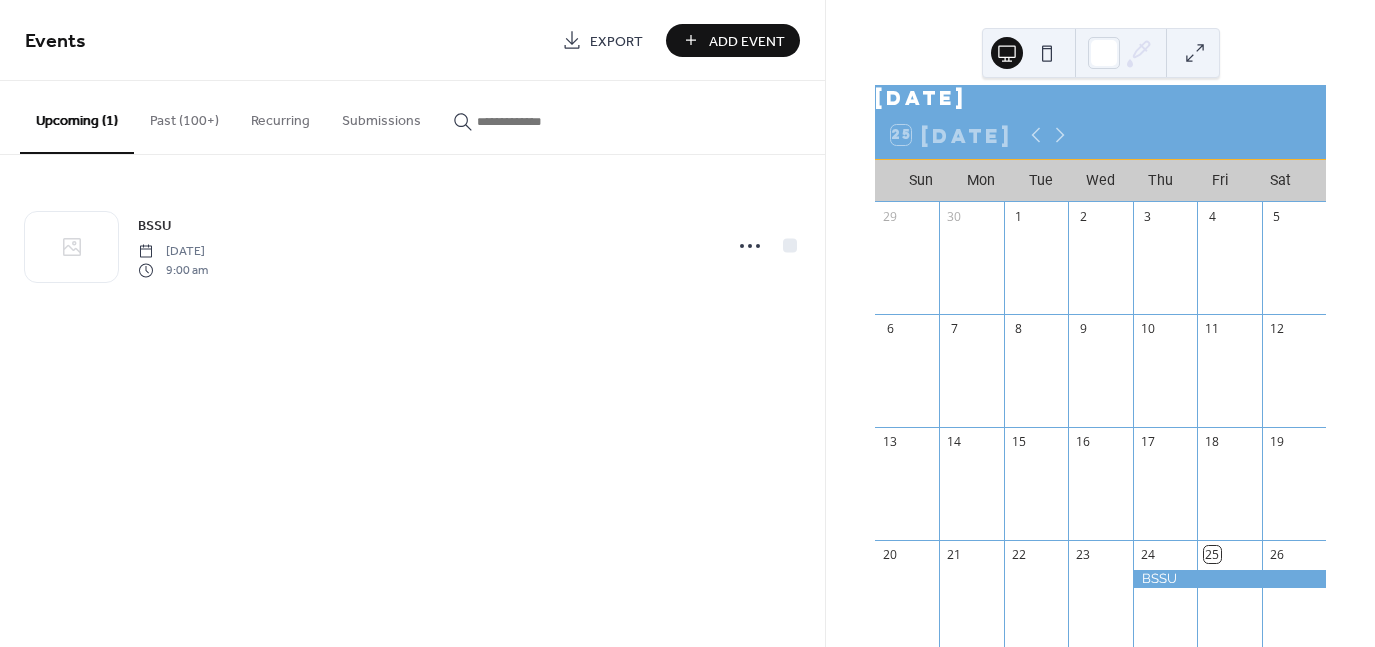 scroll, scrollTop: 0, scrollLeft: 0, axis: both 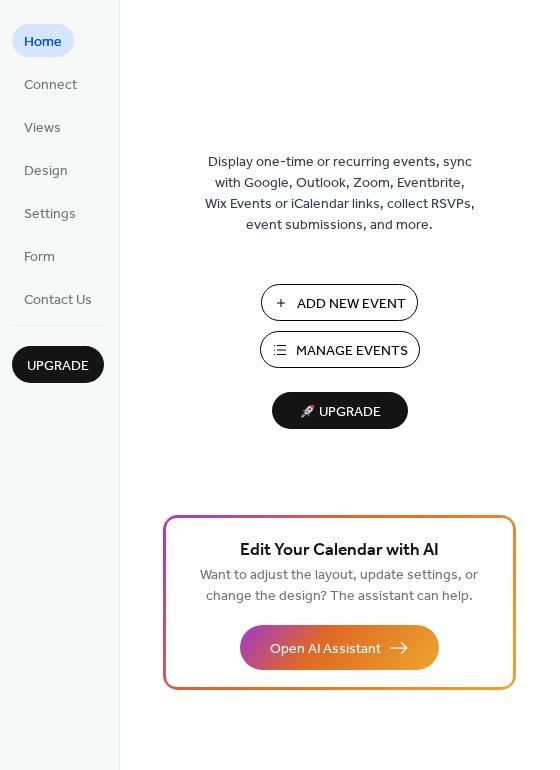 click on "Add New Event" at bounding box center [351, 304] 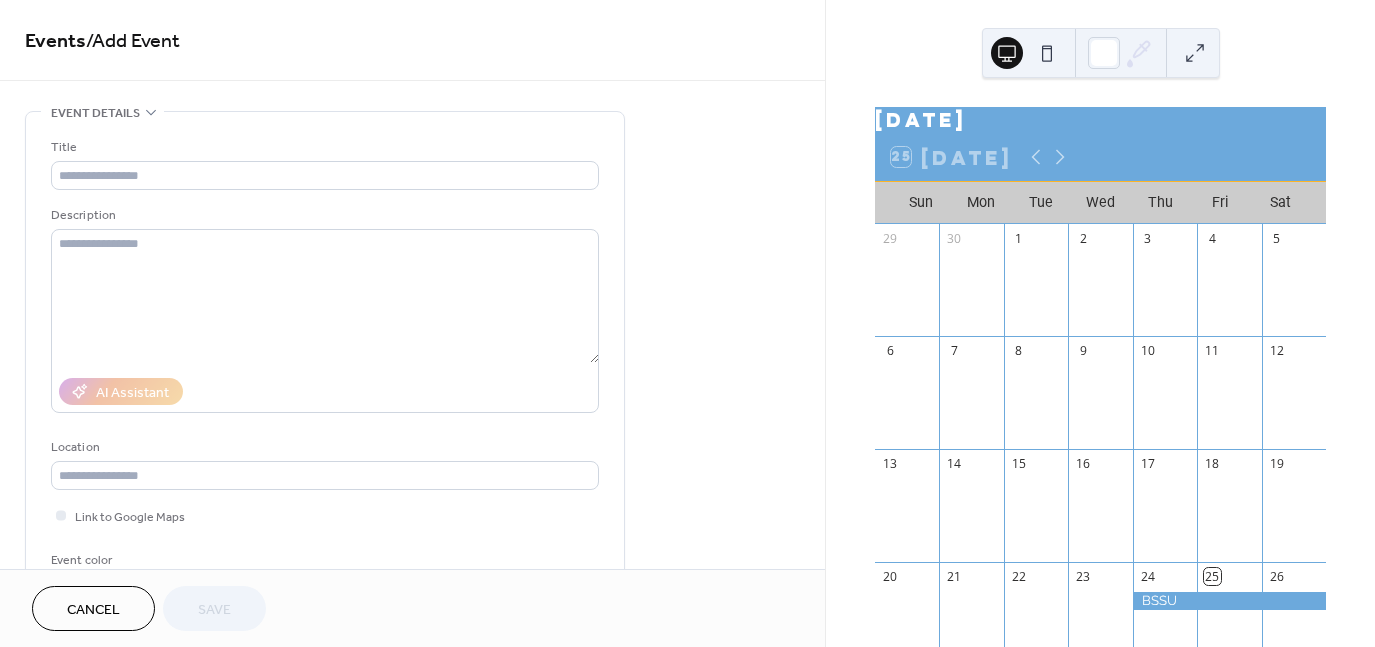 scroll, scrollTop: 0, scrollLeft: 0, axis: both 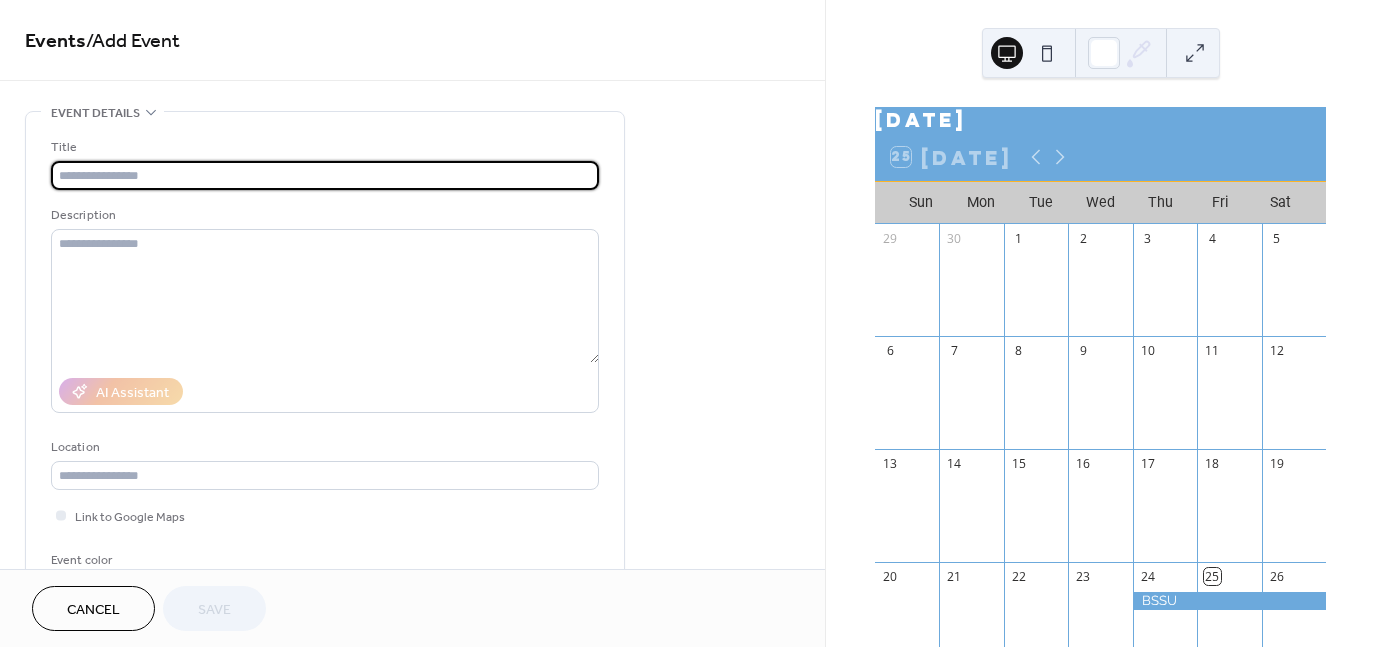 click at bounding box center (325, 175) 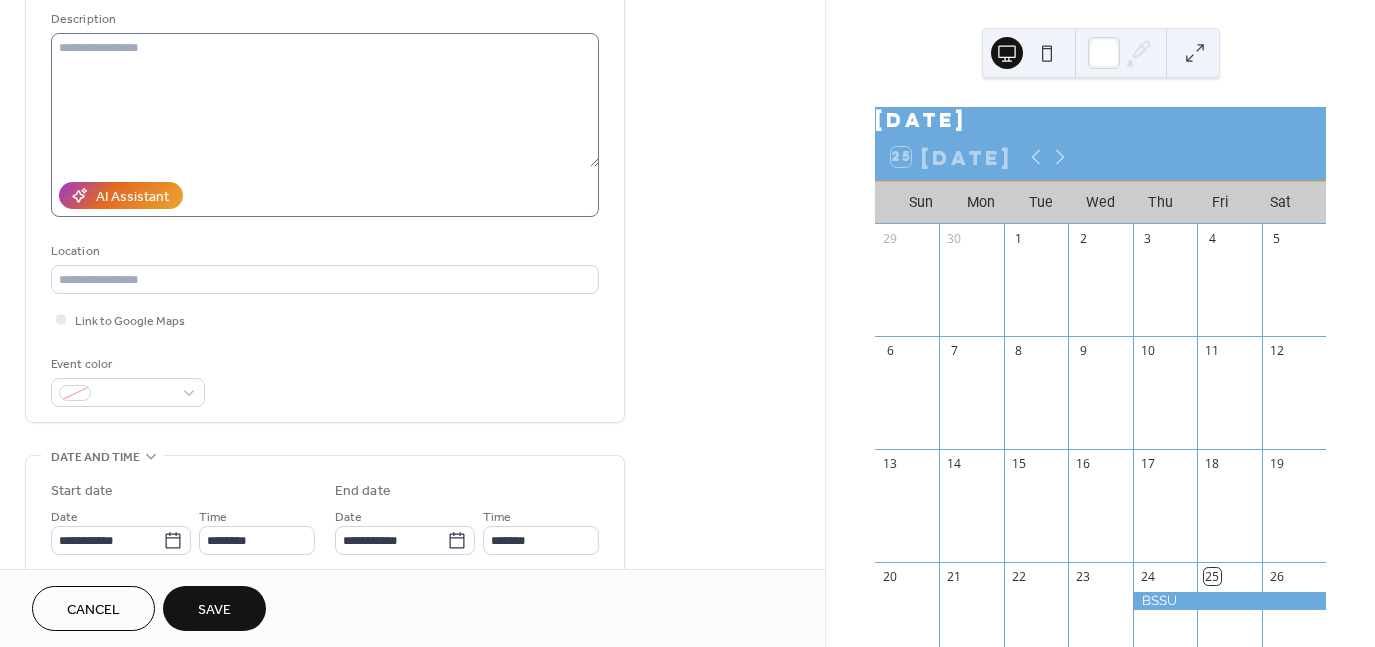 scroll, scrollTop: 200, scrollLeft: 0, axis: vertical 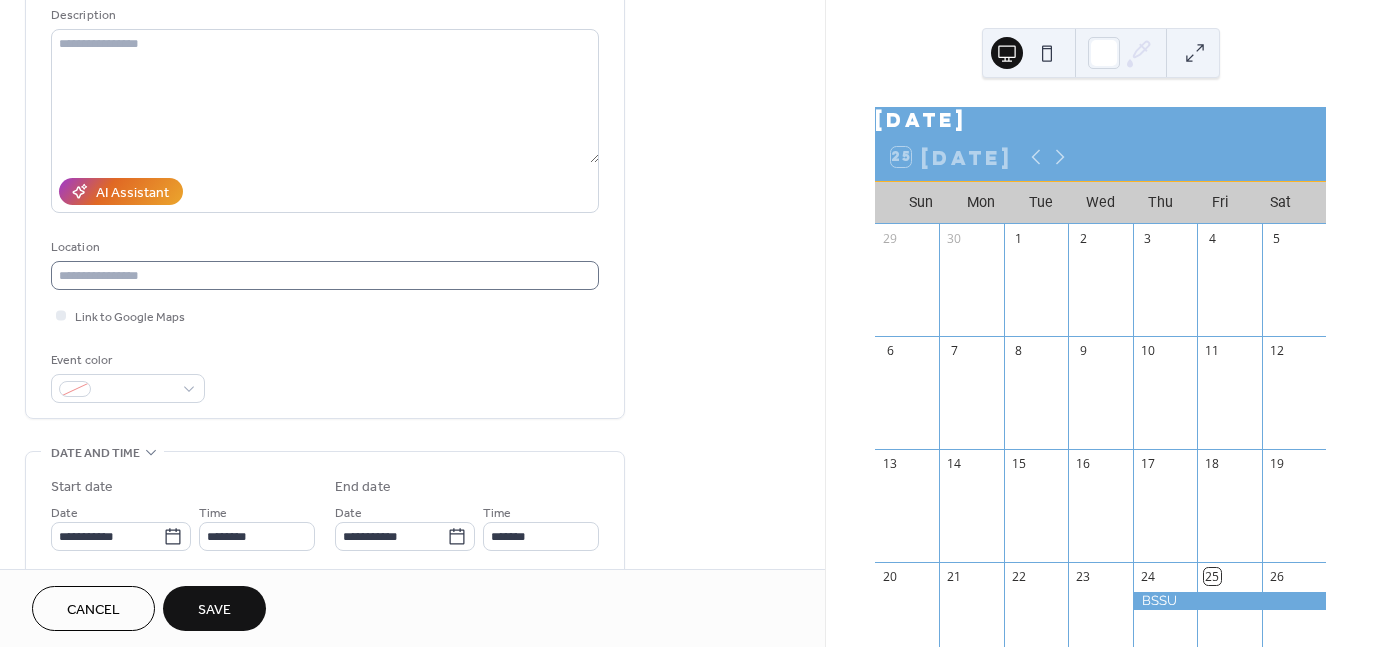 type on "**********" 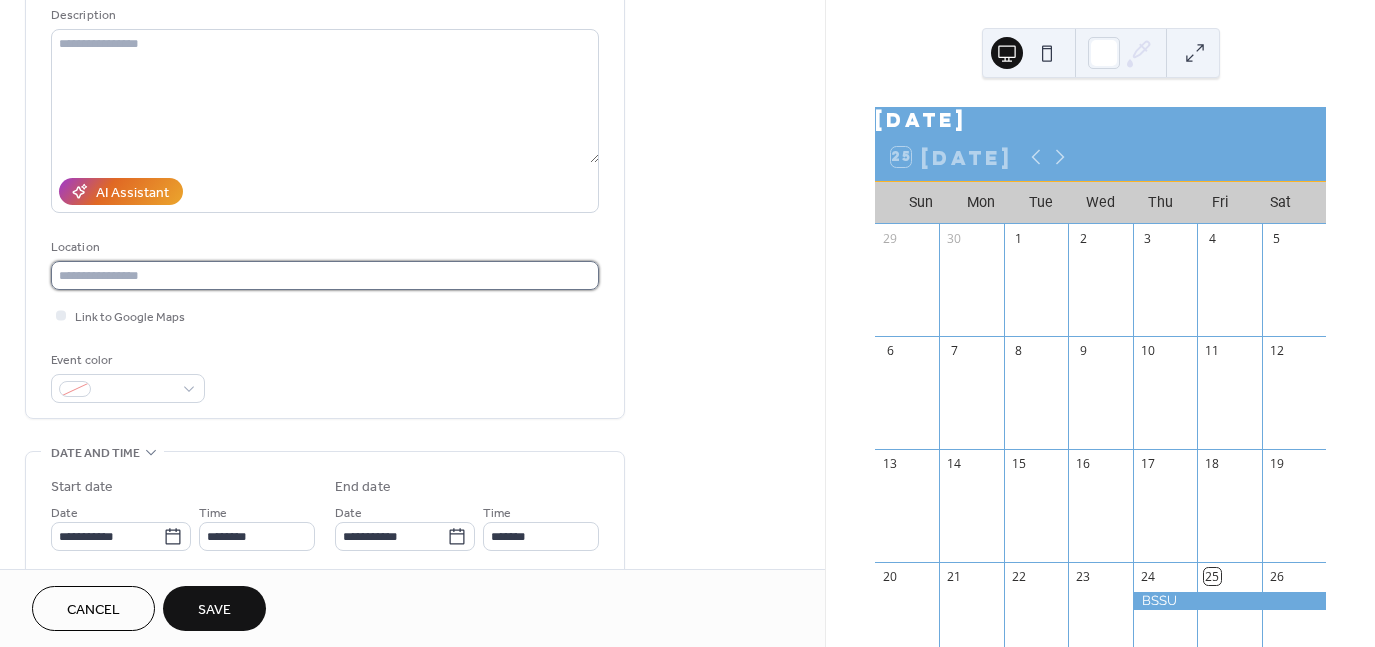 click at bounding box center [325, 275] 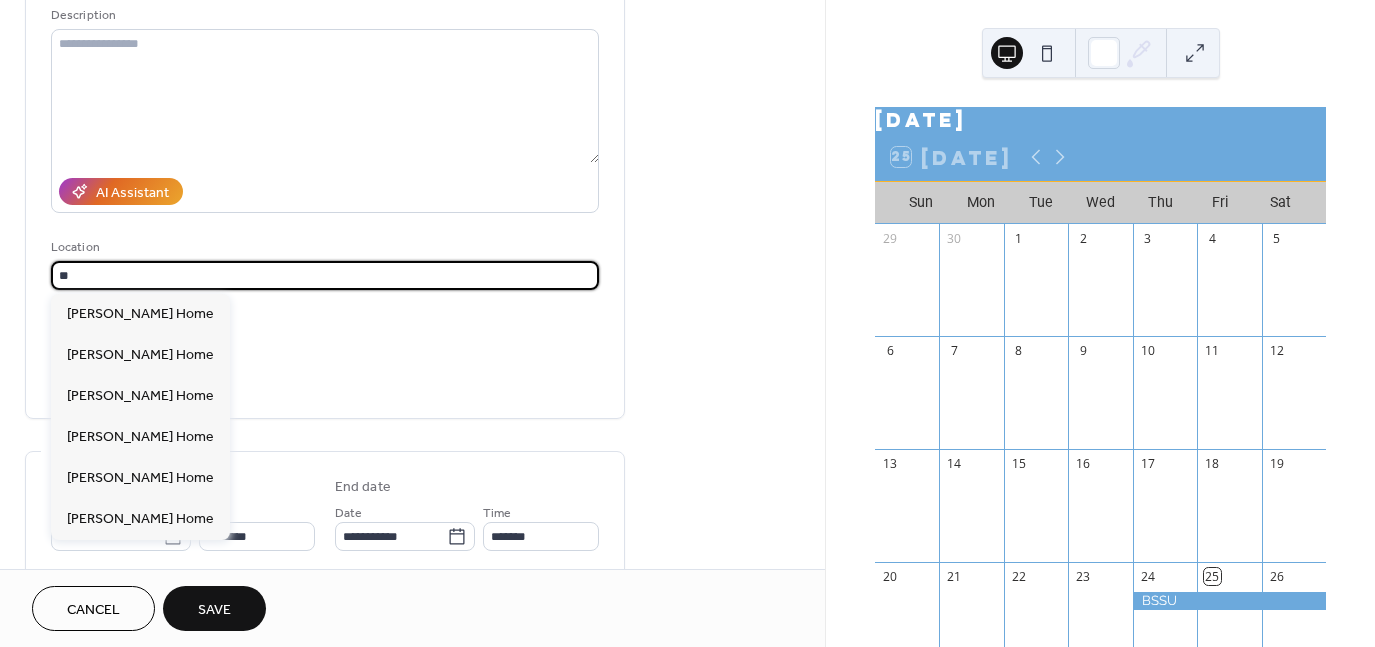 type on "*" 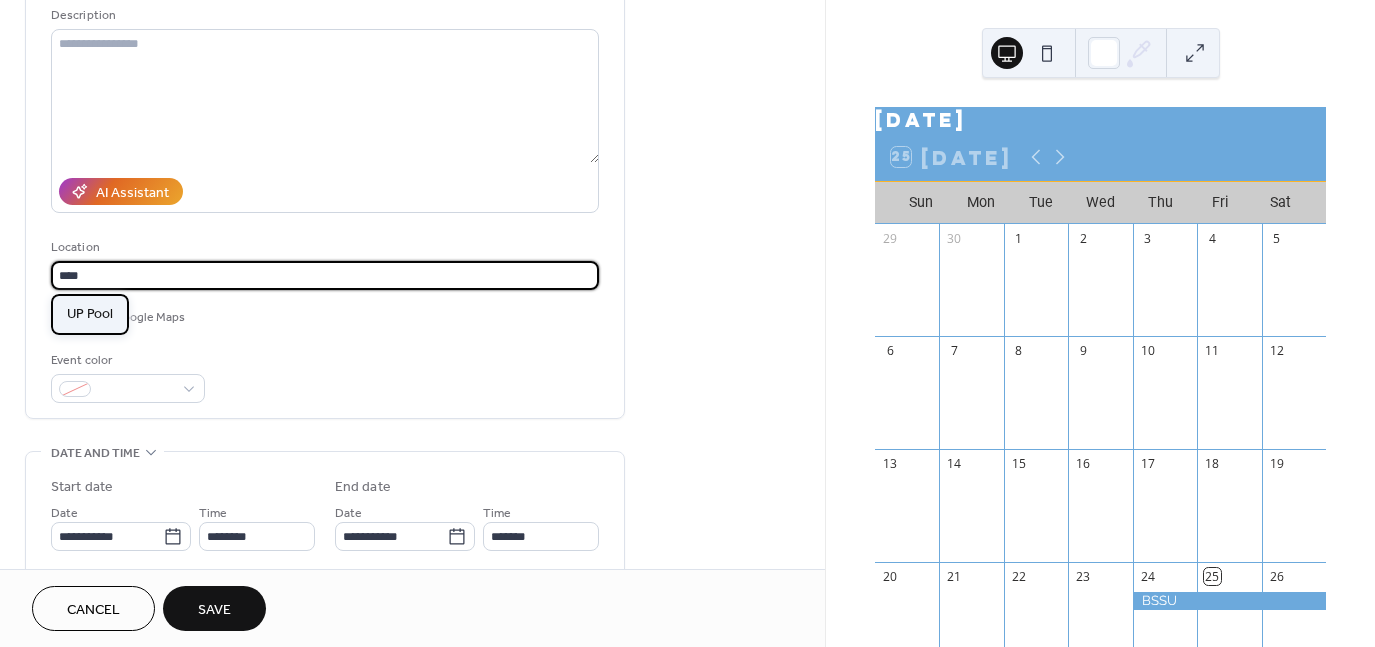 click on "UP Pool" at bounding box center [90, 313] 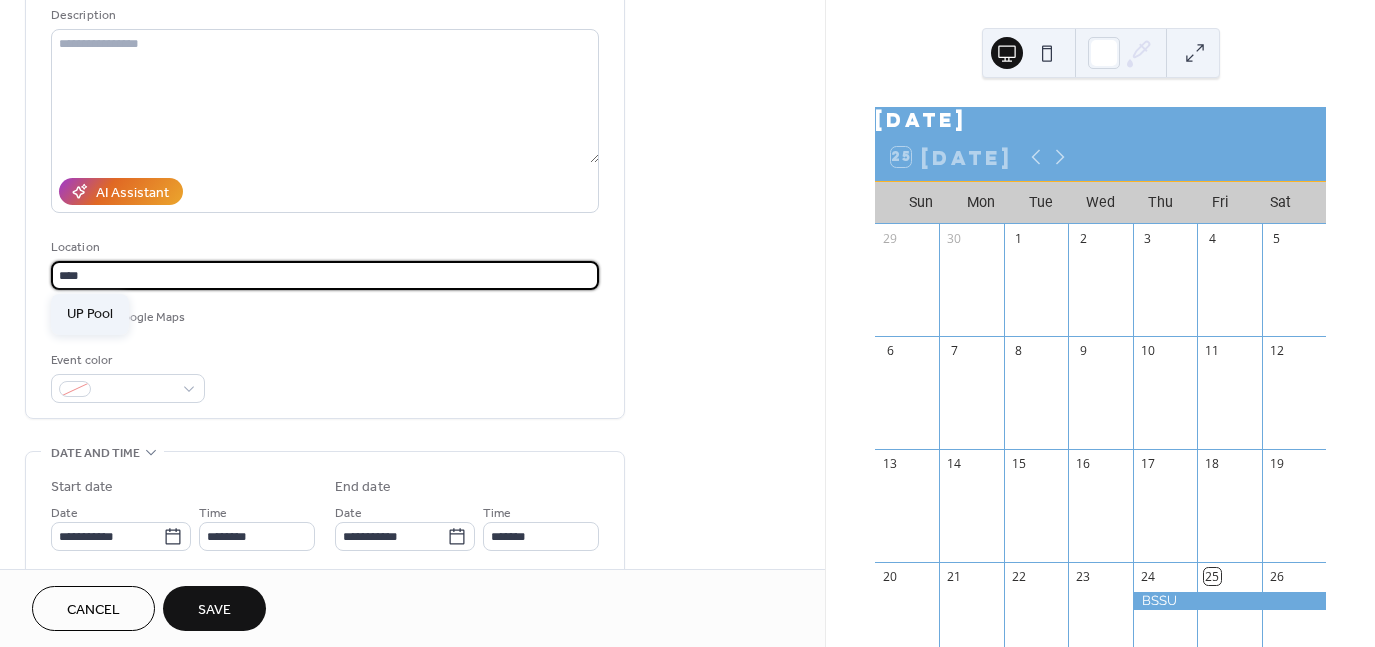 type on "*******" 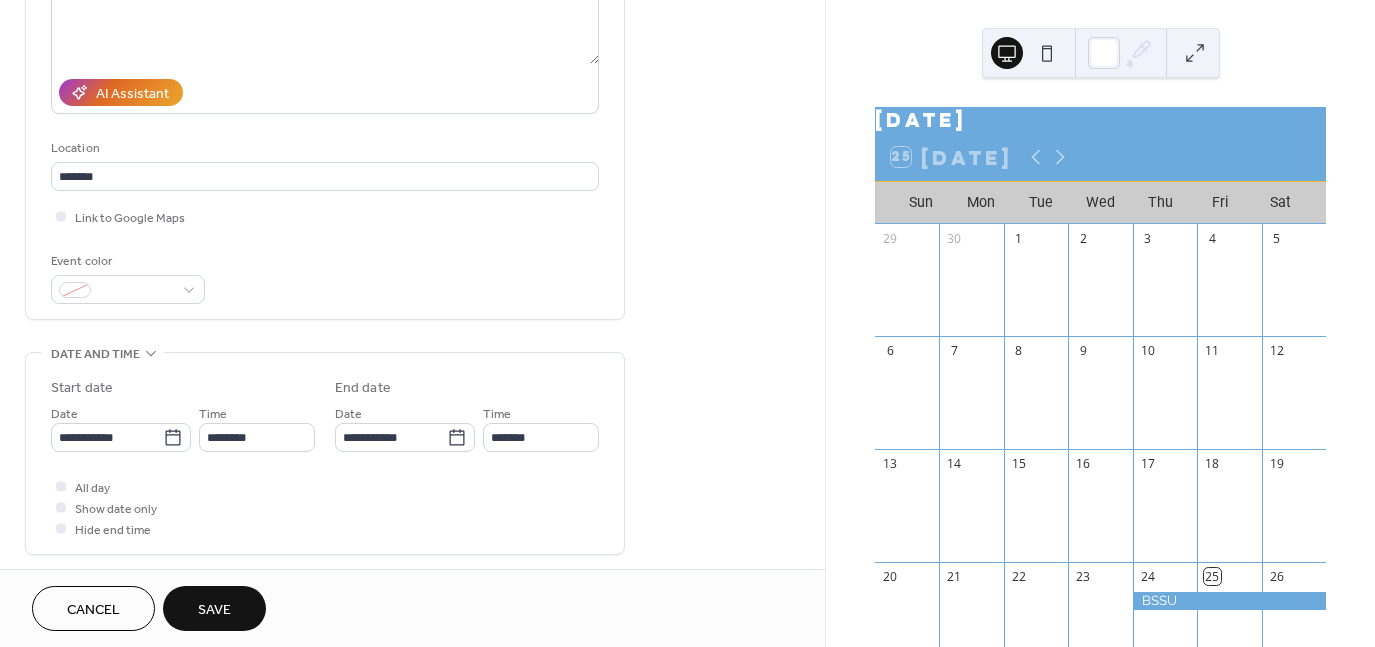 scroll, scrollTop: 300, scrollLeft: 0, axis: vertical 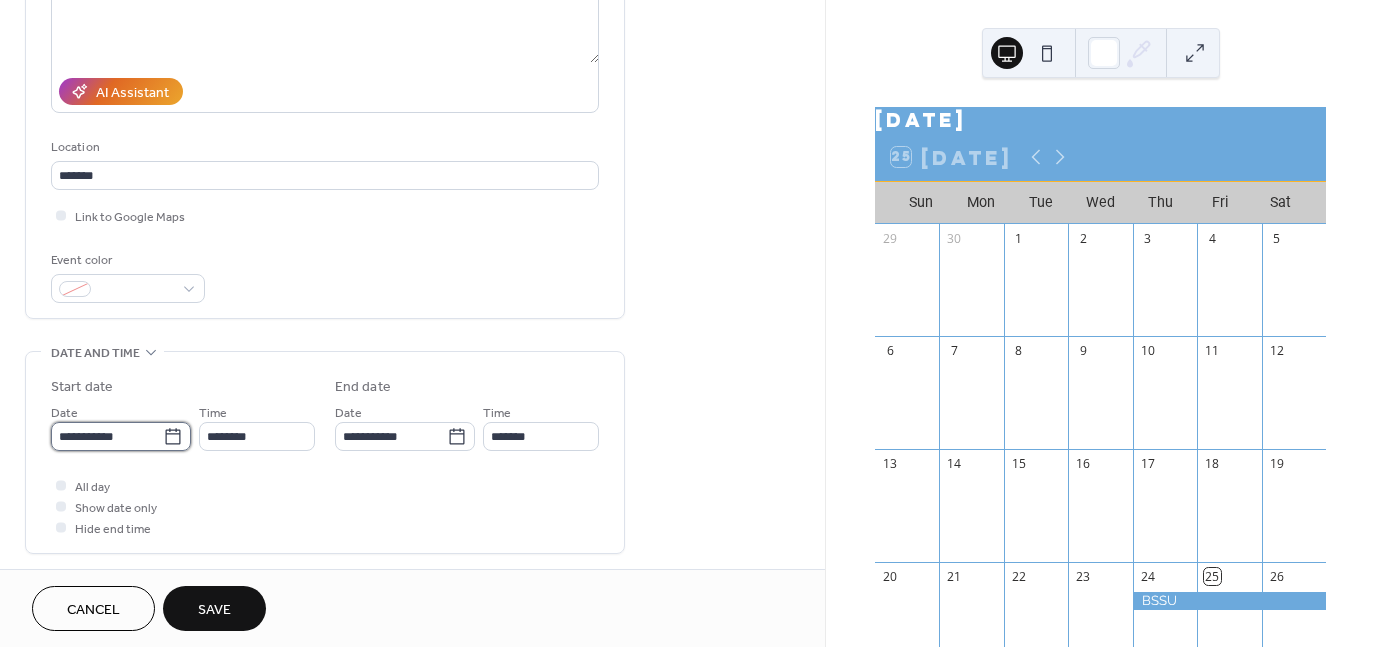 click on "**********" at bounding box center [107, 436] 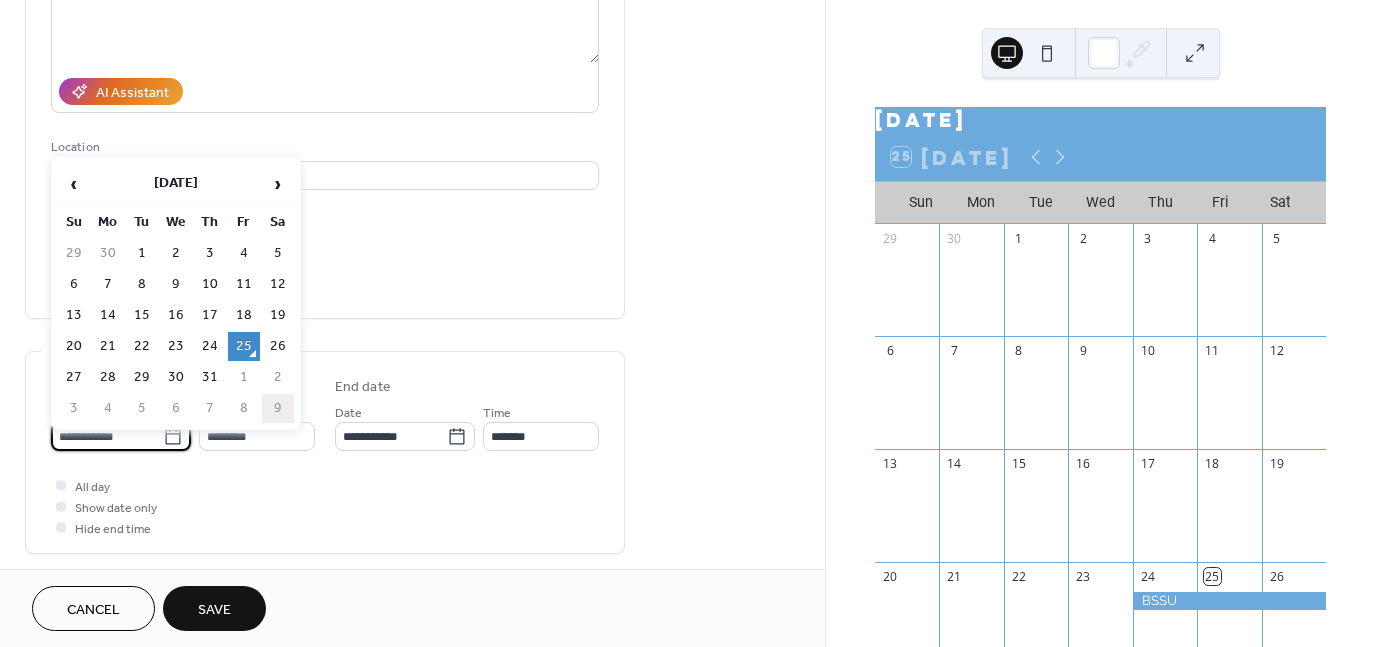 click on "9" at bounding box center [278, 408] 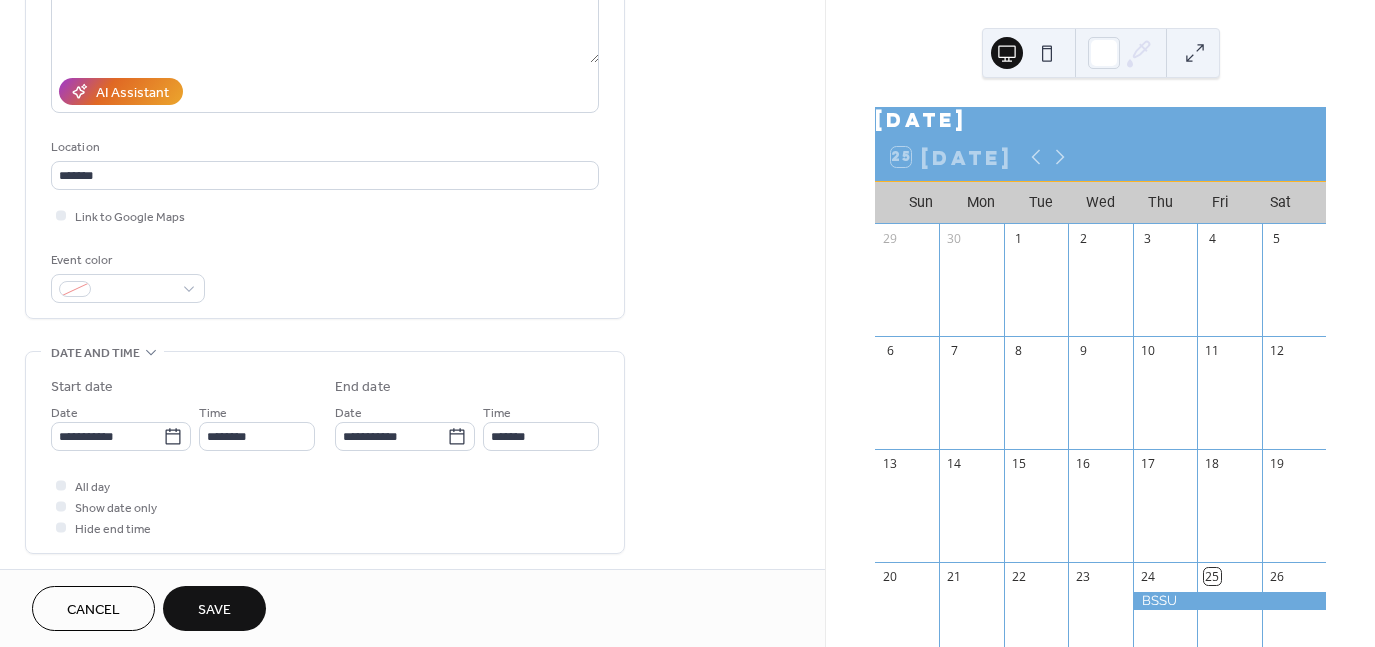 type on "**********" 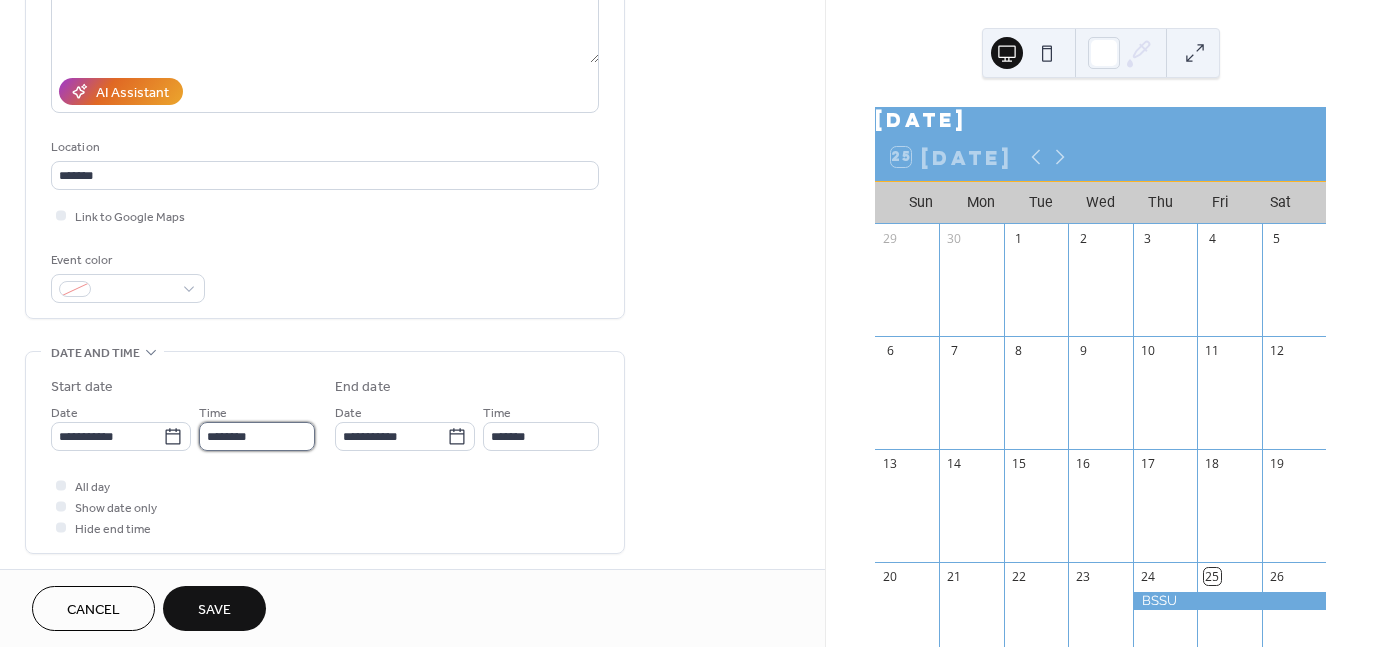 click on "********" at bounding box center (257, 436) 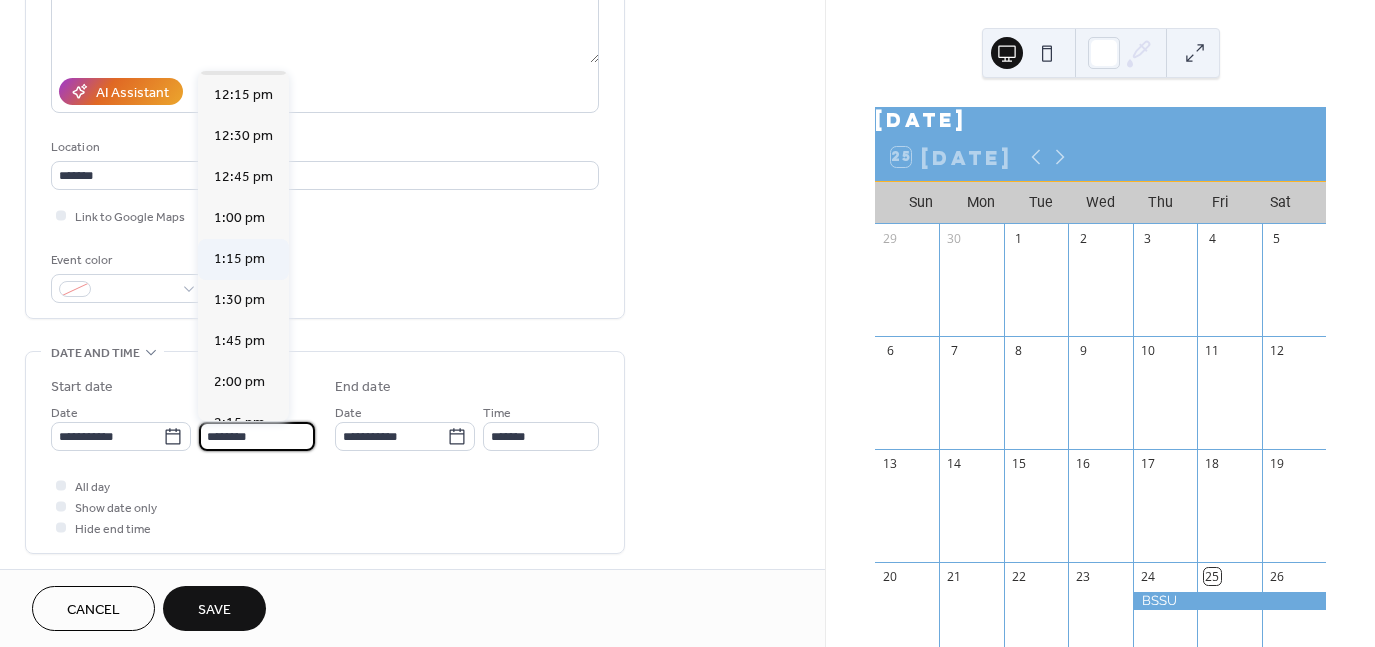 scroll, scrollTop: 2068, scrollLeft: 0, axis: vertical 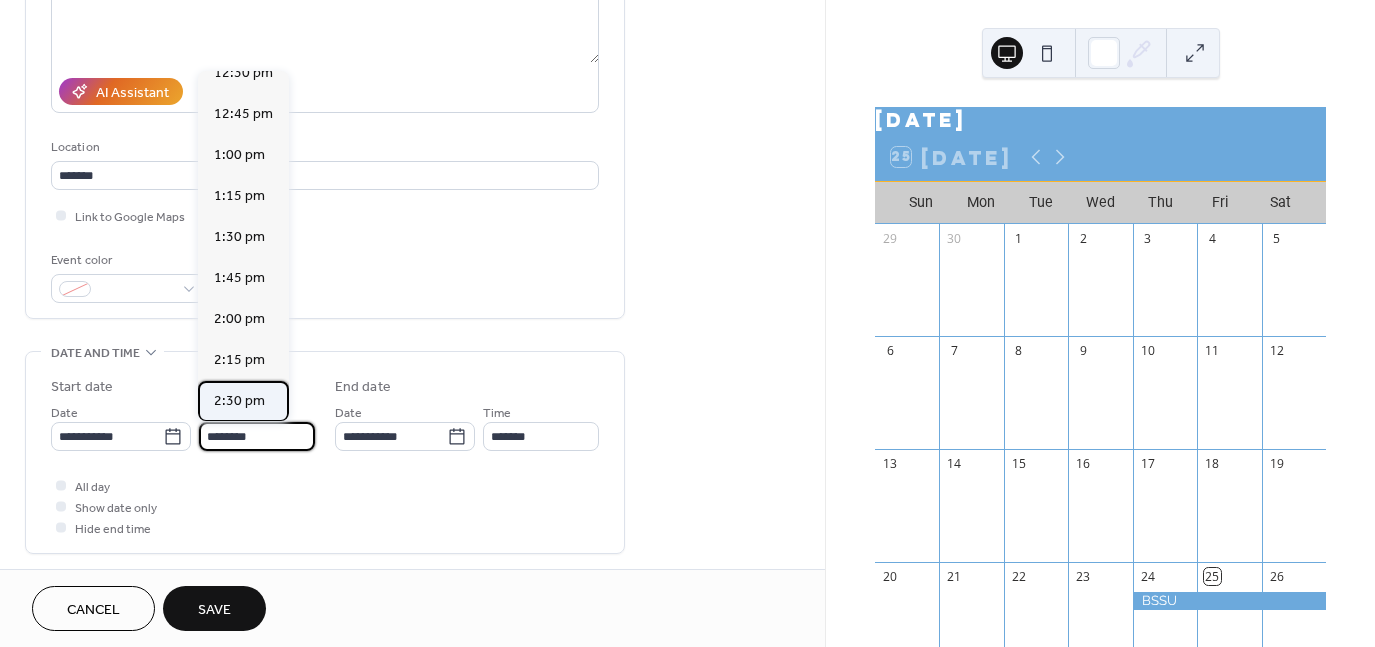 click on "2:30 pm" at bounding box center (239, 401) 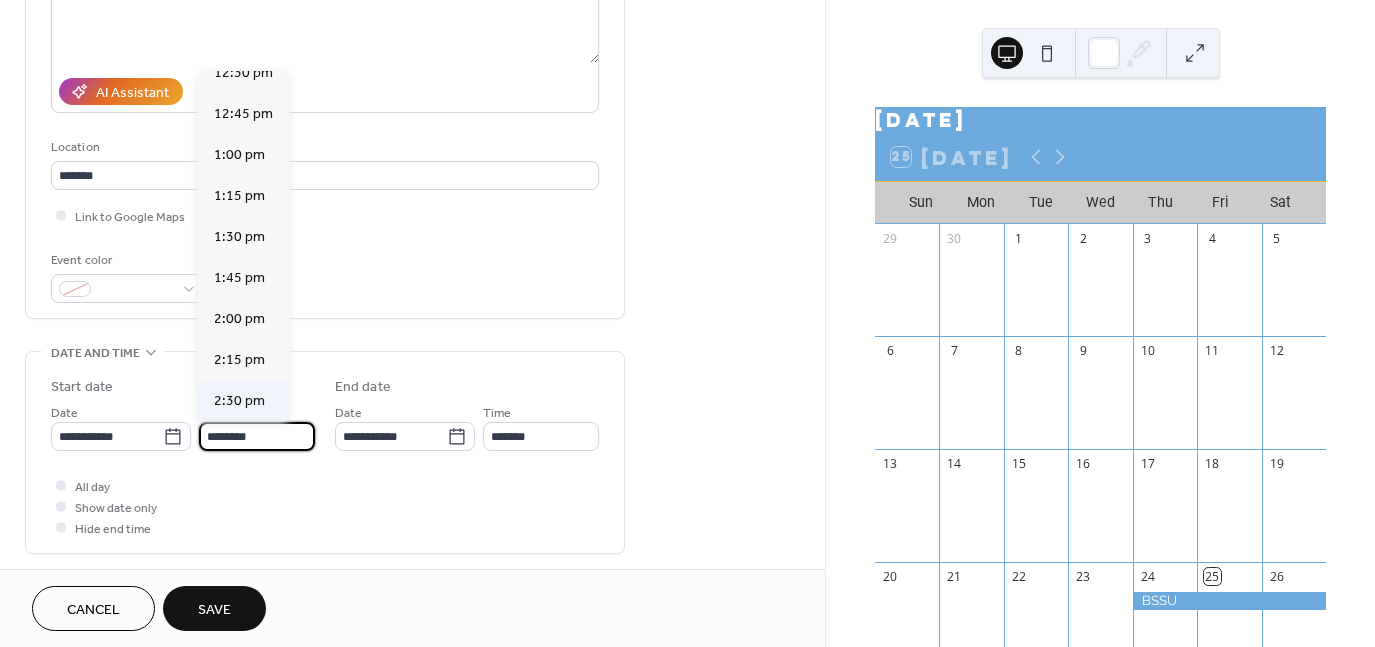 type on "*******" 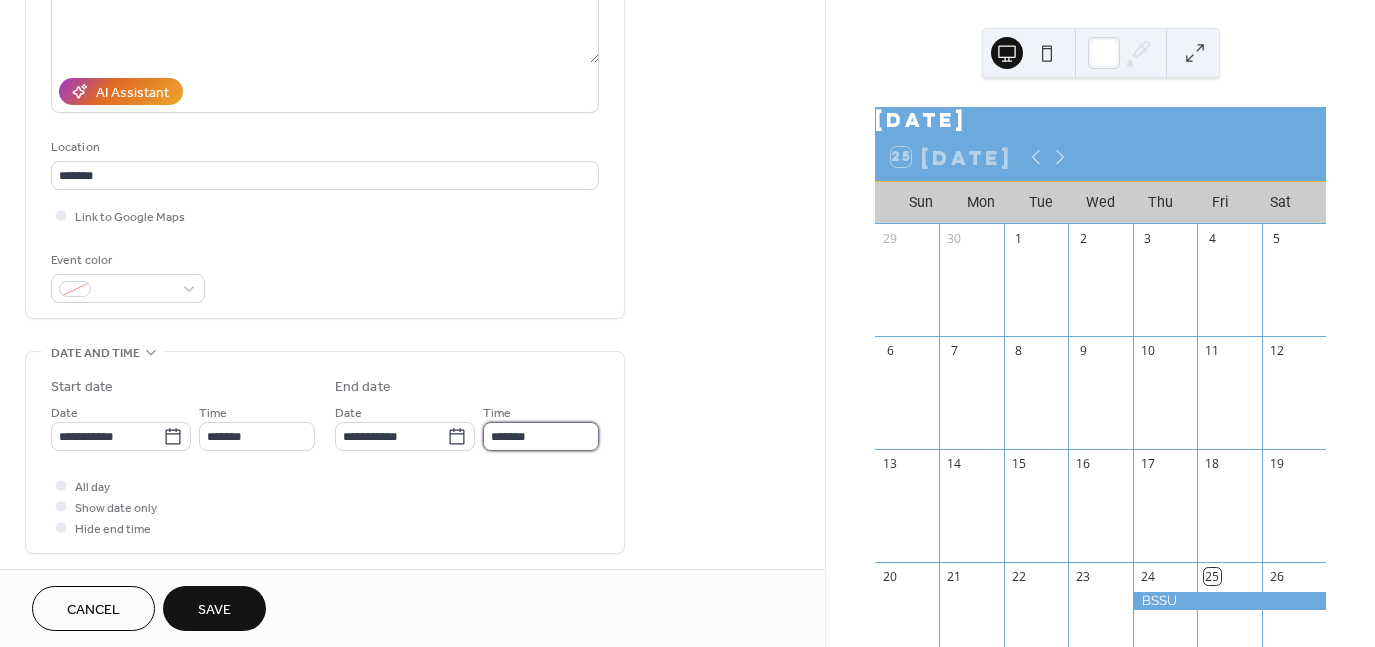 click on "*******" at bounding box center (541, 436) 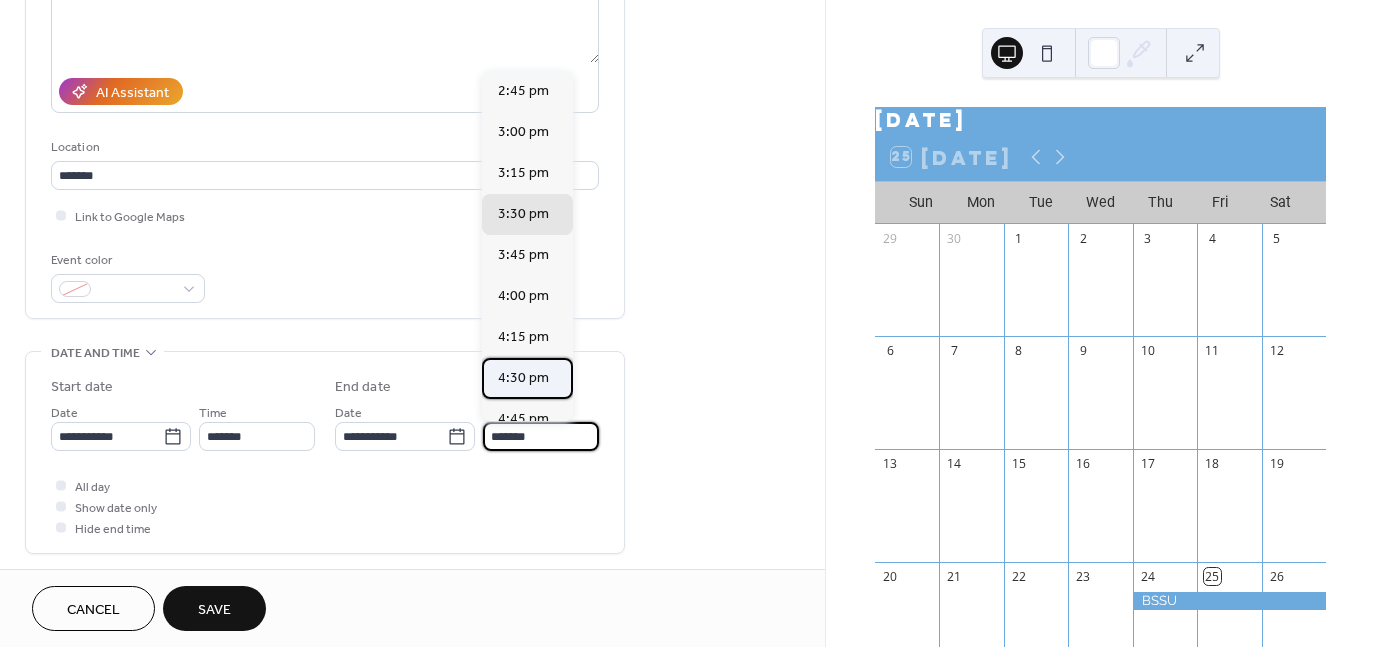 click on "4:30 pm" at bounding box center [523, 378] 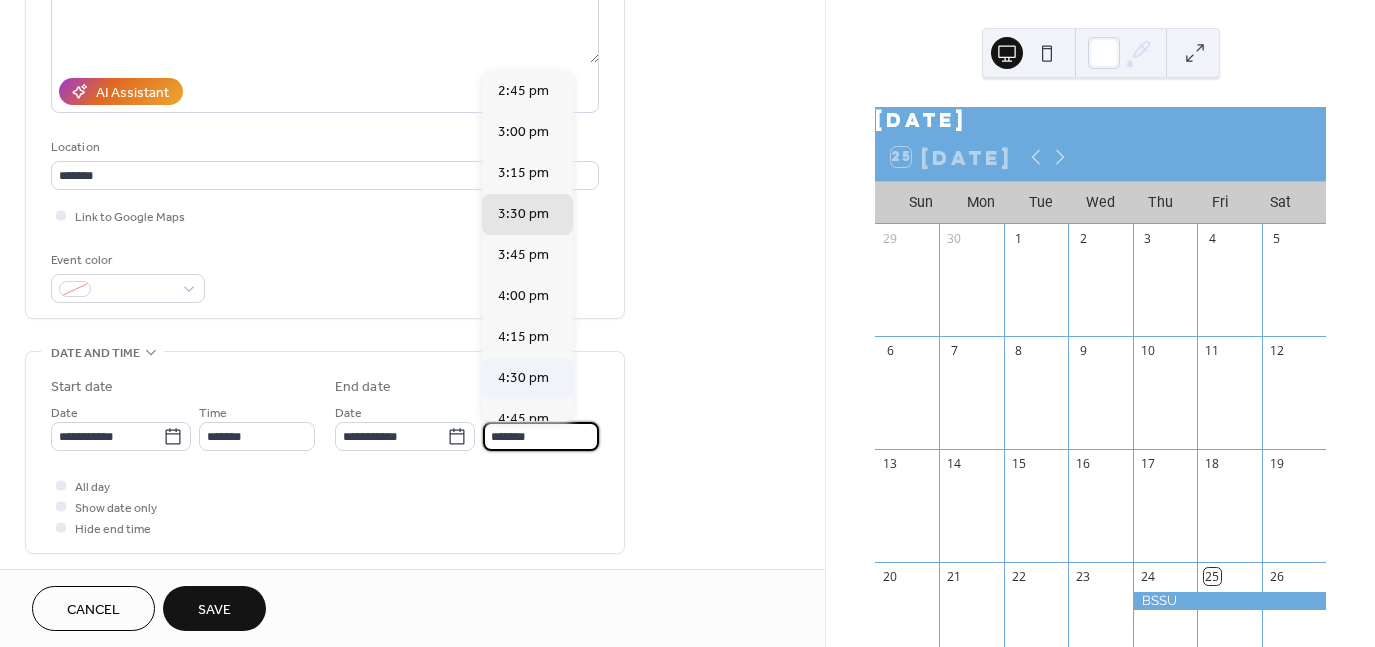 type on "*******" 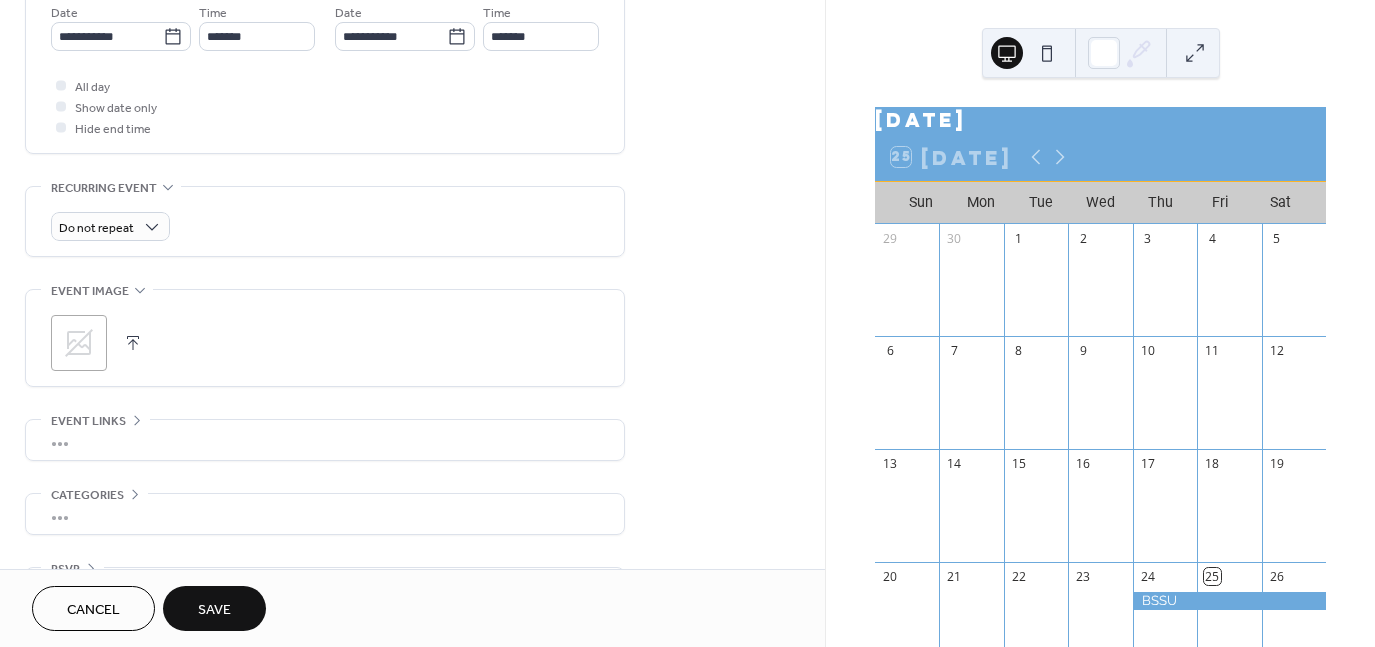 scroll, scrollTop: 757, scrollLeft: 0, axis: vertical 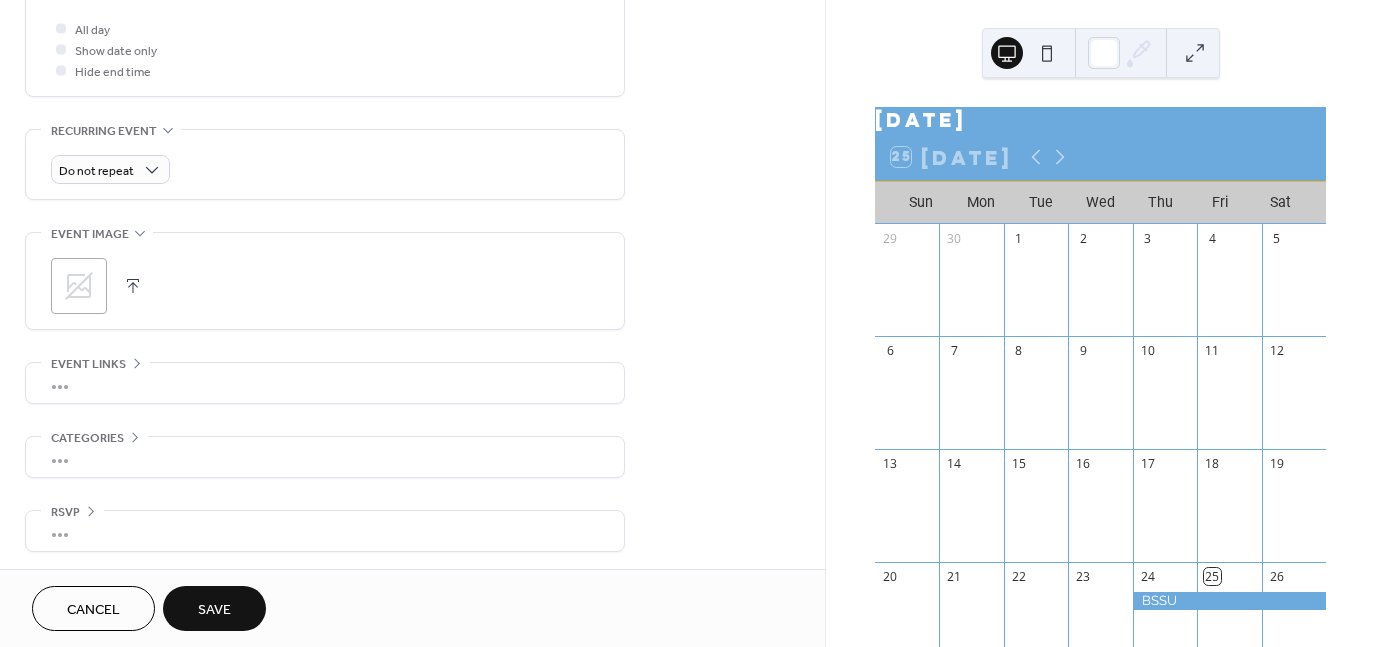 click on "Save" at bounding box center [214, 608] 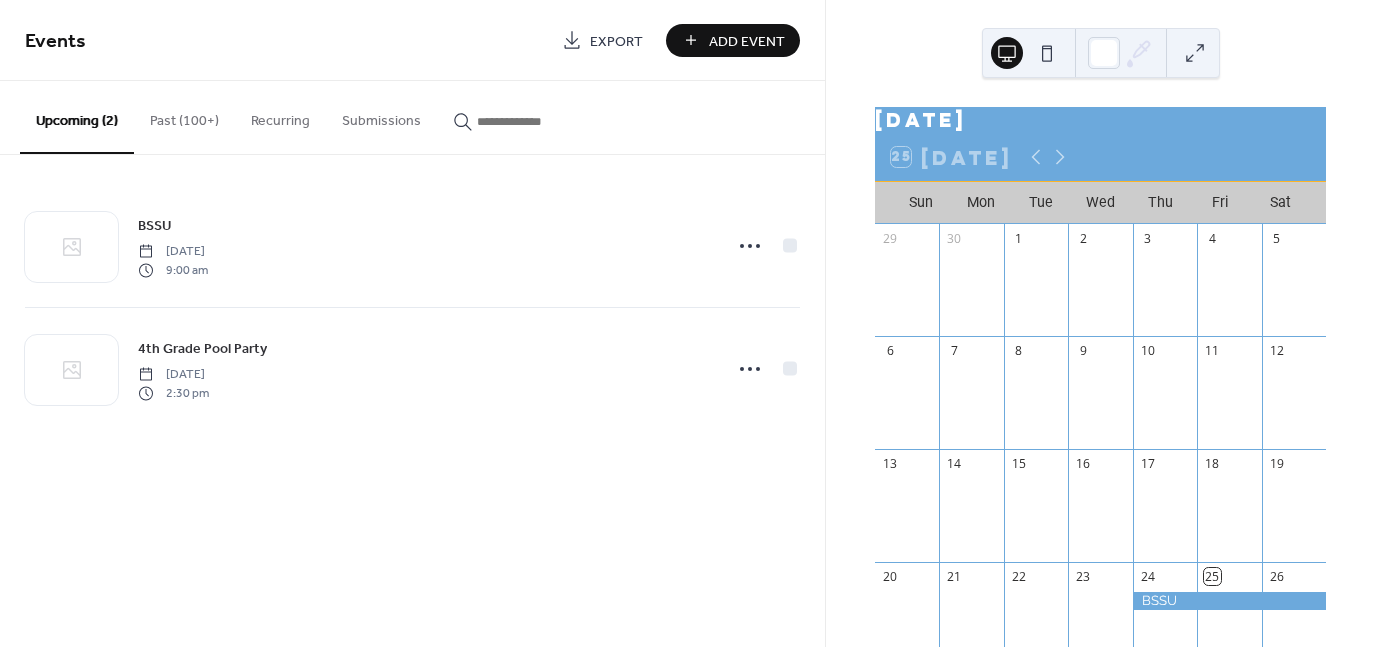 click on "Add Event" at bounding box center [747, 41] 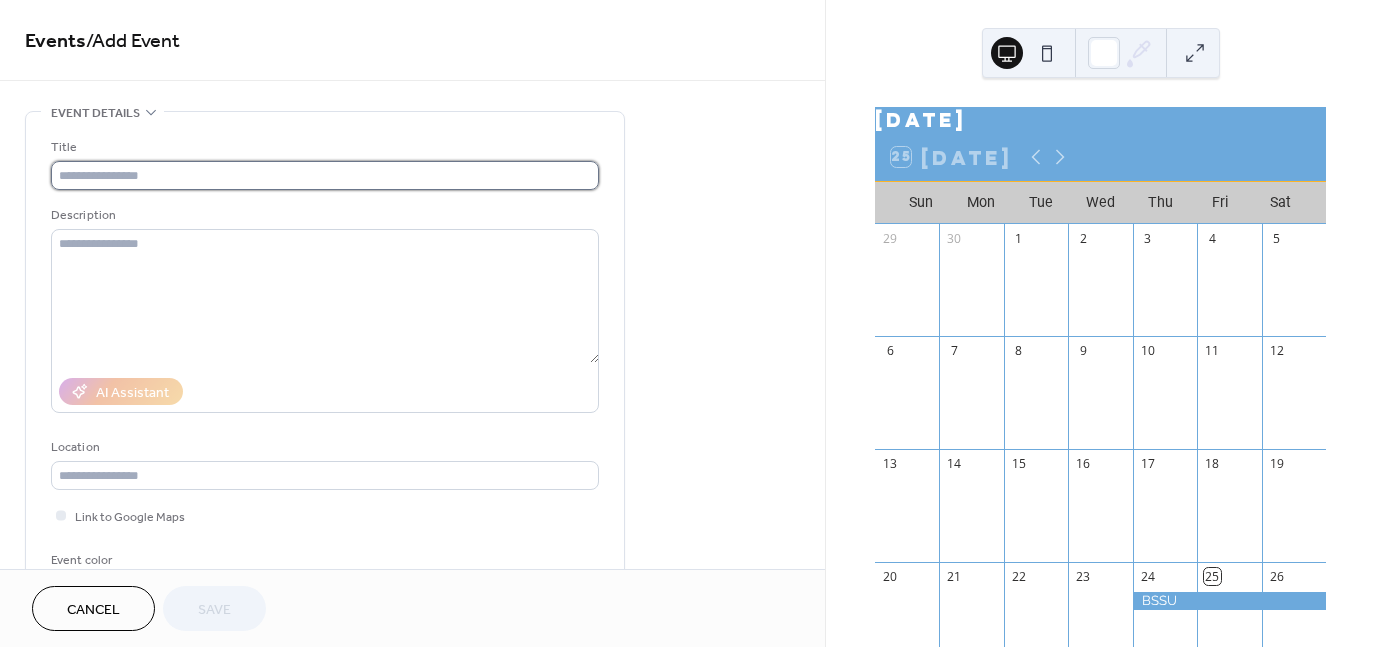 click at bounding box center [325, 175] 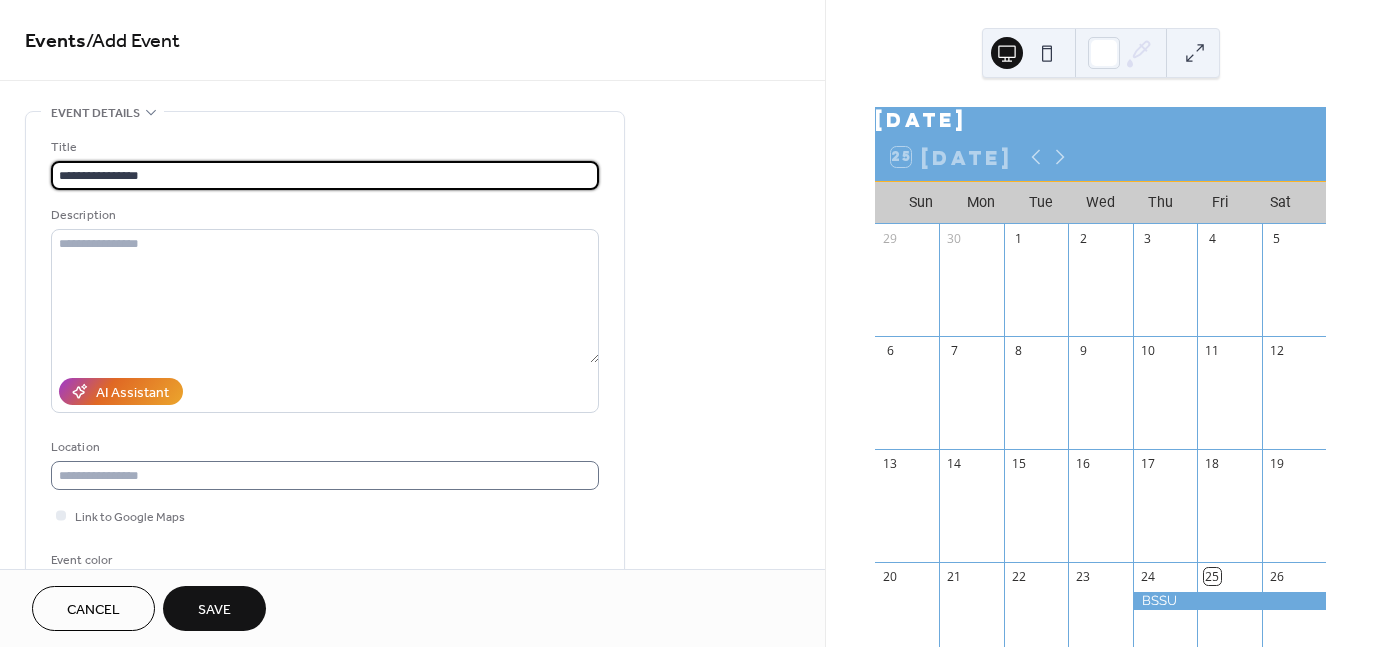 type on "**********" 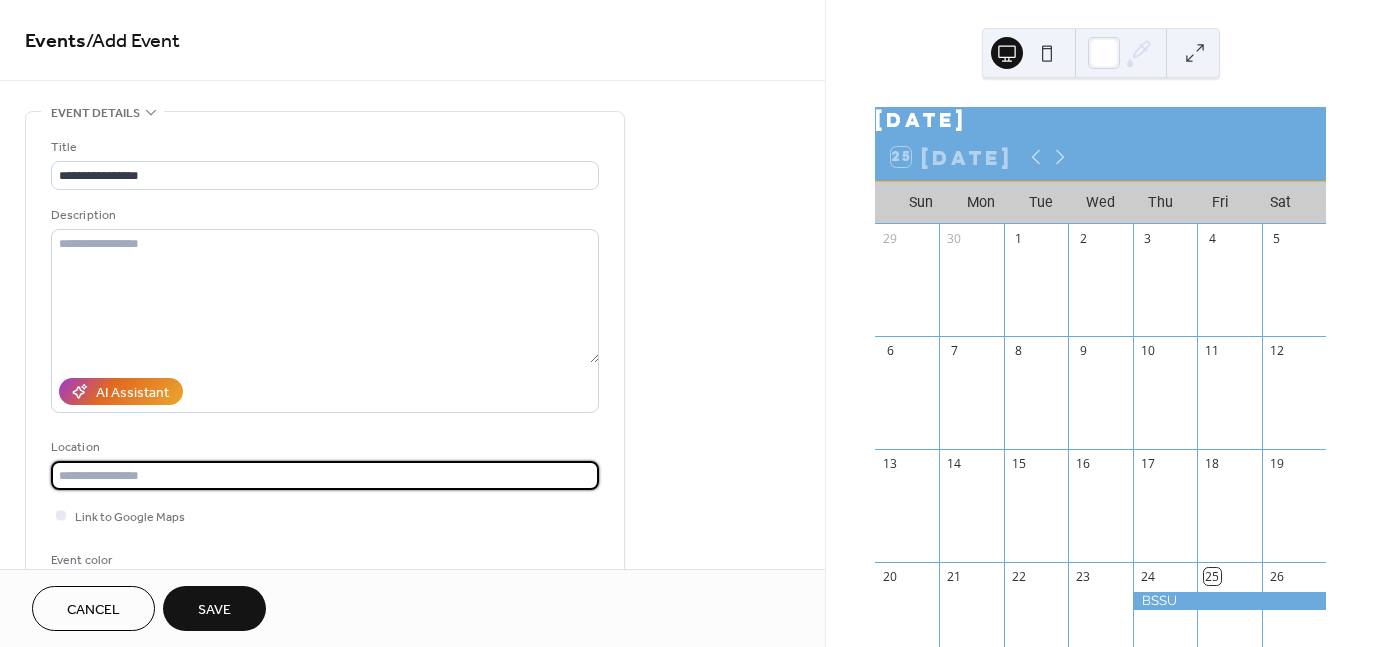 click at bounding box center (325, 475) 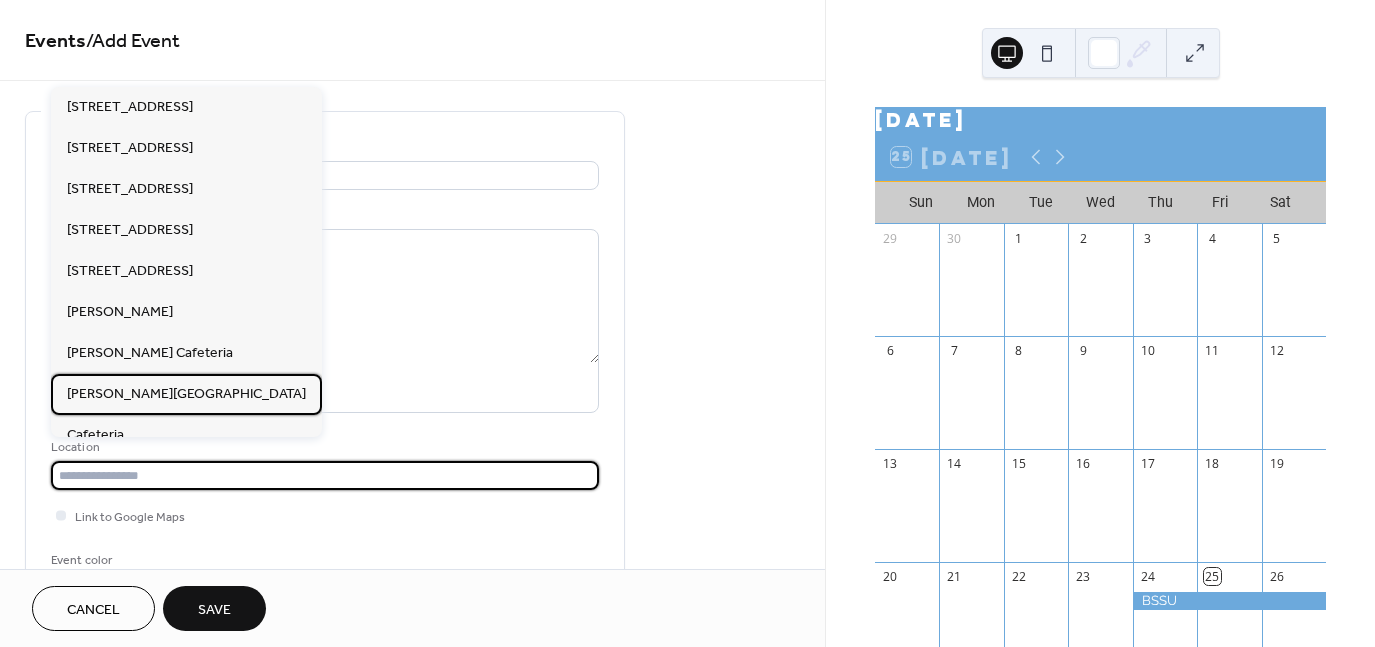 click on "[PERSON_NAME][GEOGRAPHIC_DATA]" at bounding box center (186, 393) 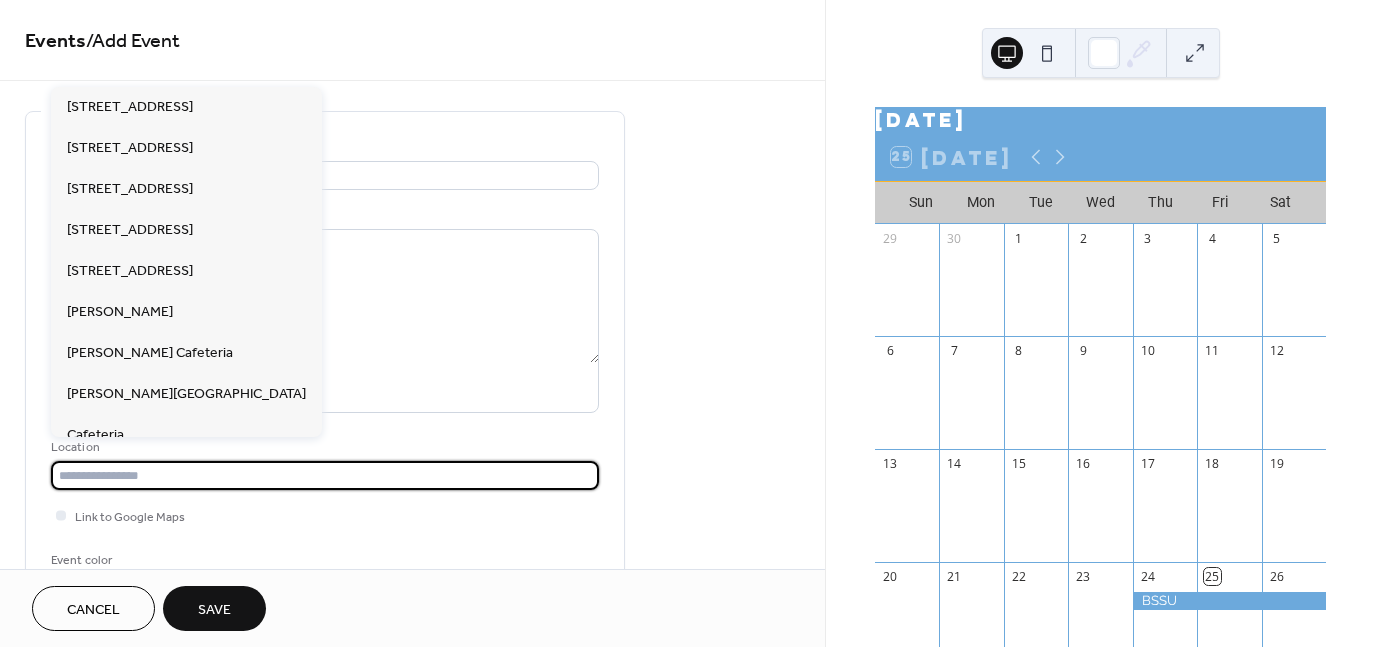 type on "**********" 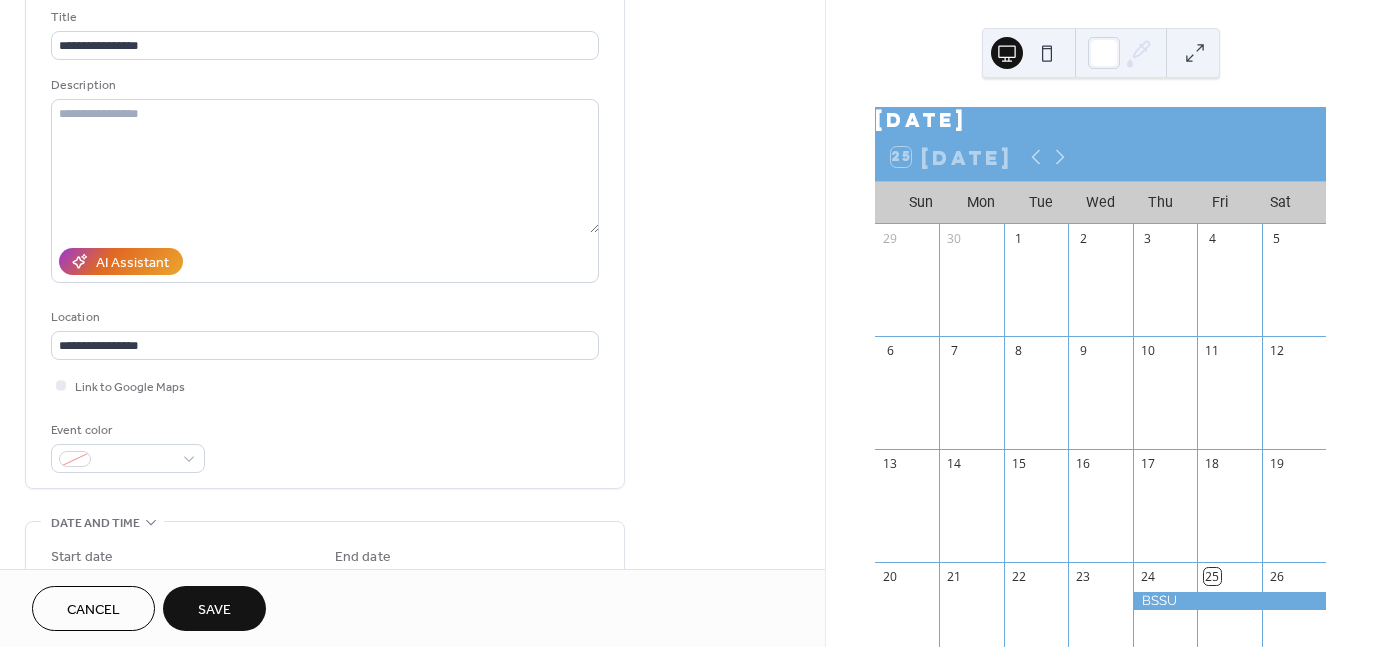 scroll, scrollTop: 300, scrollLeft: 0, axis: vertical 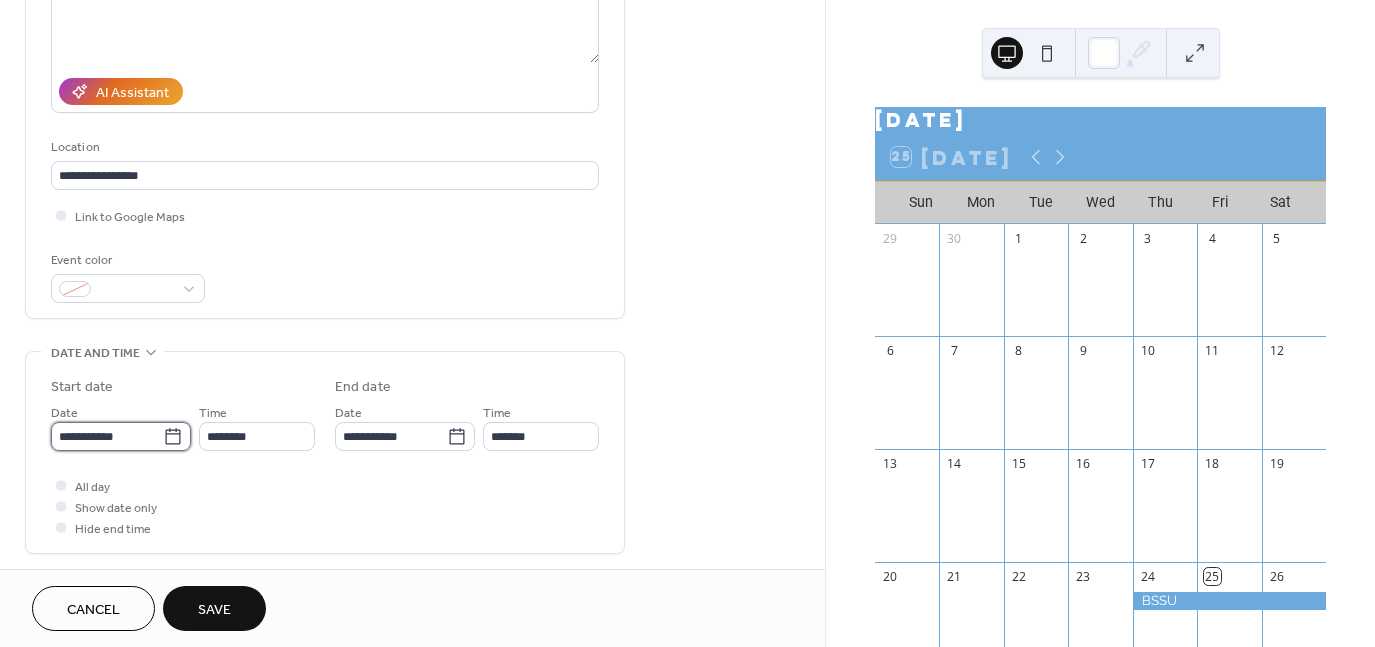 click on "**********" at bounding box center [107, 436] 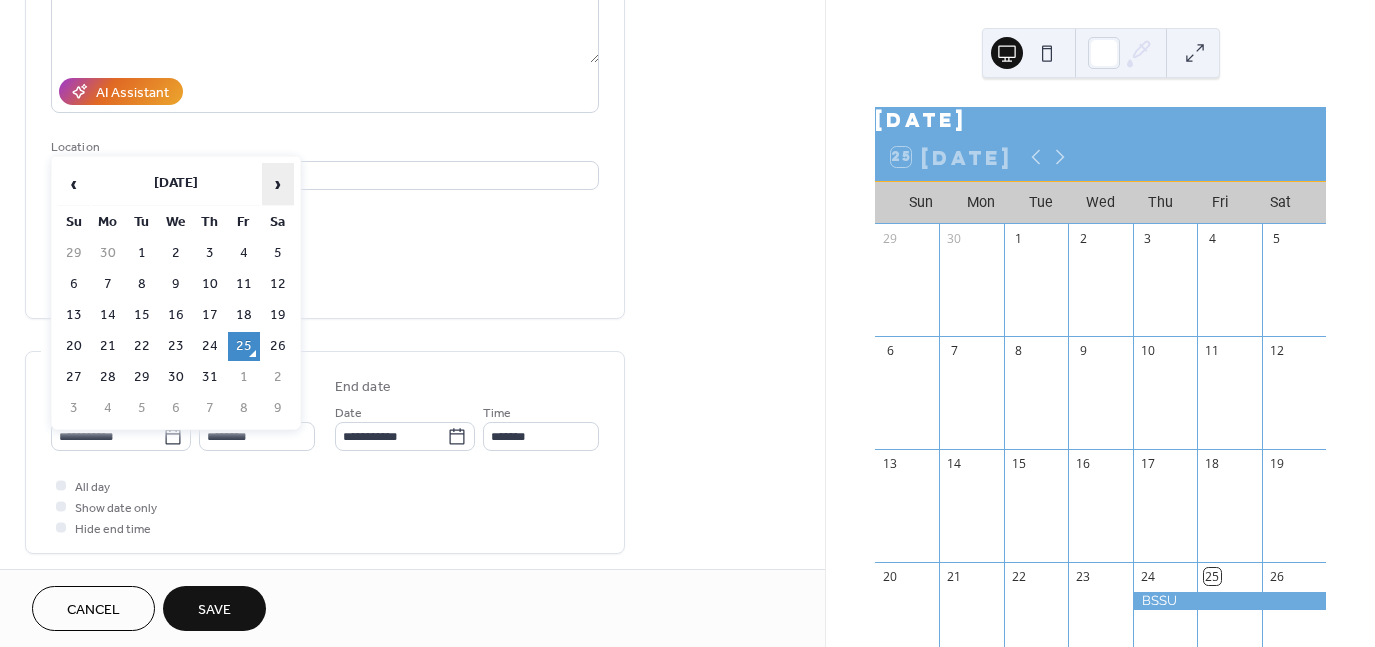 click on "›" at bounding box center [278, 184] 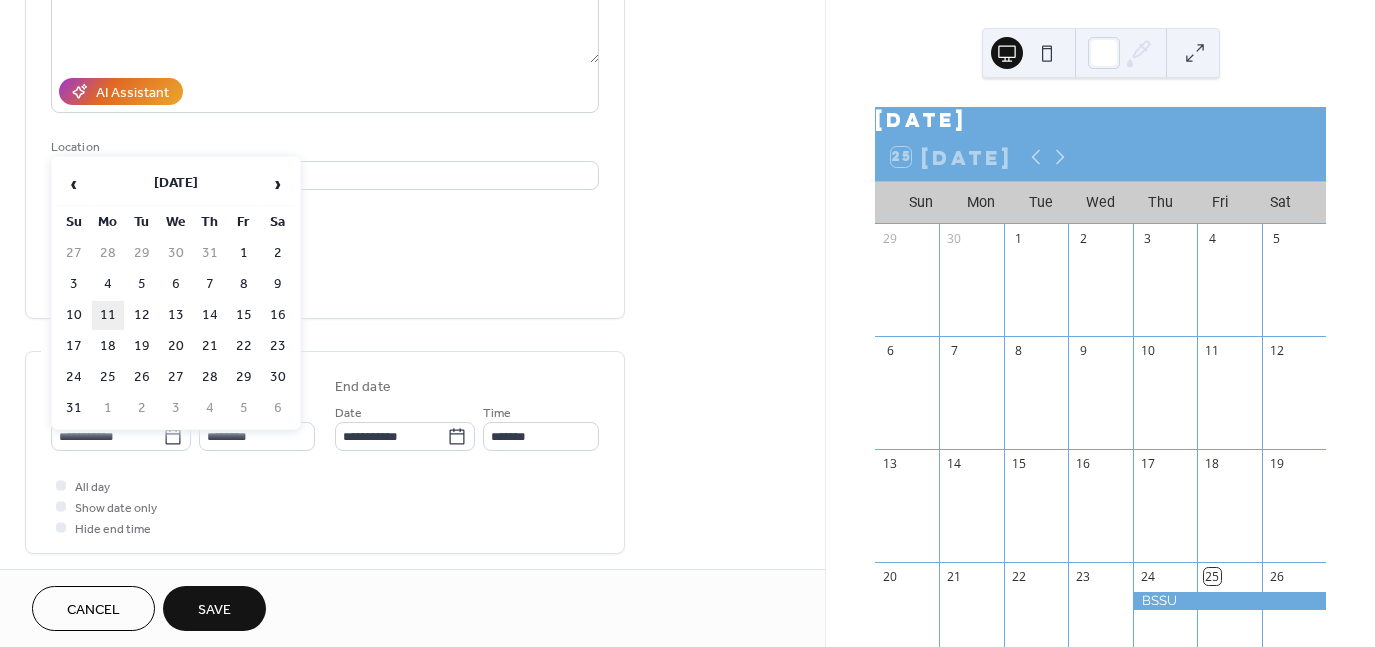 click on "11" at bounding box center [108, 315] 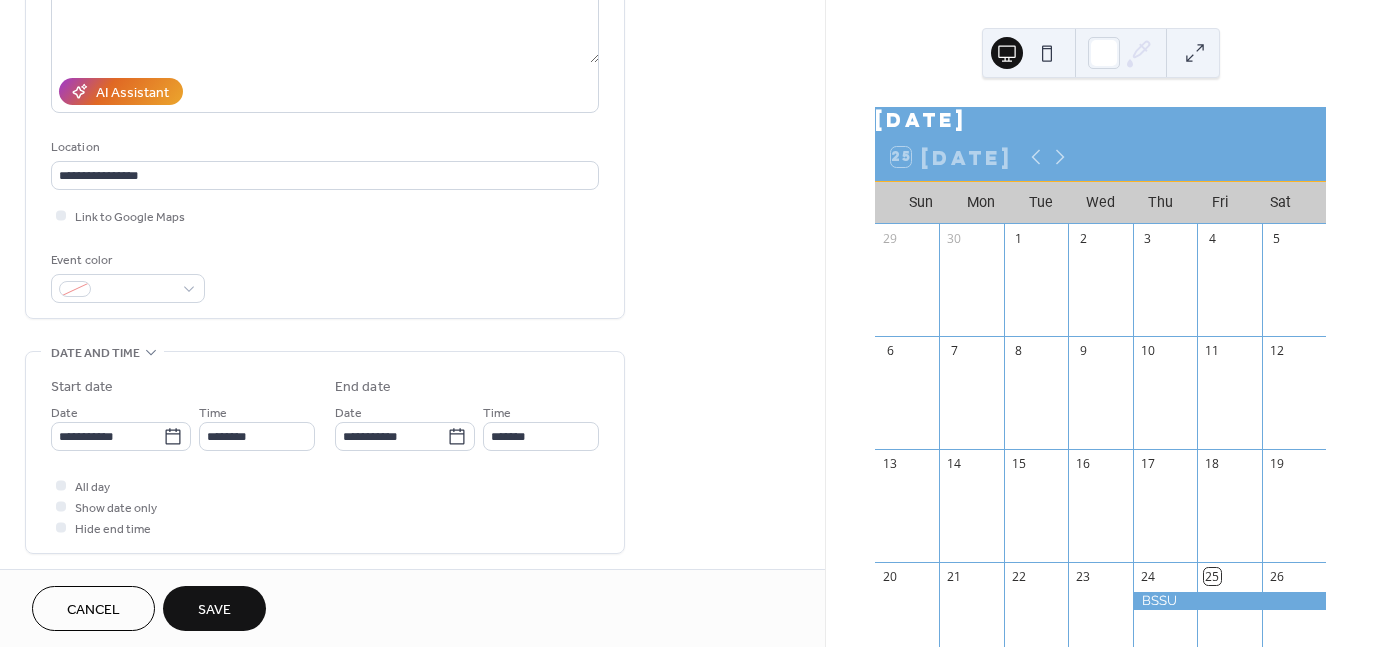 type on "**********" 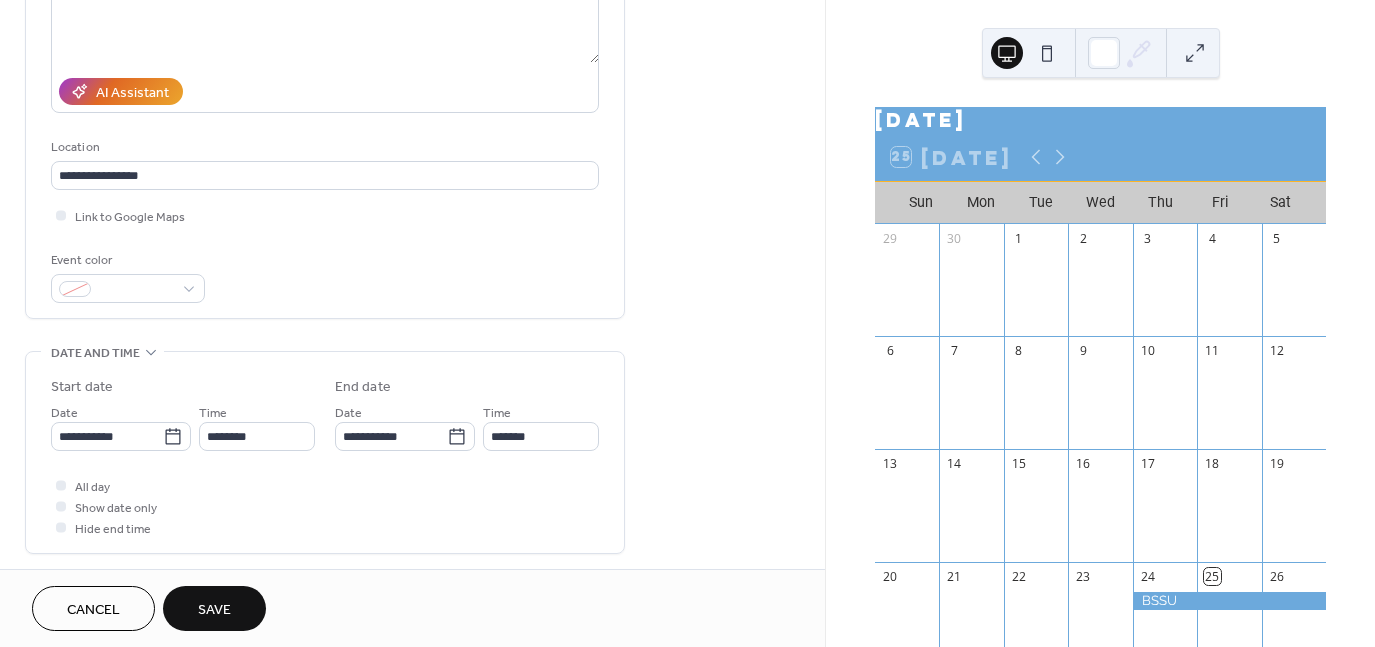 type on "**********" 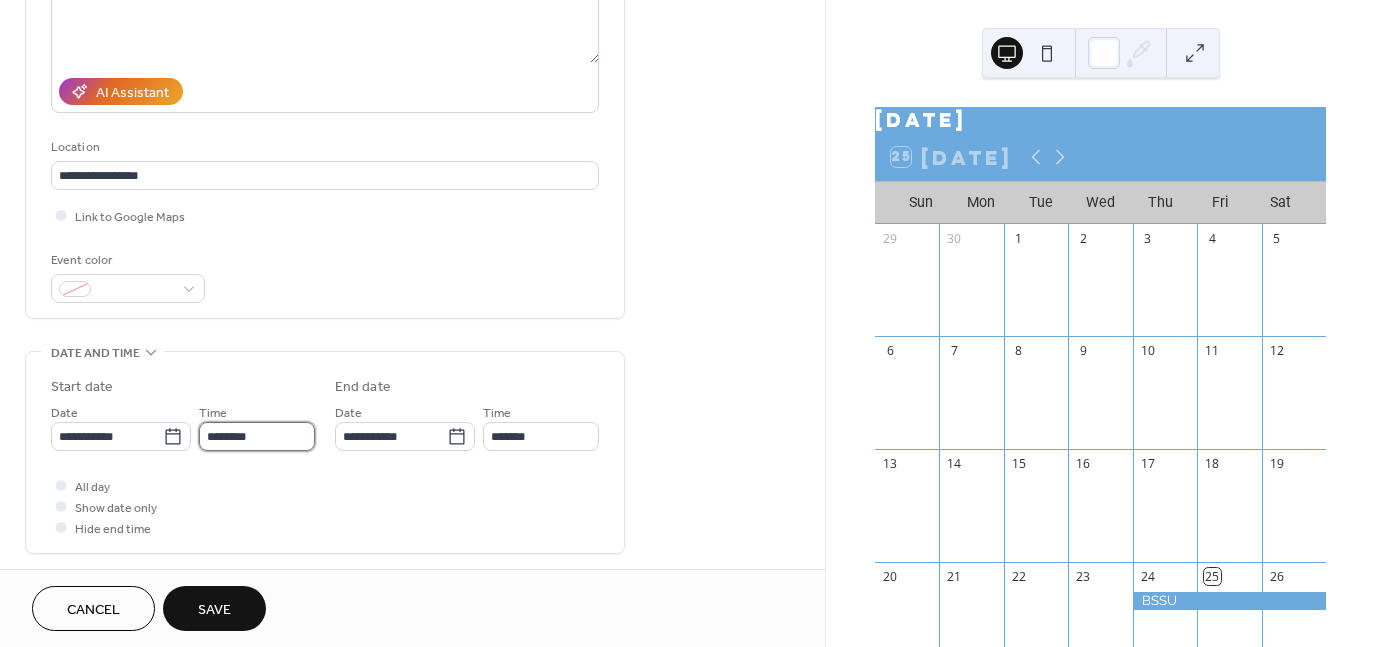 click on "********" at bounding box center (257, 436) 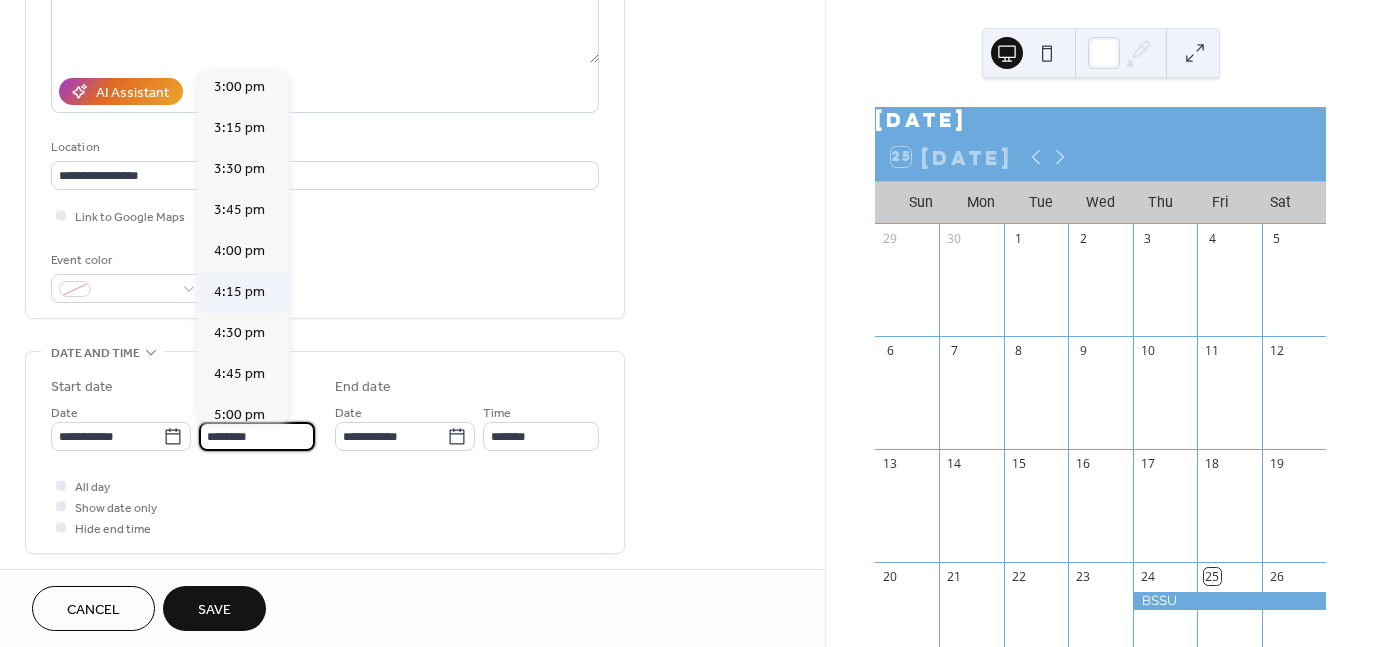 scroll, scrollTop: 2468, scrollLeft: 0, axis: vertical 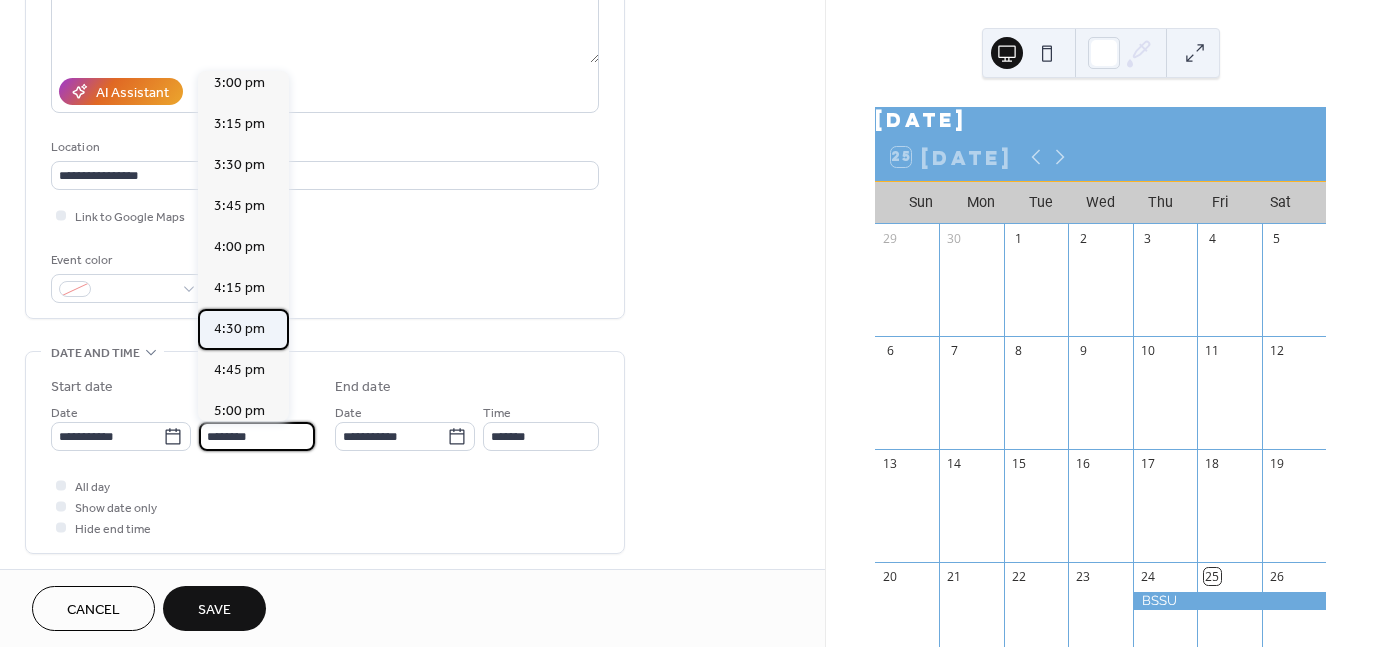click on "4:30 pm" at bounding box center [239, 329] 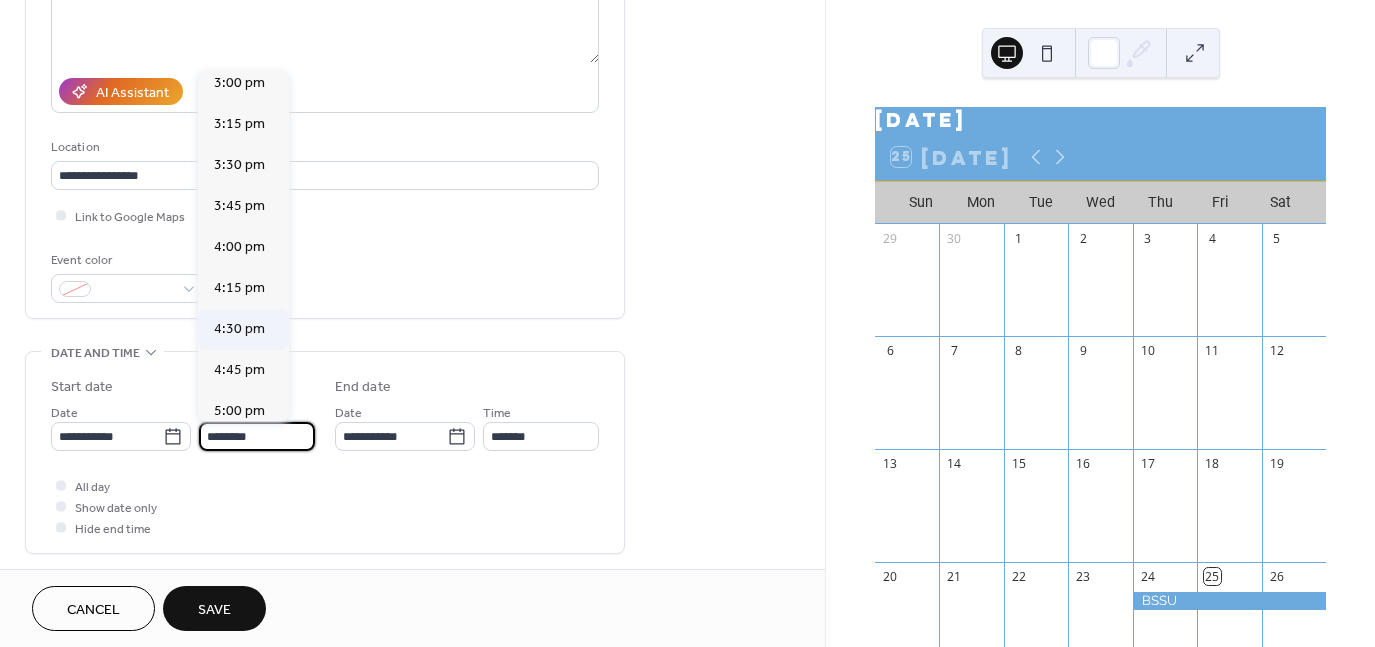 type on "*******" 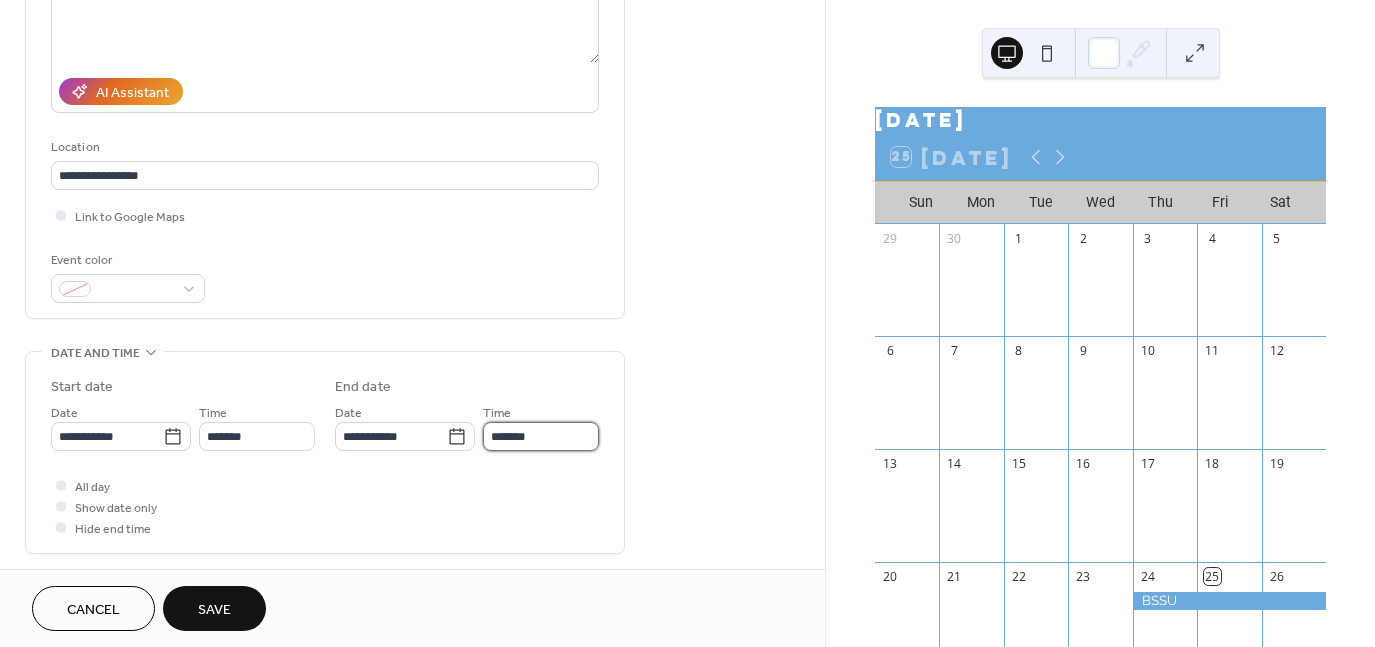 click on "*******" at bounding box center [541, 436] 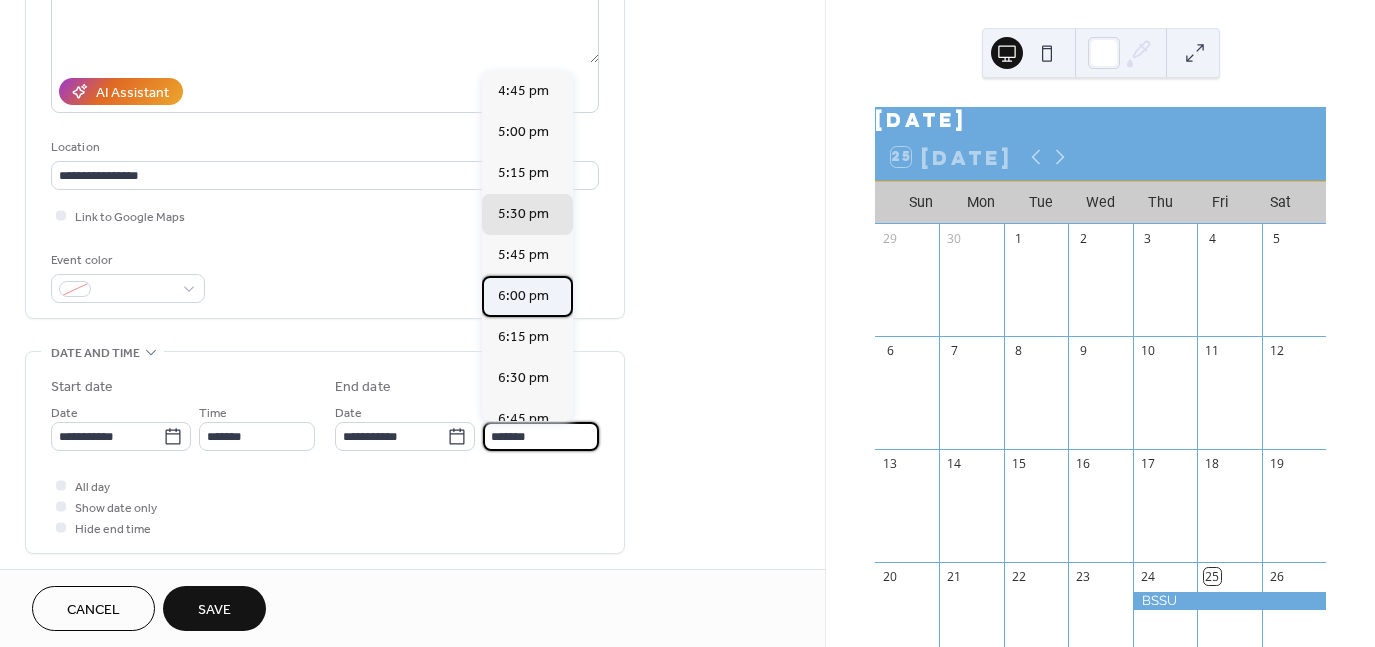 click on "6:00 pm" at bounding box center [523, 296] 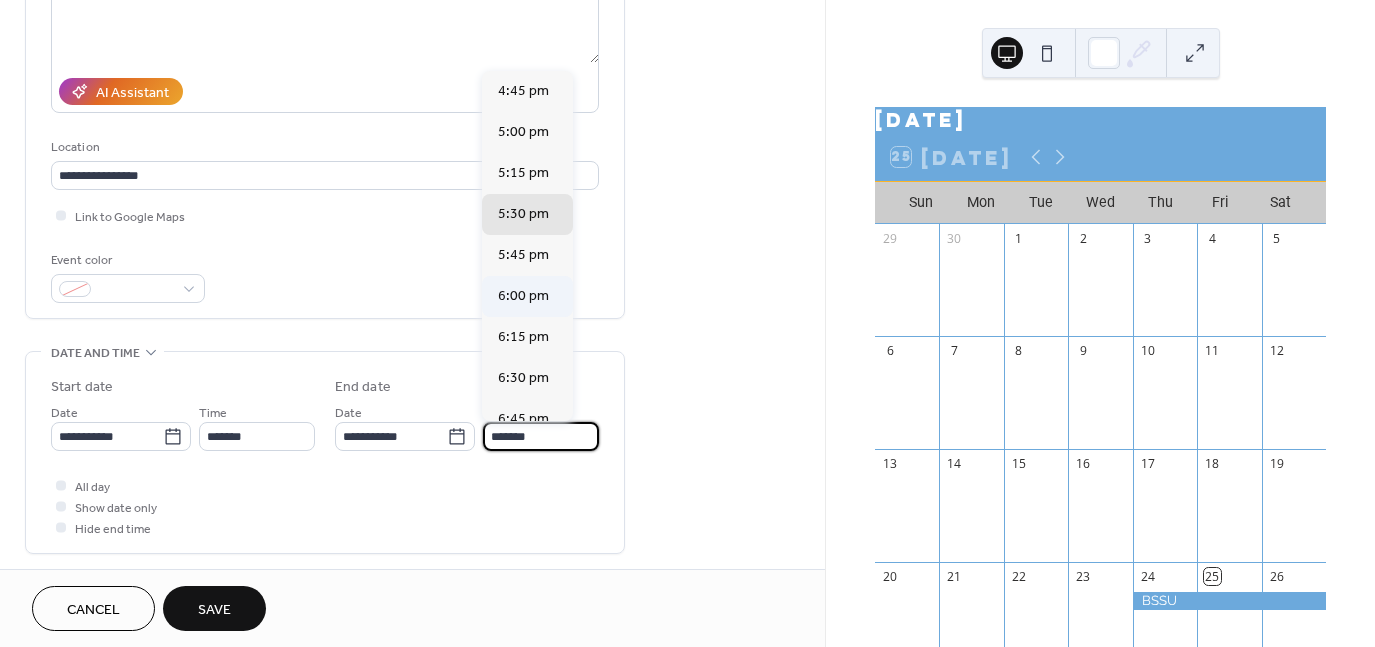 type on "*******" 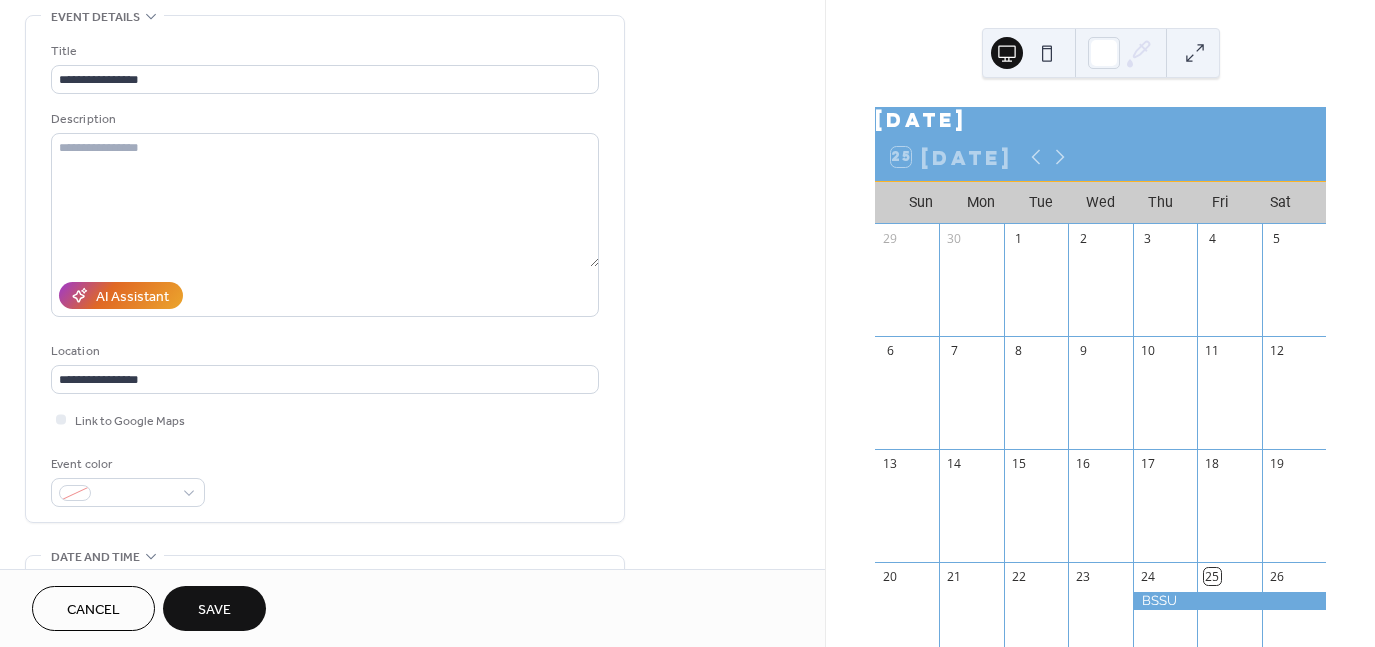scroll, scrollTop: 0, scrollLeft: 0, axis: both 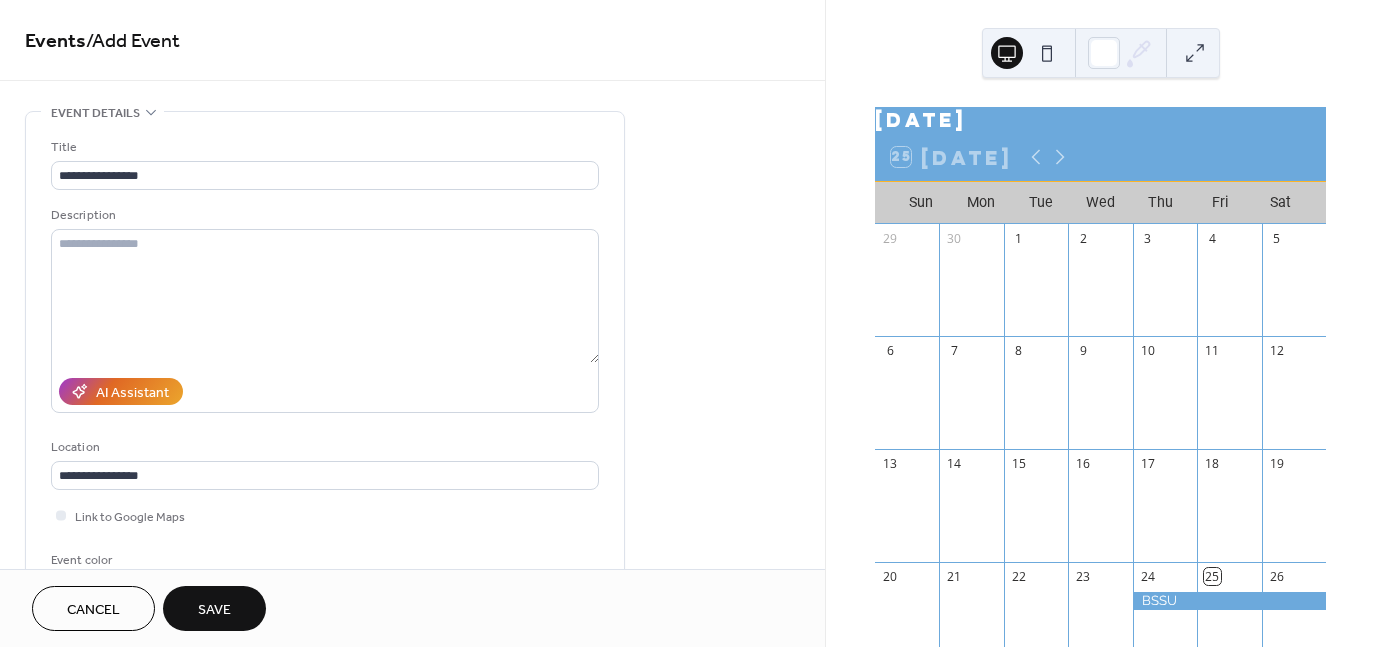 click on "Save" at bounding box center [214, 608] 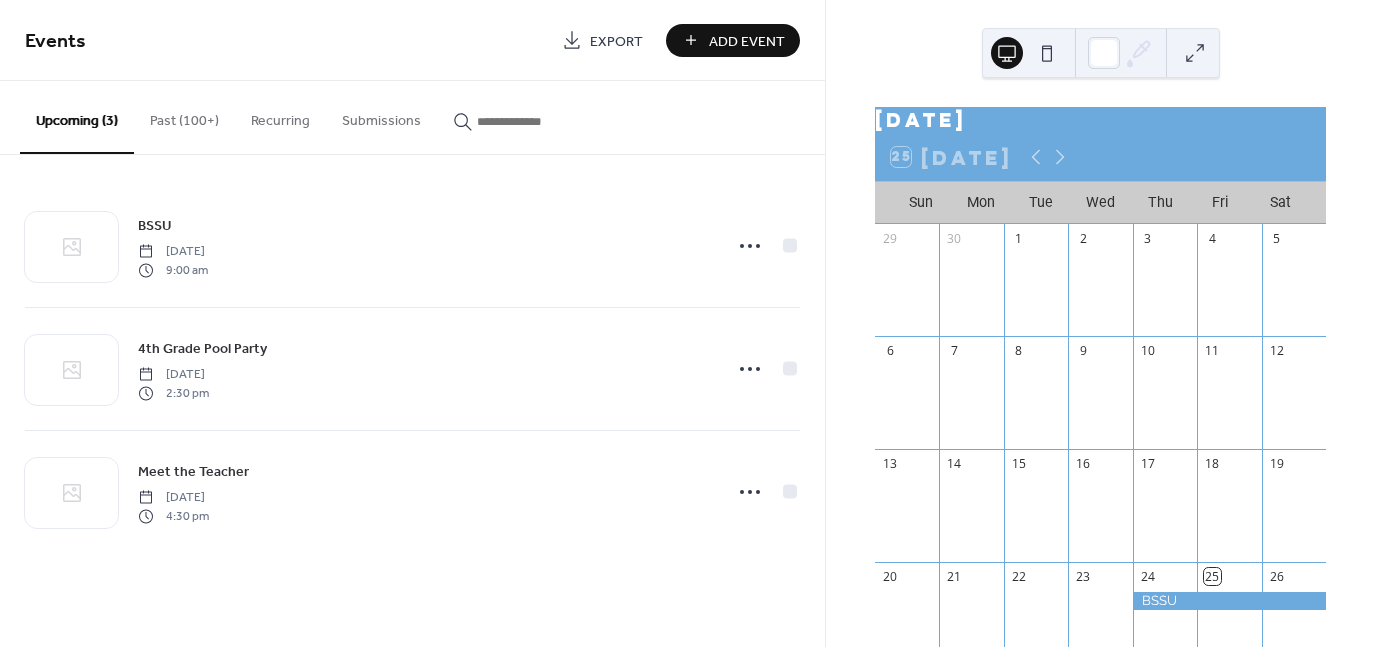 click on "Events" at bounding box center (286, 42) 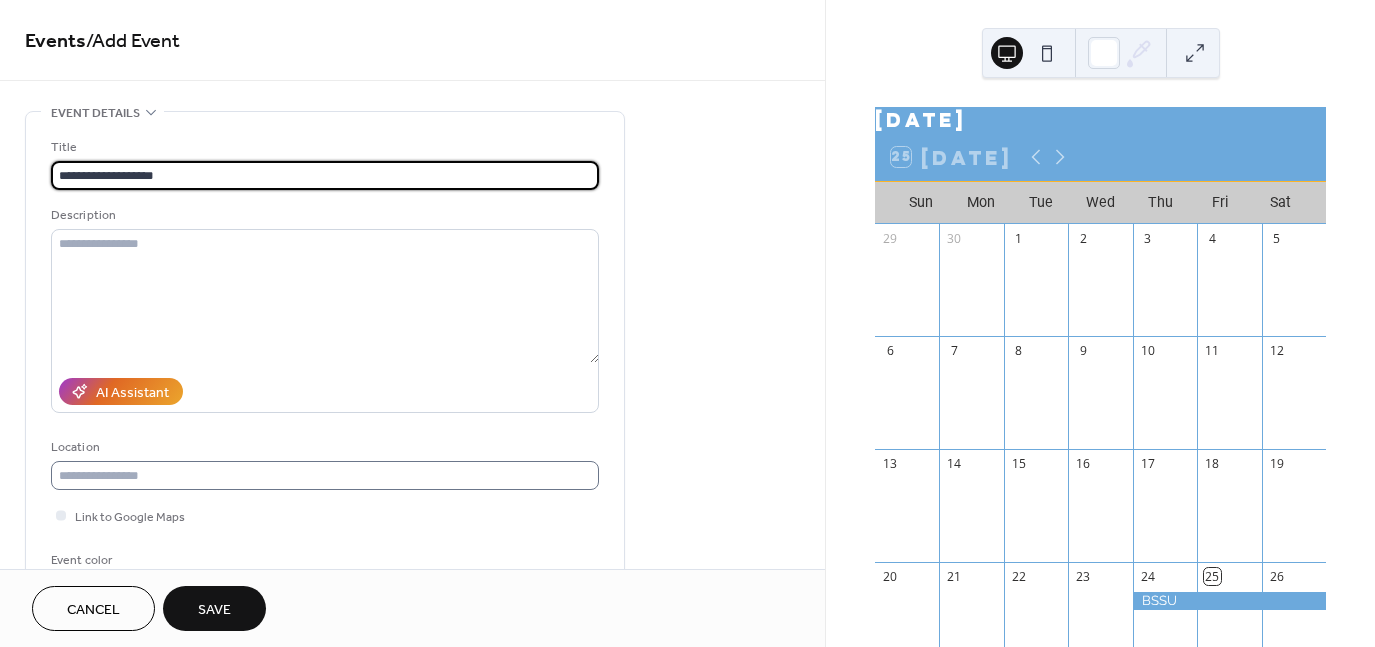 type on "**********" 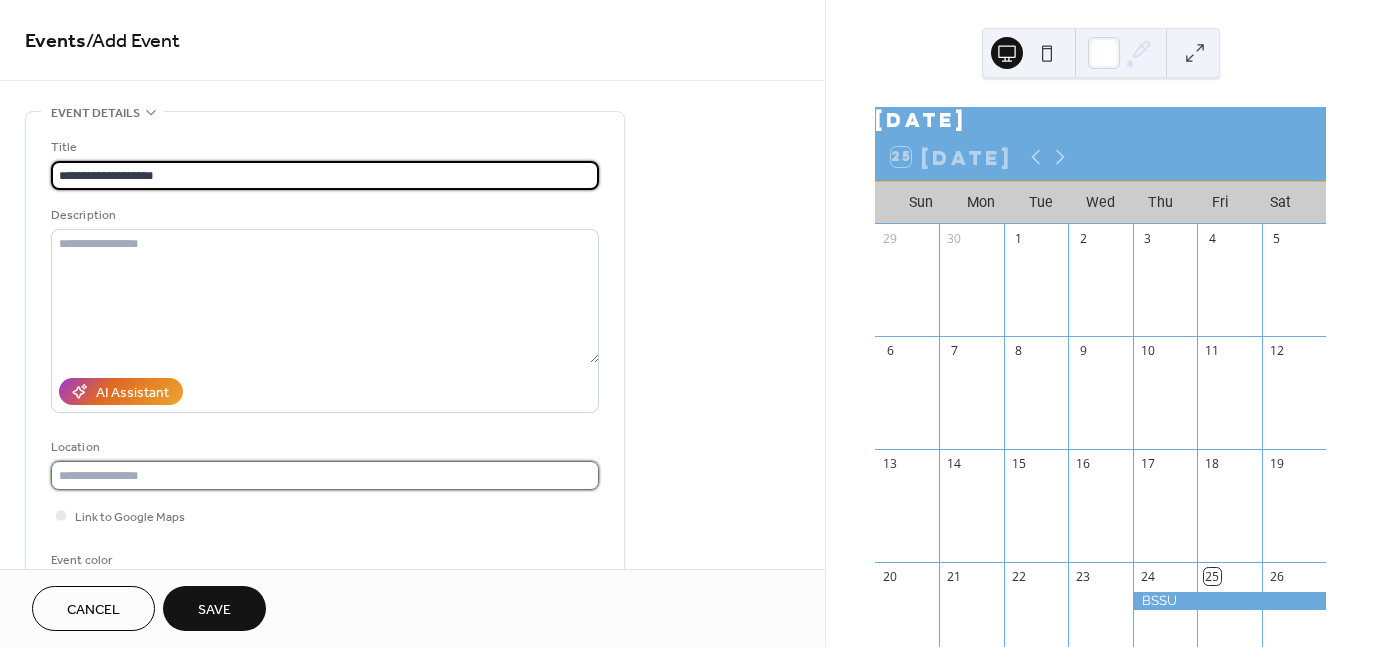 click at bounding box center (325, 475) 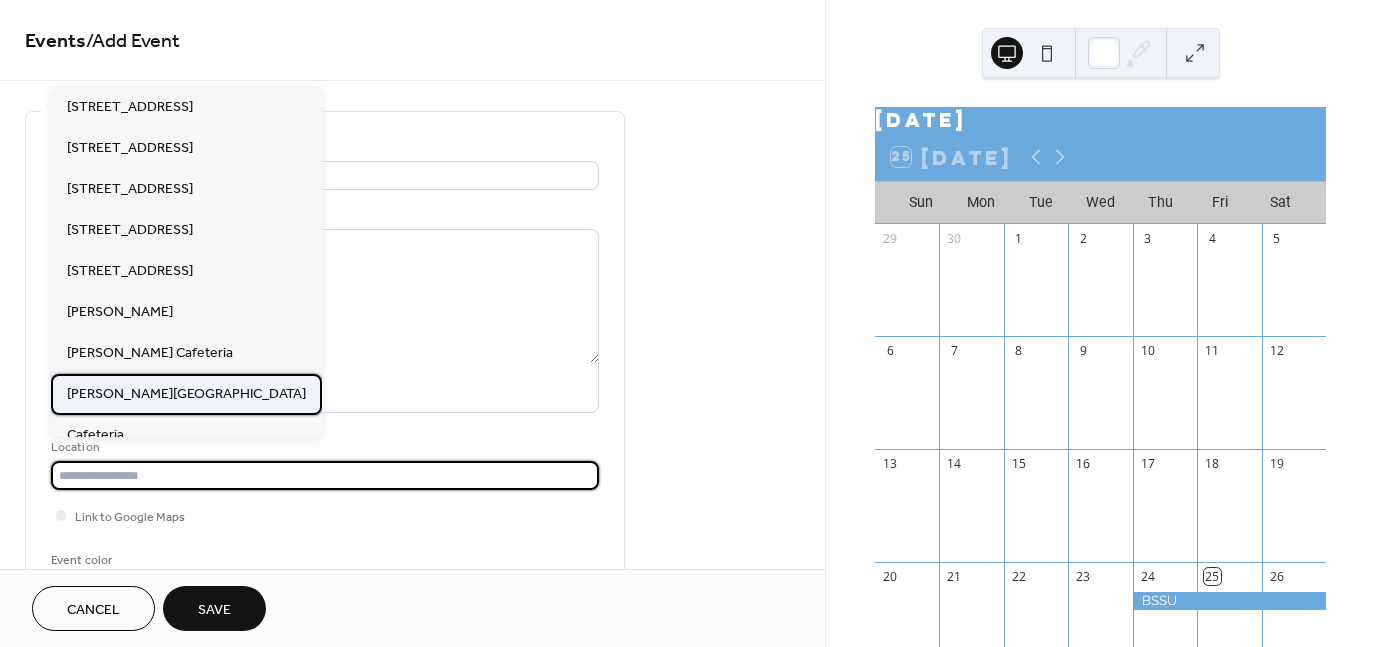 click on "[PERSON_NAME][GEOGRAPHIC_DATA]" at bounding box center (186, 393) 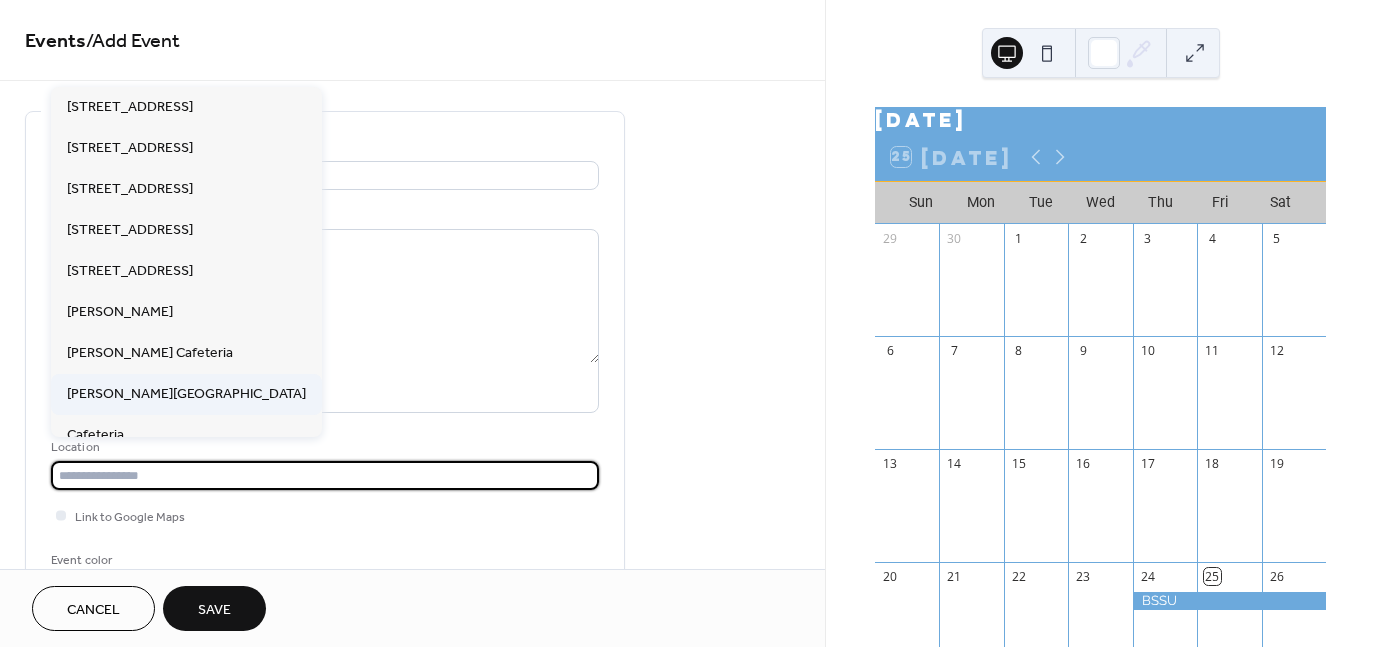 type on "**********" 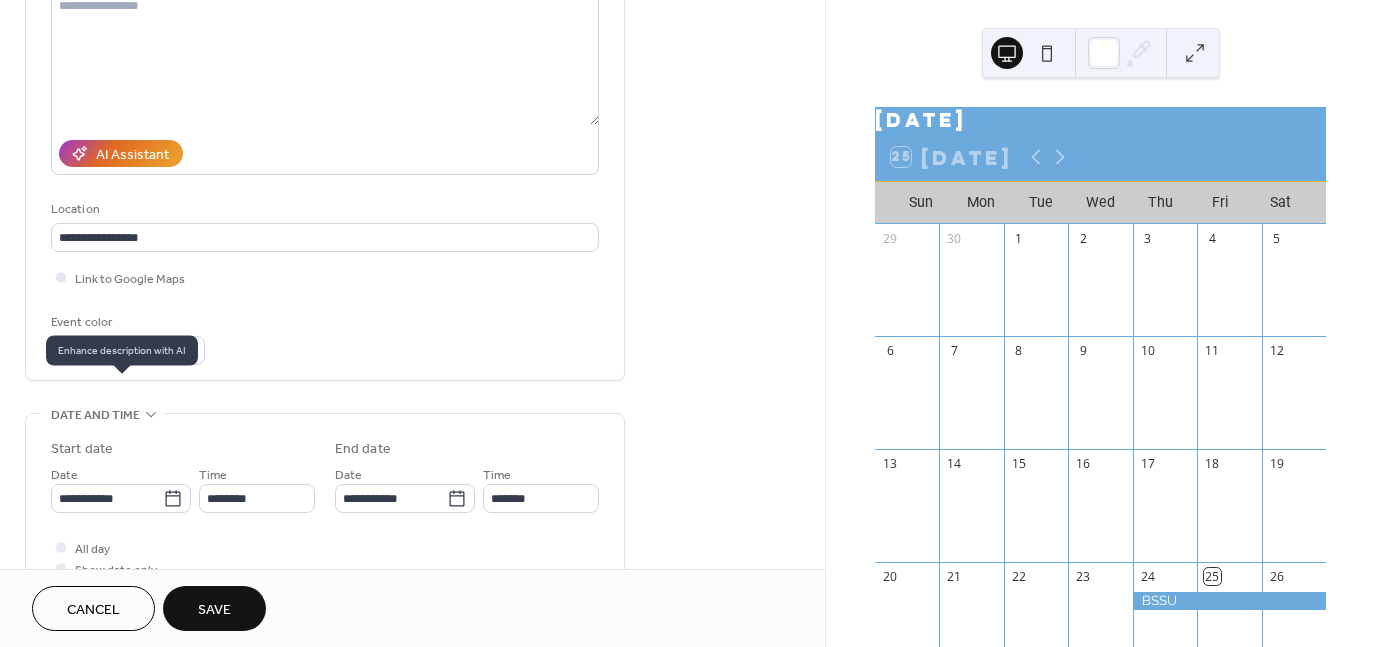 scroll, scrollTop: 300, scrollLeft: 0, axis: vertical 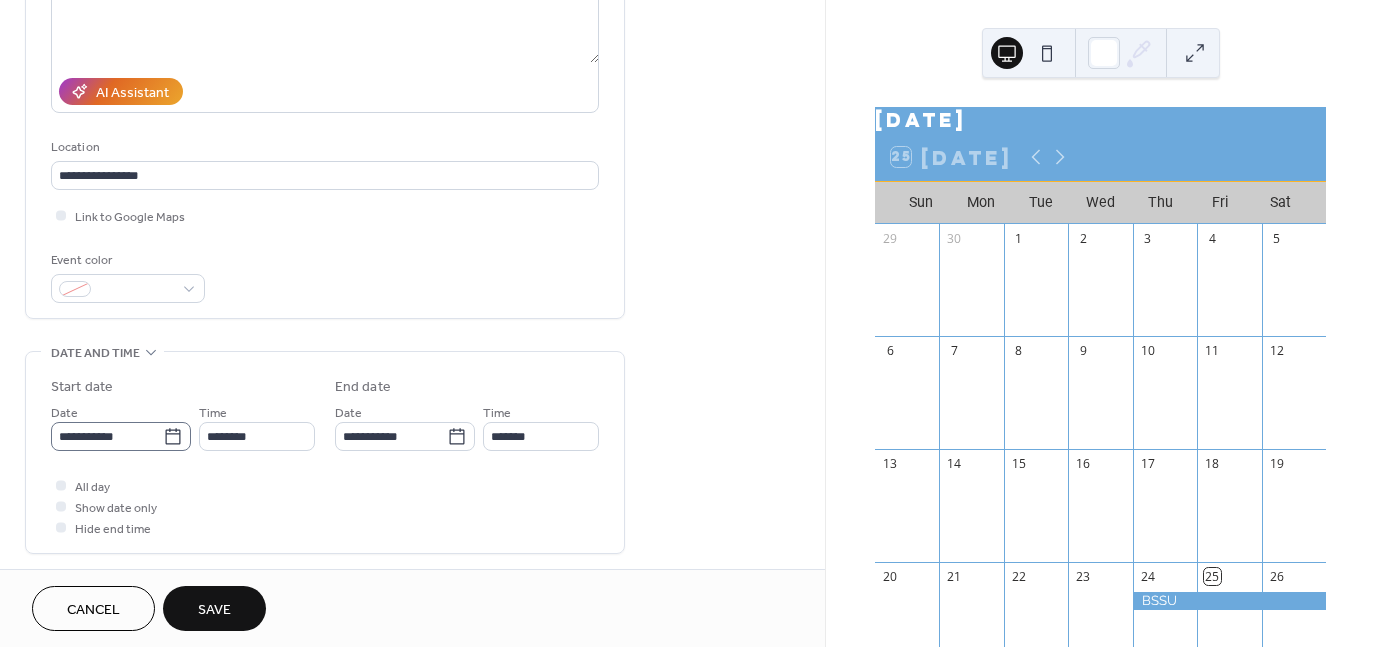 click 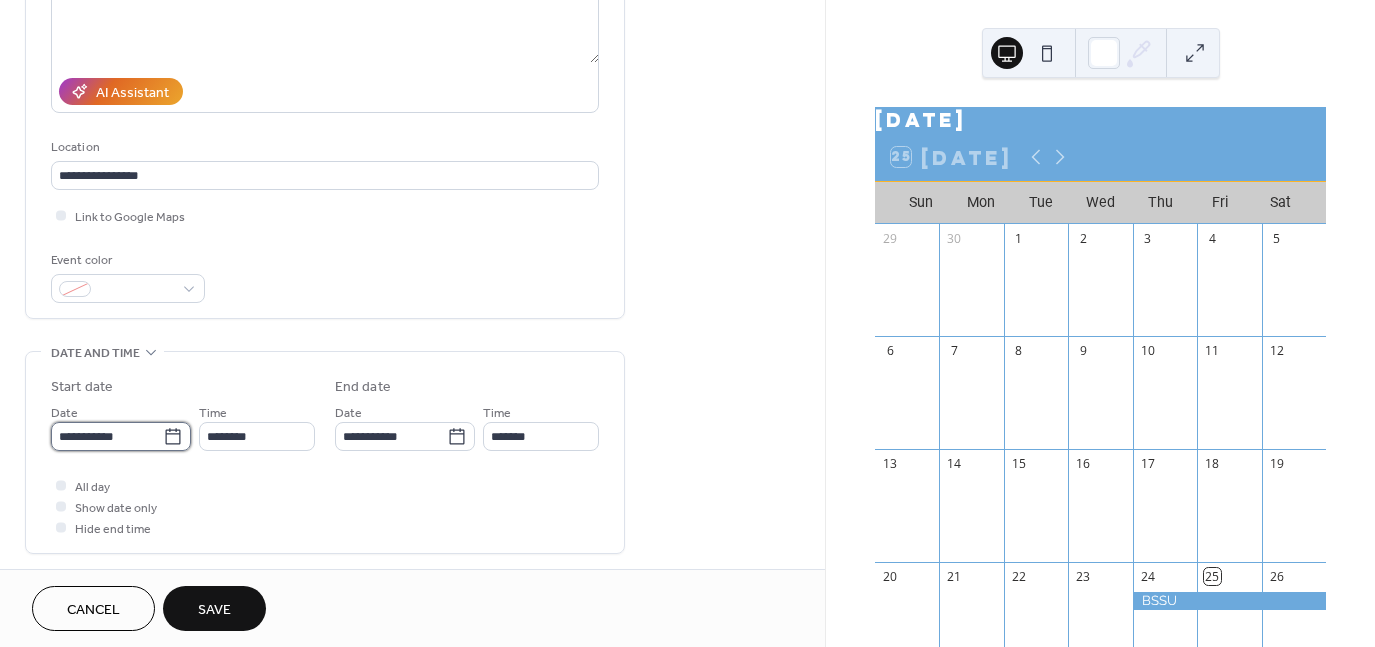 click on "**********" at bounding box center [107, 436] 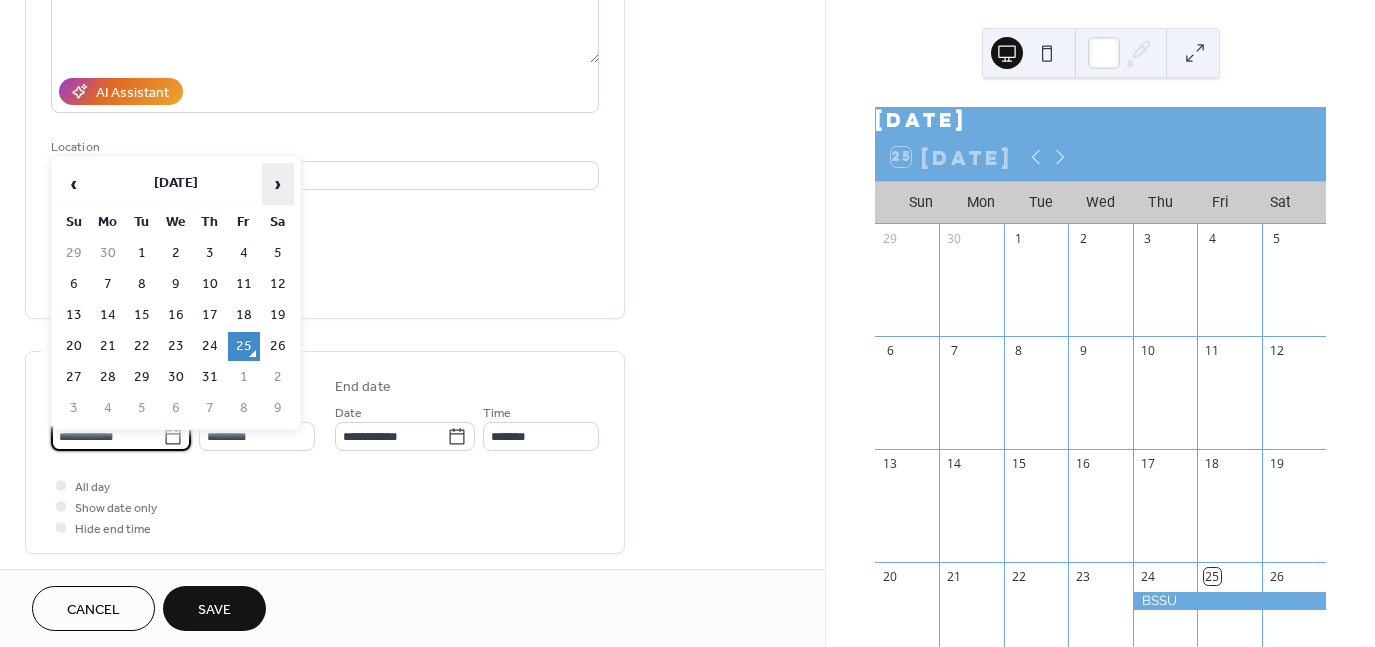 click on "›" at bounding box center (278, 184) 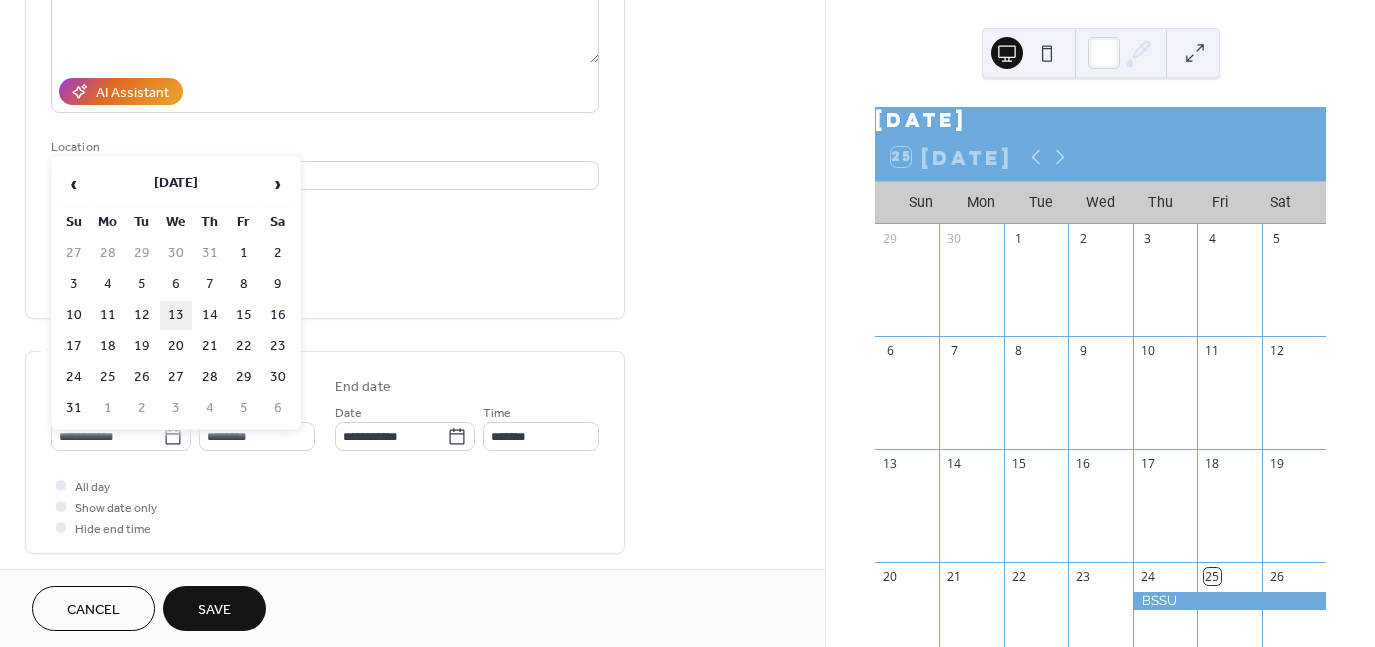 click on "13" at bounding box center (176, 315) 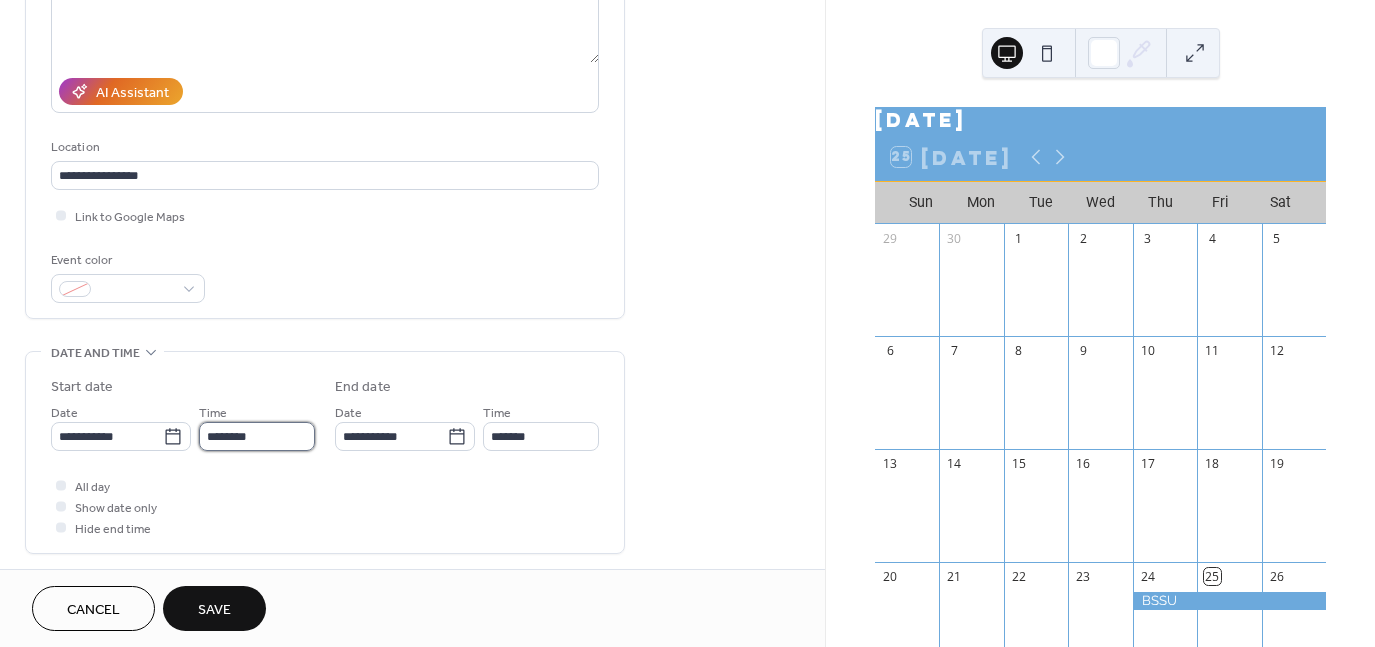 click on "********" at bounding box center (257, 436) 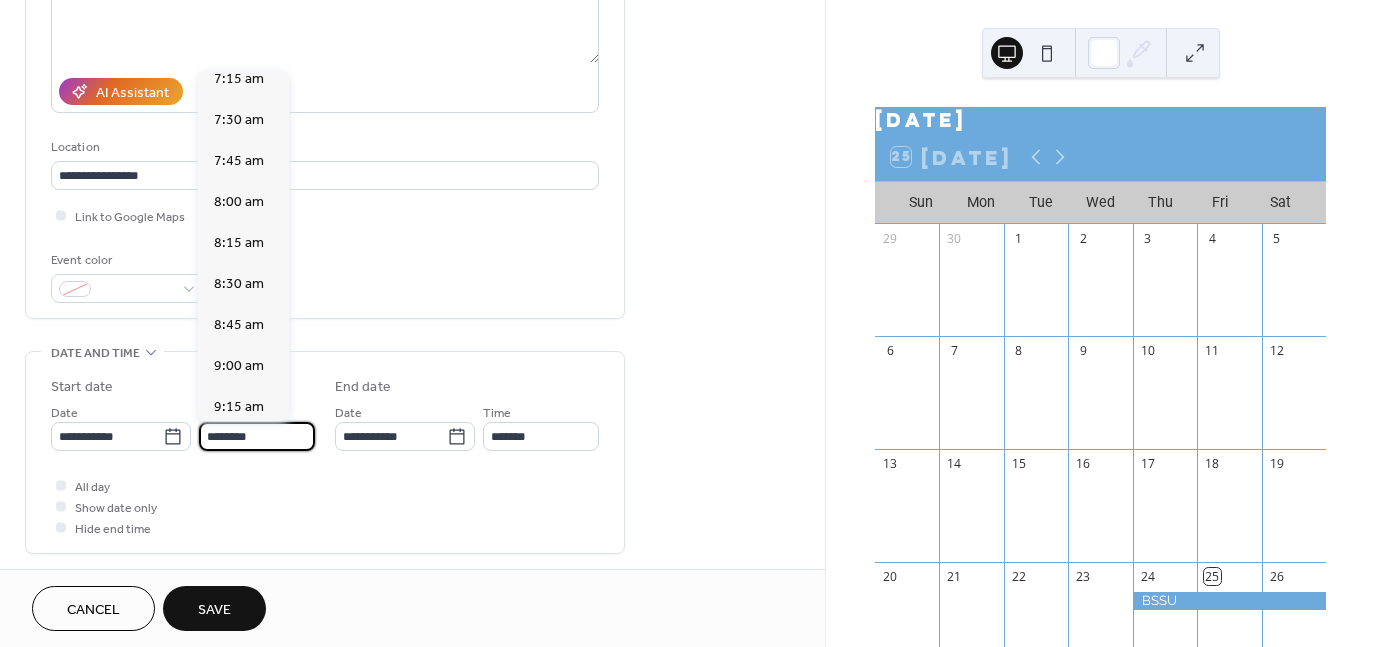 scroll, scrollTop: 1168, scrollLeft: 0, axis: vertical 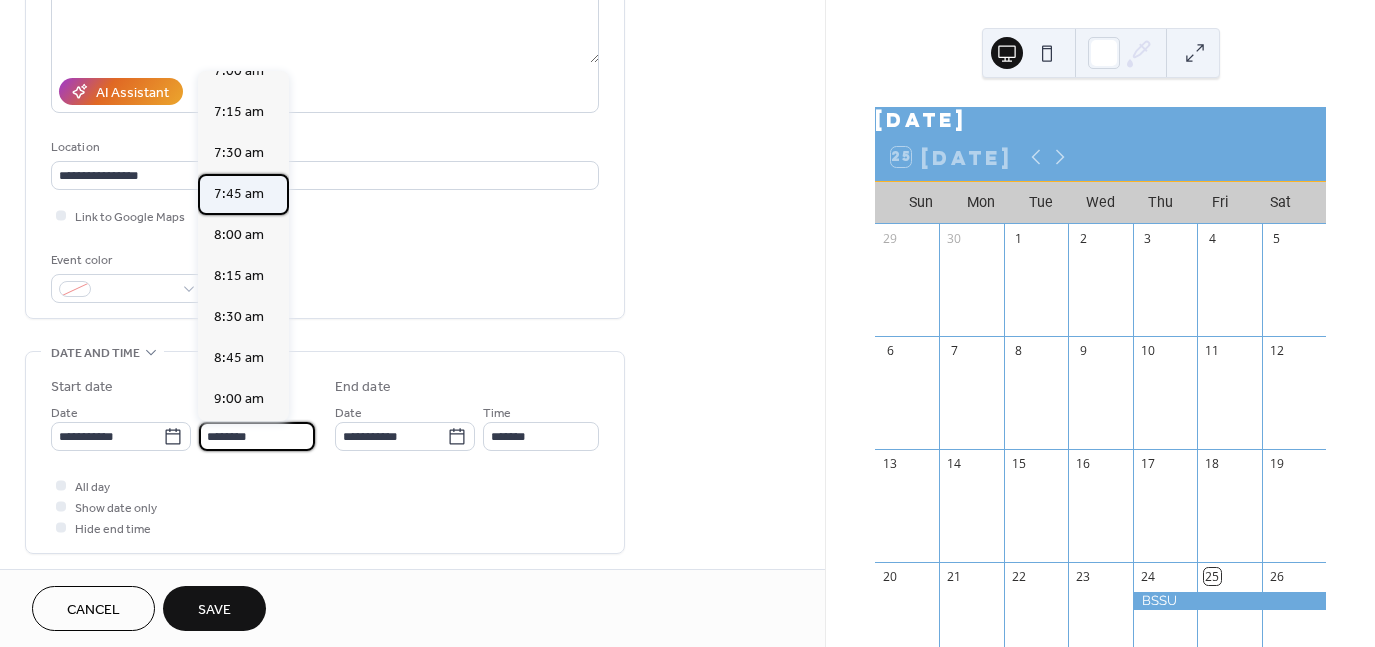 click on "7:45 am" at bounding box center (239, 194) 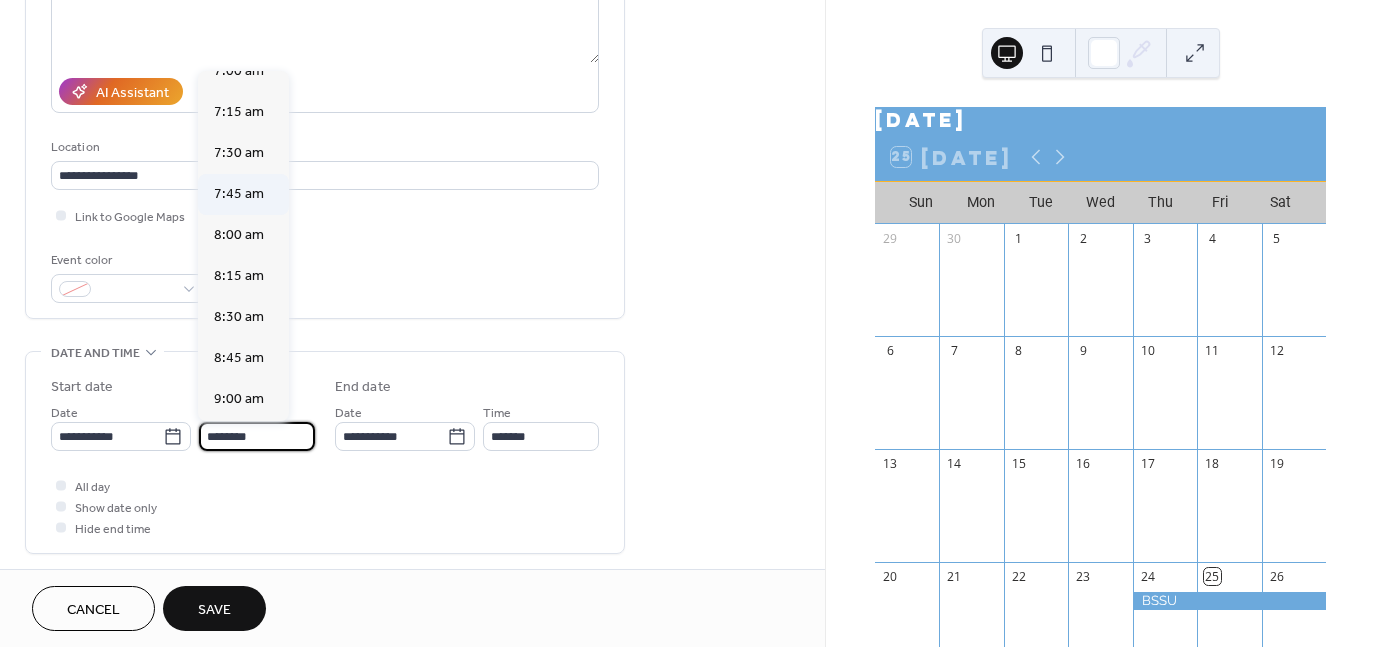type on "*******" 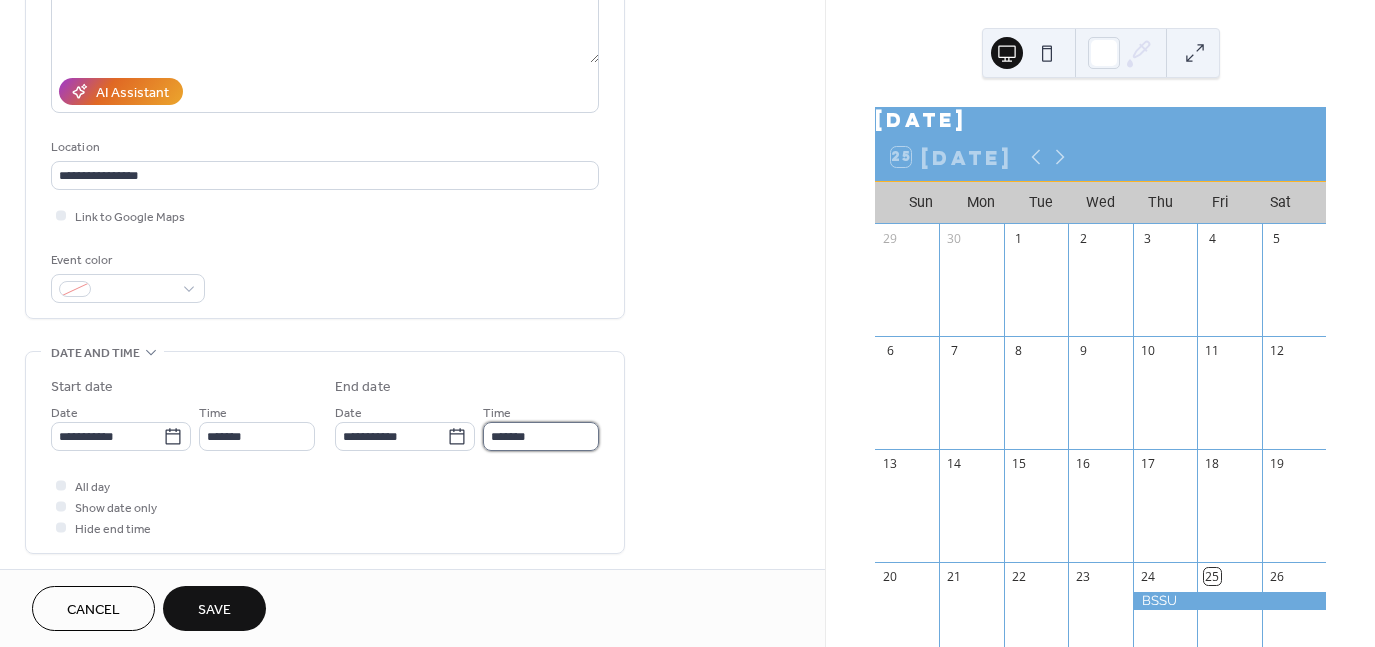 click on "*******" at bounding box center [541, 436] 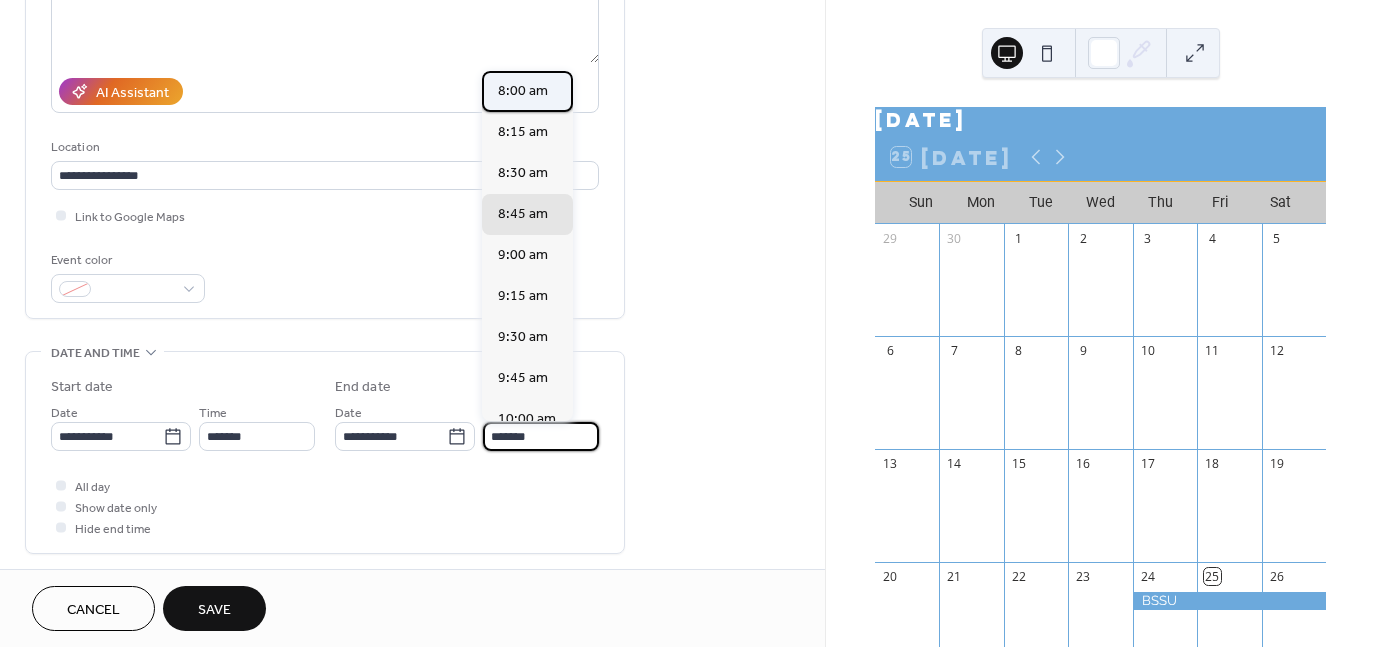 click on "8:00 am" at bounding box center [527, 91] 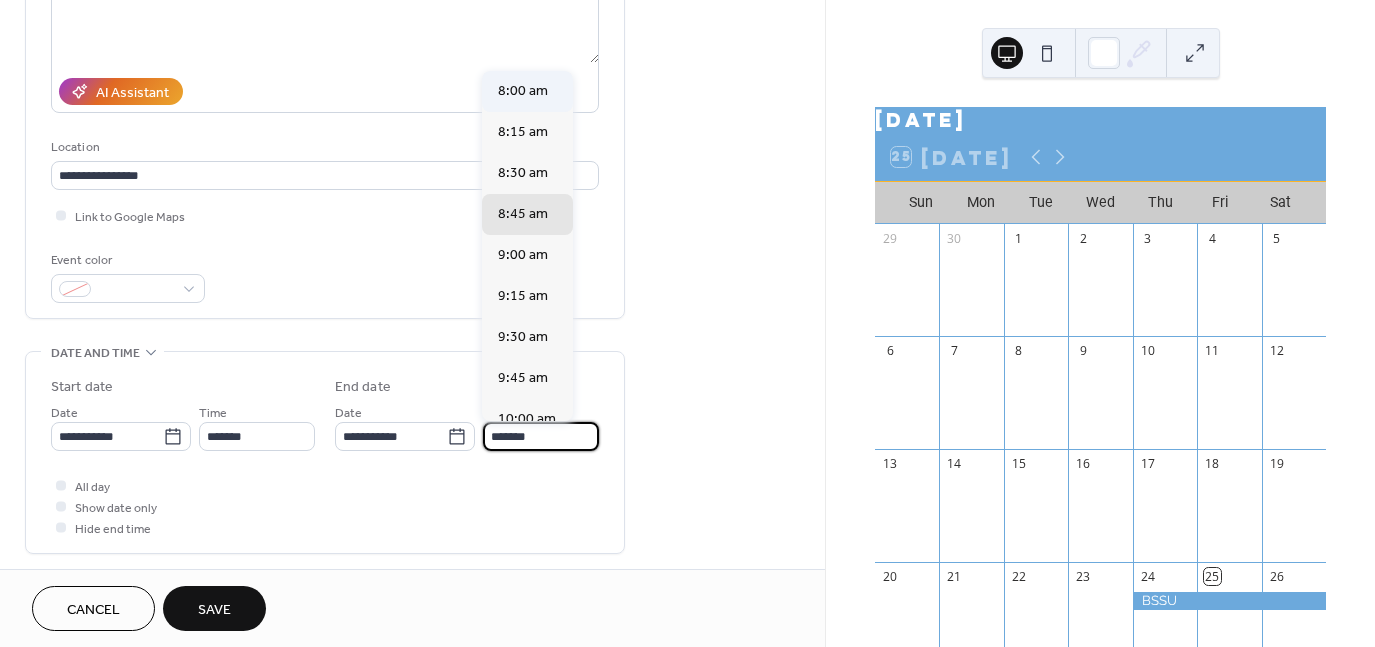 type on "*******" 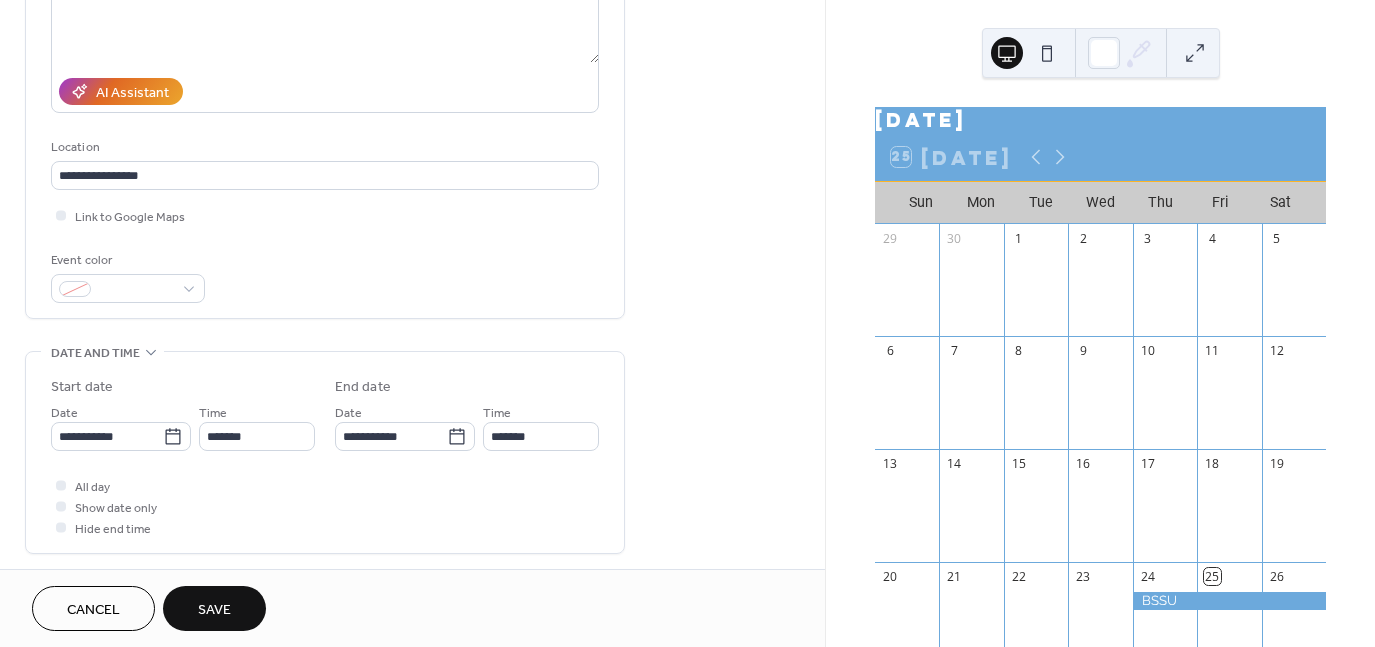 click on "Save" at bounding box center [214, 610] 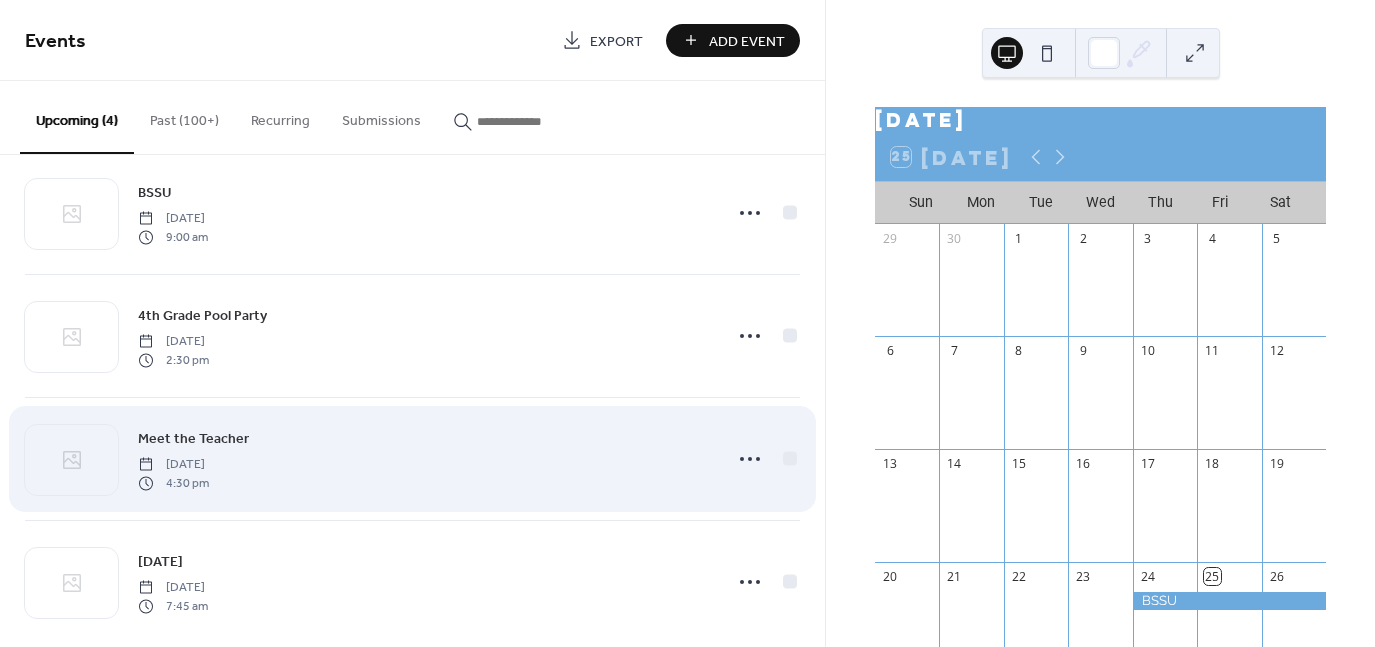 scroll, scrollTop: 0, scrollLeft: 0, axis: both 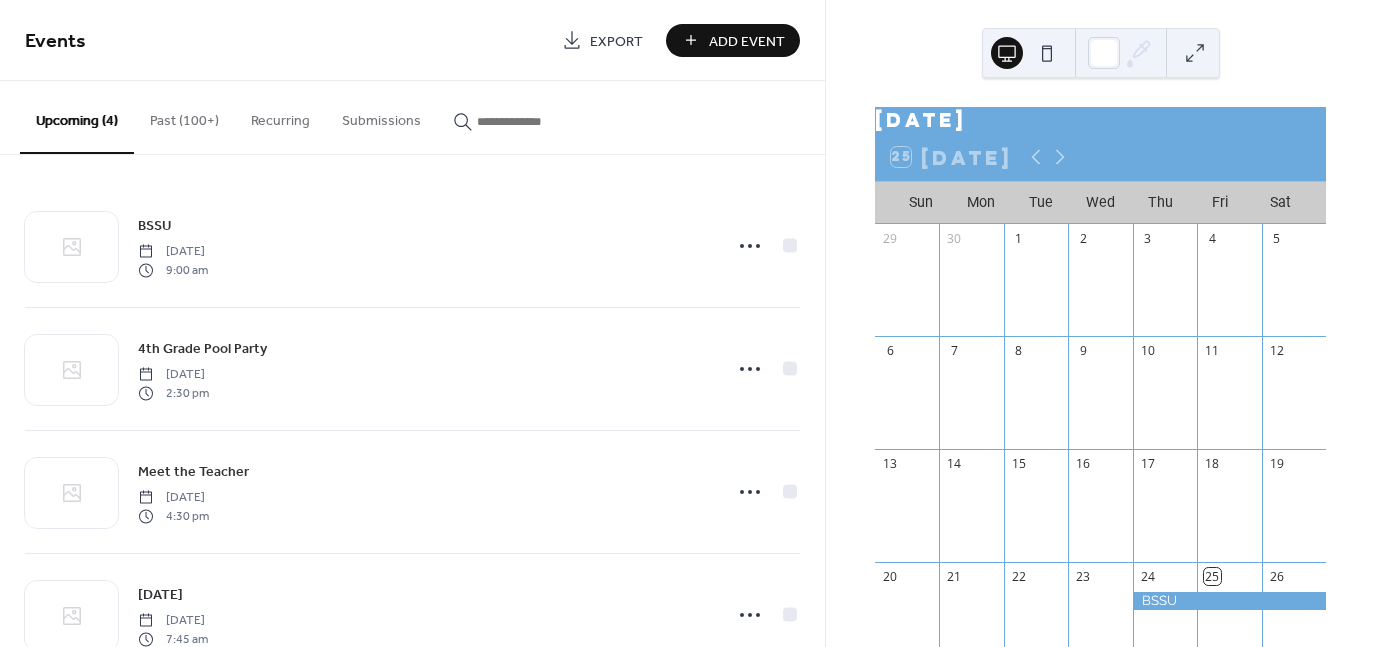 click on "Add Event" at bounding box center (747, 41) 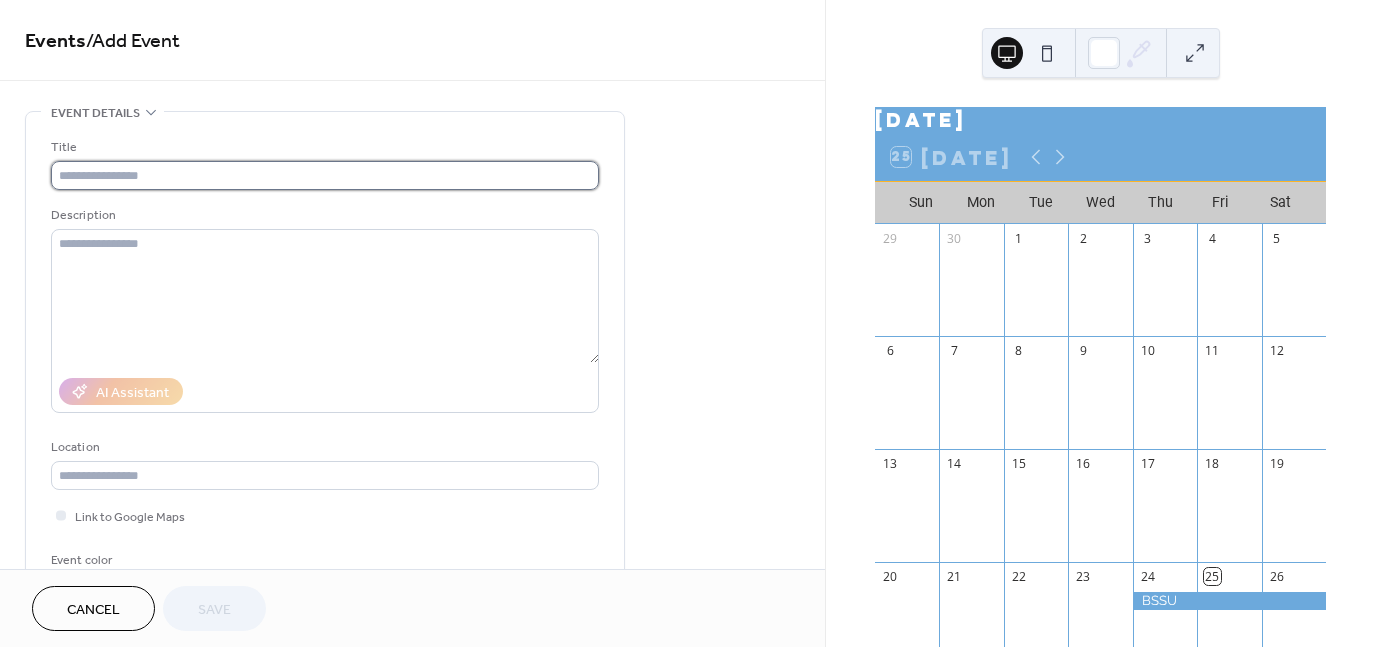 click at bounding box center [325, 175] 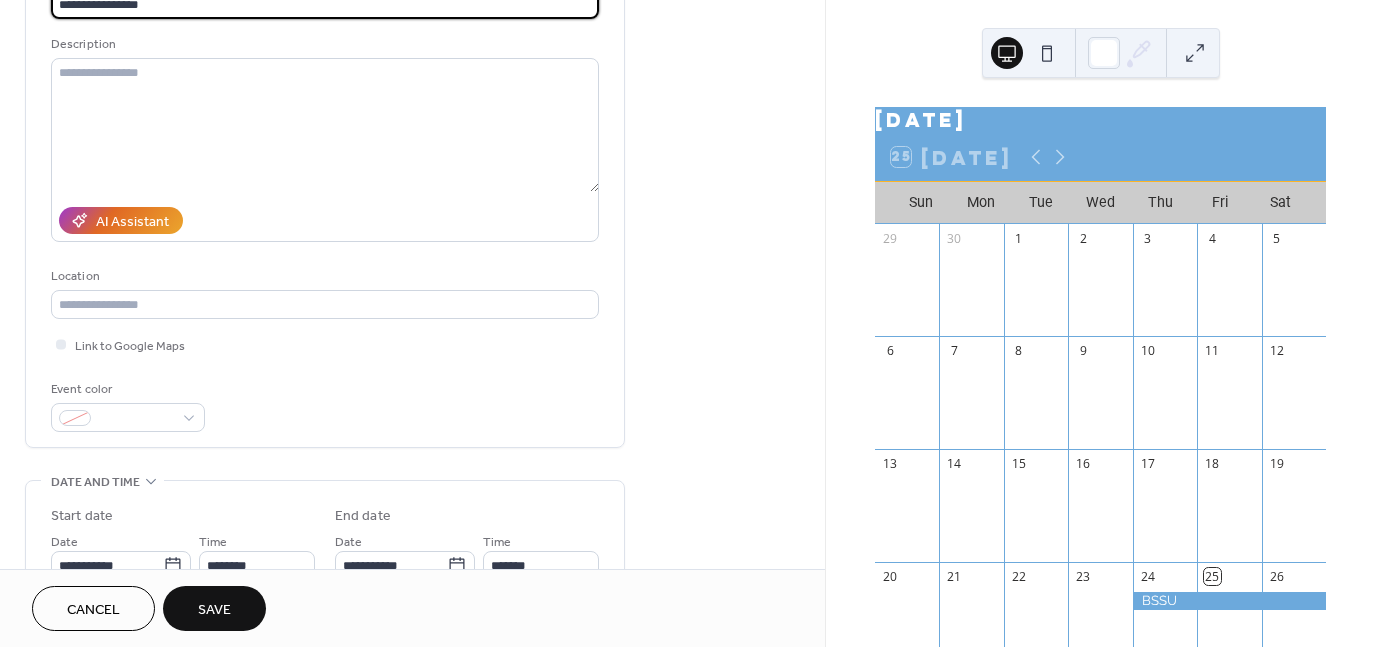 scroll, scrollTop: 200, scrollLeft: 0, axis: vertical 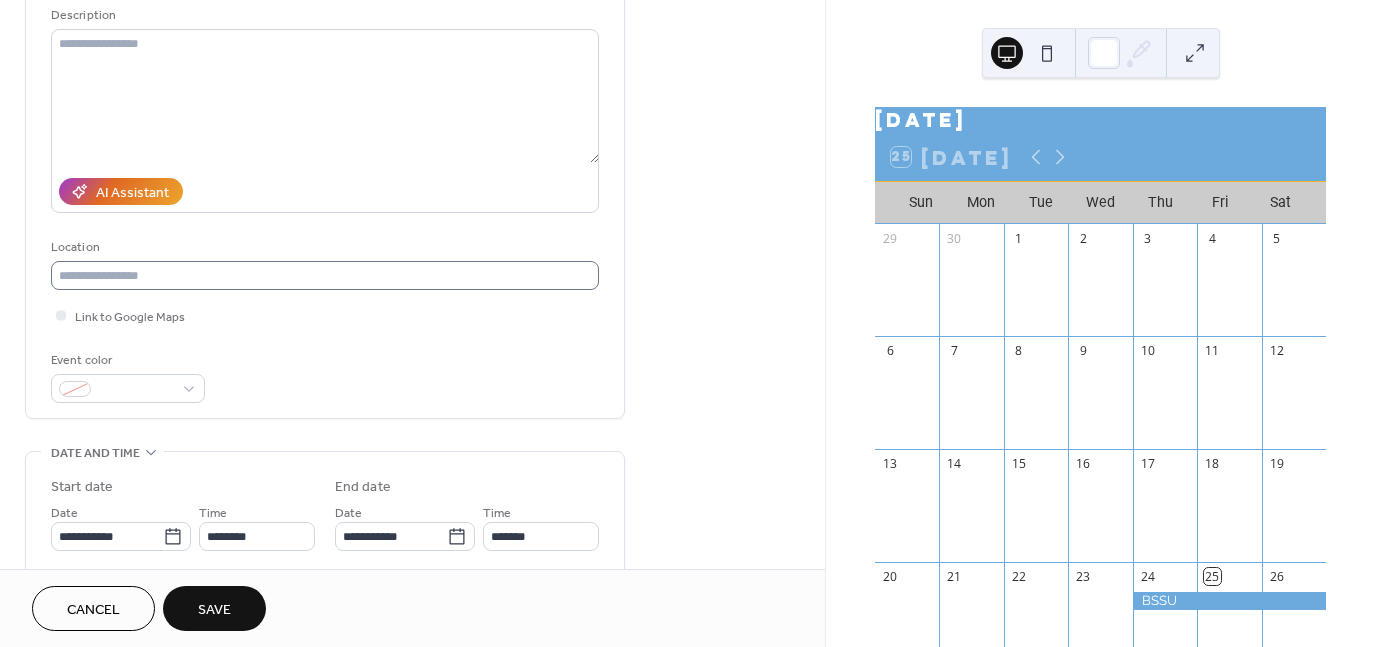 type on "**********" 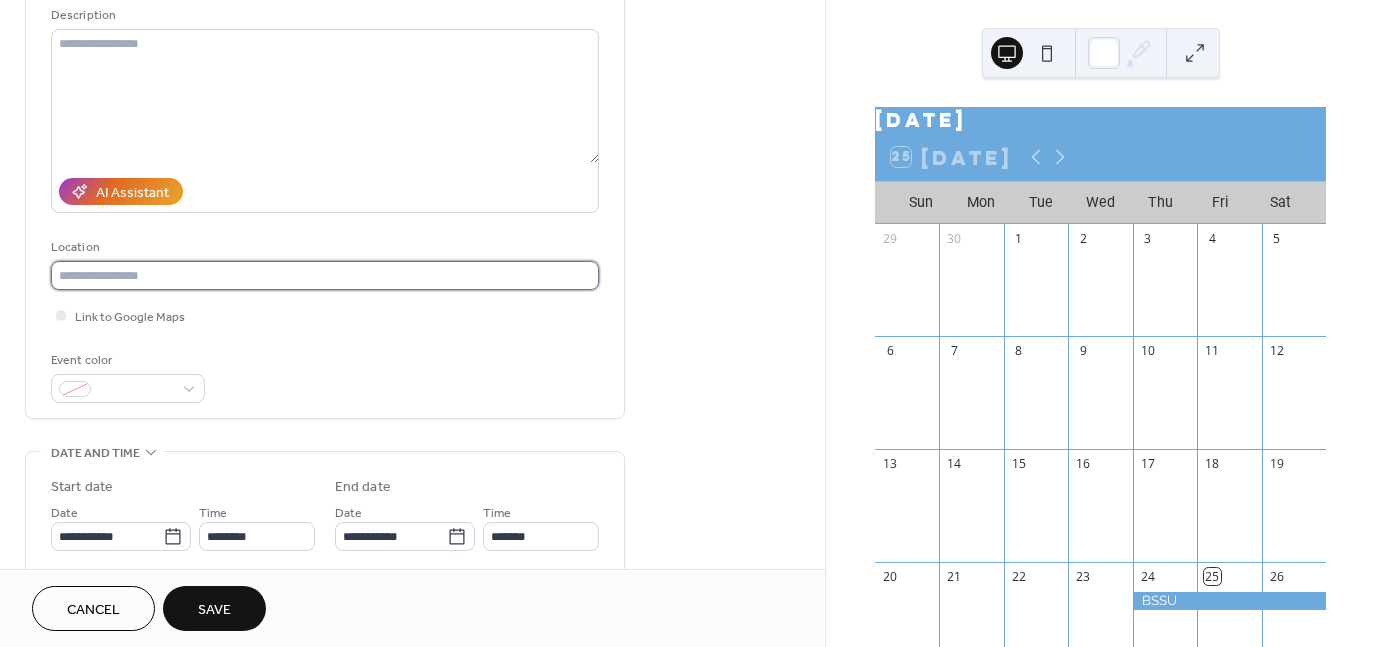 click at bounding box center [325, 275] 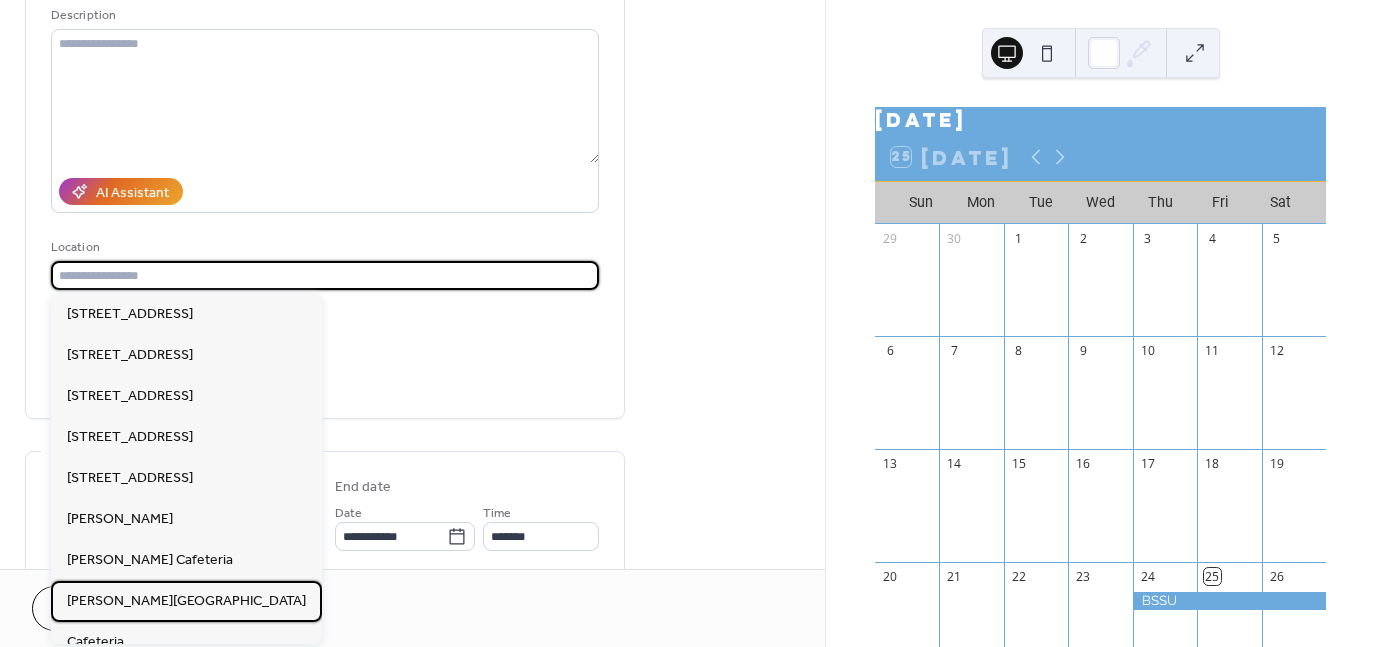 drag, startPoint x: 174, startPoint y: 599, endPoint x: 187, endPoint y: 610, distance: 17.029387 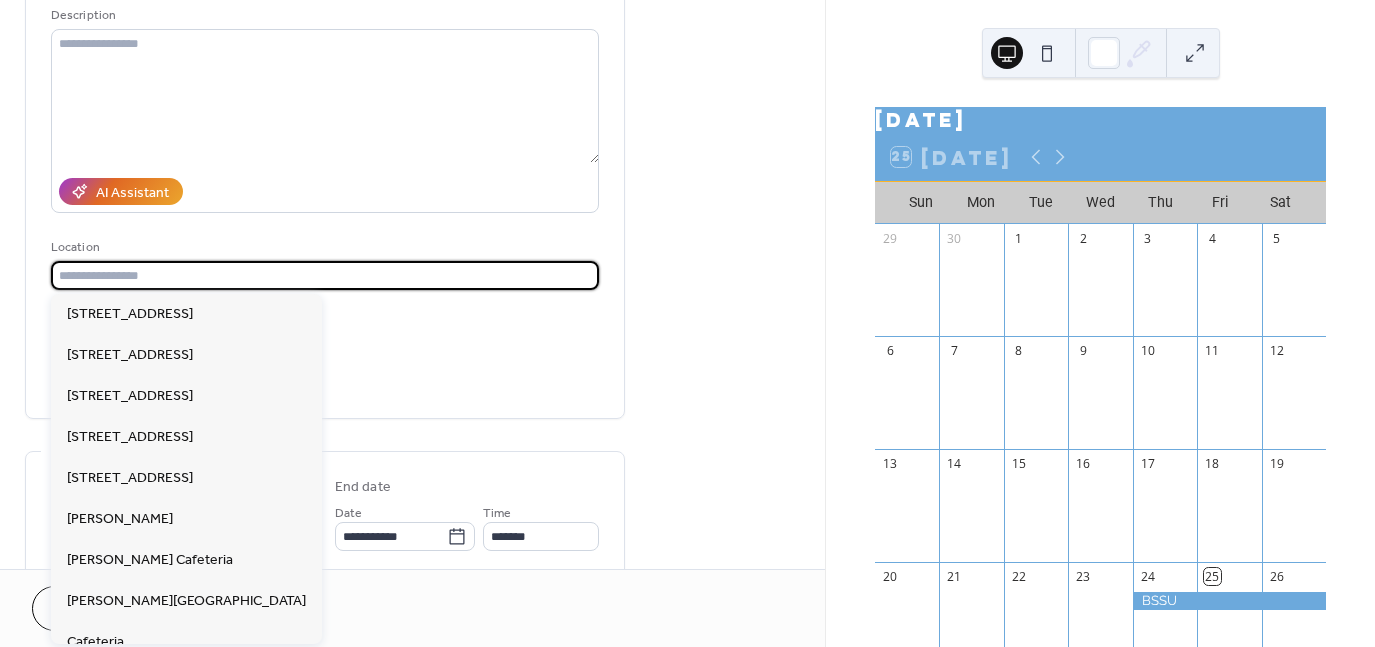 type on "**********" 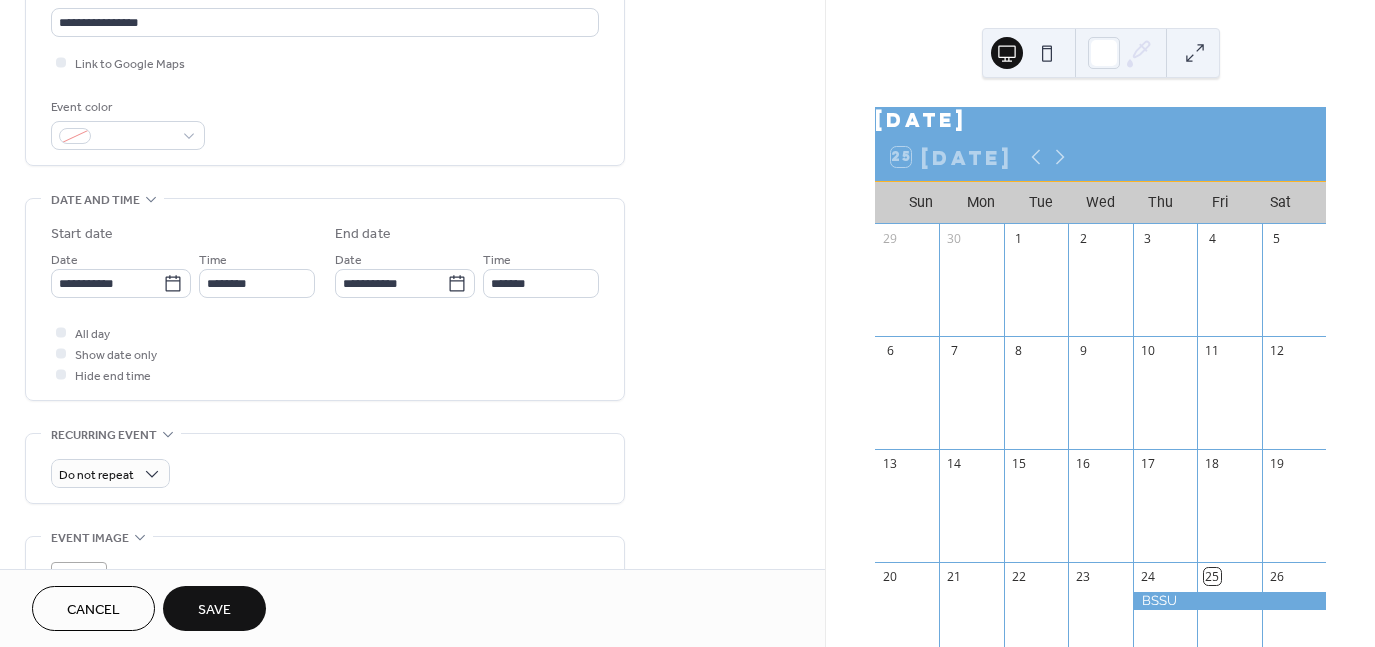 scroll, scrollTop: 500, scrollLeft: 0, axis: vertical 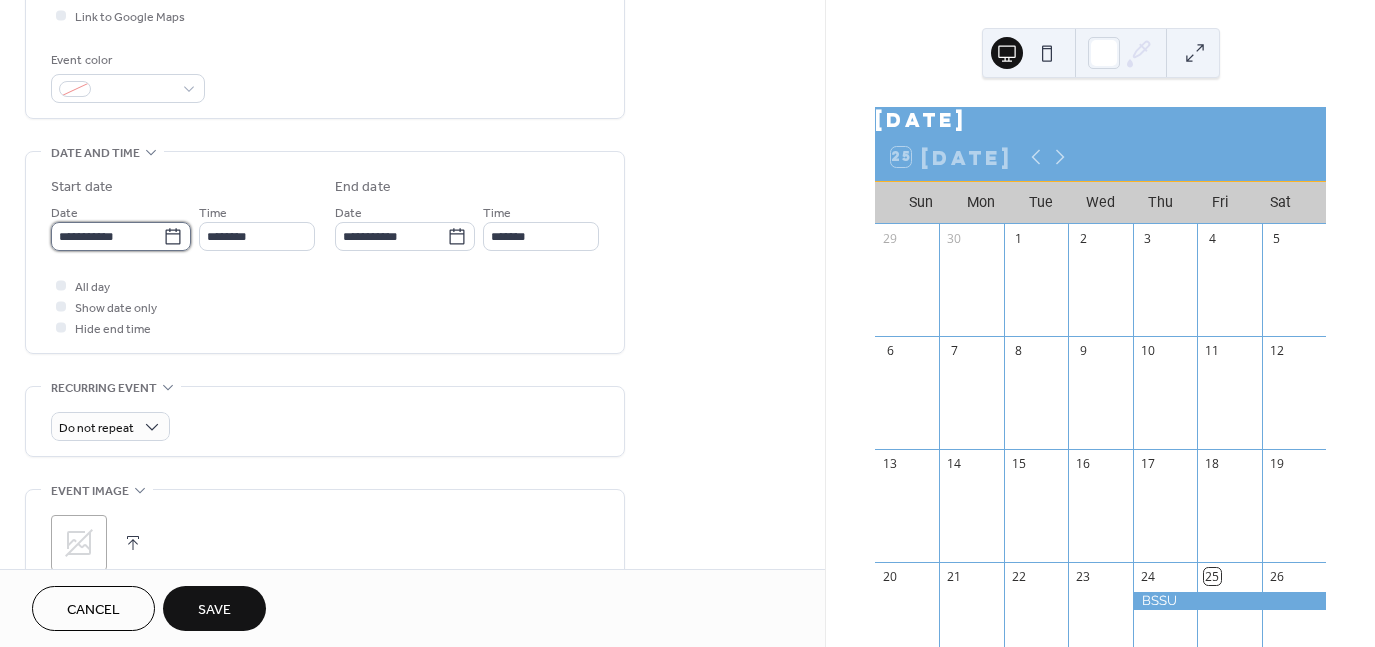 click on "**********" at bounding box center (107, 236) 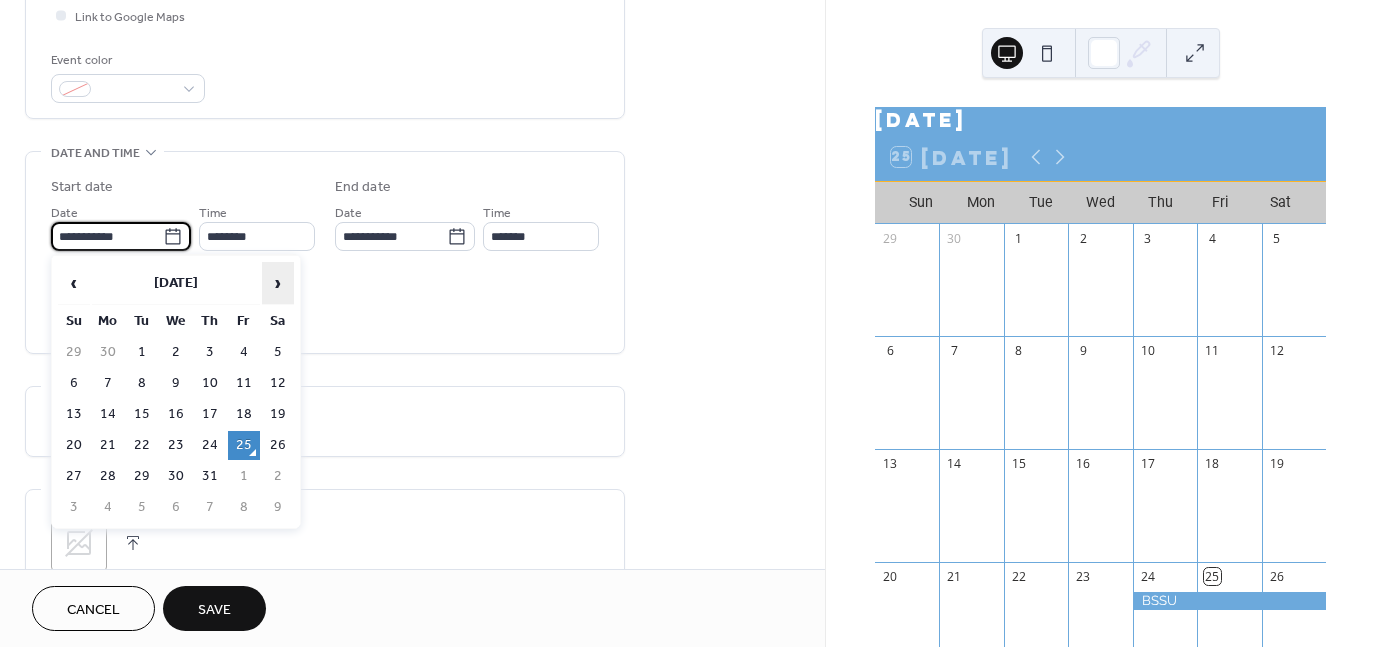 click on "›" at bounding box center [278, 283] 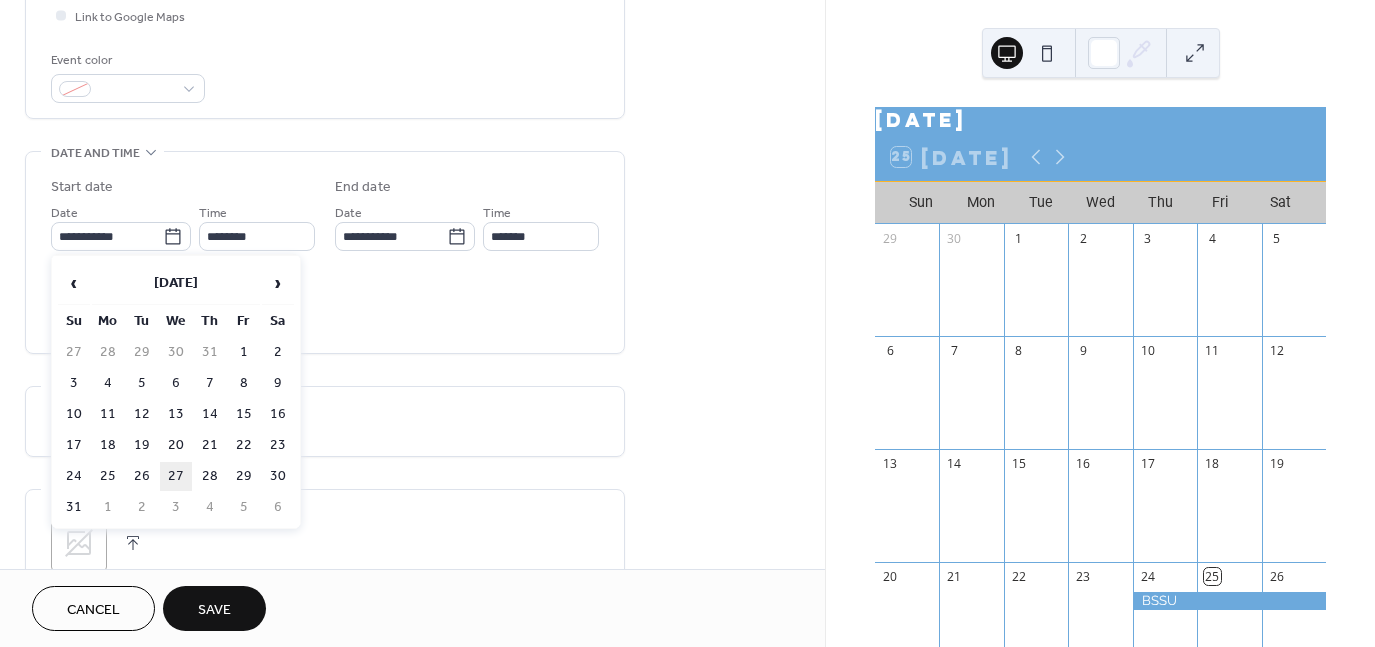 click on "27" at bounding box center [176, 476] 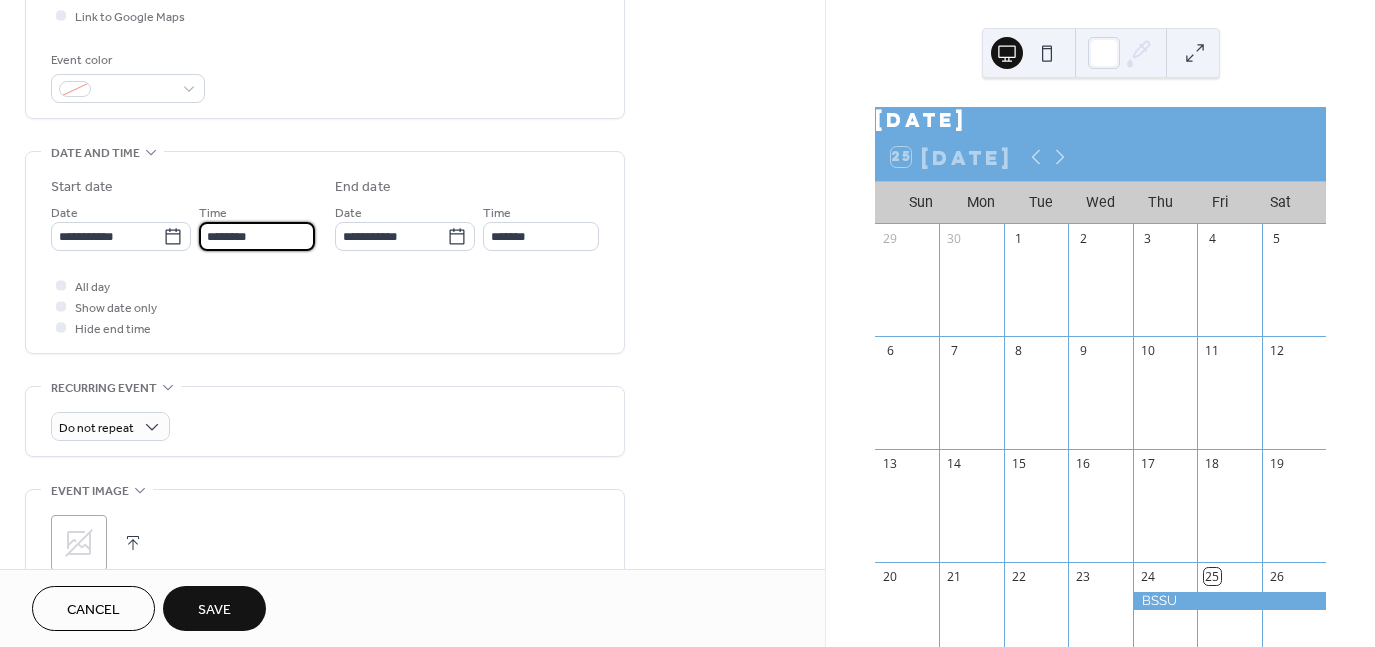 click on "********" at bounding box center (257, 236) 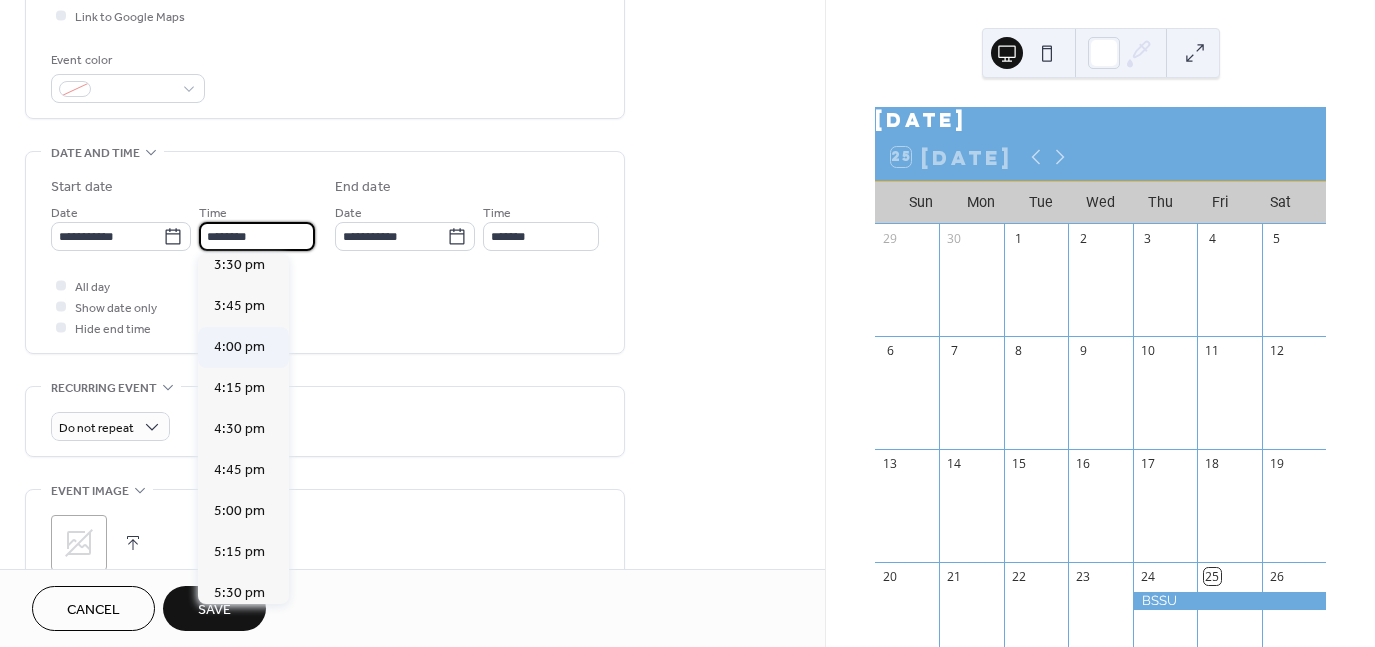 scroll, scrollTop: 2568, scrollLeft: 0, axis: vertical 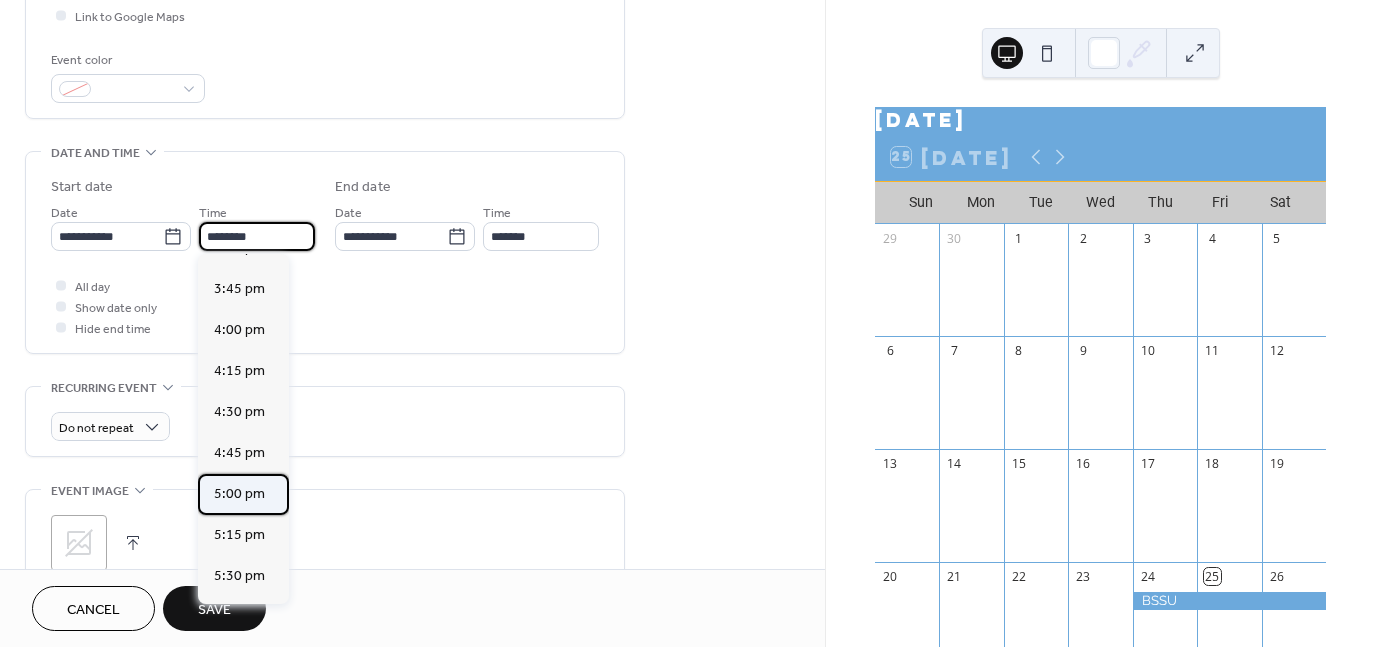 click on "5:00 pm" at bounding box center [239, 494] 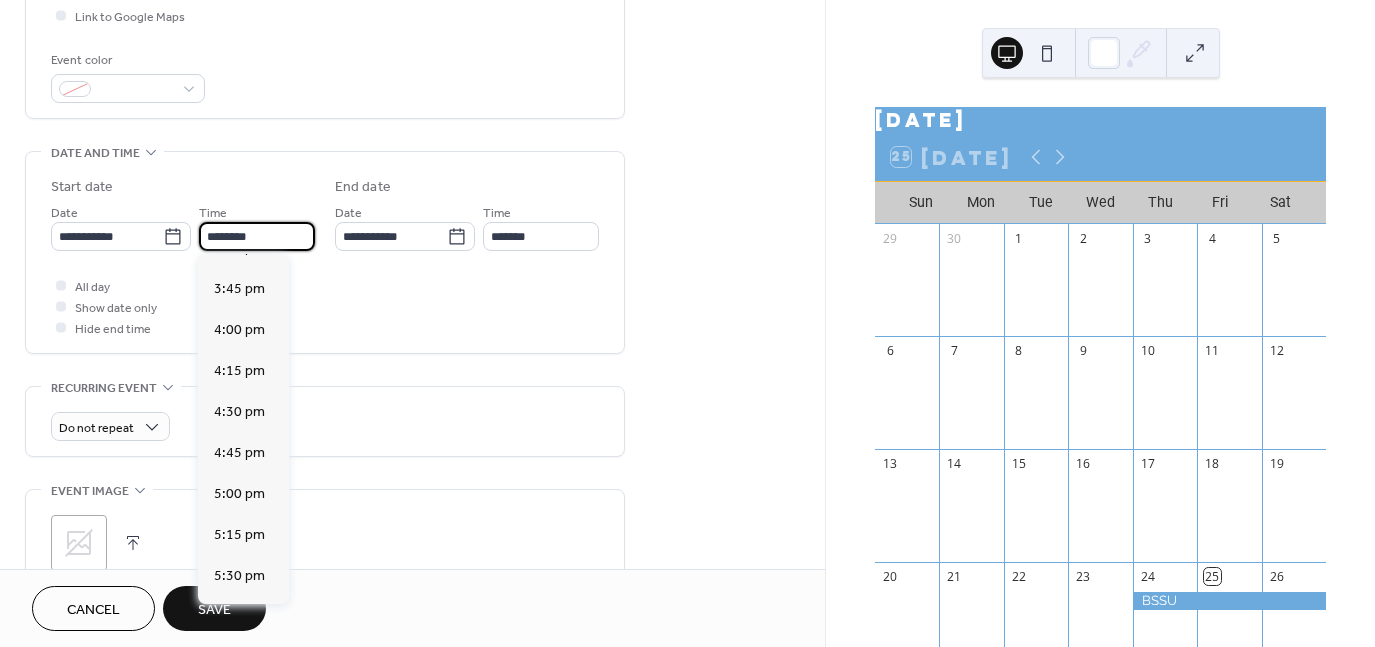 type on "*******" 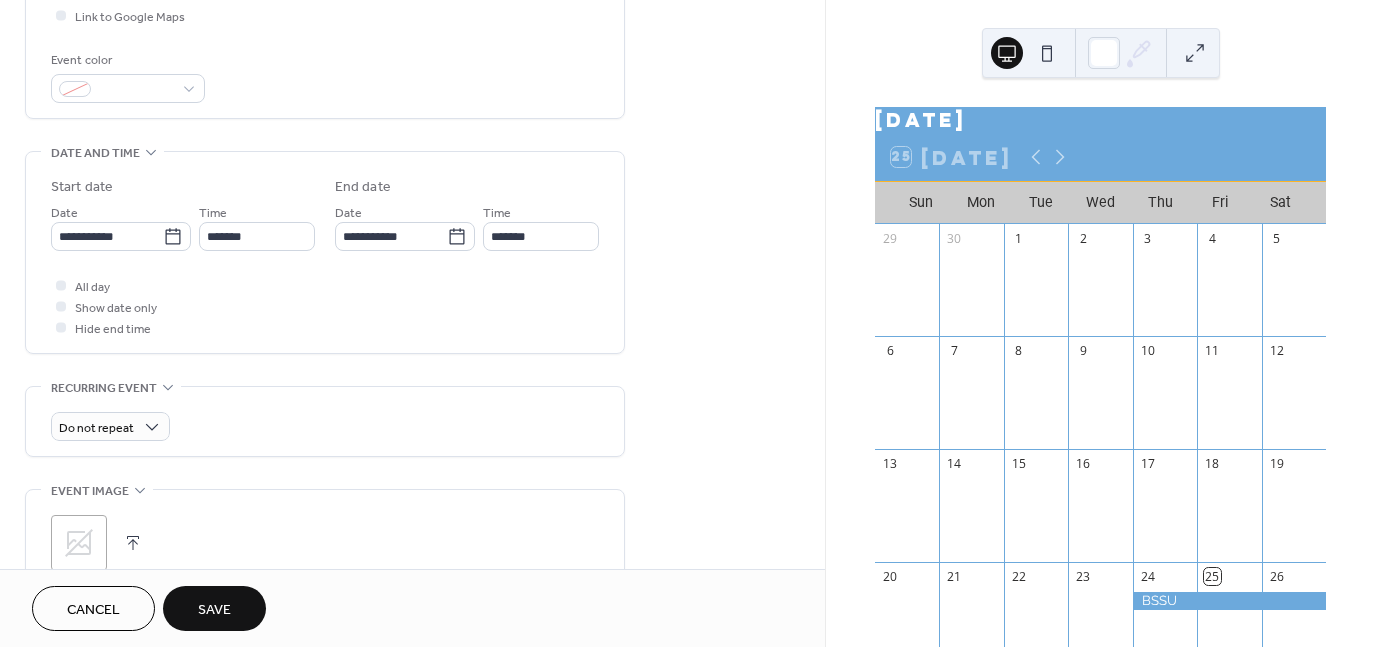 click on "Save" at bounding box center [214, 610] 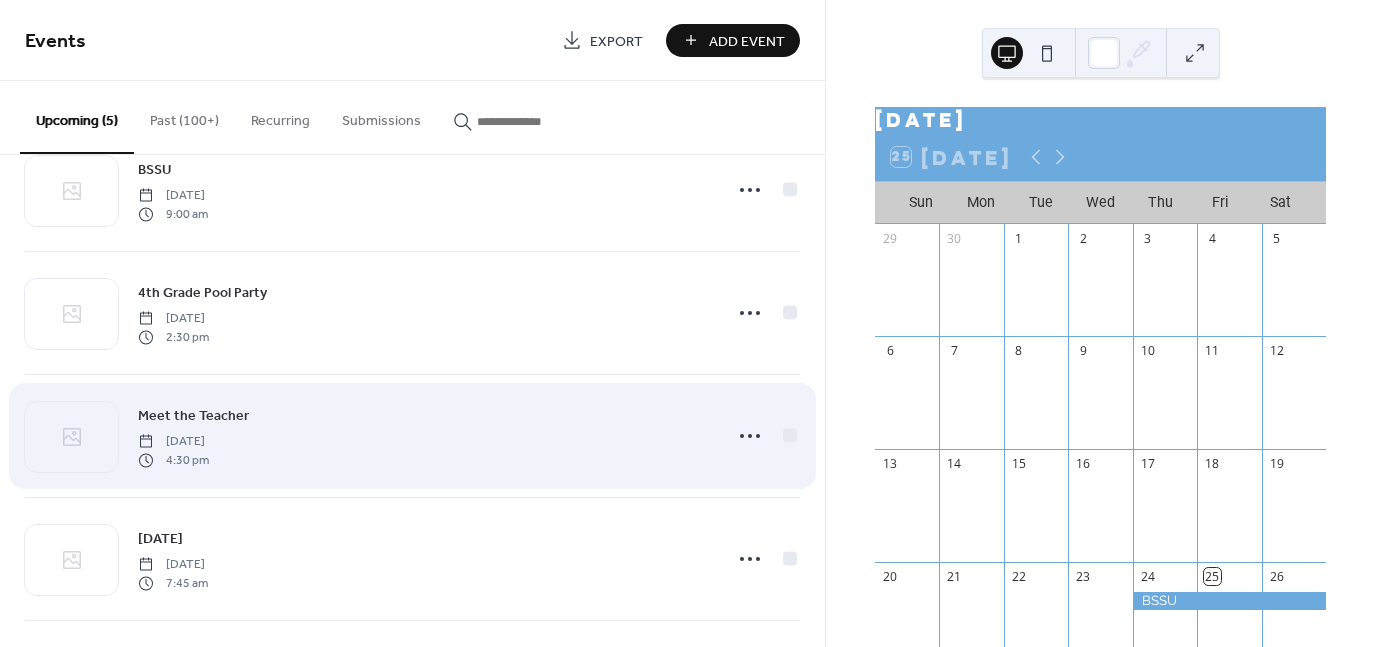 scroll, scrollTop: 180, scrollLeft: 0, axis: vertical 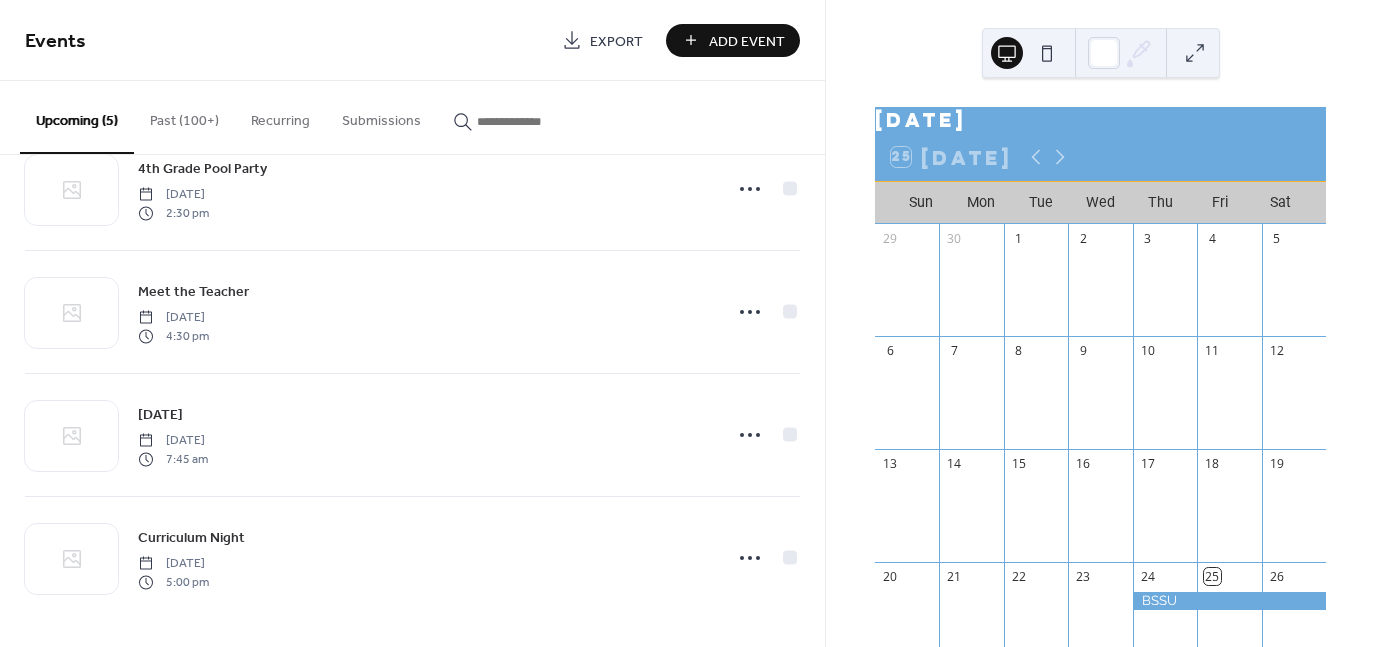 click on "Events" at bounding box center (286, 42) 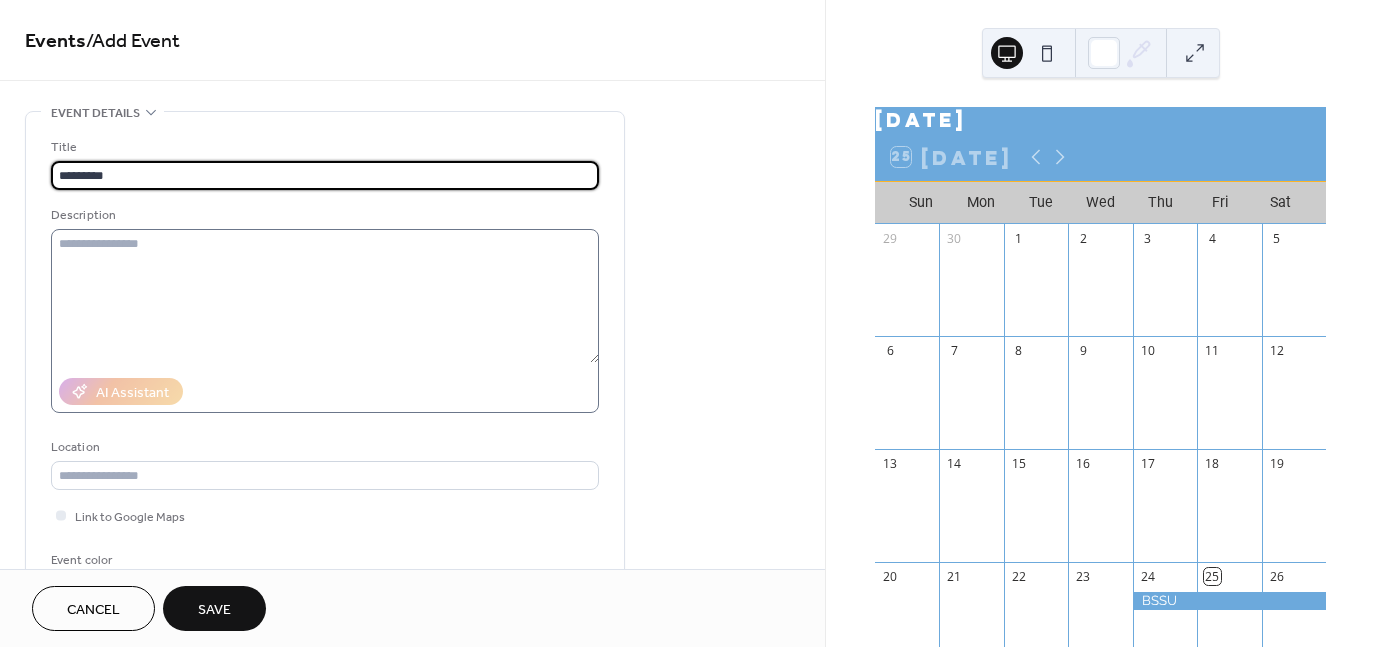 type on "*********" 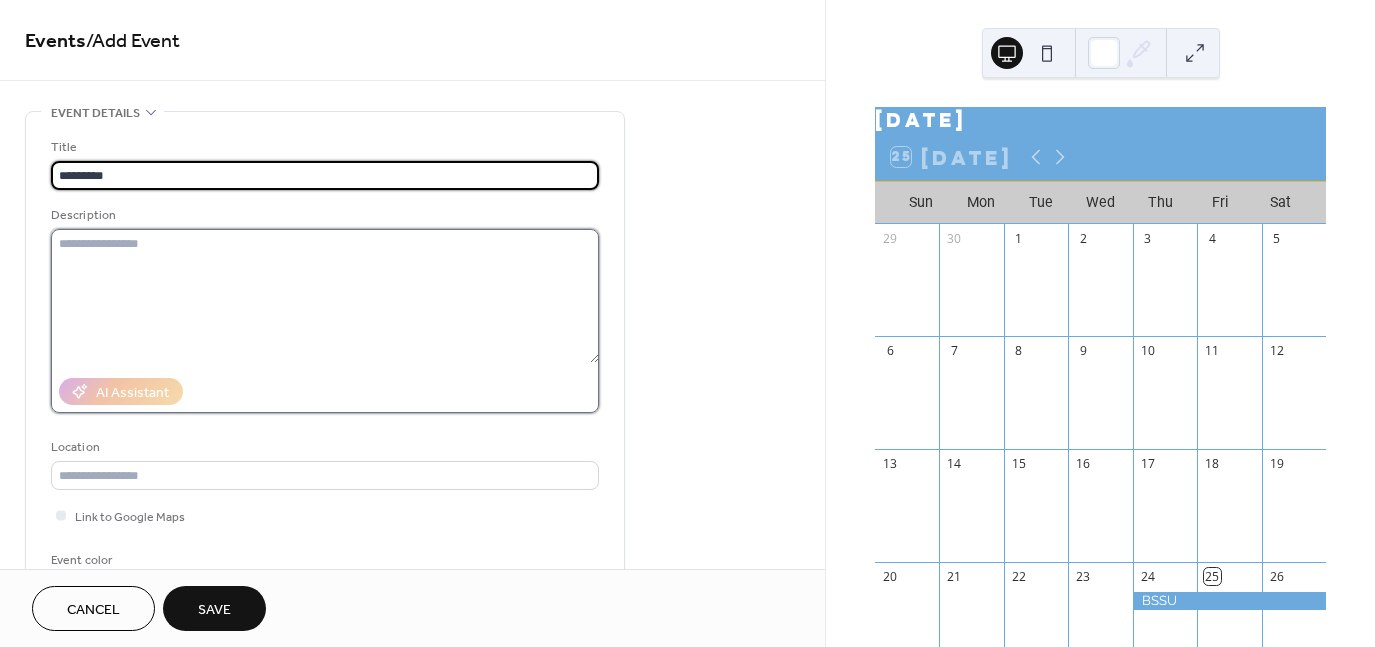 click at bounding box center (325, 296) 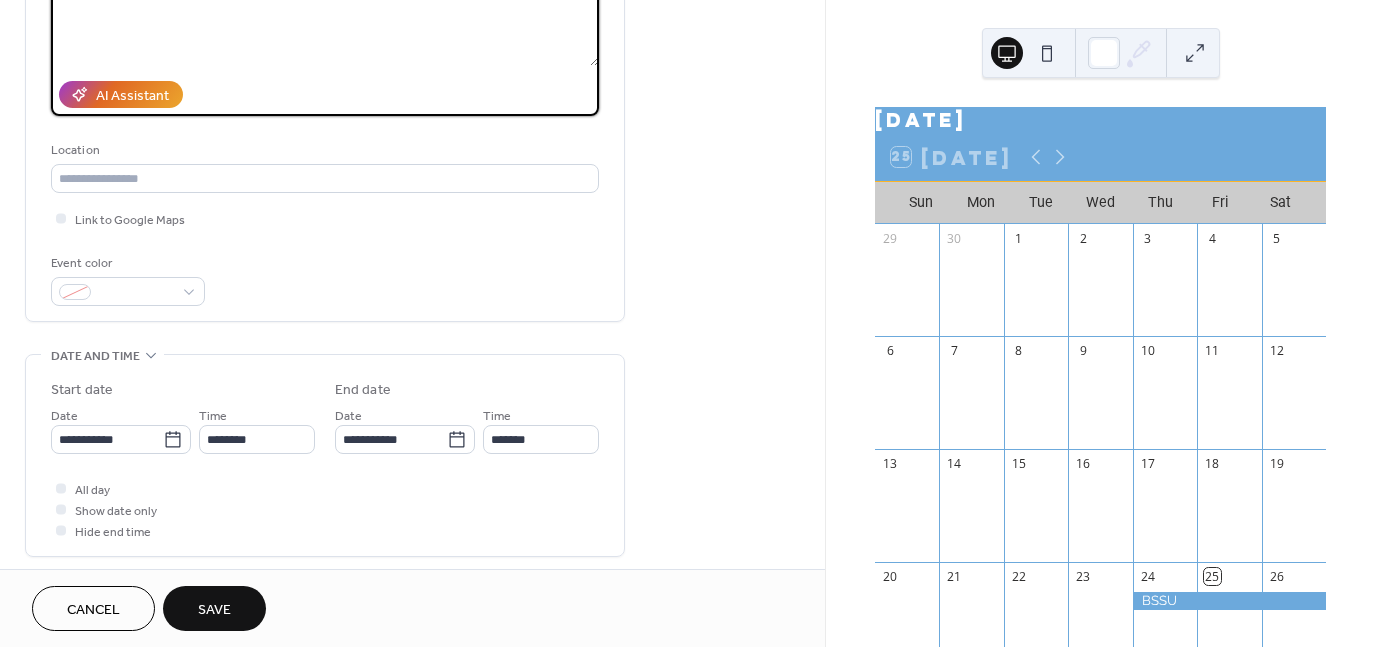 scroll, scrollTop: 300, scrollLeft: 0, axis: vertical 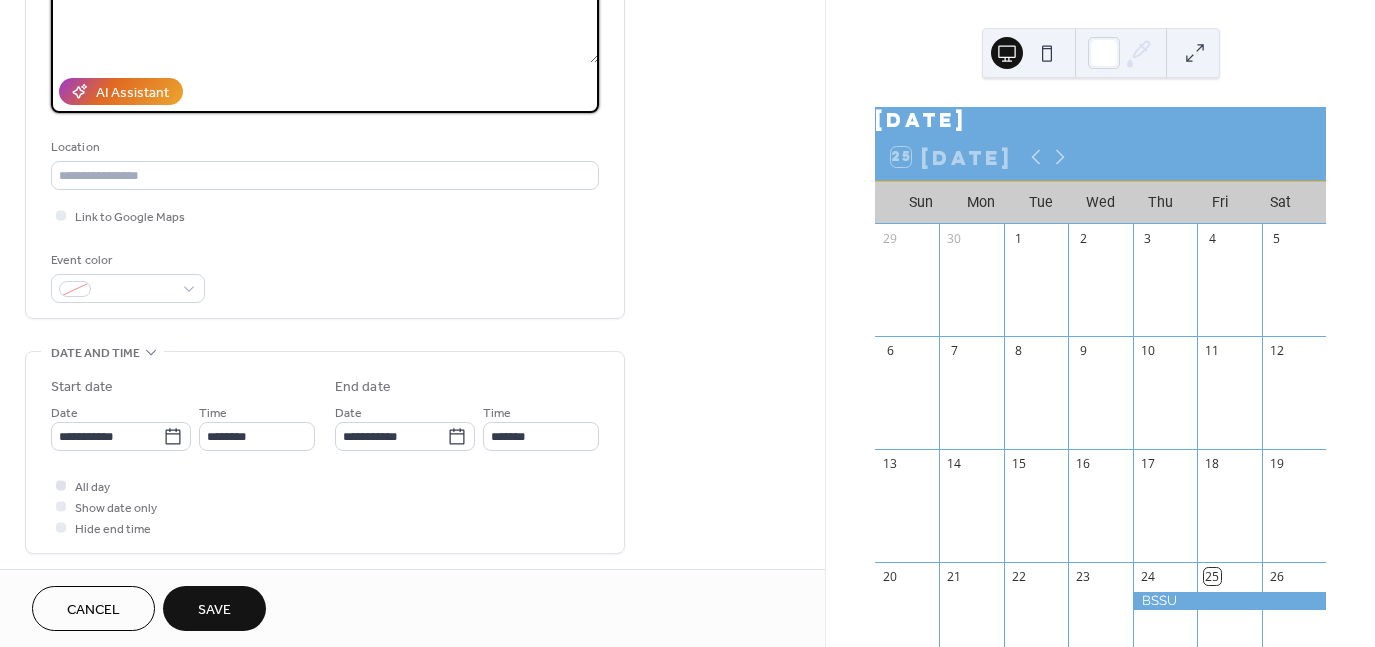 type on "**********" 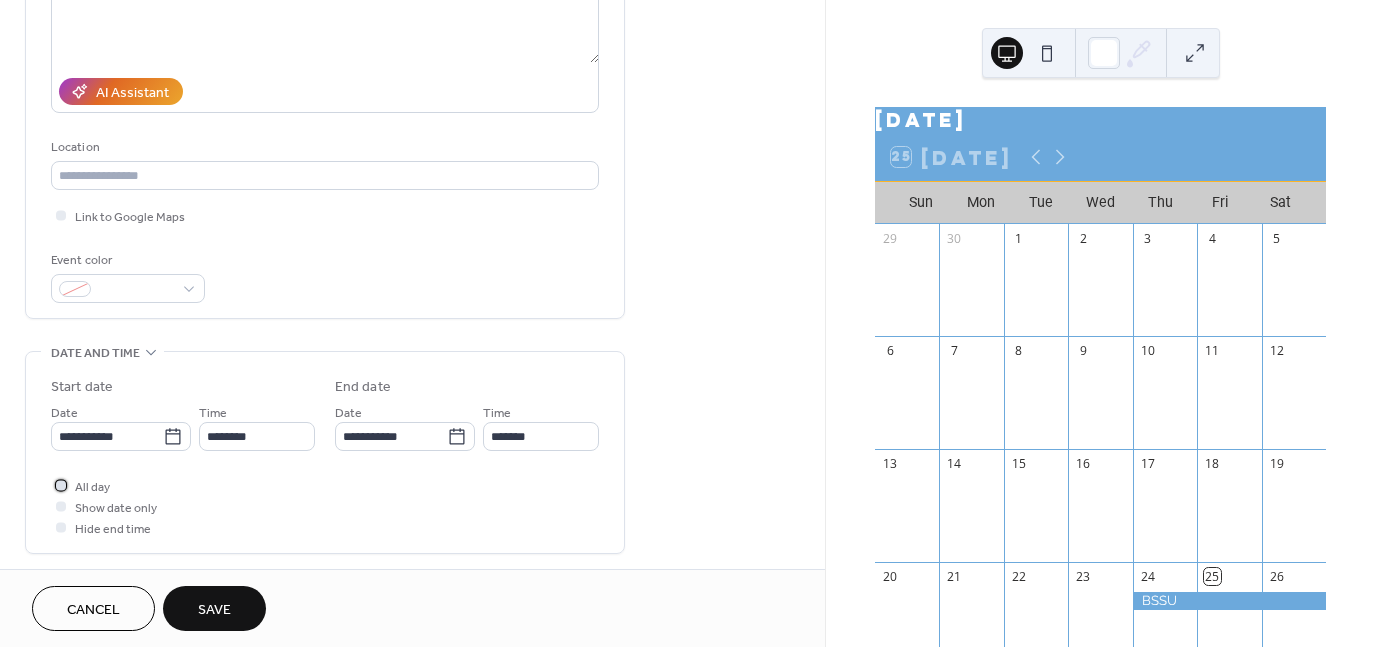 click at bounding box center (61, 485) 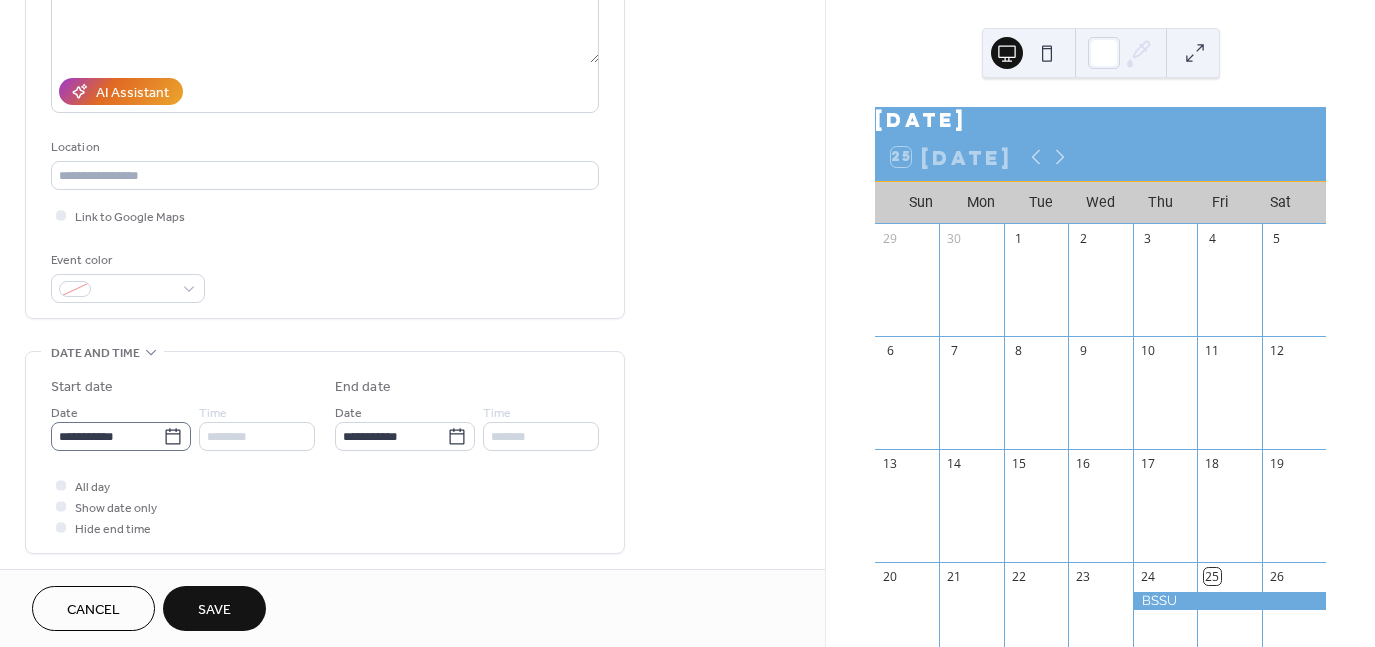 click 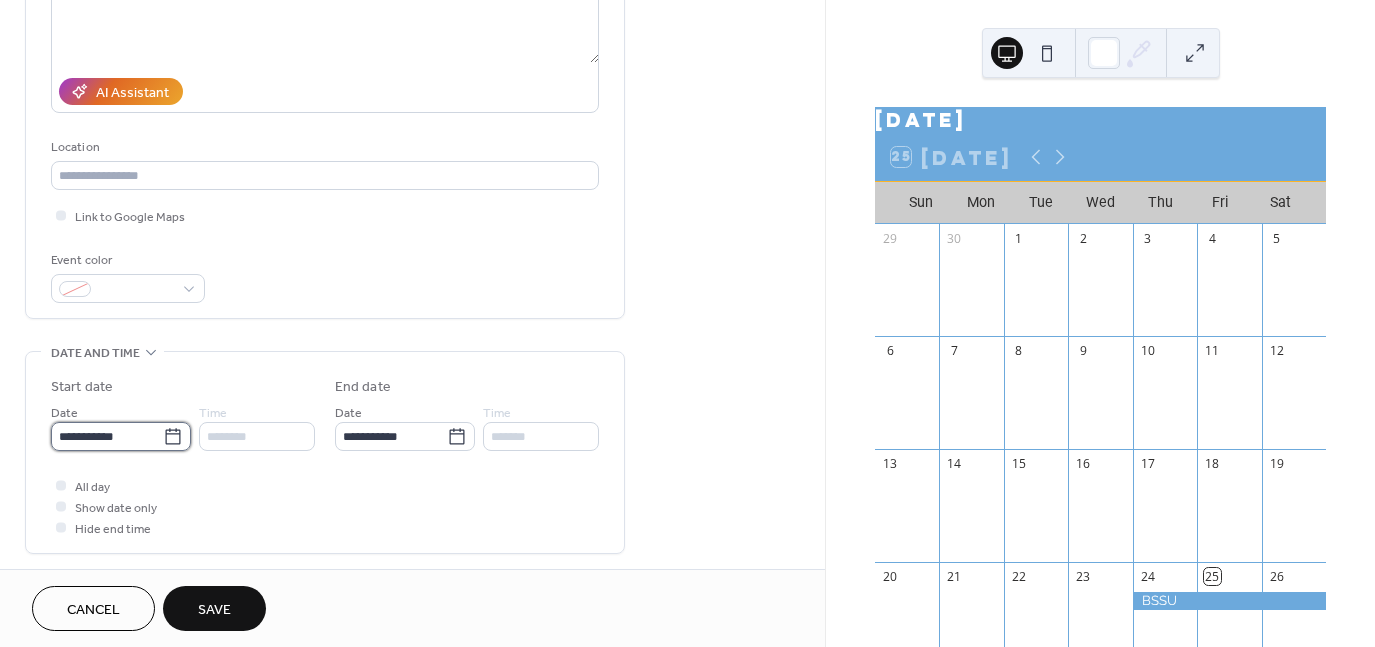 click on "**********" at bounding box center (107, 436) 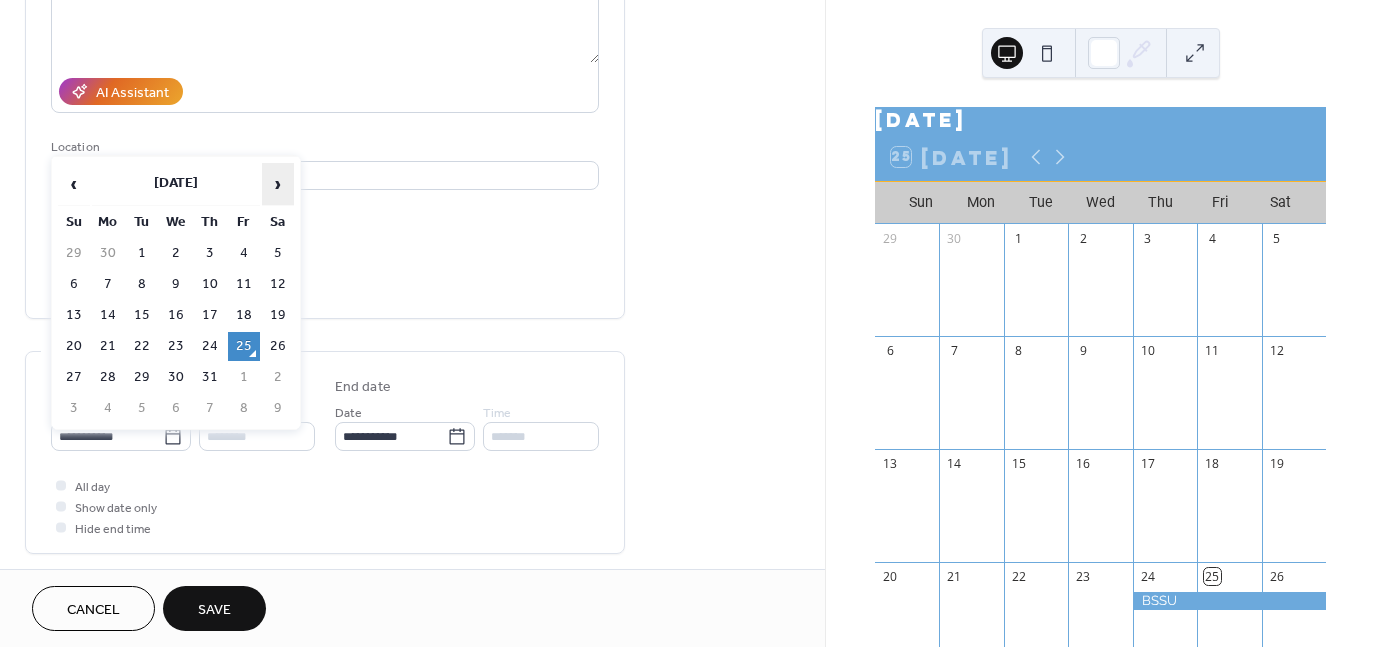 click on "›" at bounding box center [278, 184] 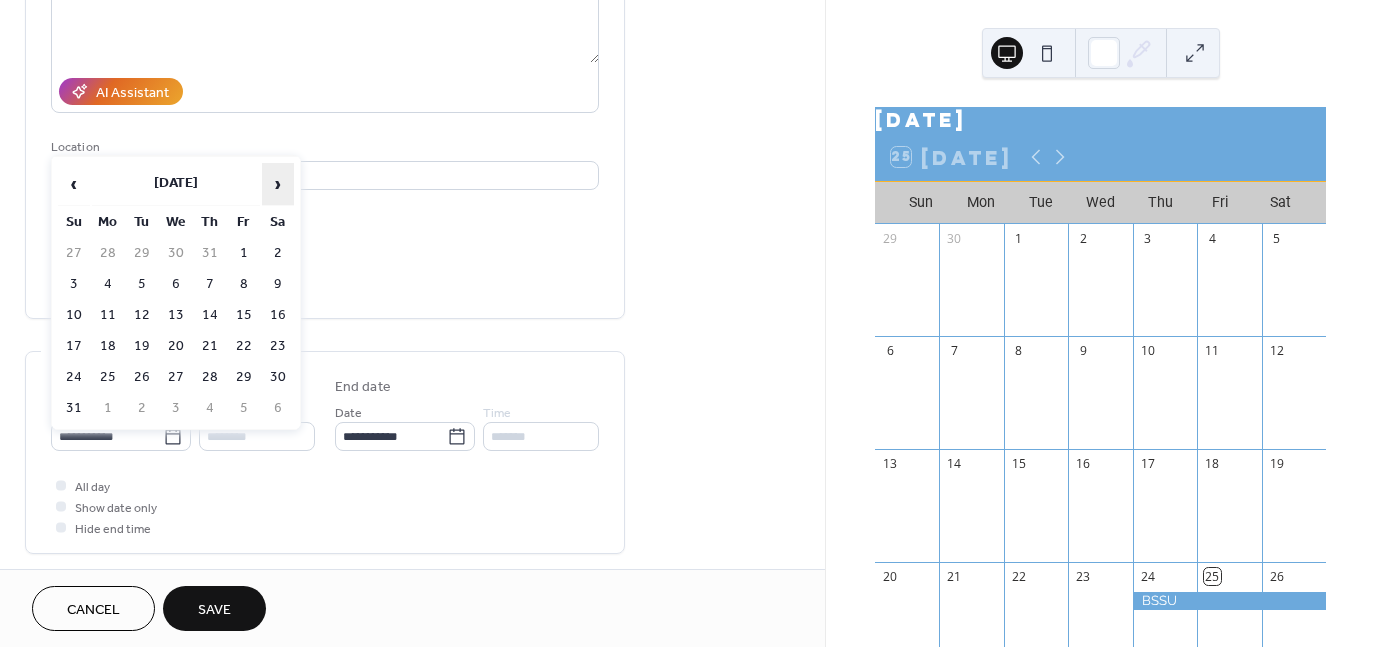 click on "›" at bounding box center (278, 184) 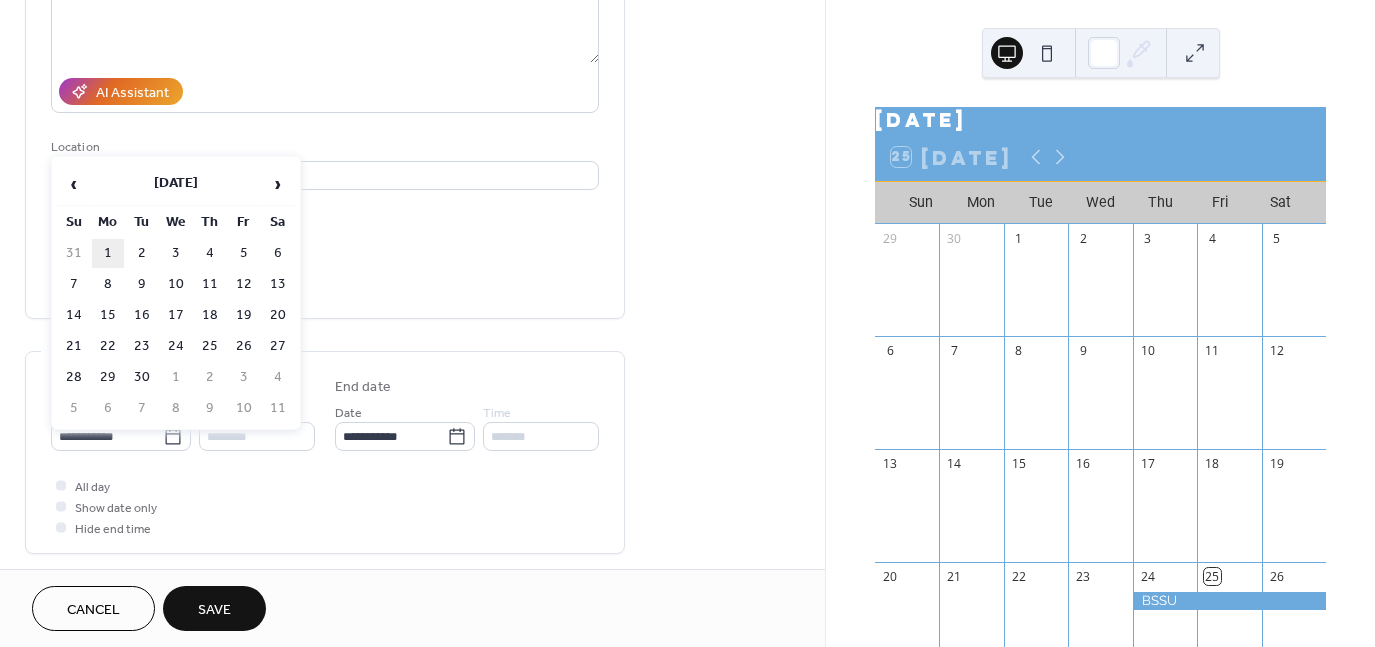 click on "1" at bounding box center (108, 253) 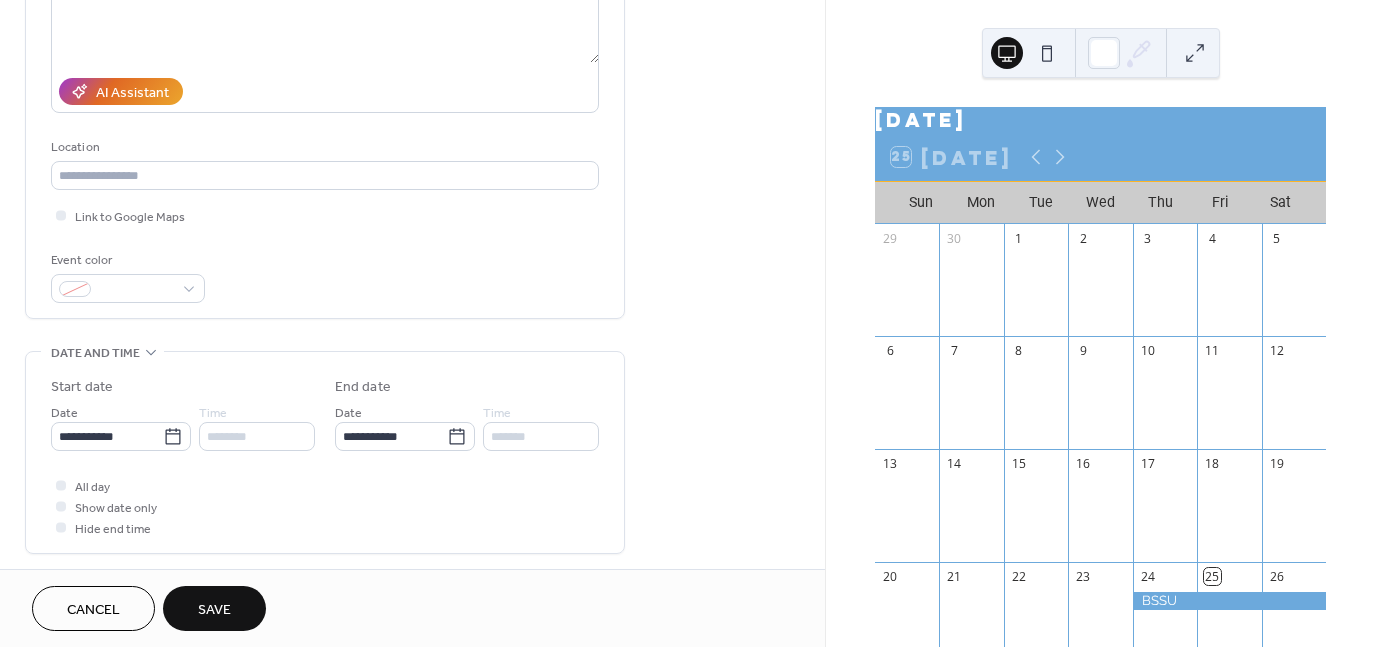click on "Save" at bounding box center [214, 610] 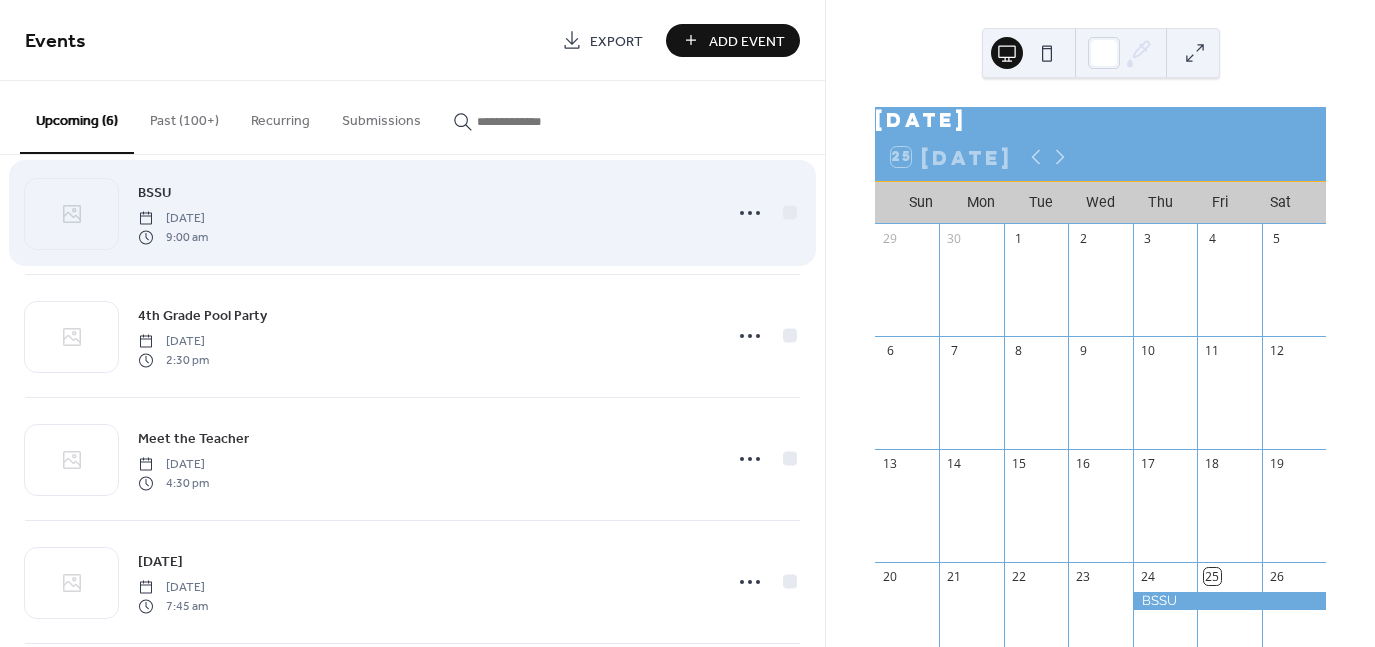 scroll, scrollTop: 0, scrollLeft: 0, axis: both 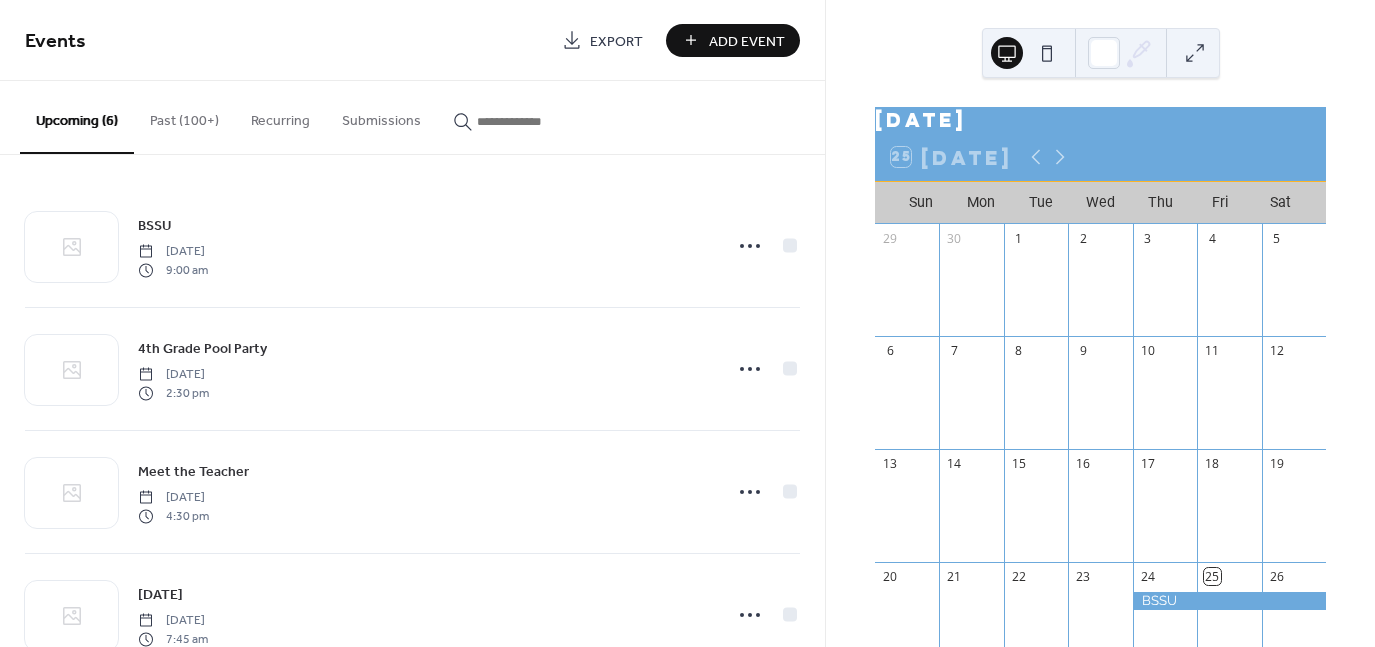click on "Add Event" at bounding box center [747, 41] 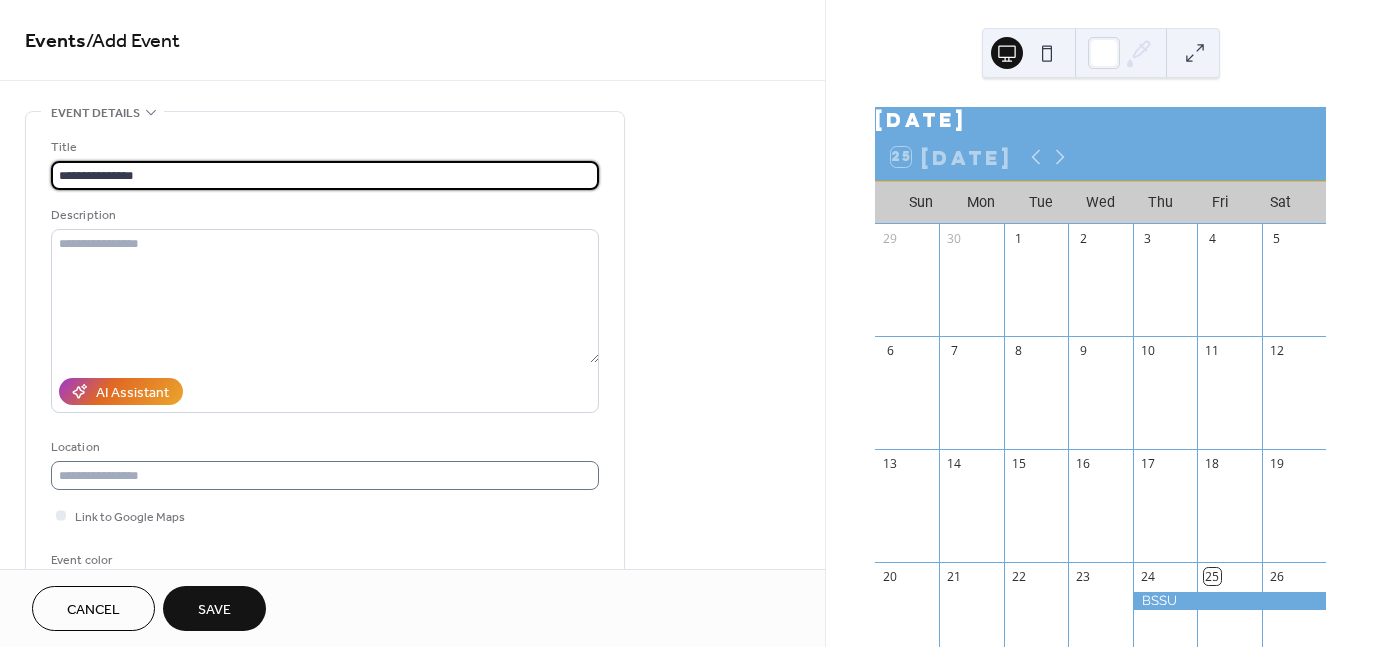 type on "**********" 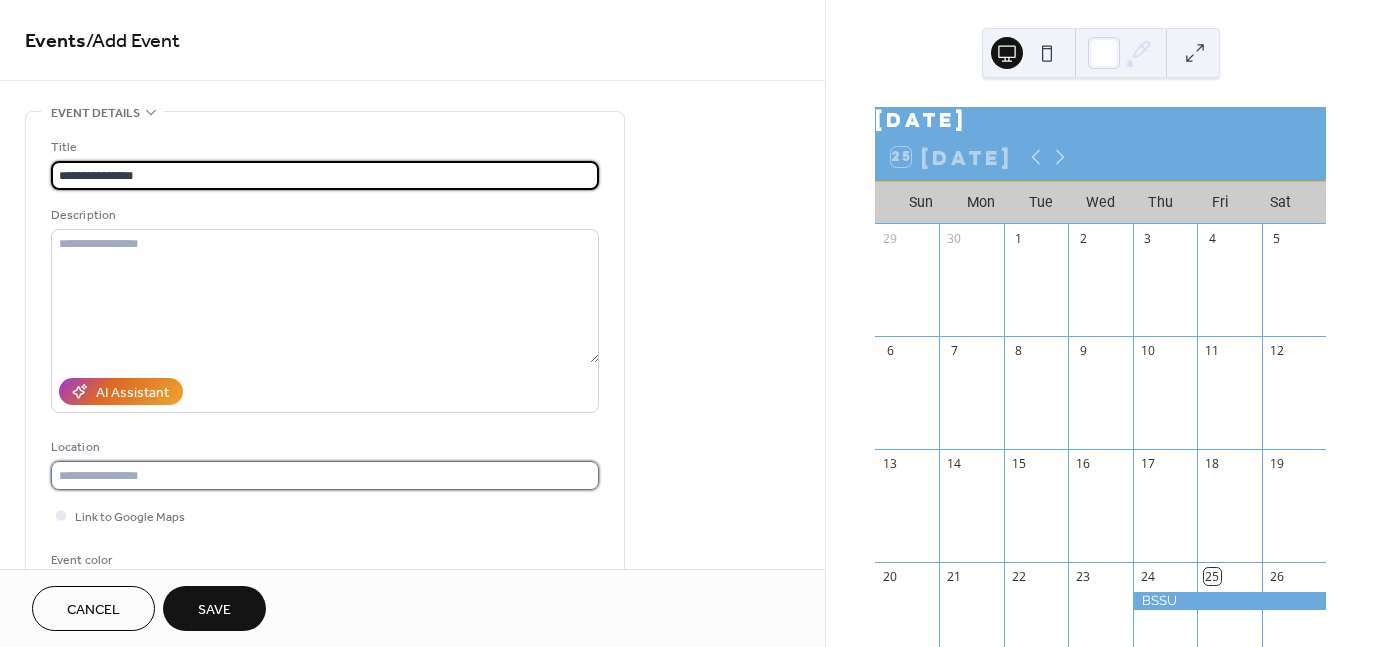 click at bounding box center (325, 475) 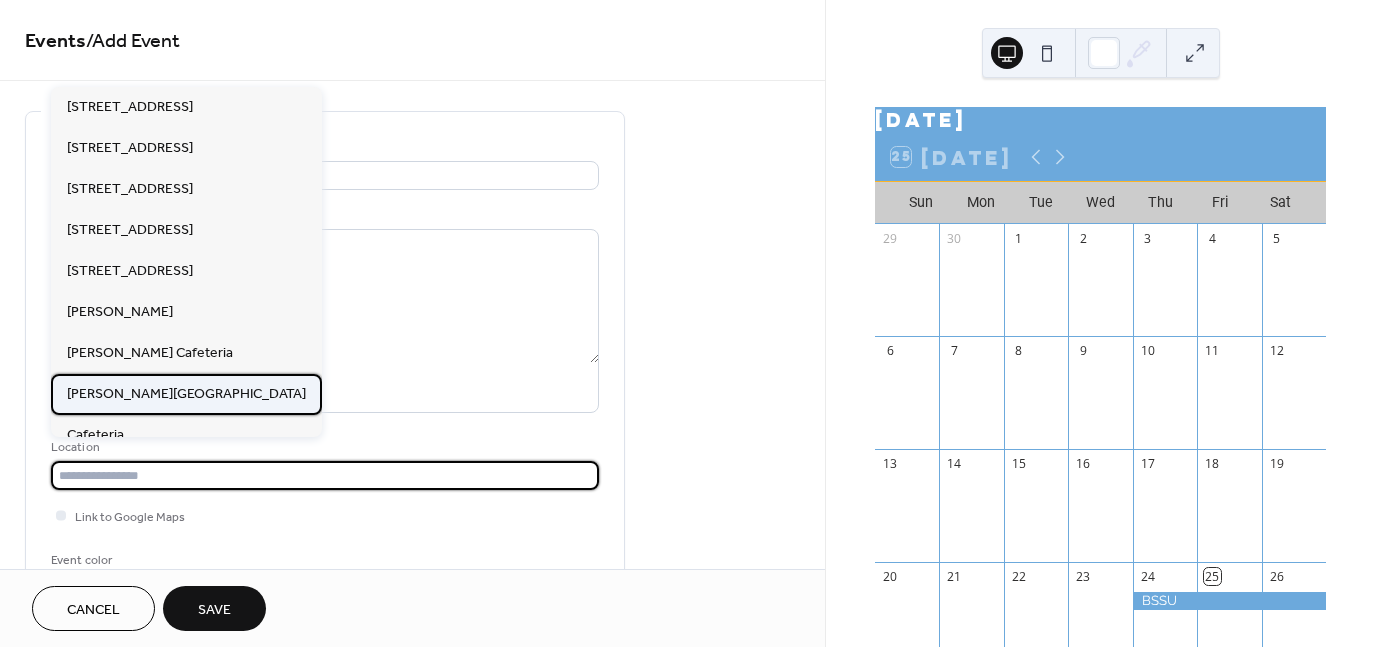 click on "[PERSON_NAME][GEOGRAPHIC_DATA]" at bounding box center [186, 394] 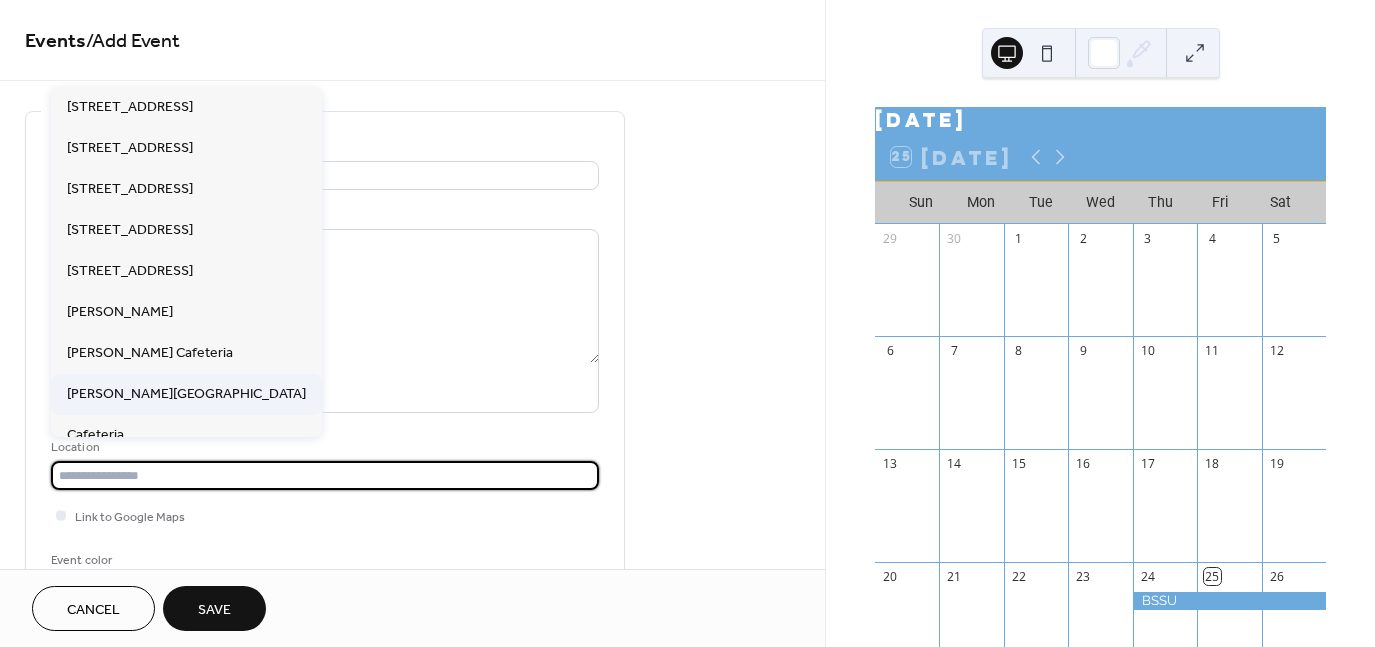 type on "**********" 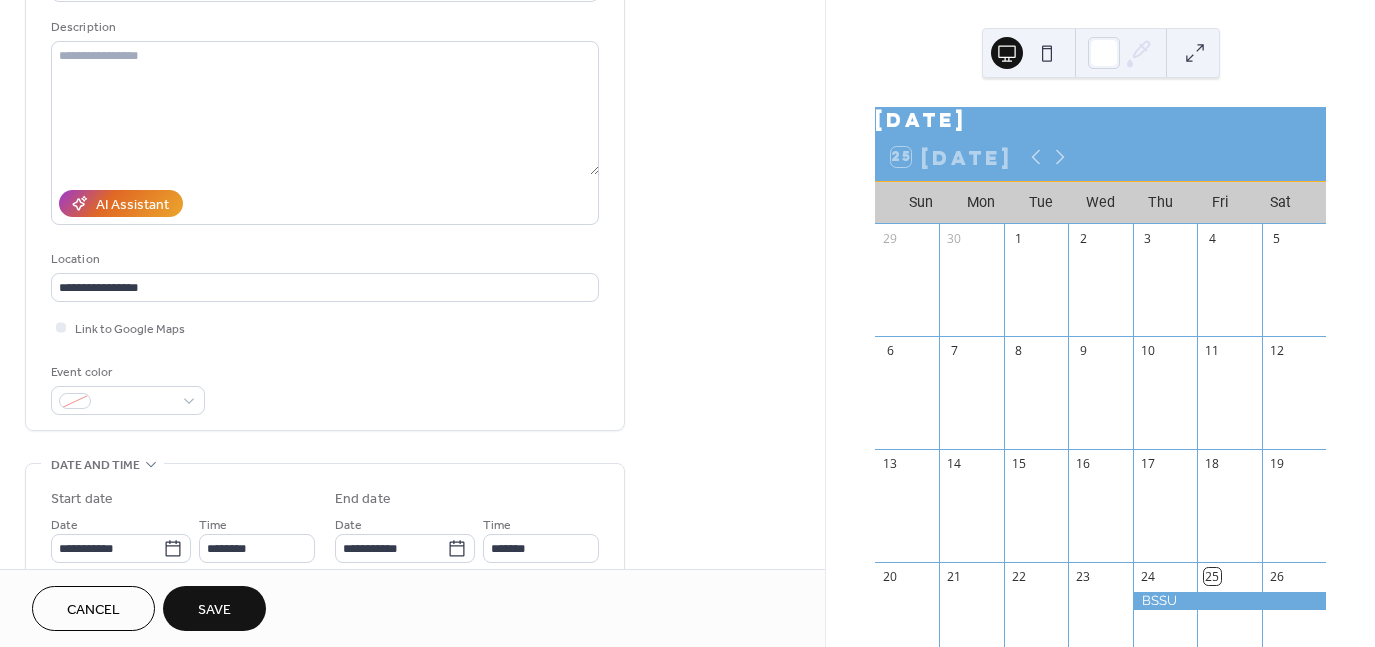 scroll, scrollTop: 300, scrollLeft: 0, axis: vertical 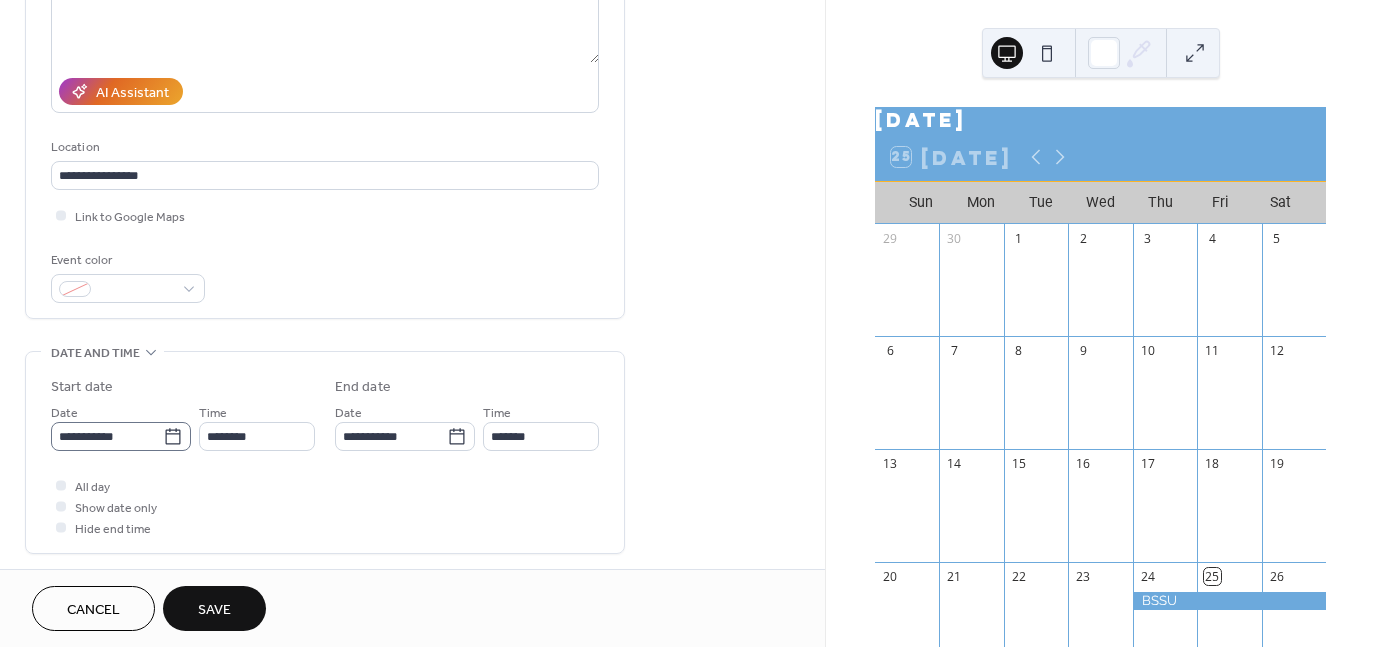 click 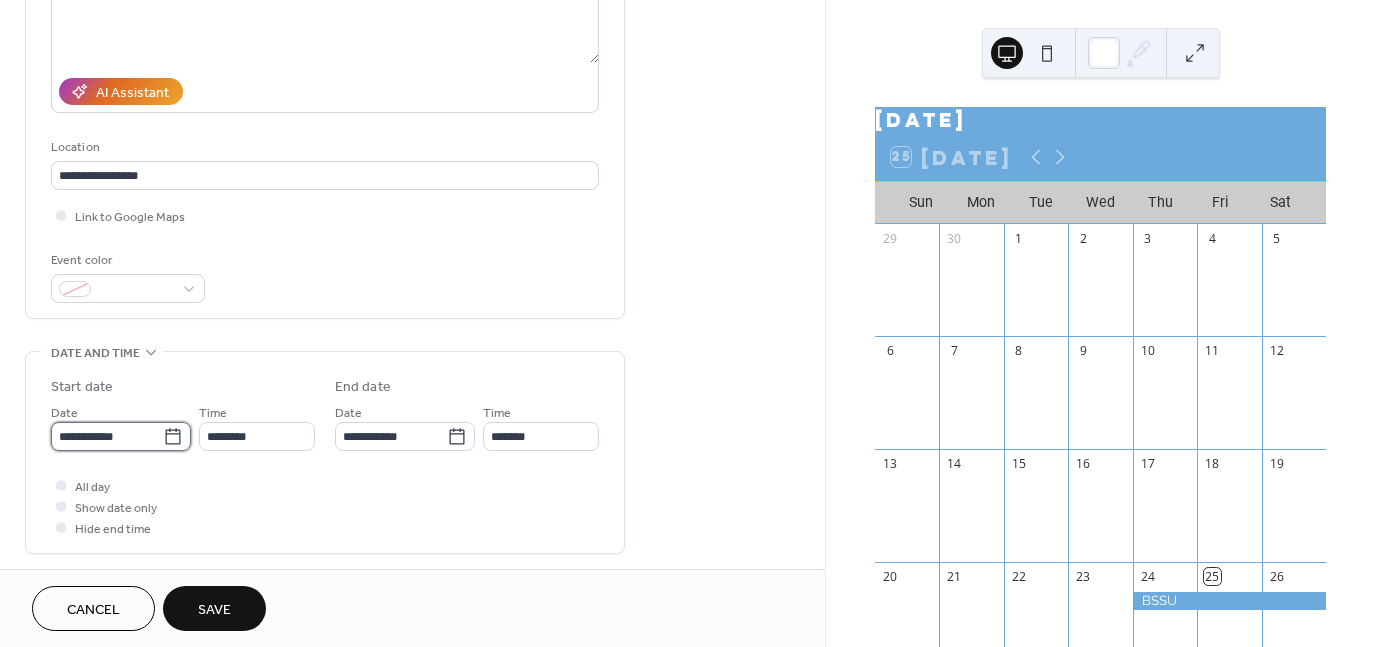 click on "**********" at bounding box center (107, 436) 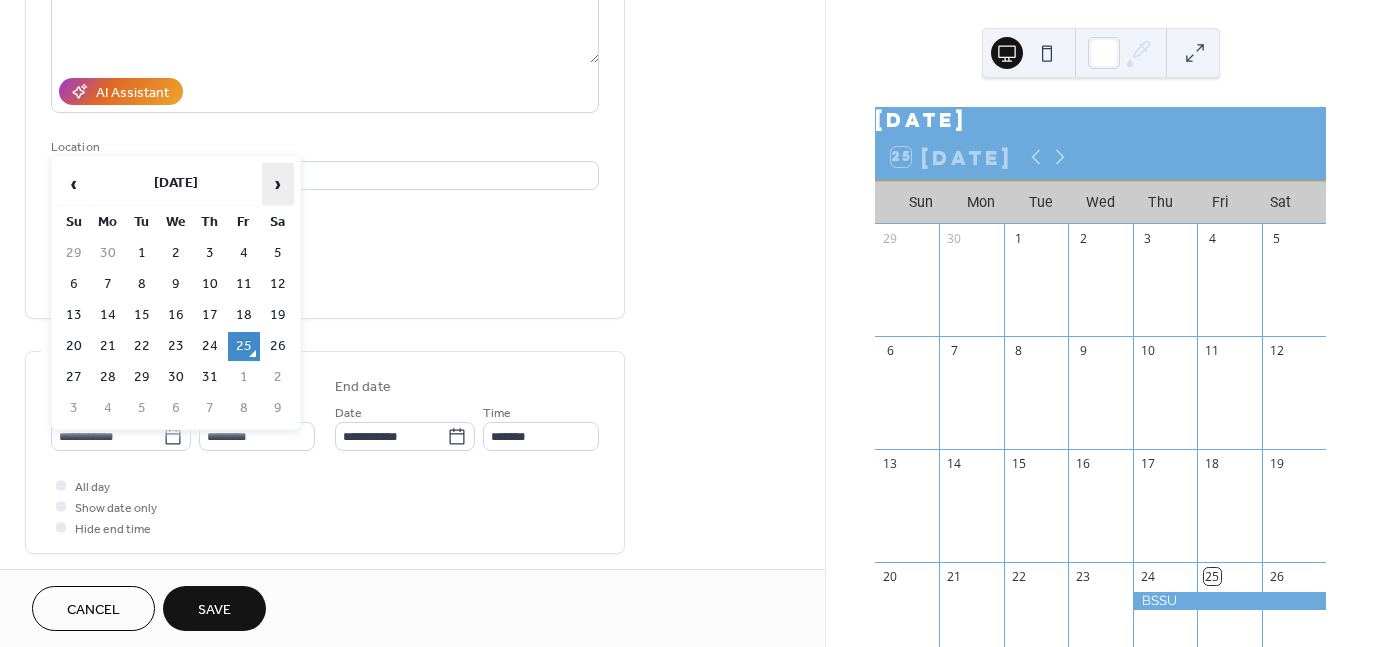 click on "›" at bounding box center (278, 184) 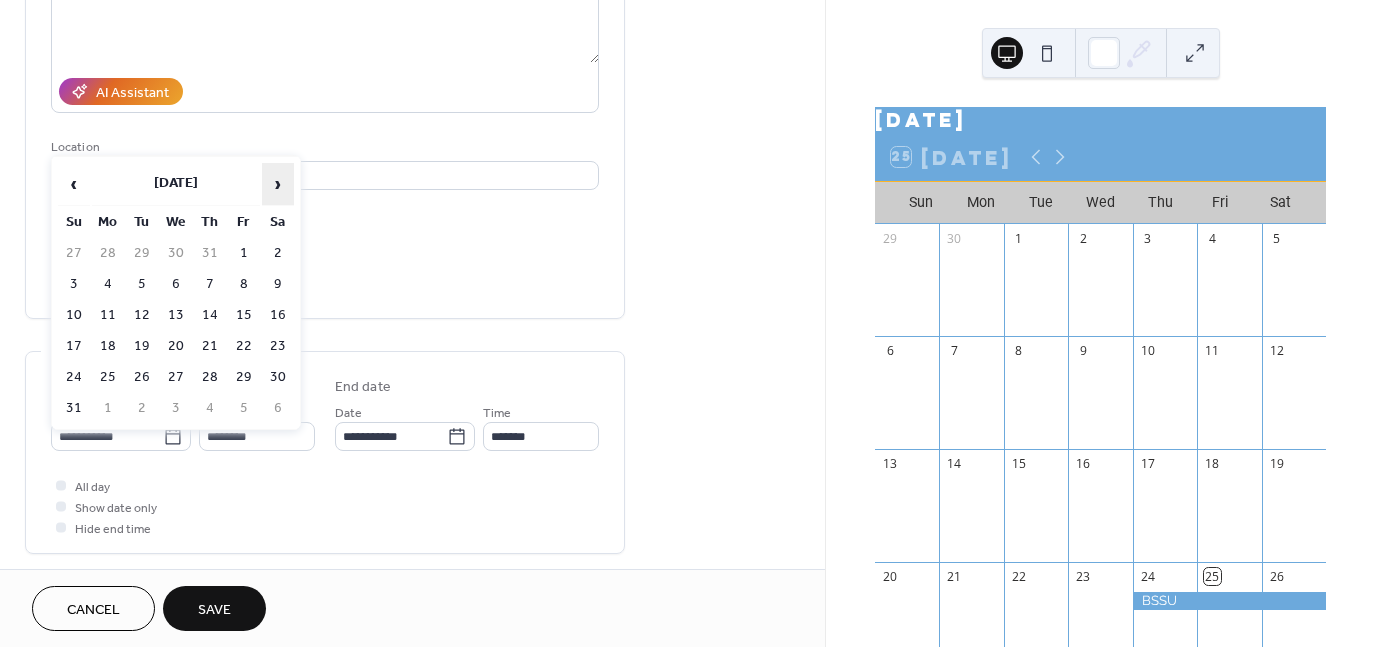 click on "›" at bounding box center (278, 184) 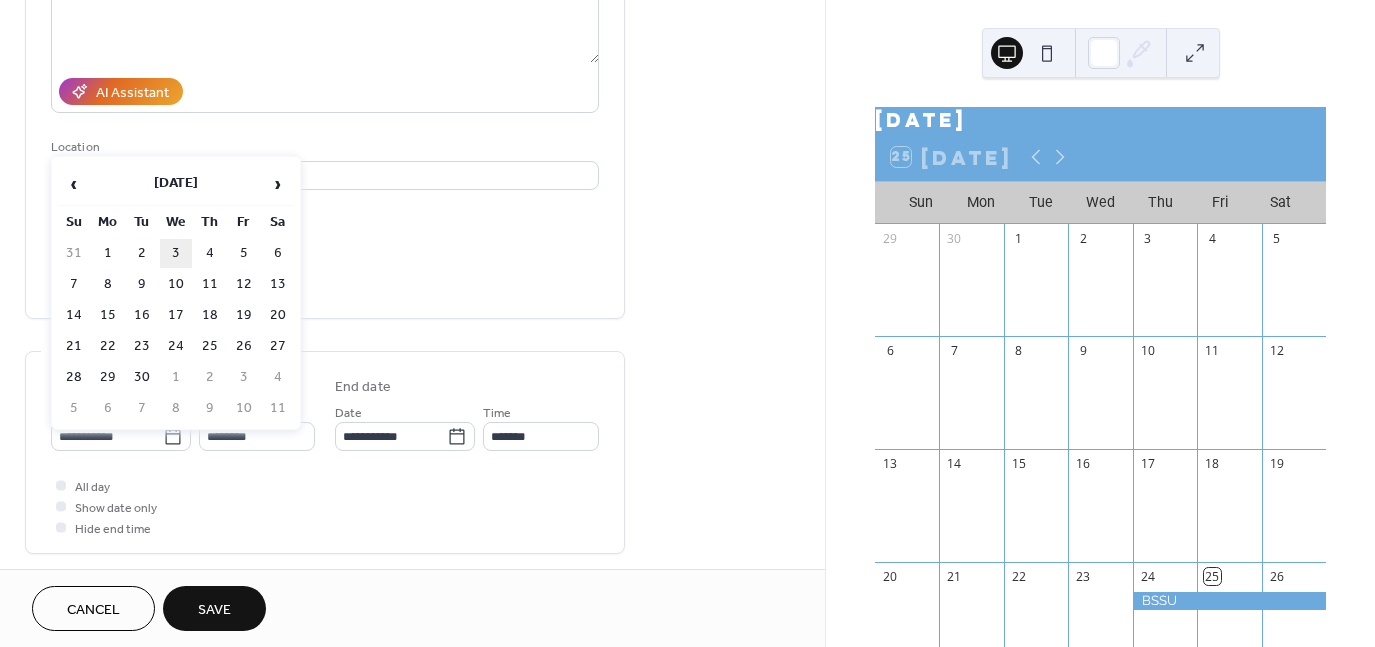click on "3" at bounding box center [176, 253] 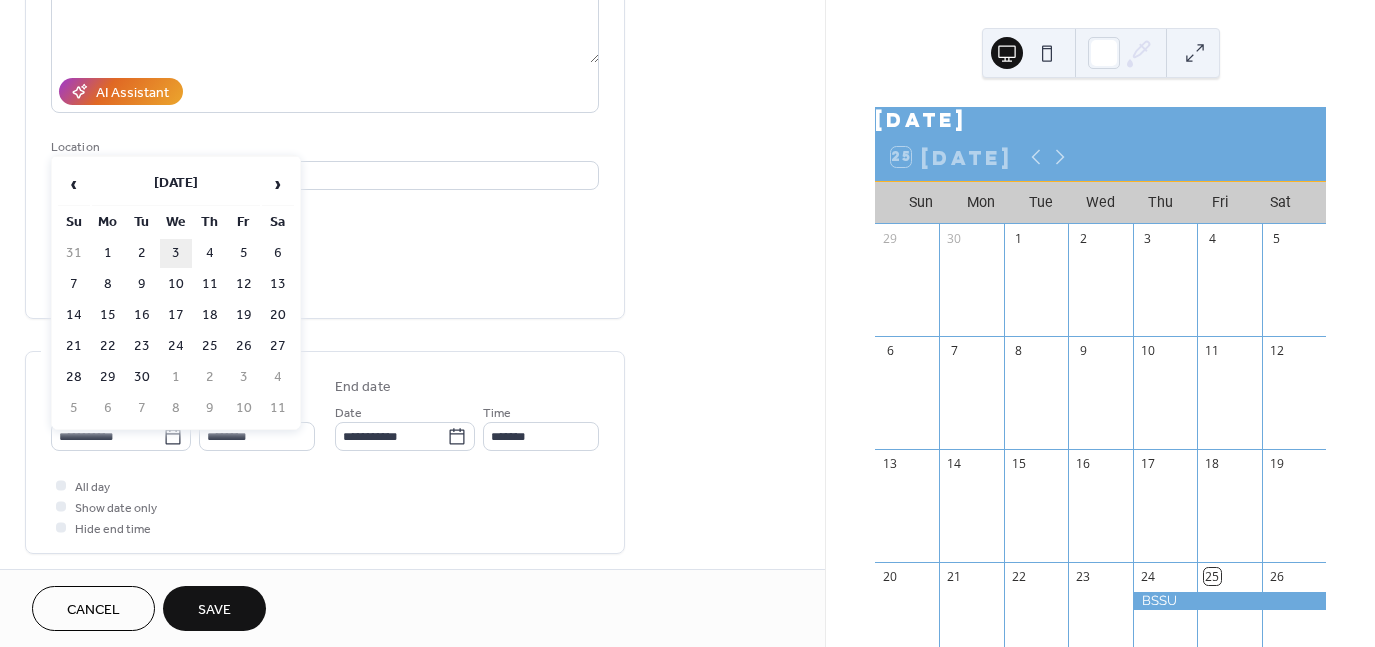 type on "**********" 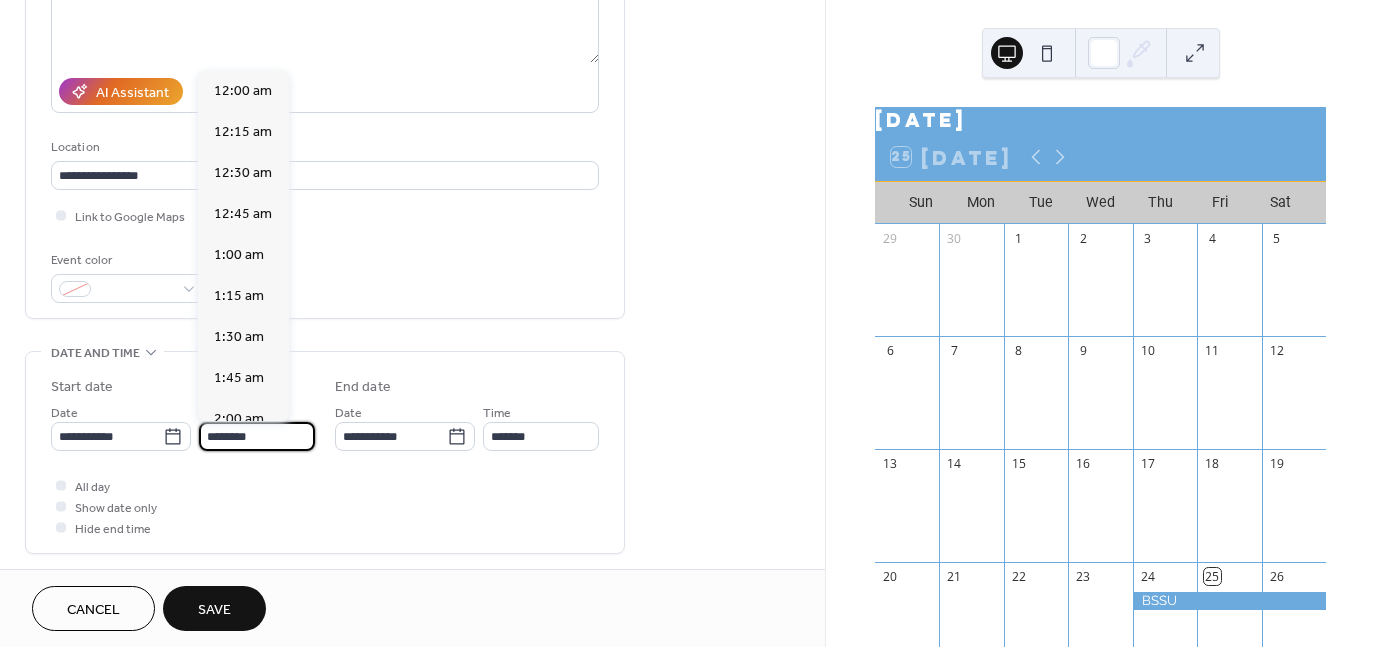 click on "********" at bounding box center [257, 436] 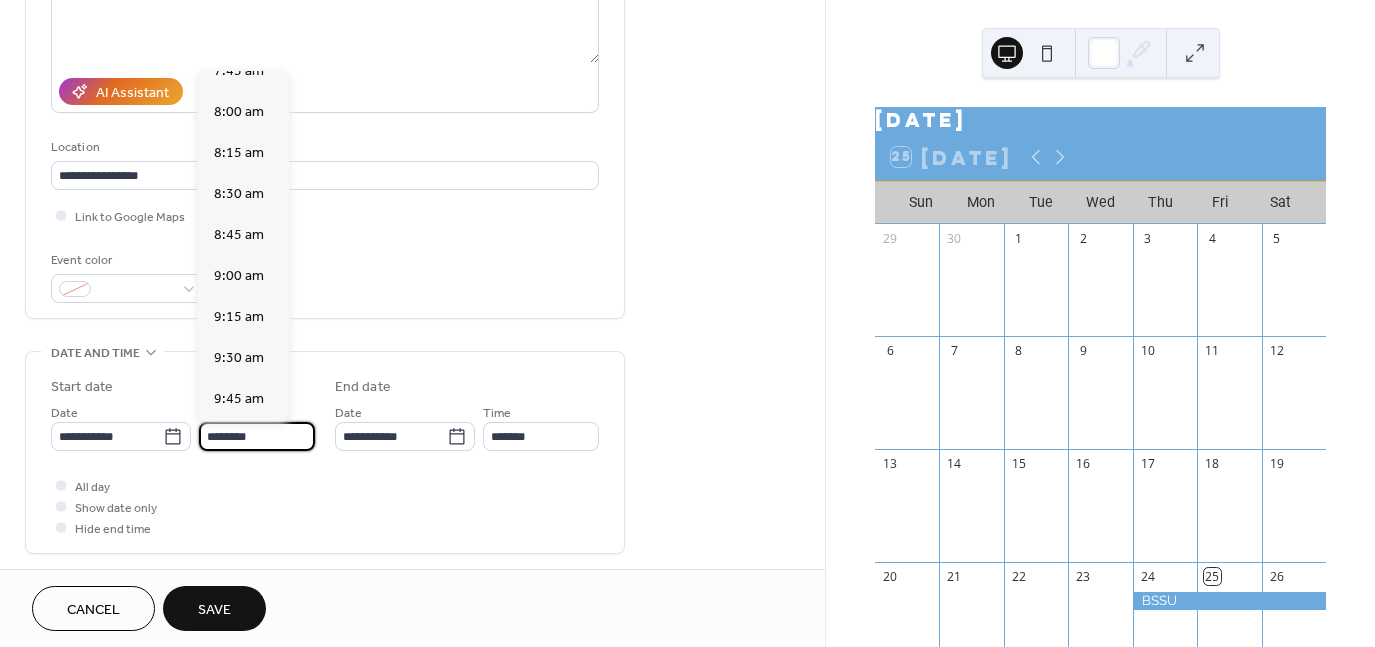 scroll, scrollTop: 1268, scrollLeft: 0, axis: vertical 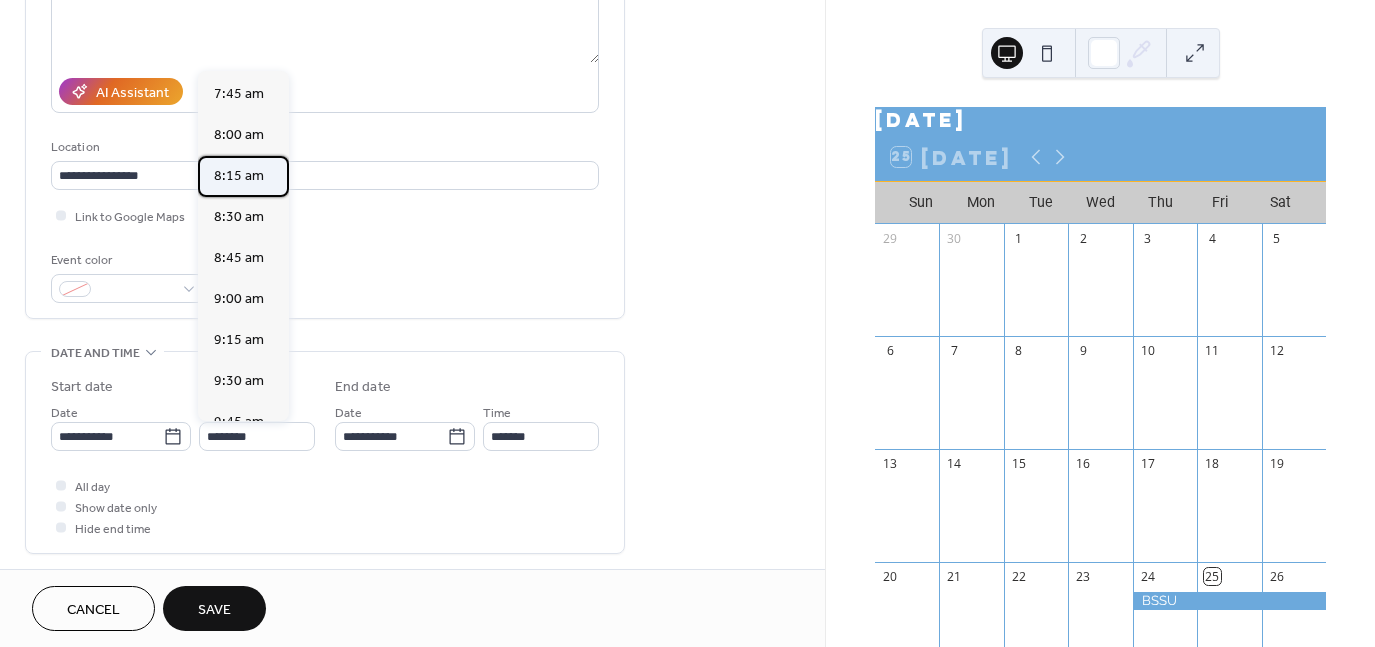 click on "8:15 am" at bounding box center [239, 176] 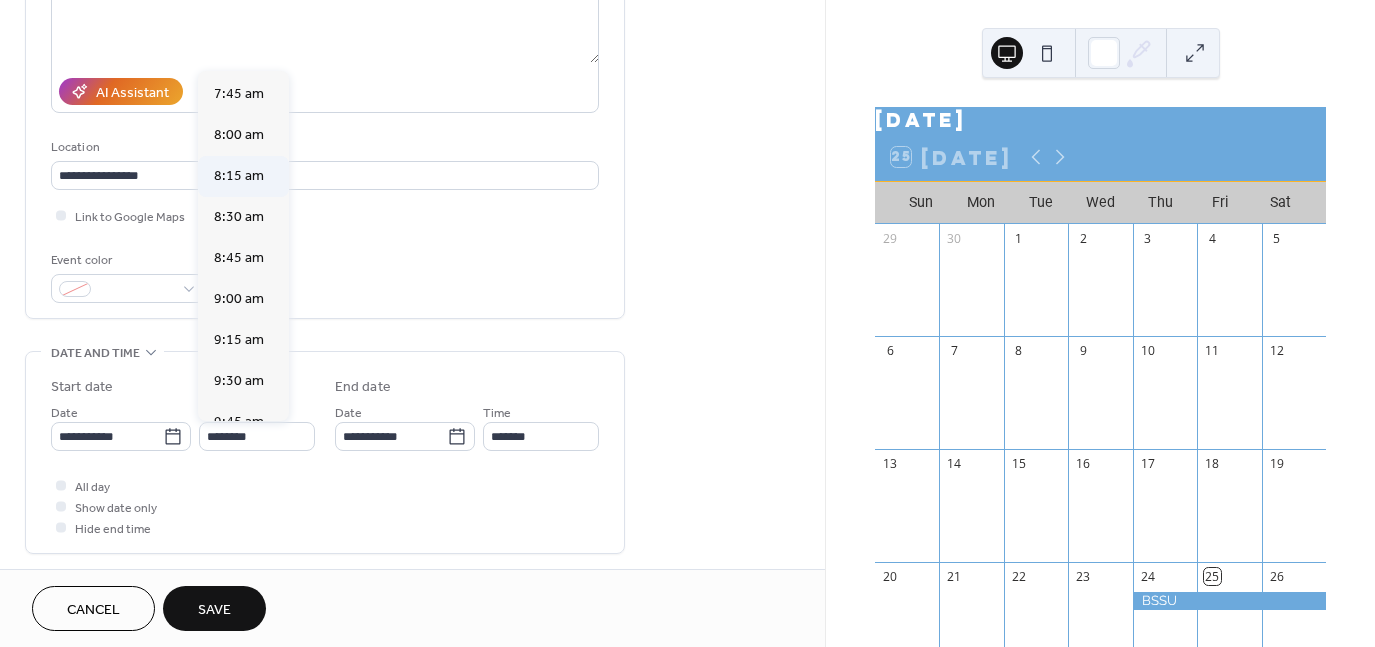 type on "*******" 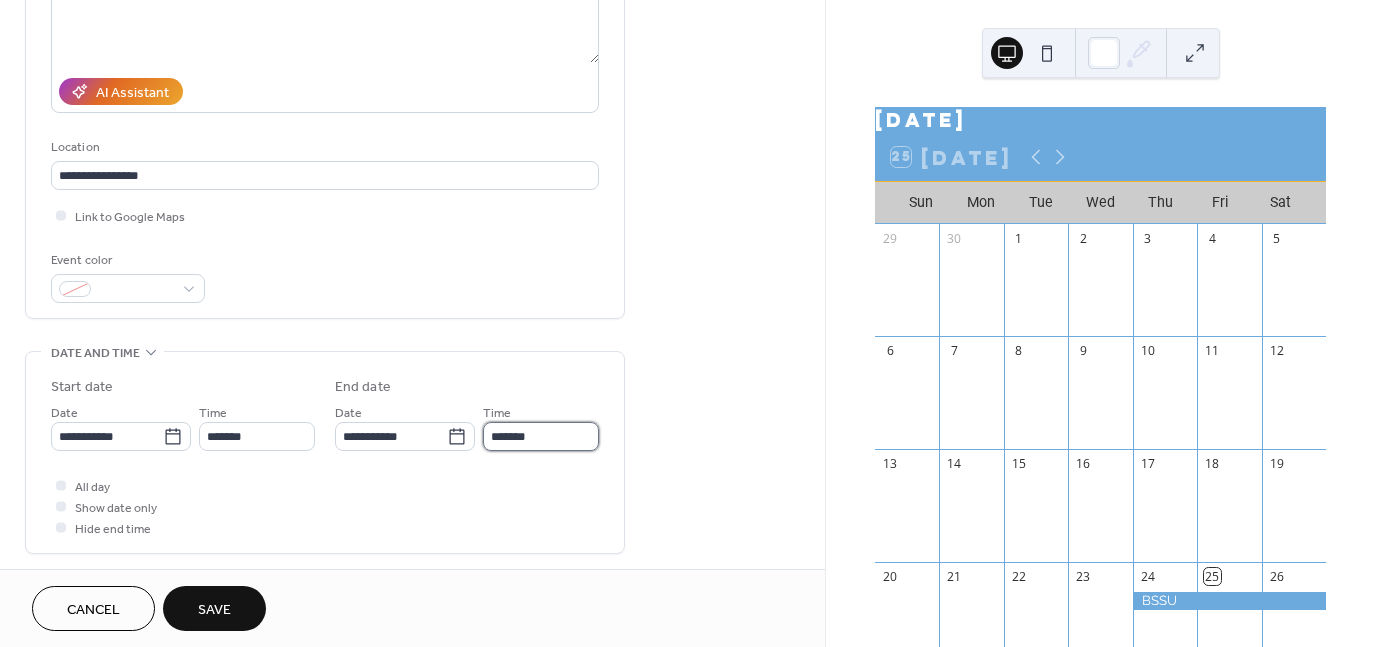 click on "*******" at bounding box center [541, 436] 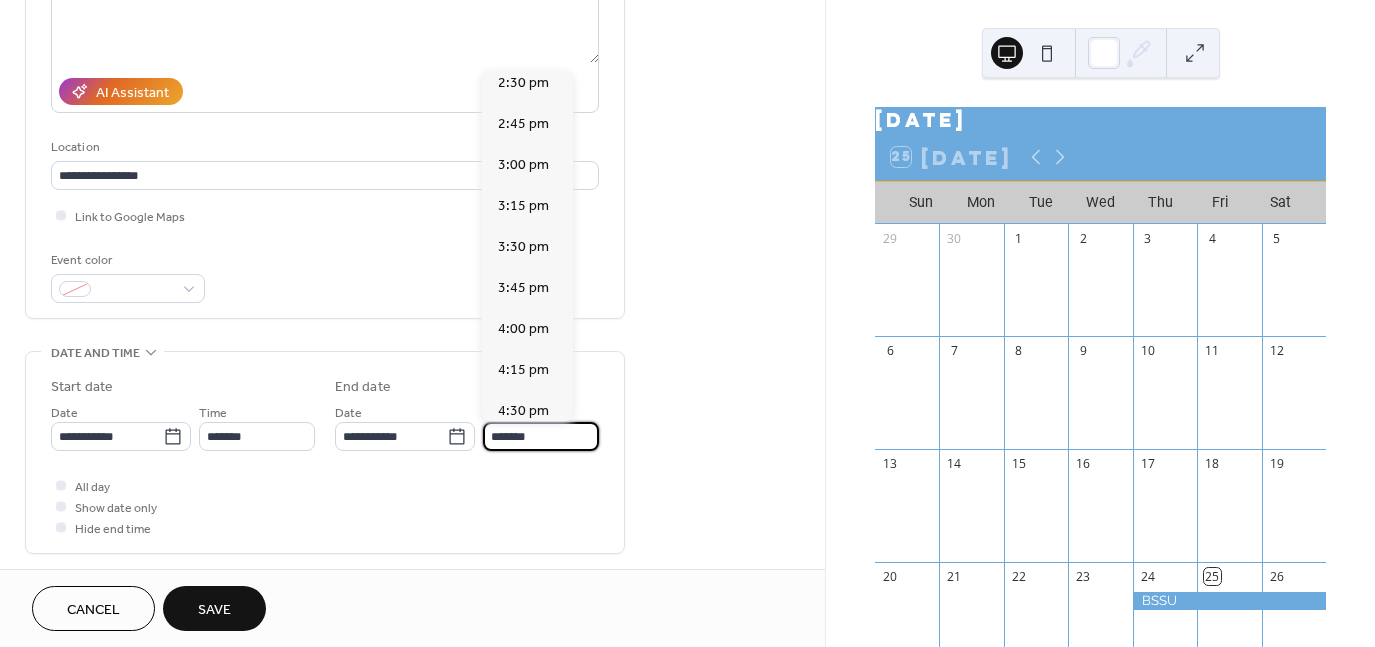 scroll, scrollTop: 900, scrollLeft: 0, axis: vertical 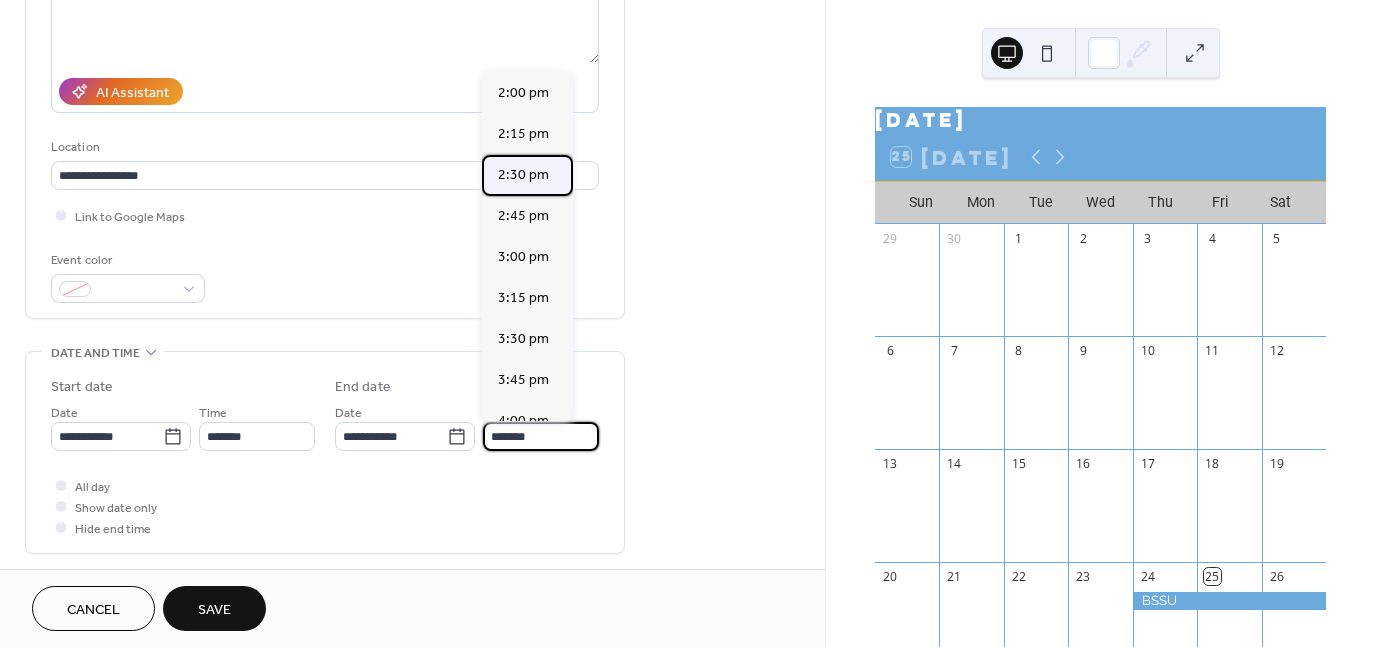 click on "2:30 pm" at bounding box center (527, 175) 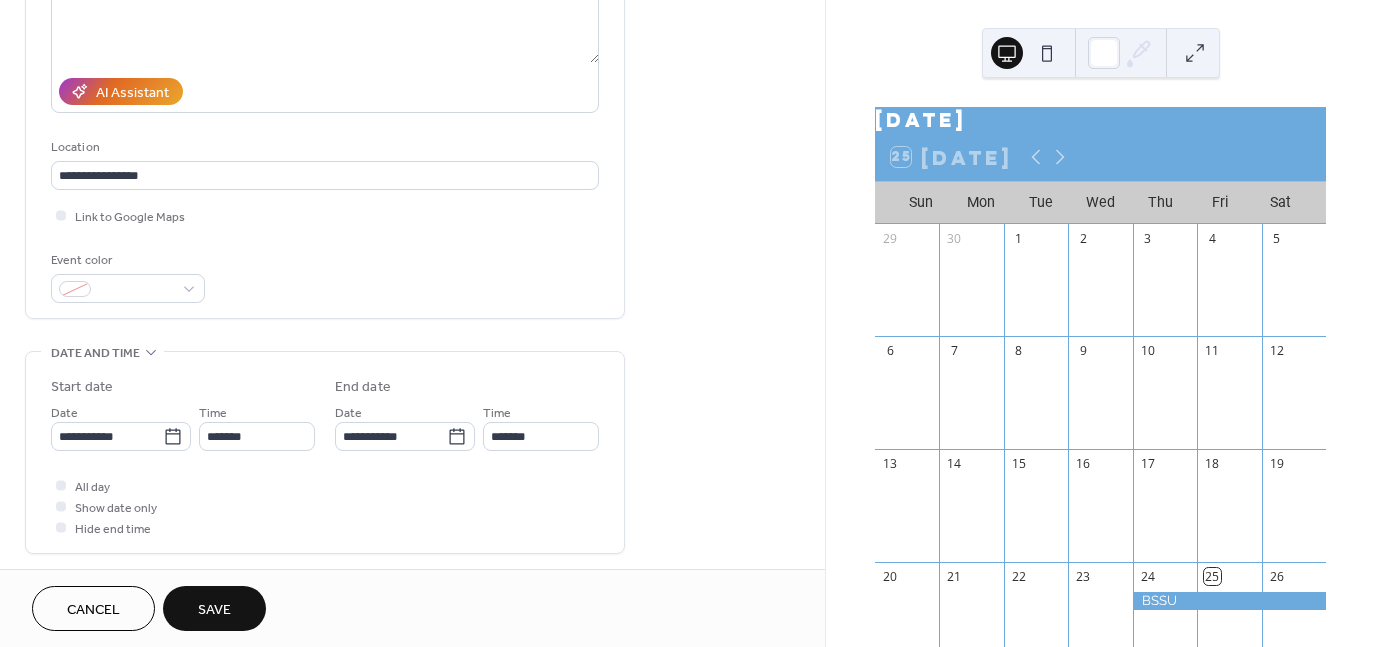 type on "*******" 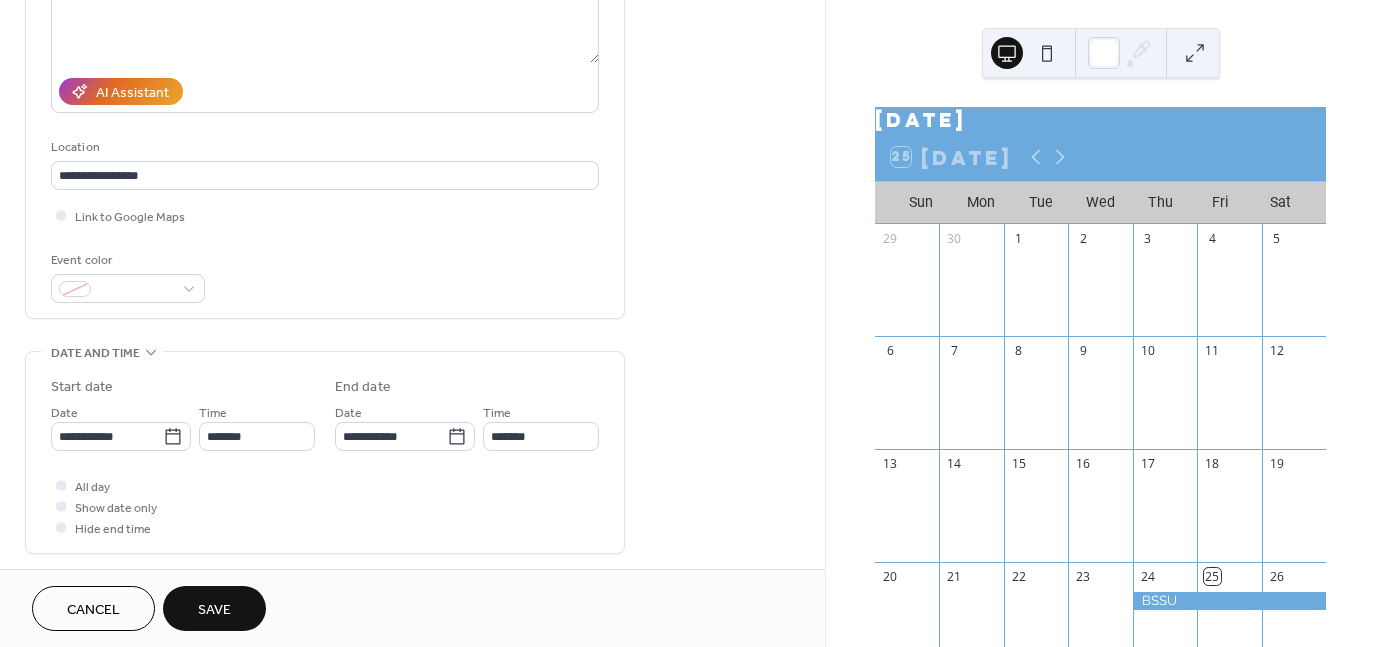click on "Save" at bounding box center (214, 608) 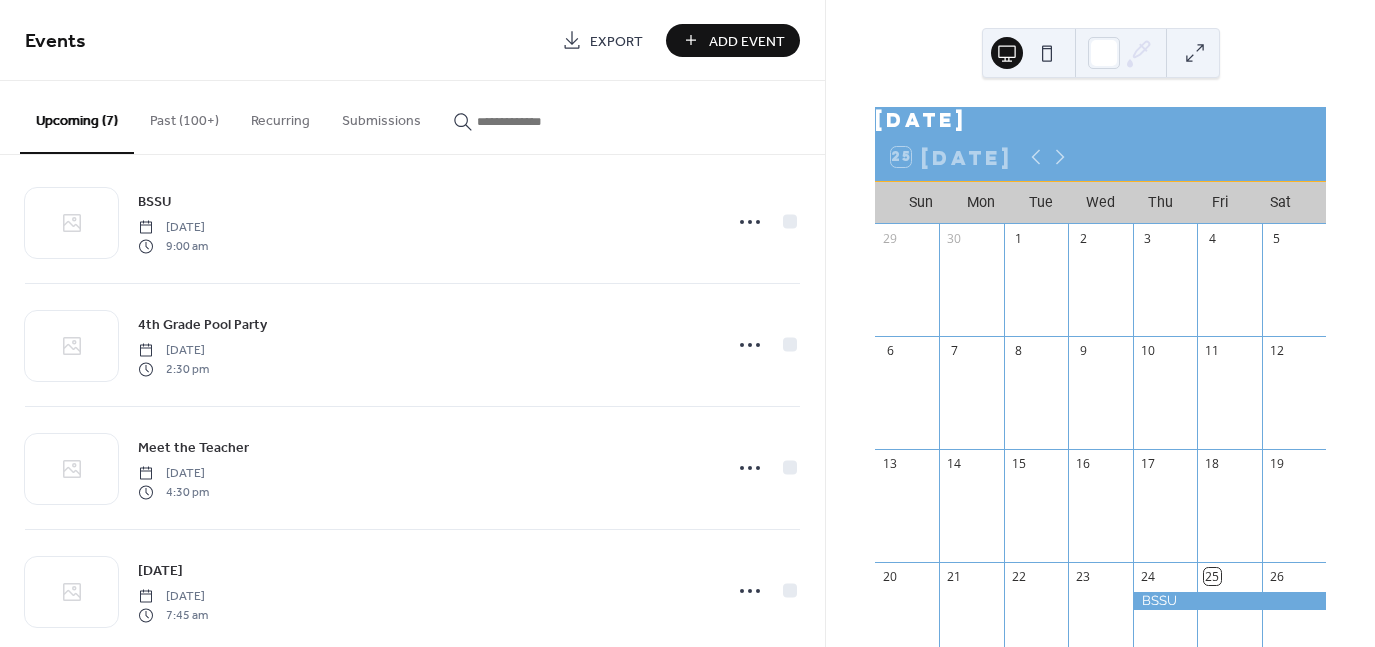 scroll, scrollTop: 0, scrollLeft: 0, axis: both 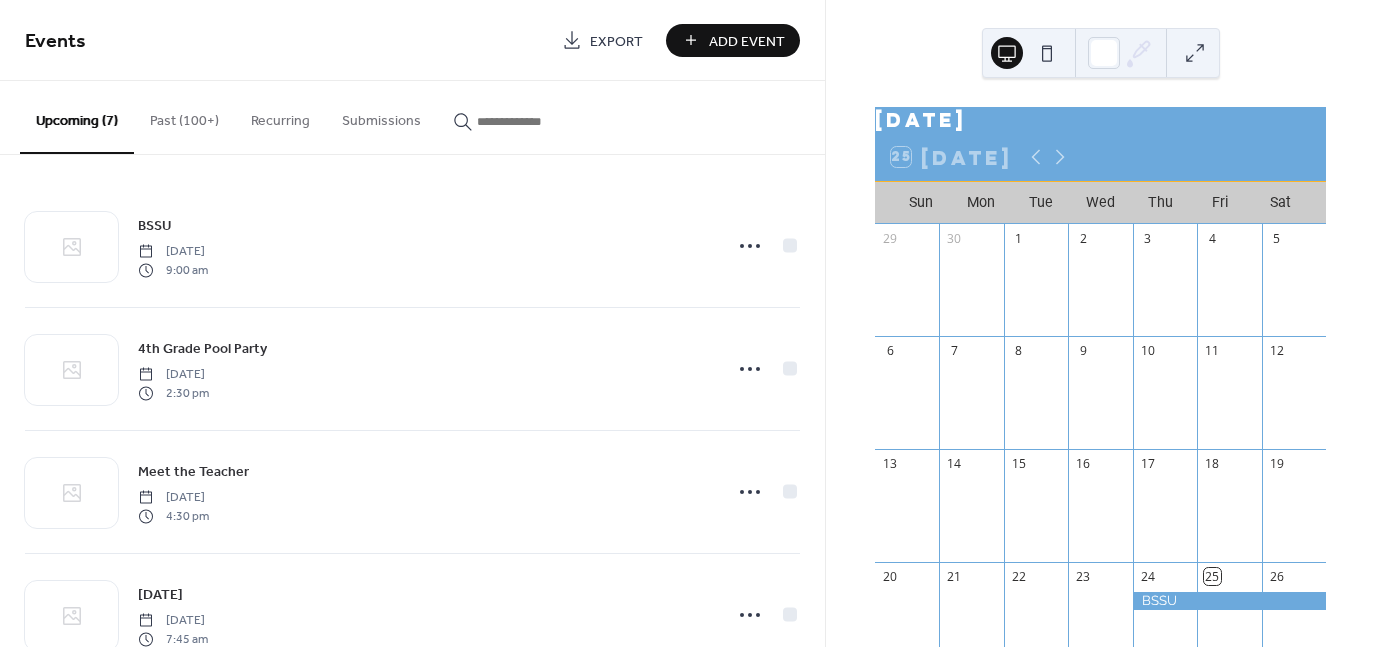 click on "Add Event" at bounding box center (733, 40) 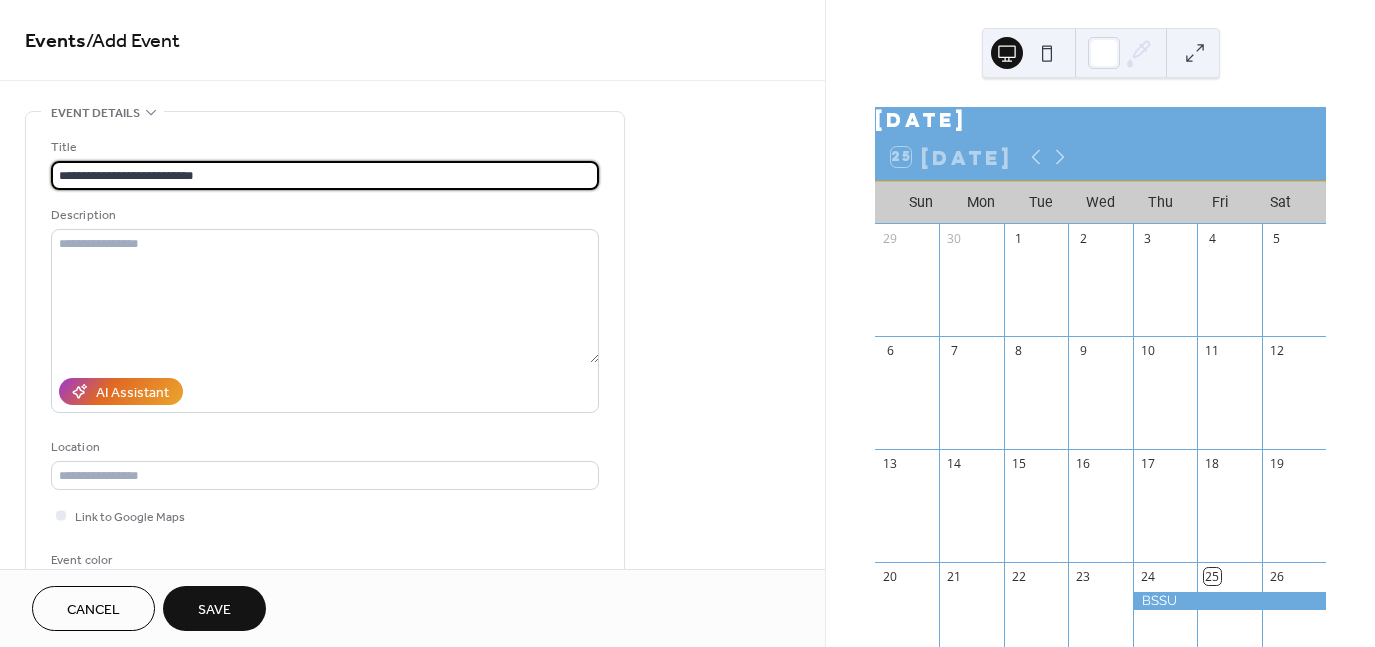 type on "**********" 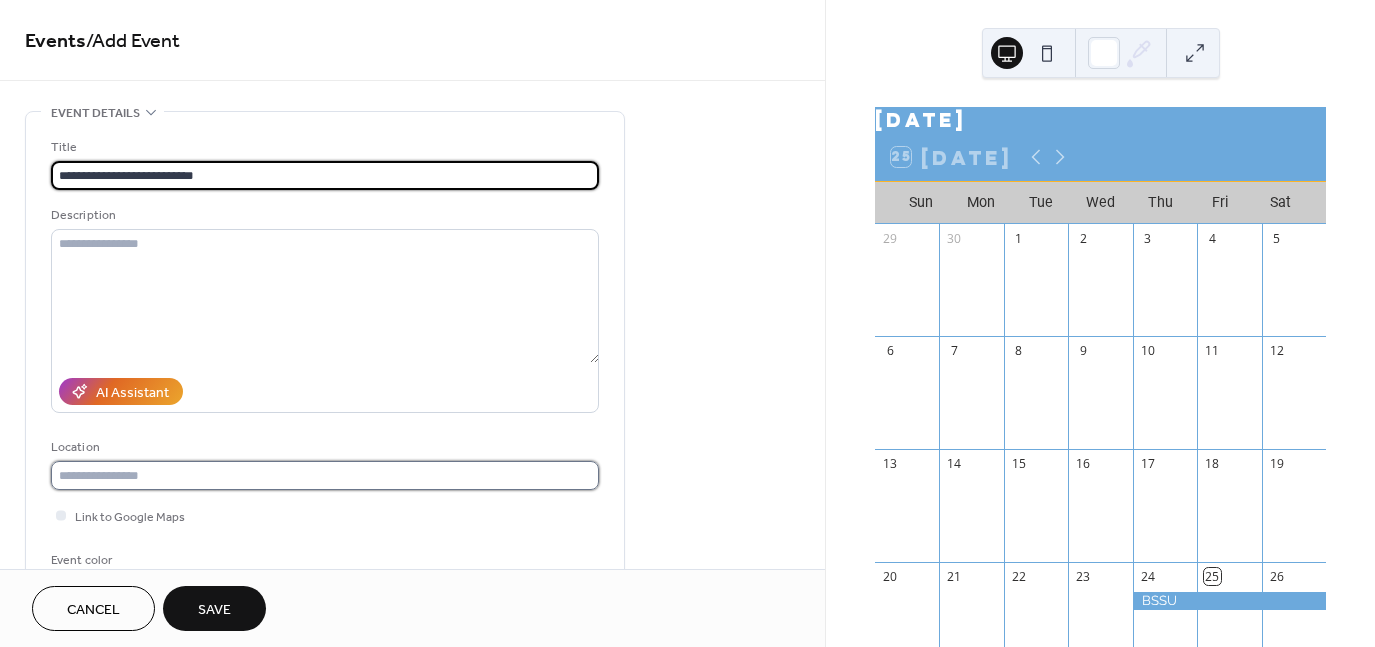 click at bounding box center (325, 475) 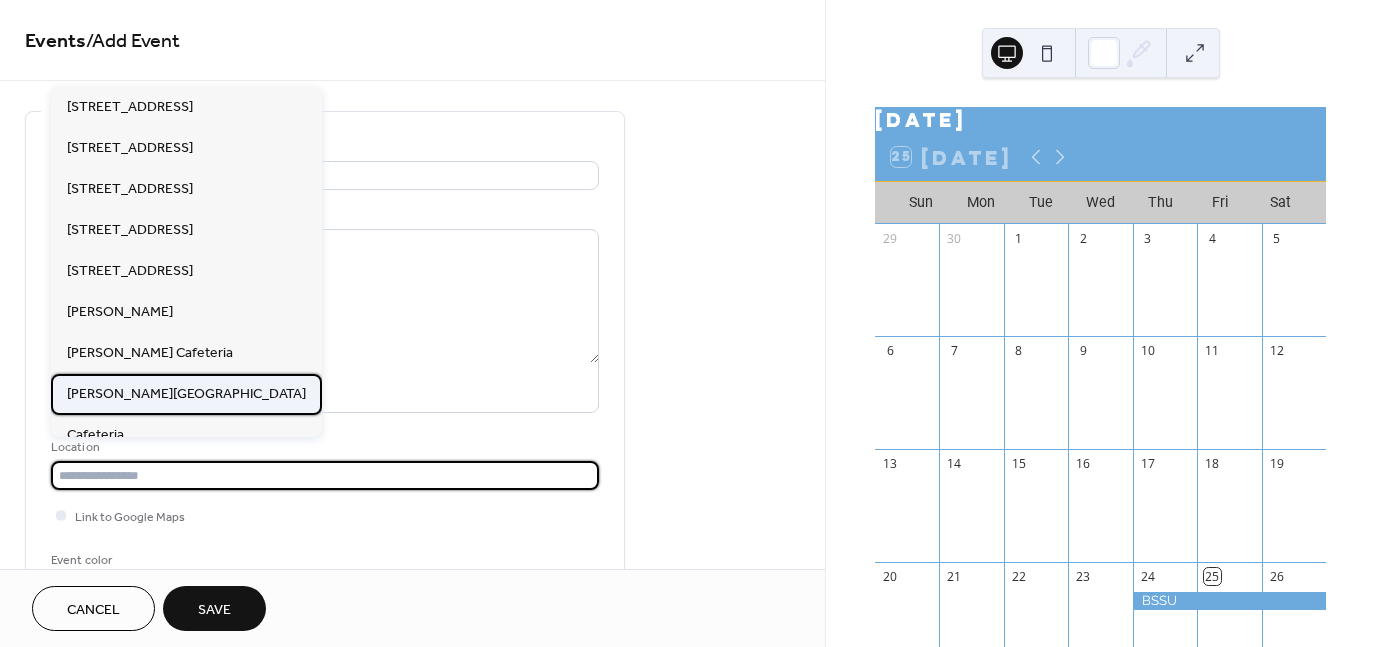 click on "[PERSON_NAME][GEOGRAPHIC_DATA]" at bounding box center [186, 394] 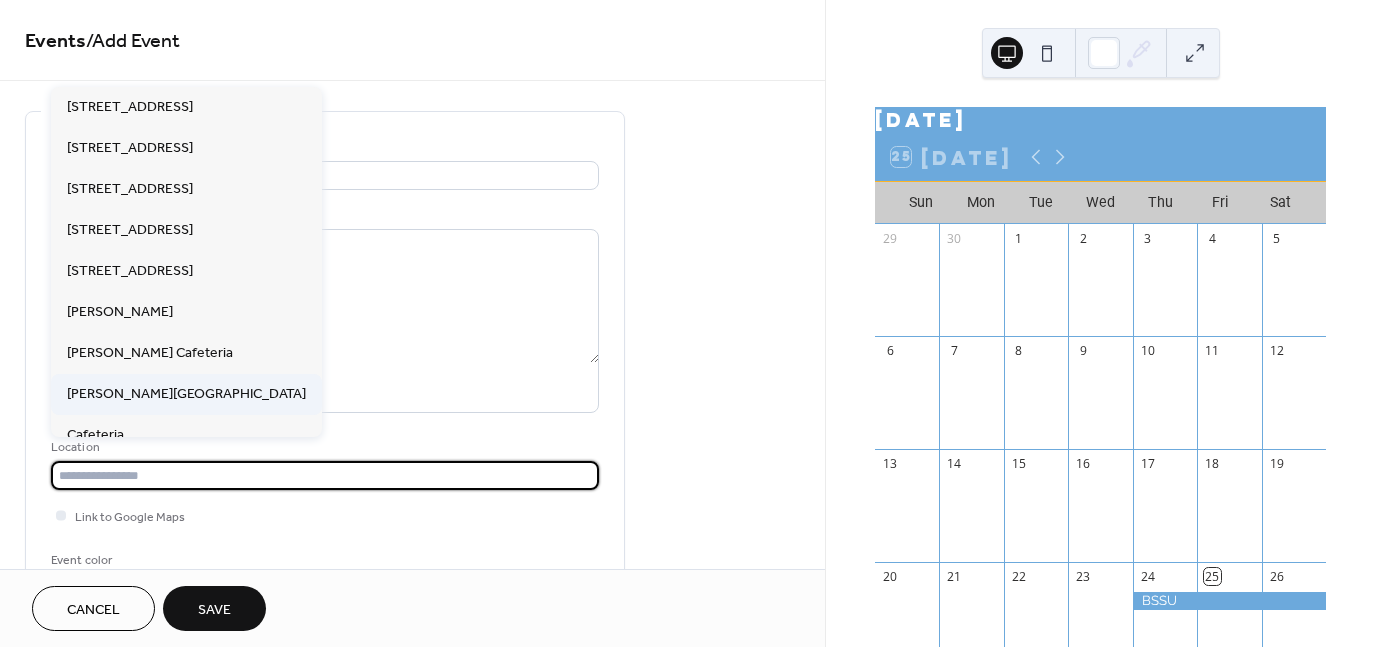type on "**********" 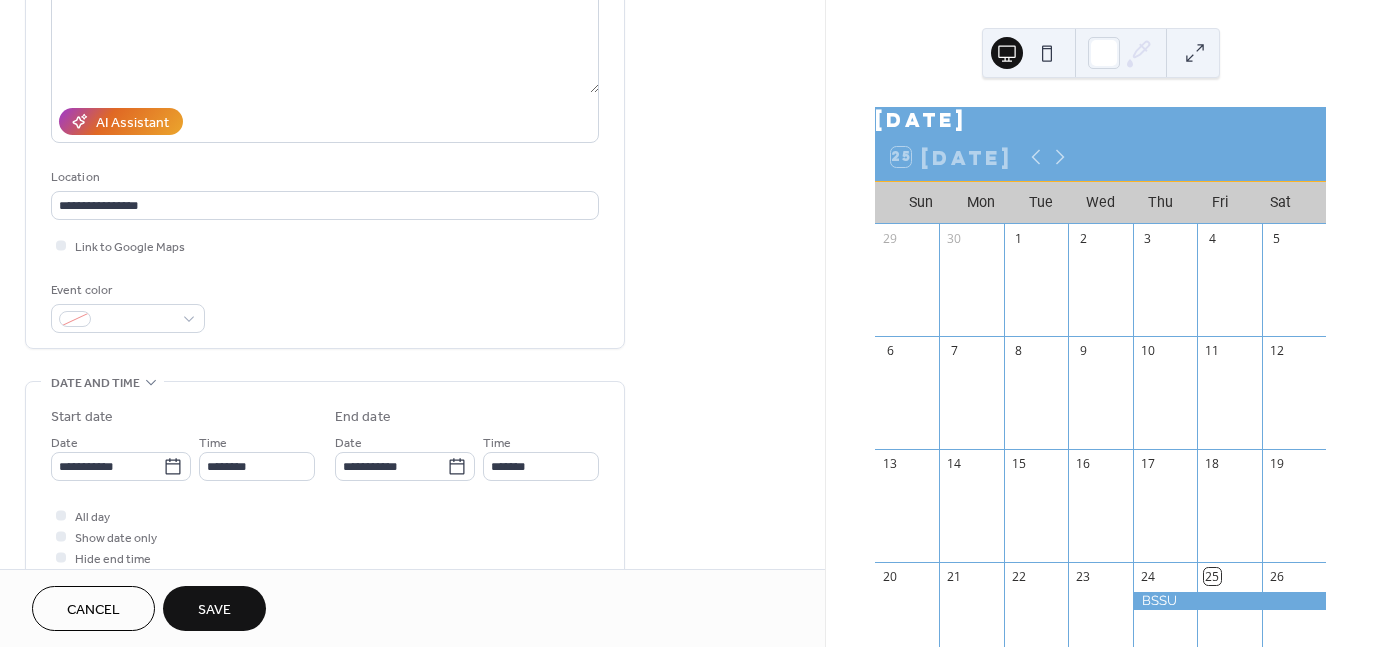 scroll, scrollTop: 300, scrollLeft: 0, axis: vertical 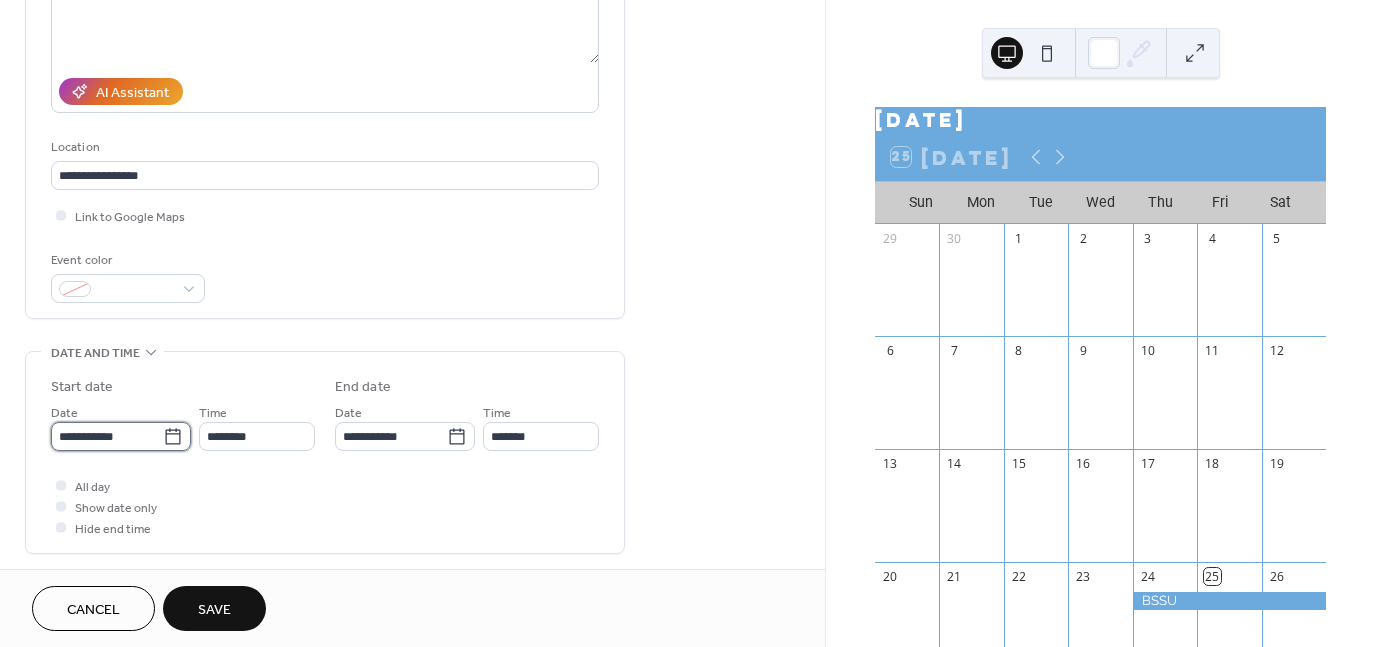 click on "**********" at bounding box center (687, 323) 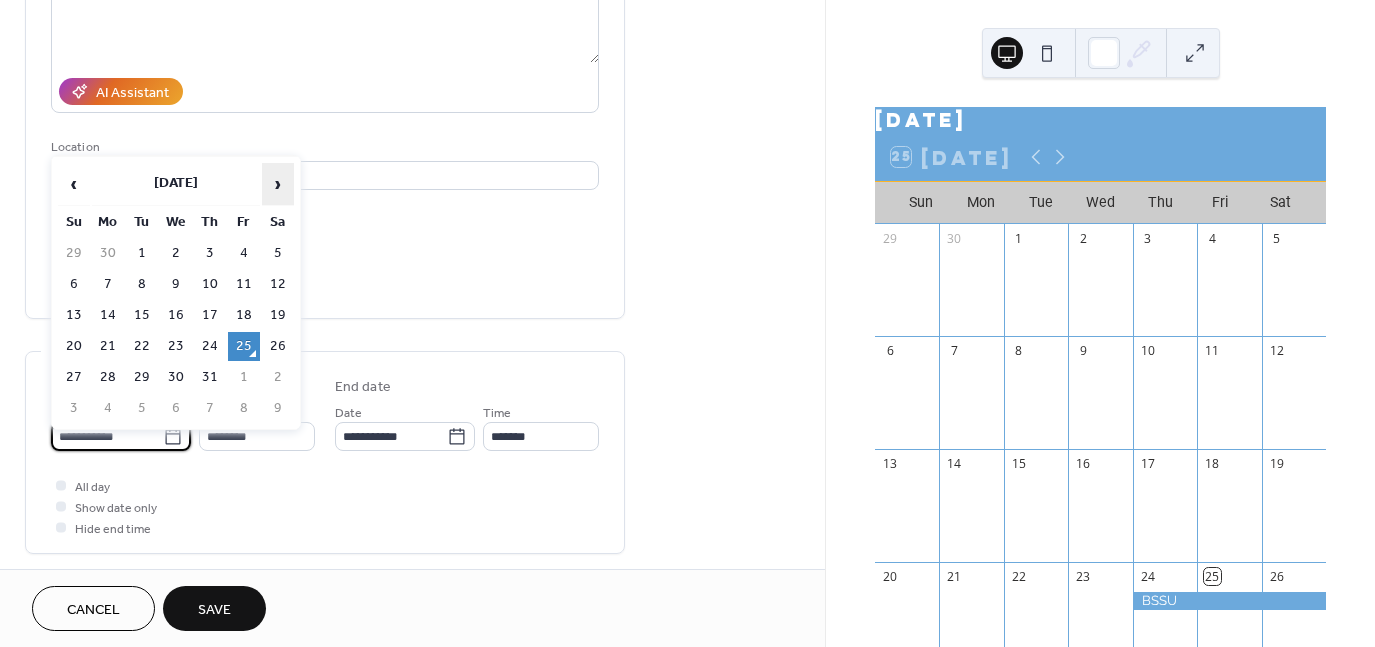 click on "›" at bounding box center [278, 184] 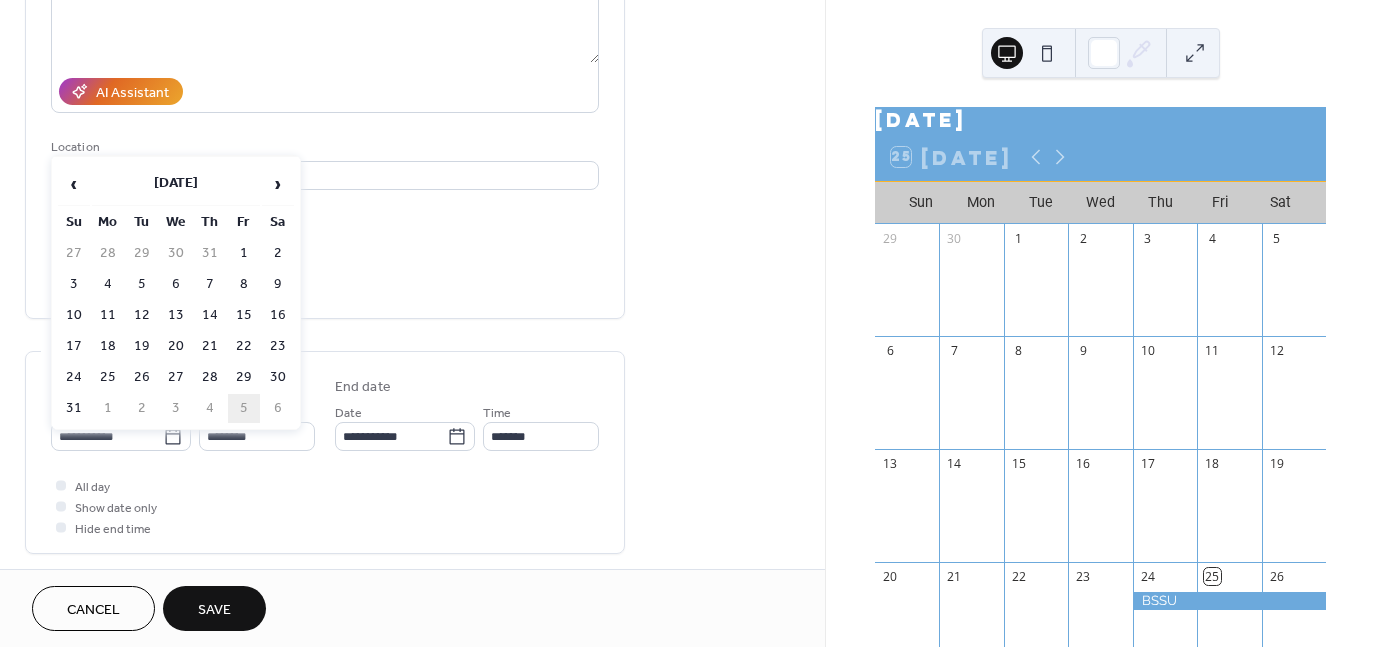 click on "5" at bounding box center [244, 408] 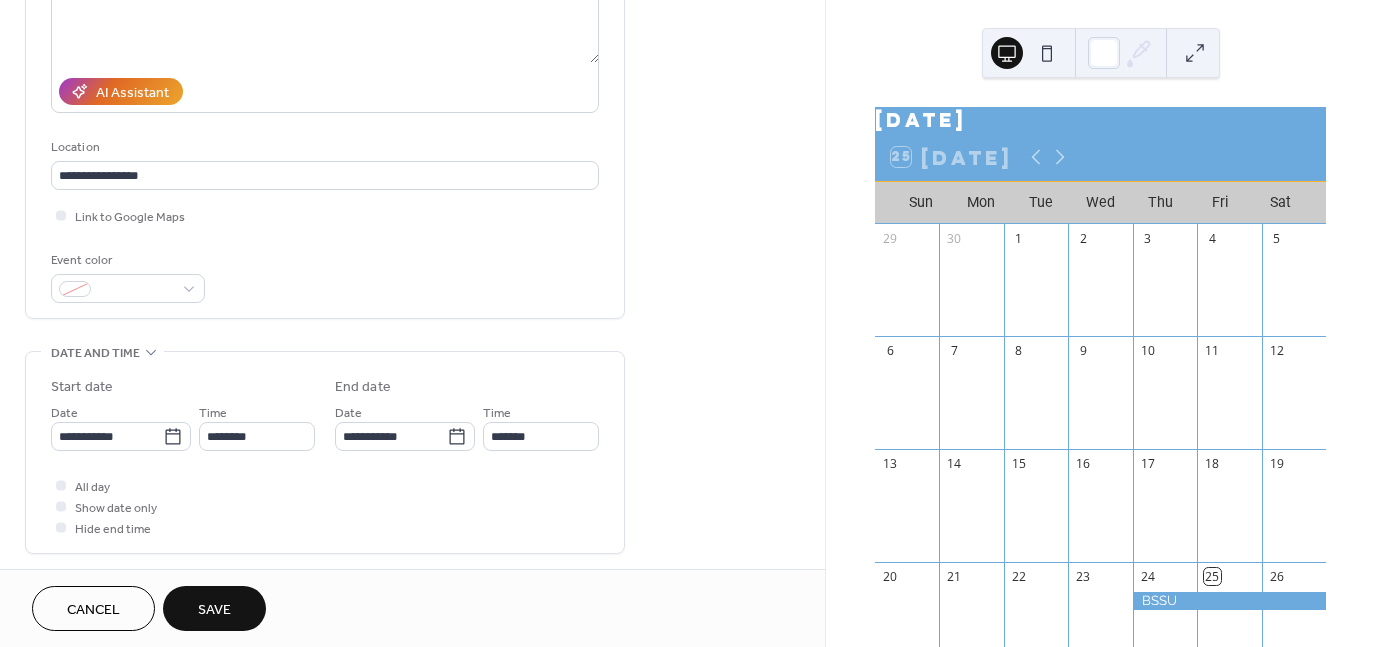 type on "**********" 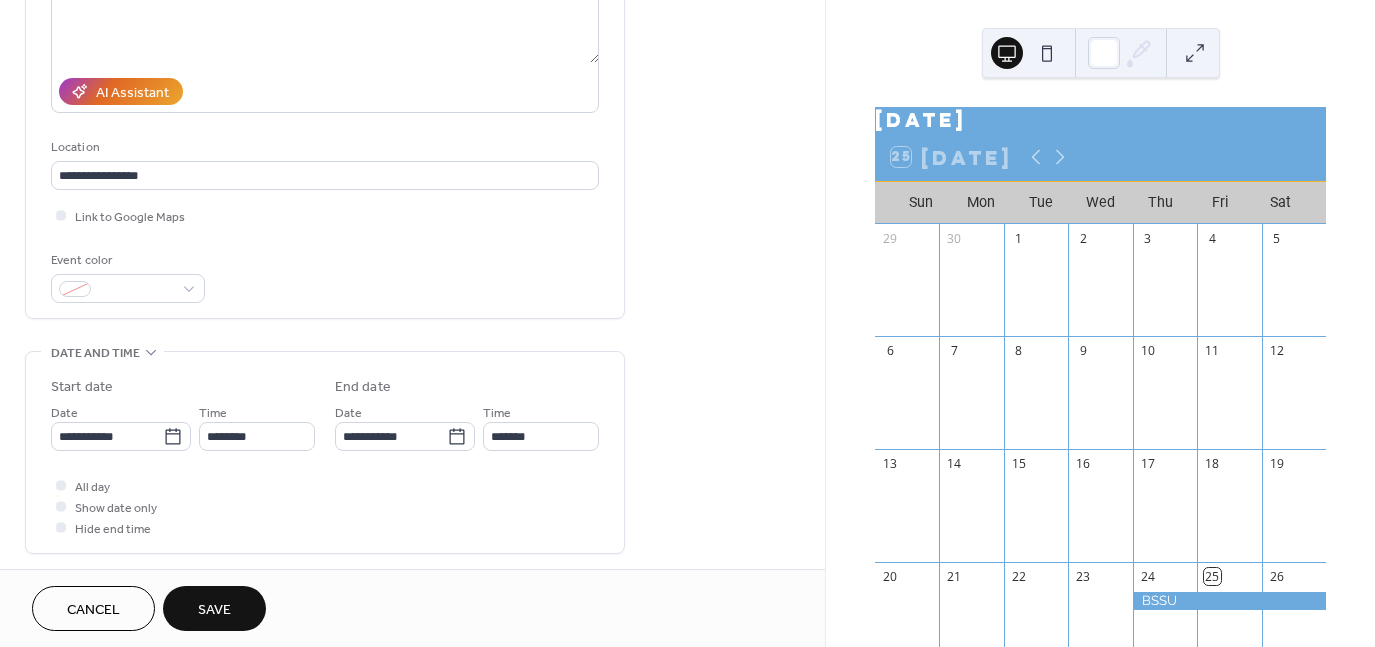 type on "**********" 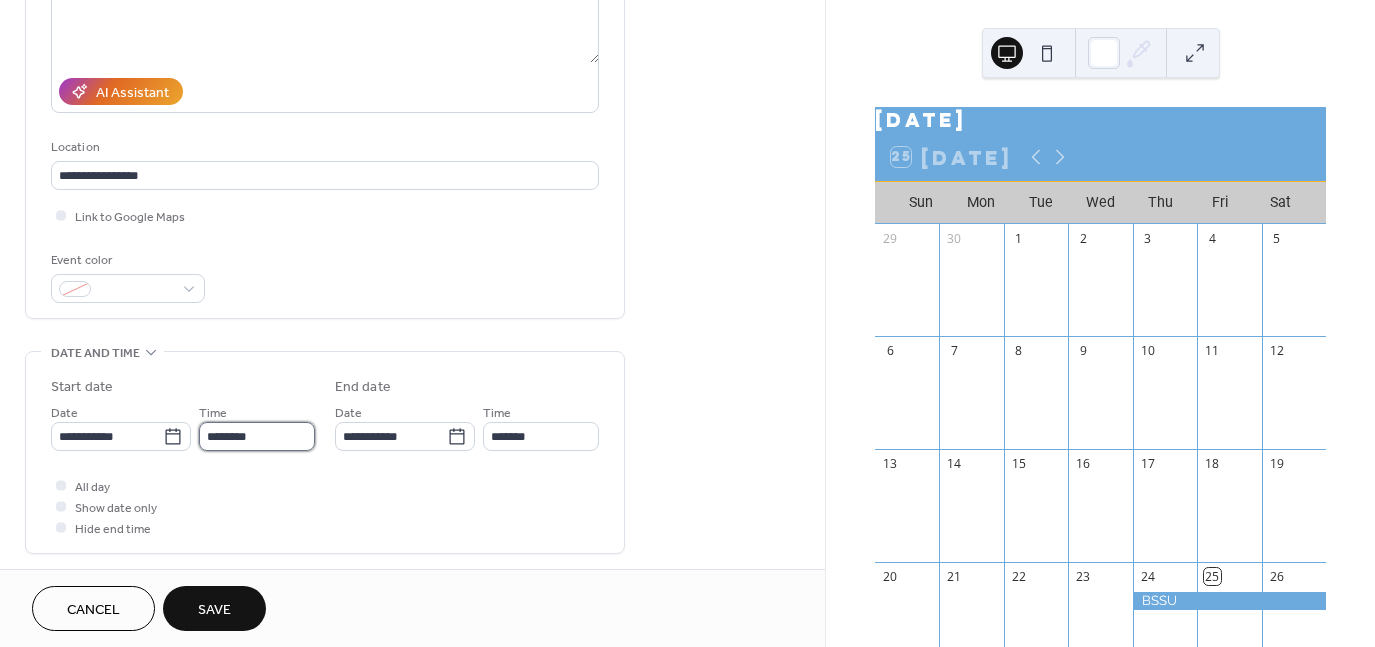 click on "********" at bounding box center (257, 436) 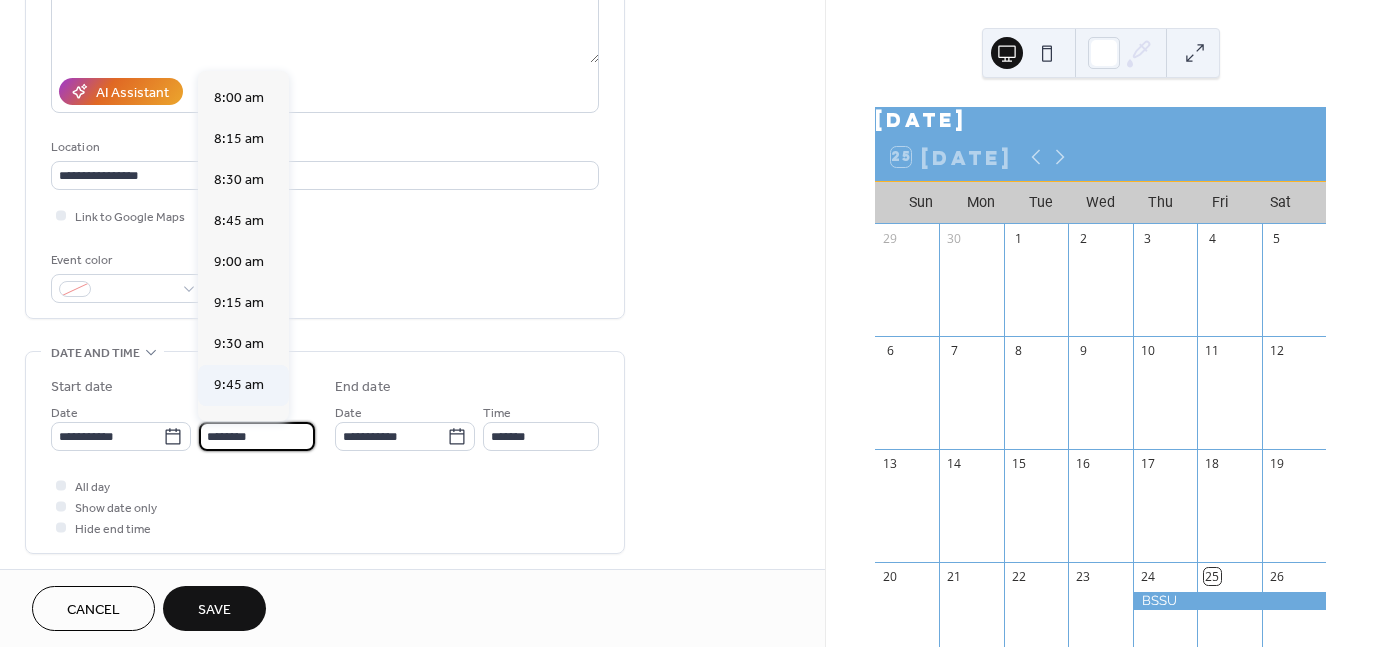 scroll, scrollTop: 1168, scrollLeft: 0, axis: vertical 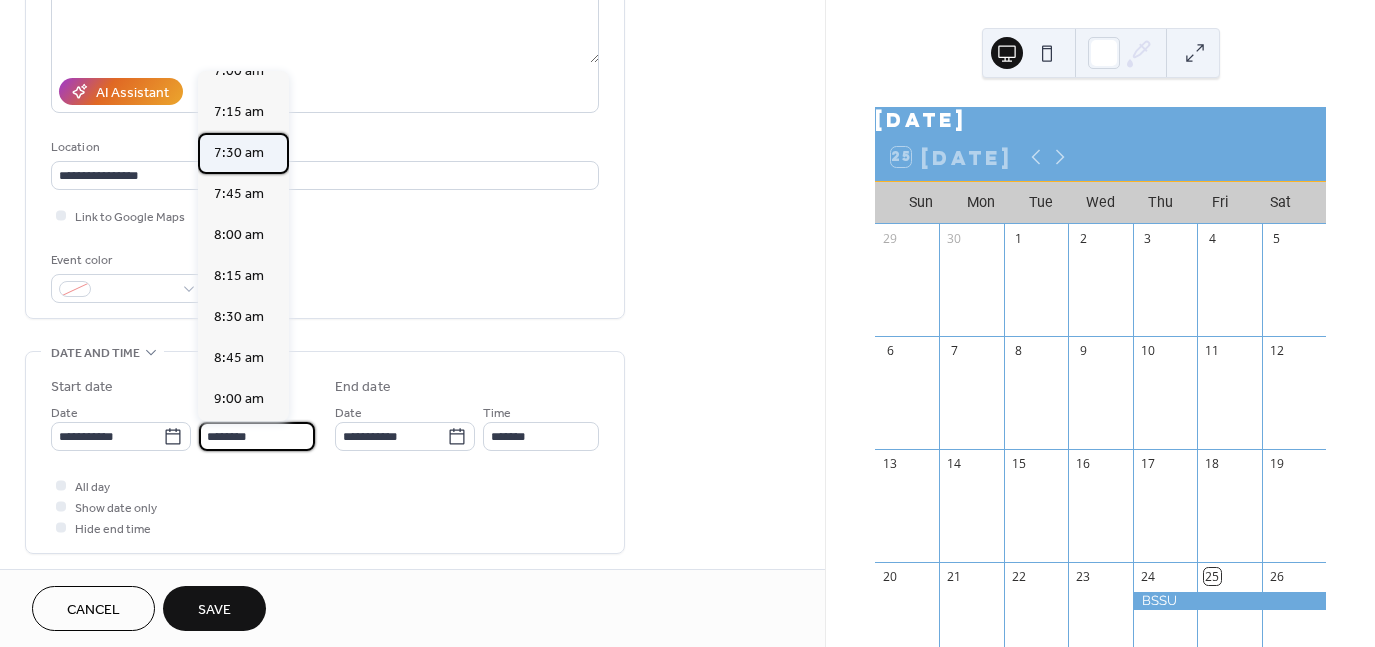 click on "7:30 am" at bounding box center (239, 153) 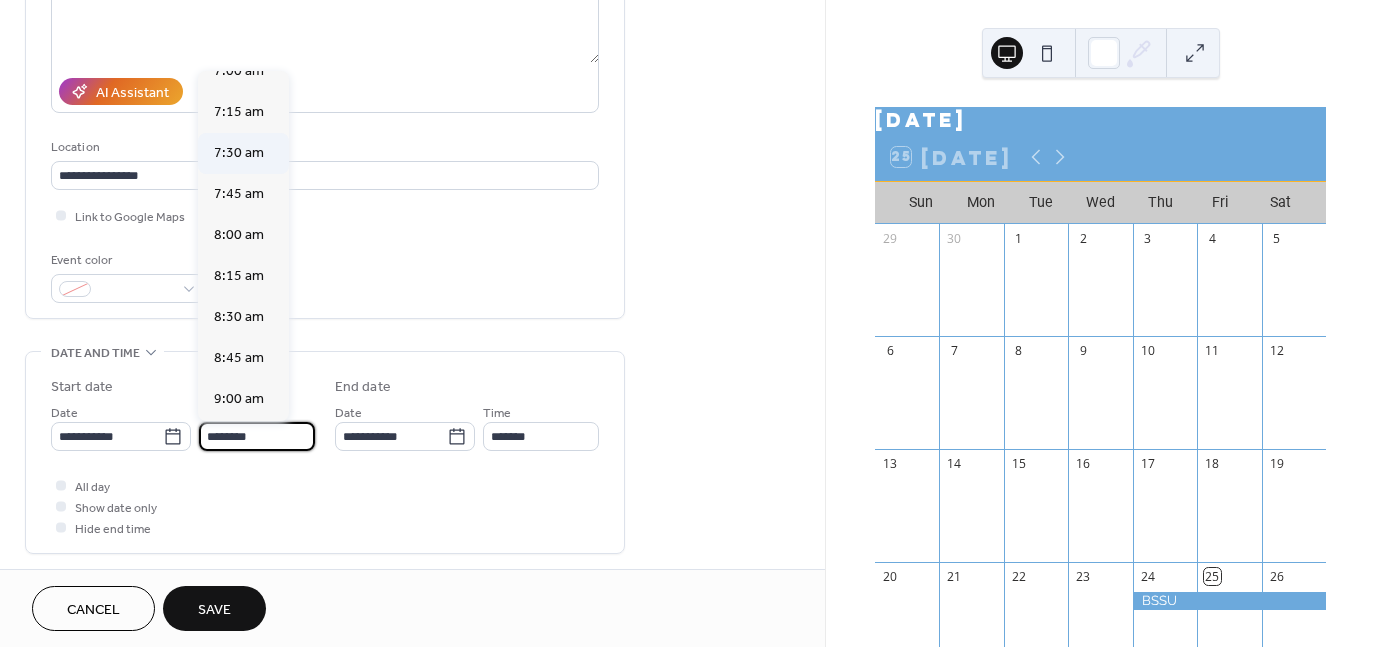type on "*******" 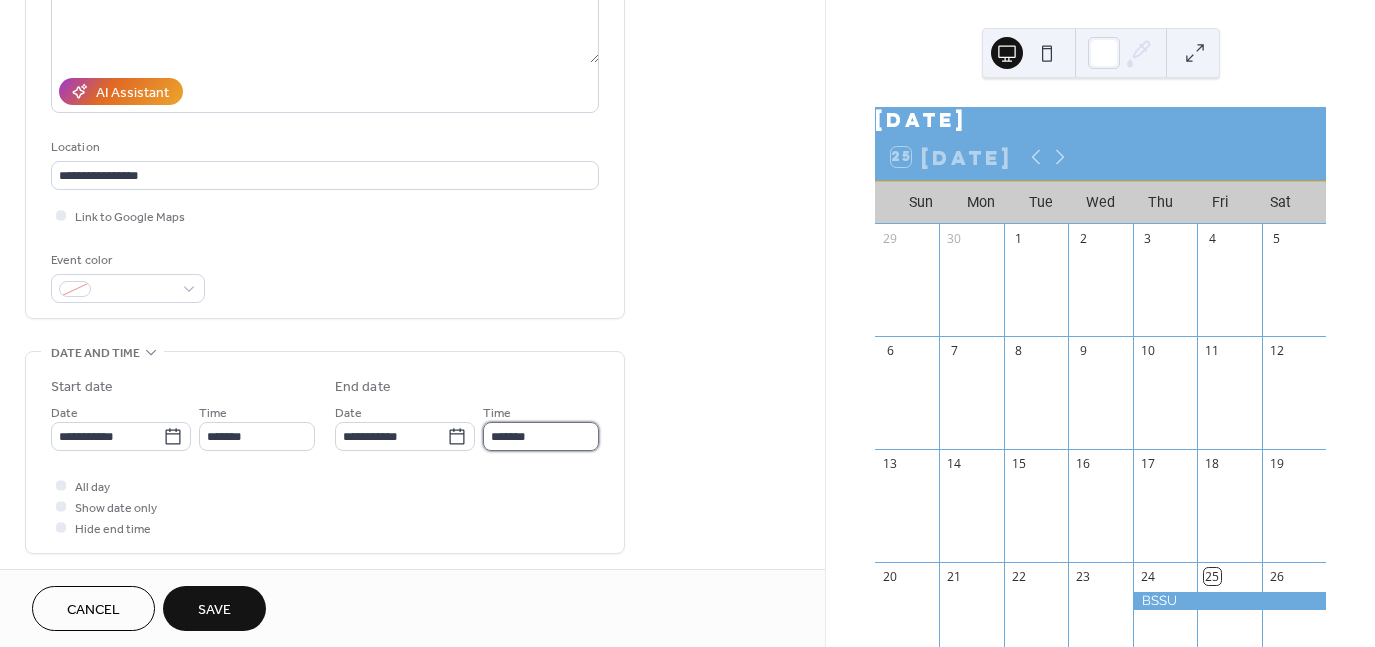 click on "*******" at bounding box center [541, 436] 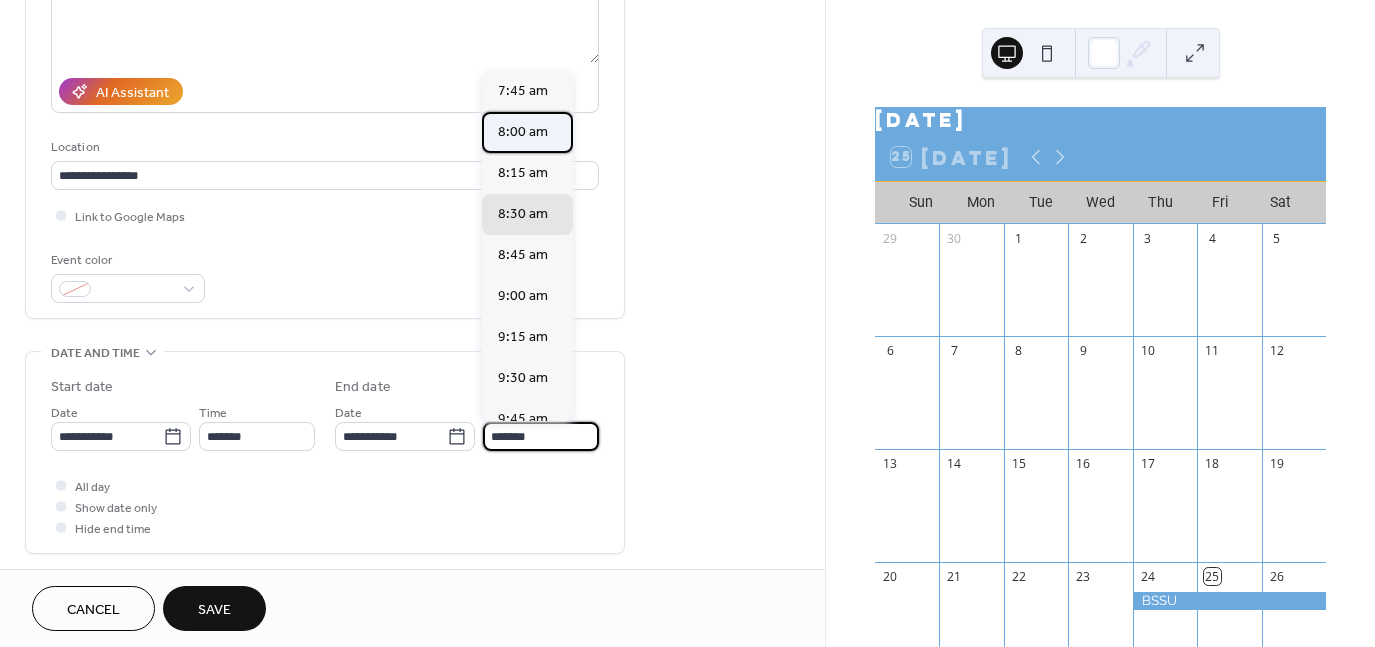 click on "8:00 am" at bounding box center [523, 132] 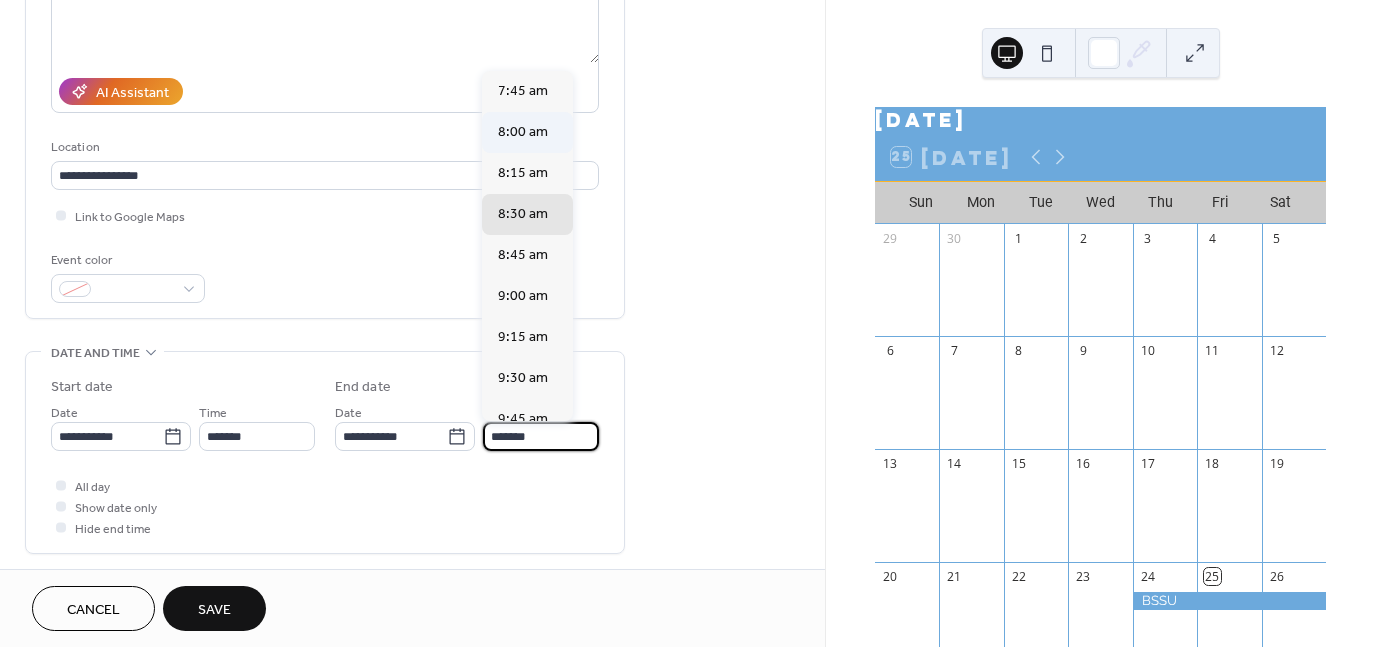 type on "*******" 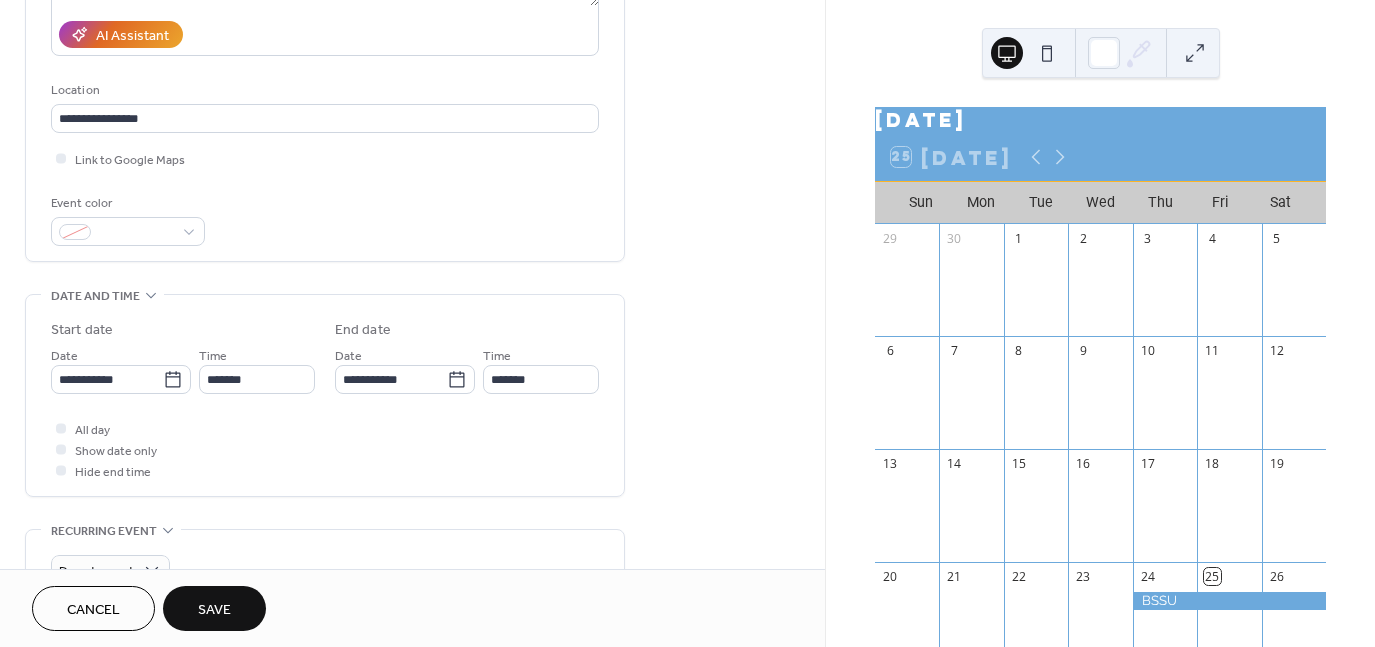 scroll, scrollTop: 0, scrollLeft: 0, axis: both 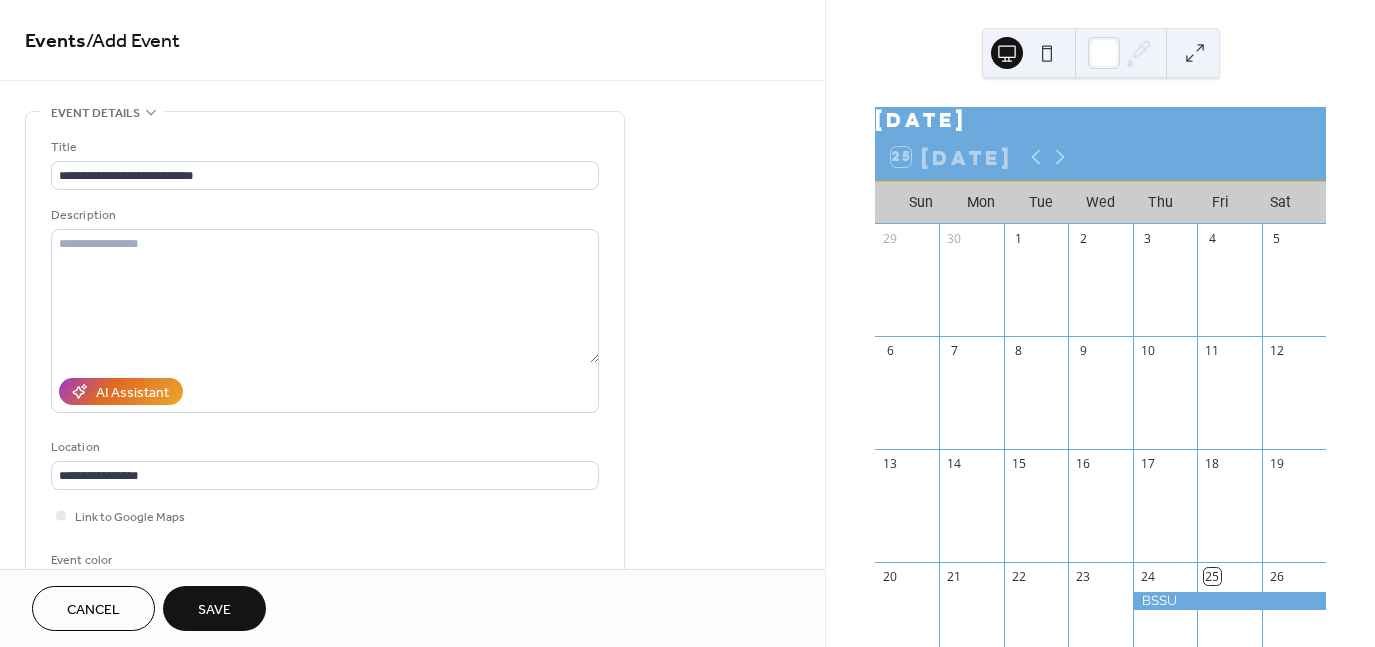 click on "Save" at bounding box center (214, 610) 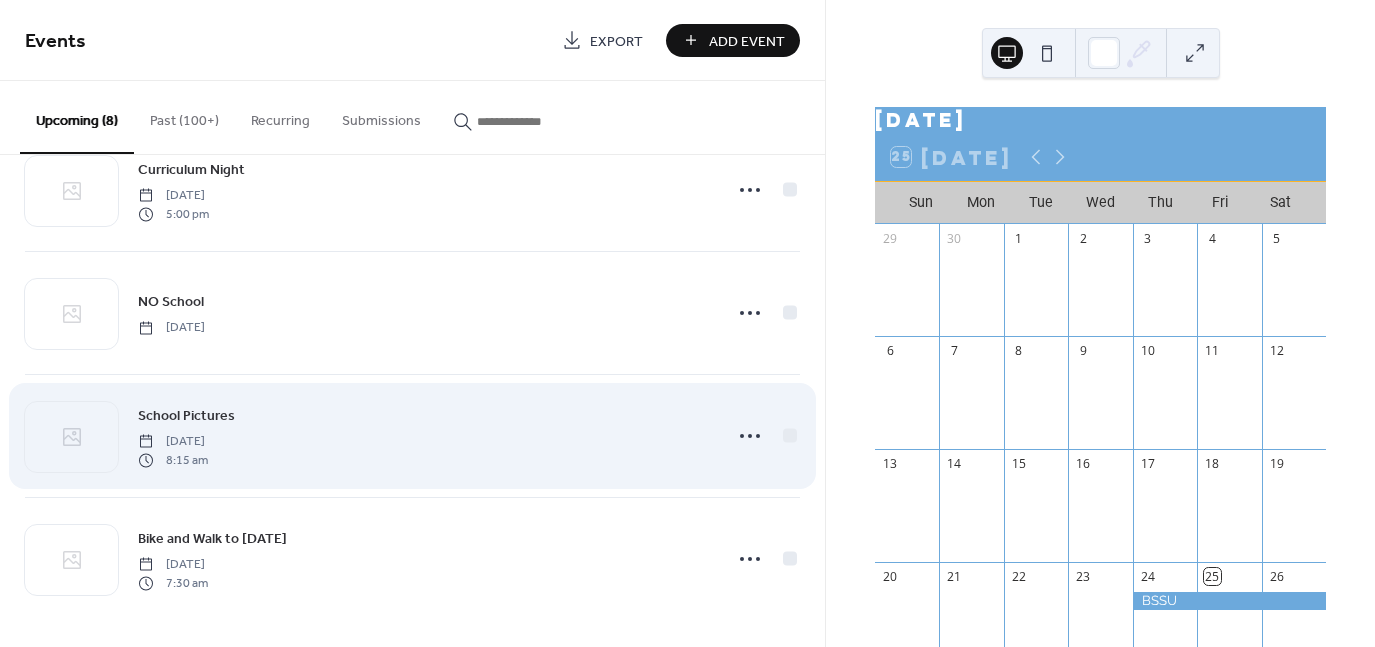 scroll, scrollTop: 548, scrollLeft: 0, axis: vertical 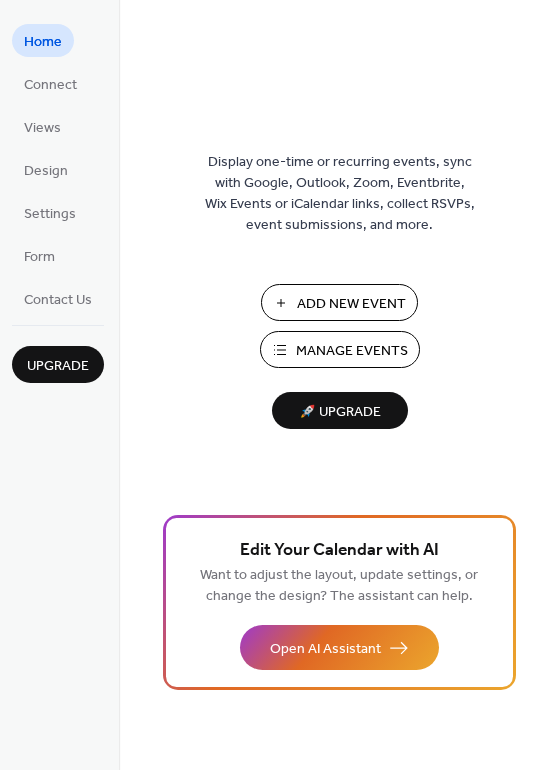 click on "Add New Event" at bounding box center [351, 304] 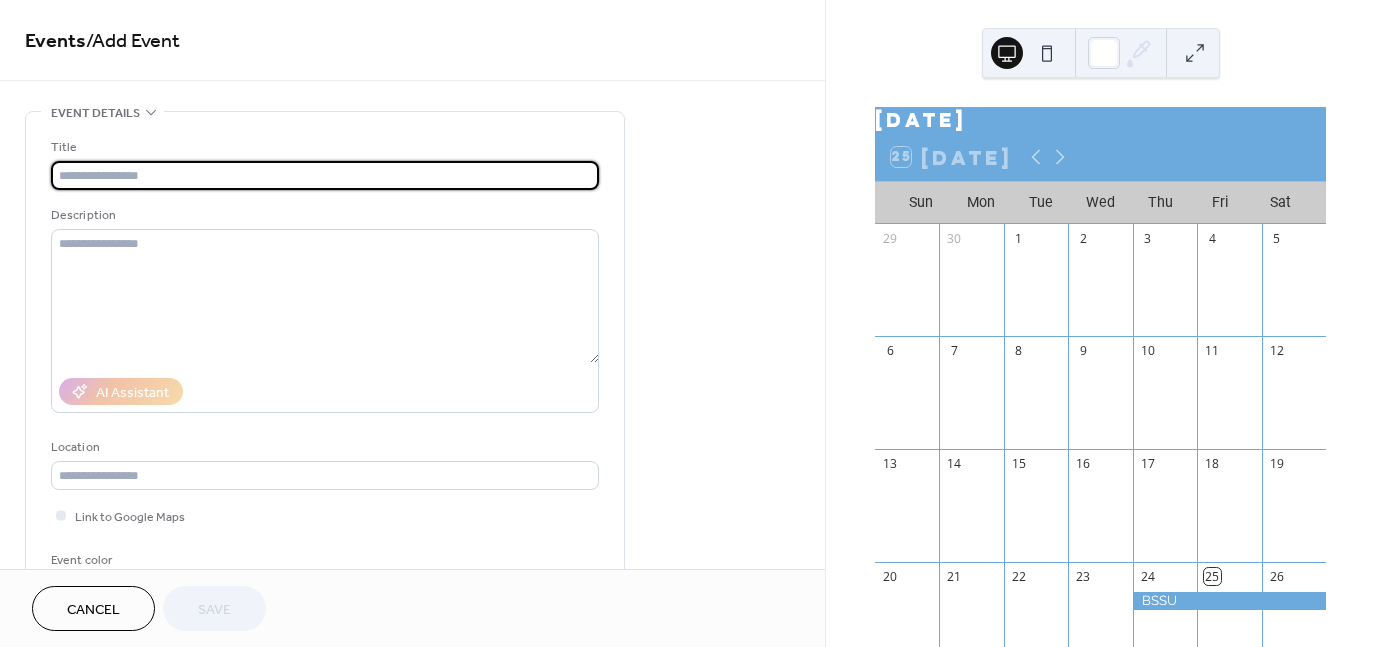 scroll, scrollTop: 0, scrollLeft: 0, axis: both 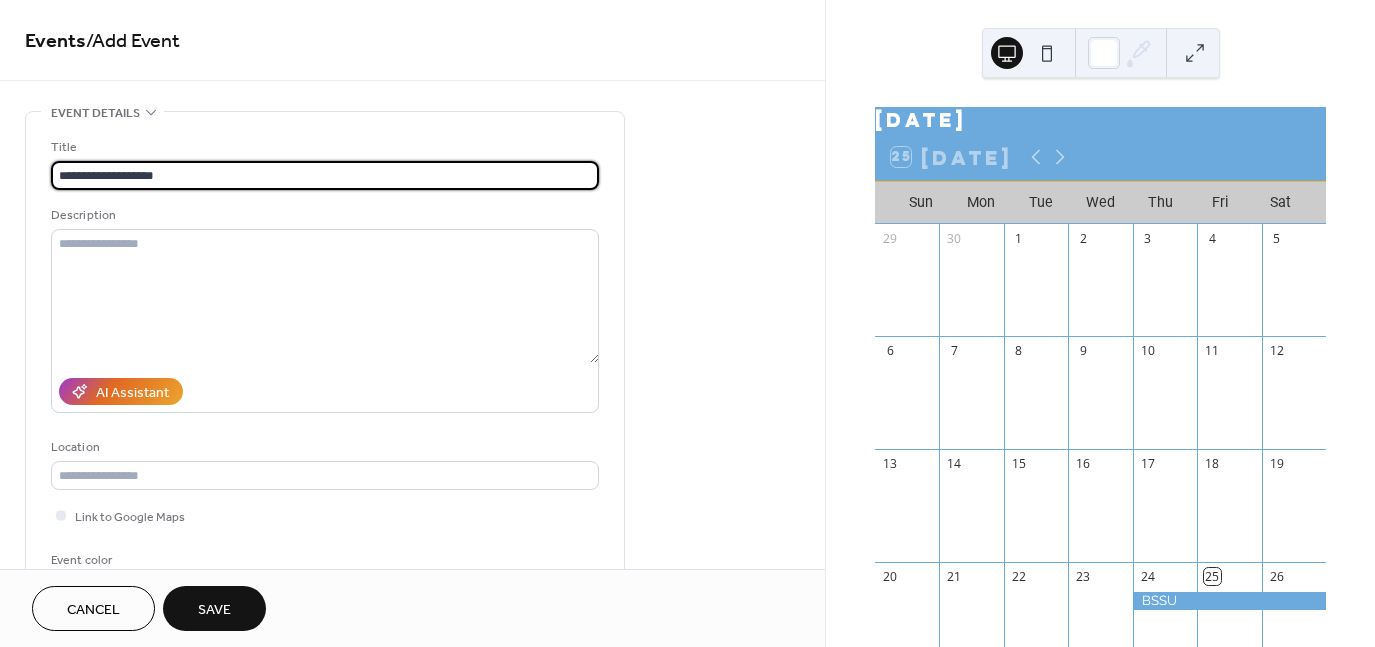 type on "**********" 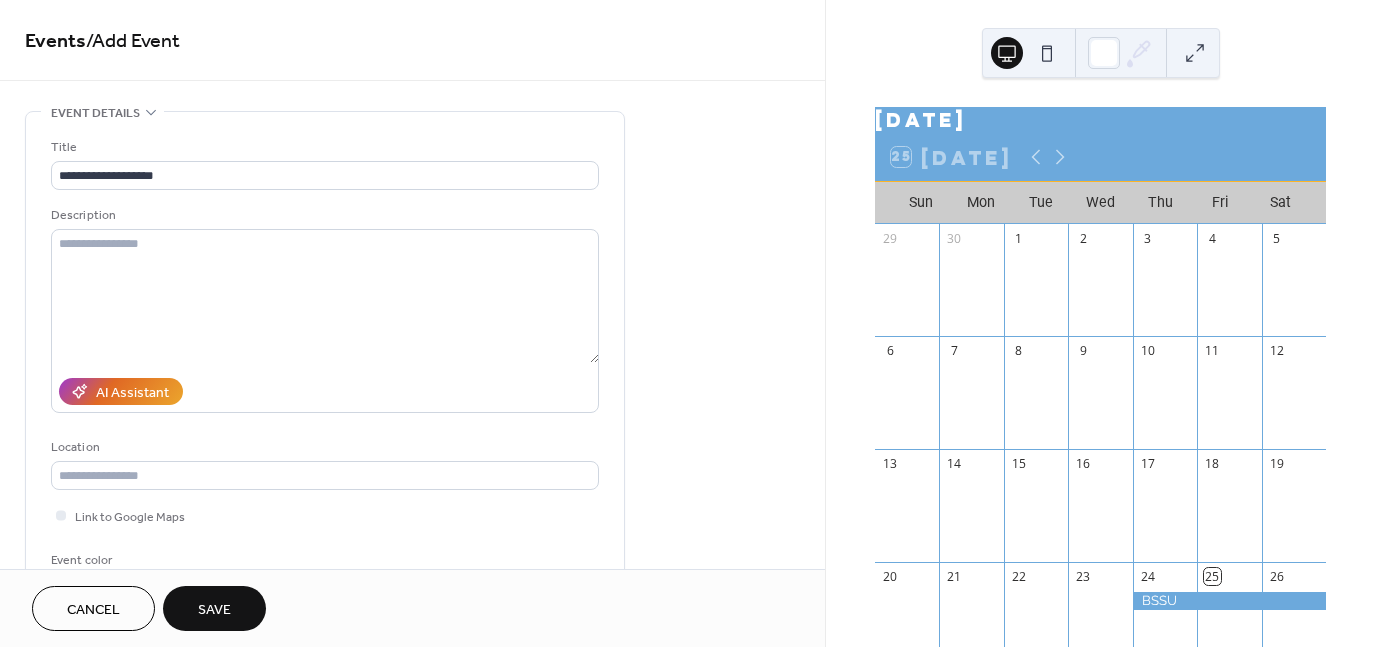 click on "Location" at bounding box center (323, 447) 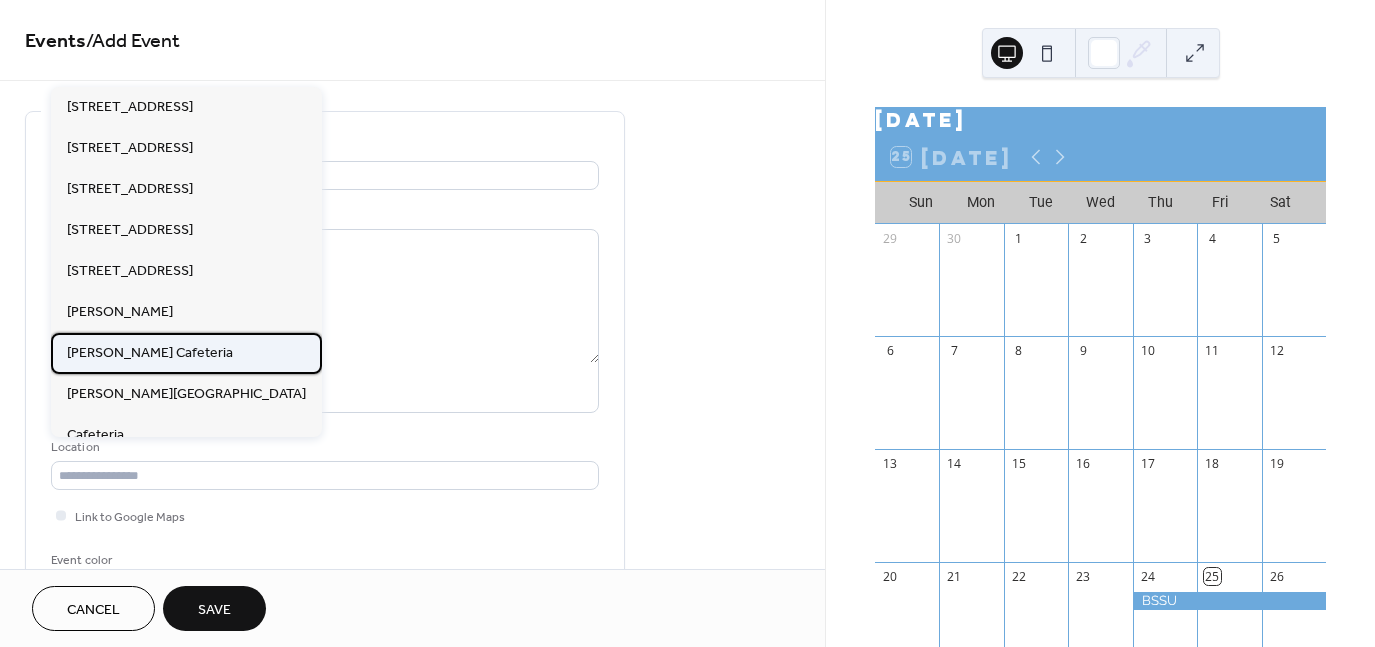 click on "[PERSON_NAME] Cafeteria" at bounding box center [186, 353] 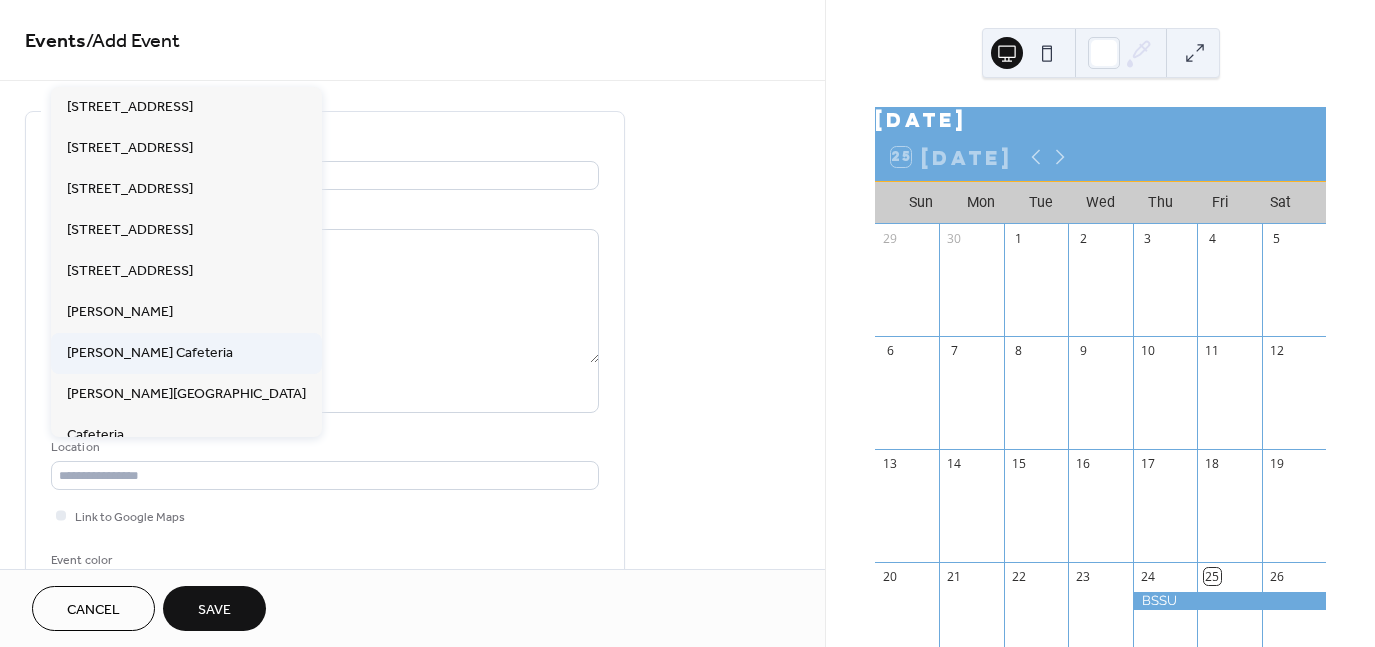 type on "**********" 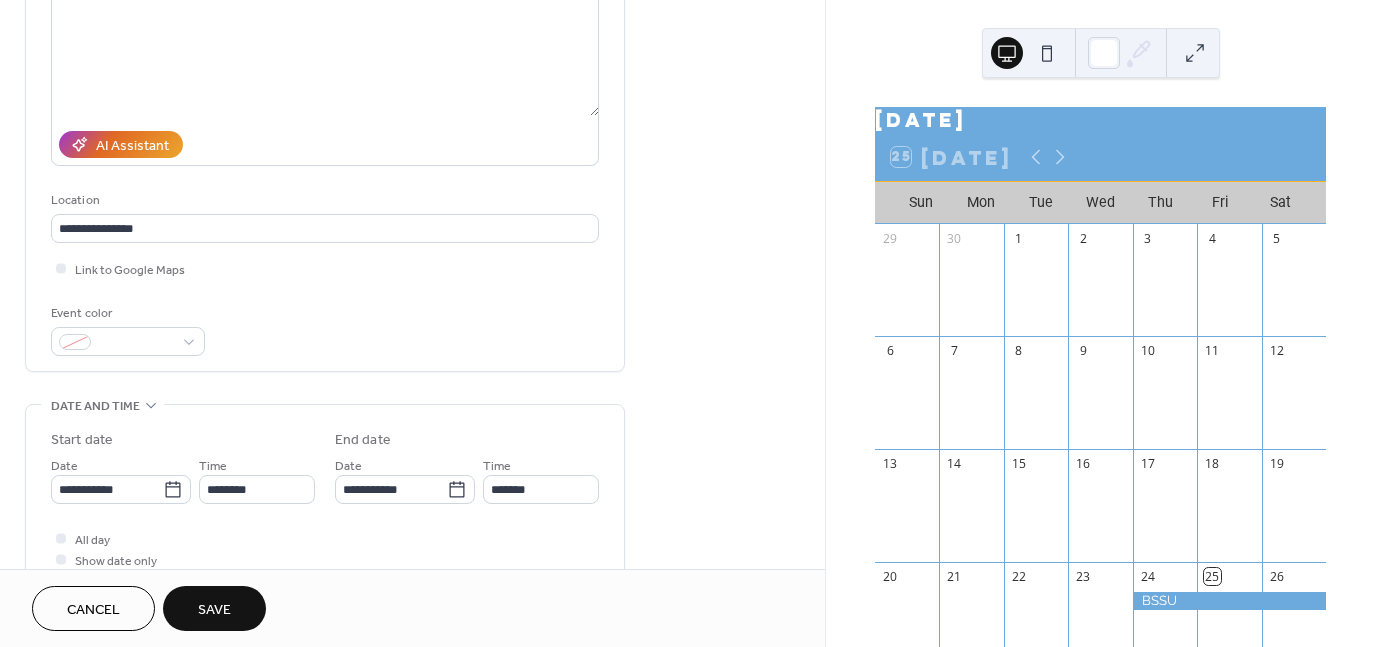 scroll, scrollTop: 300, scrollLeft: 0, axis: vertical 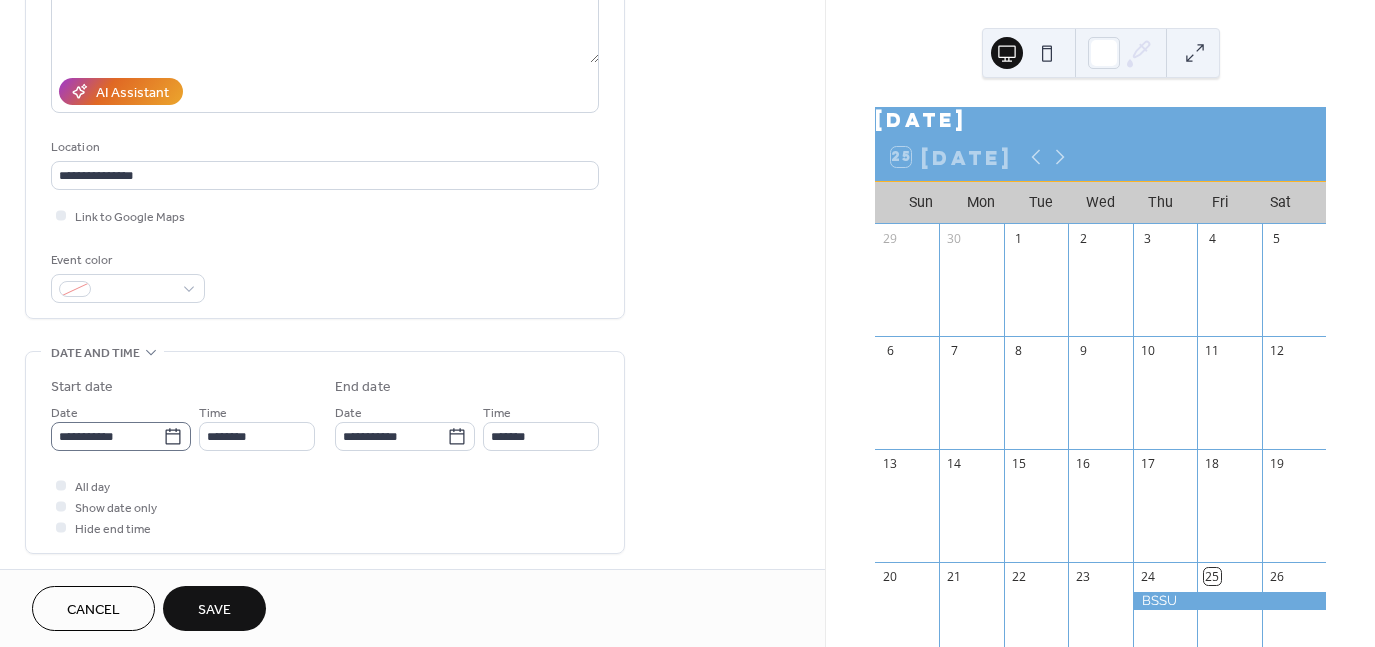 click 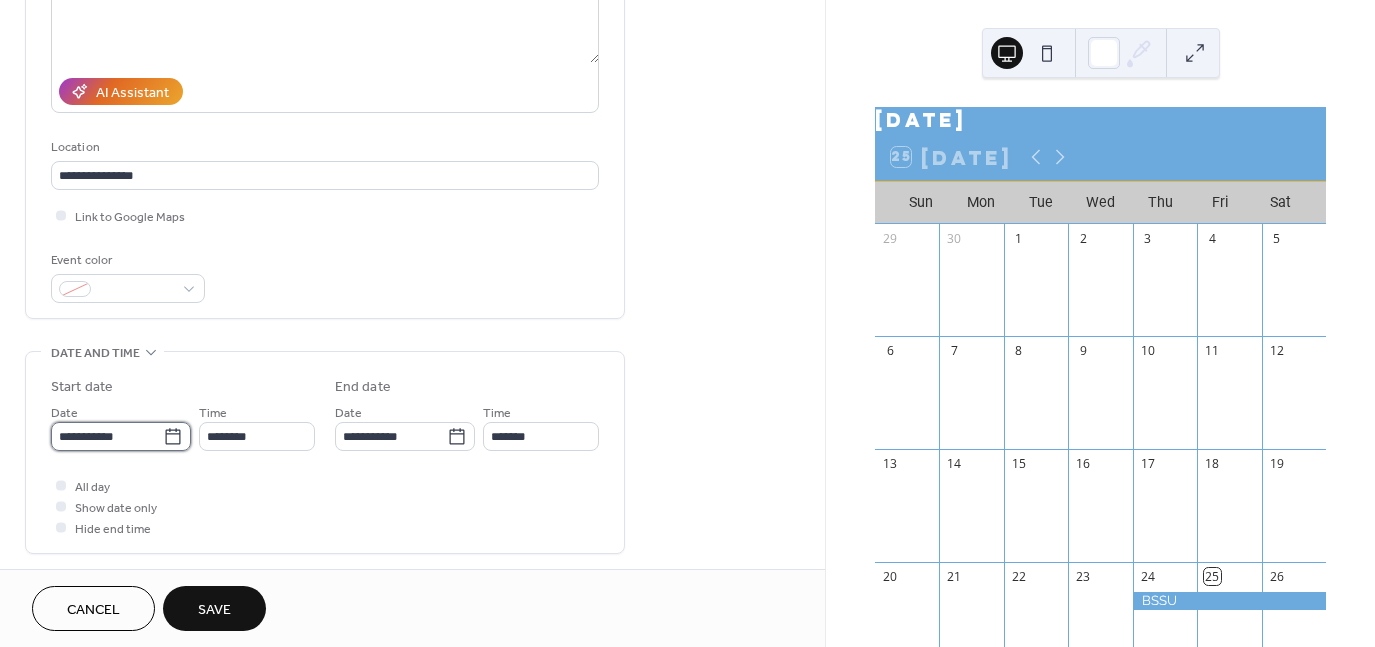 click on "**********" at bounding box center [107, 436] 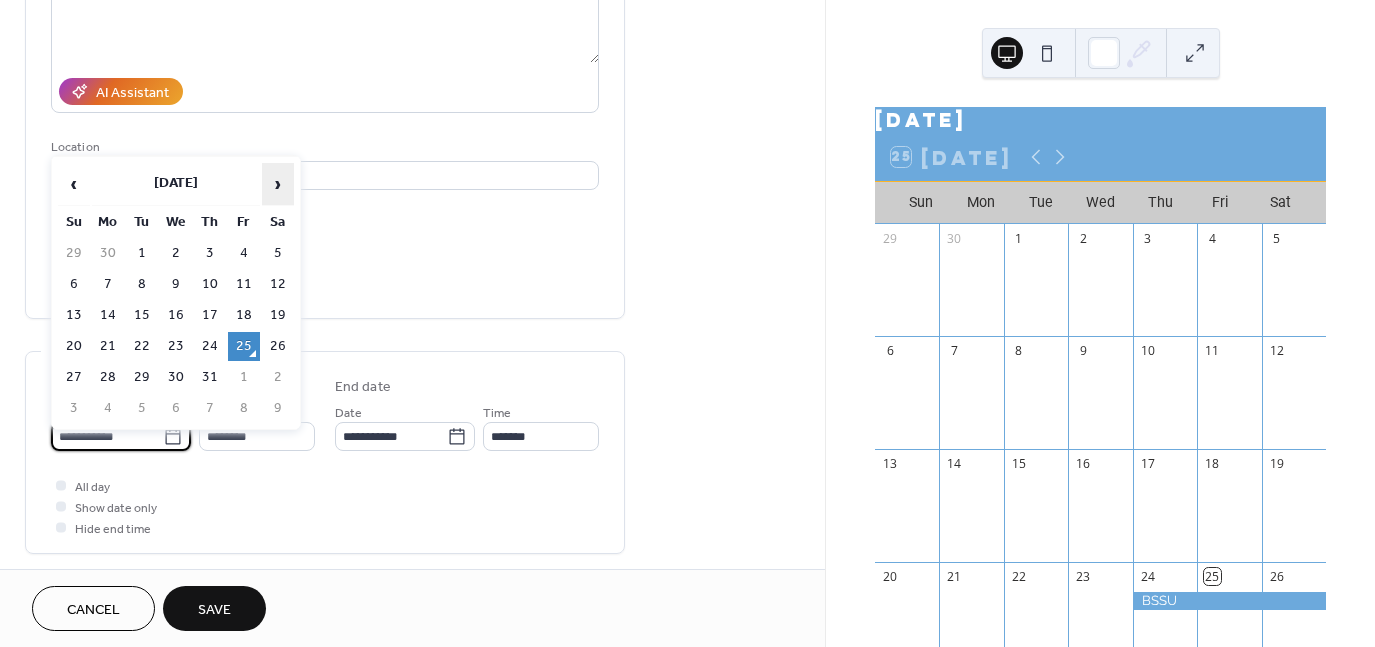 click on "›" at bounding box center [278, 184] 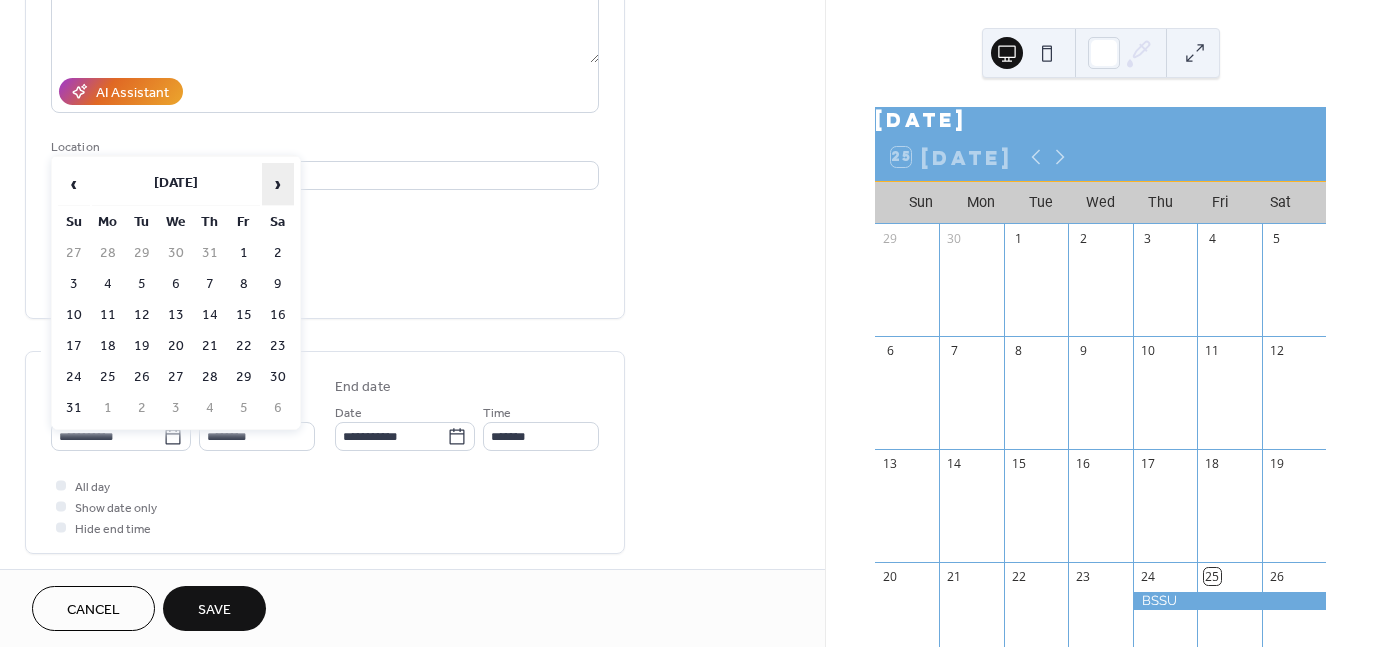click on "›" at bounding box center (278, 184) 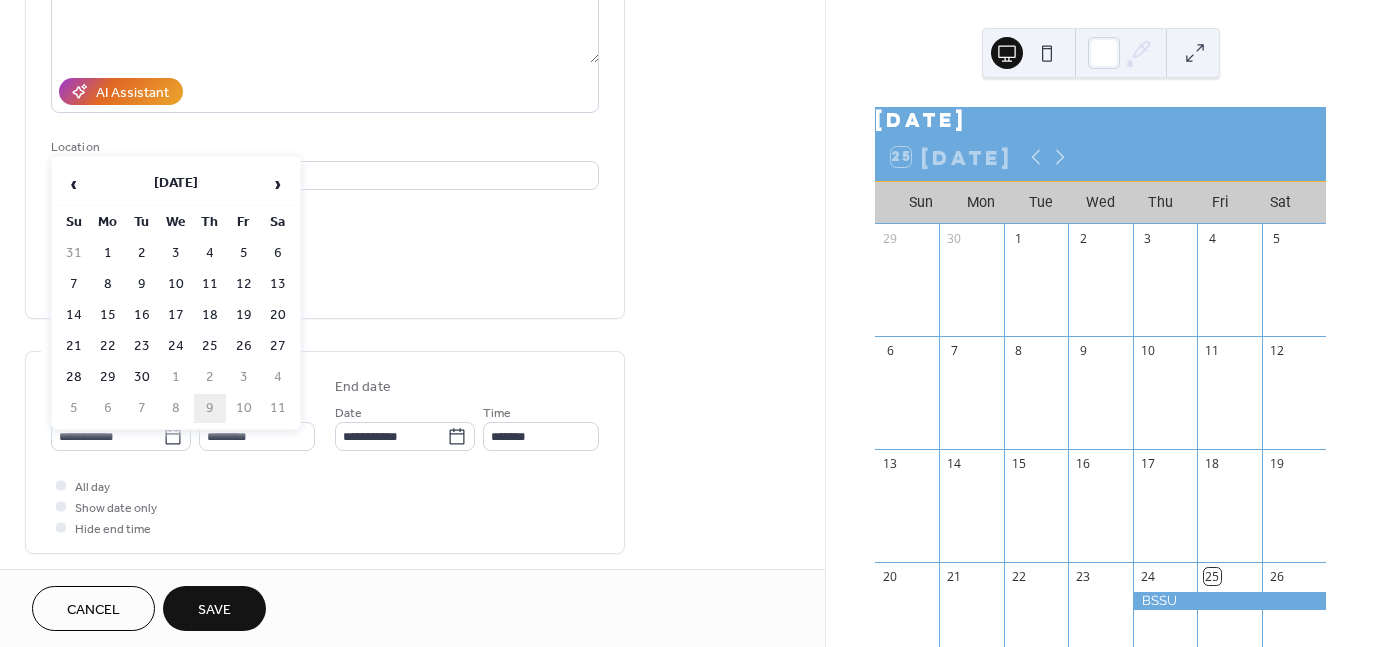 click on "9" at bounding box center [210, 408] 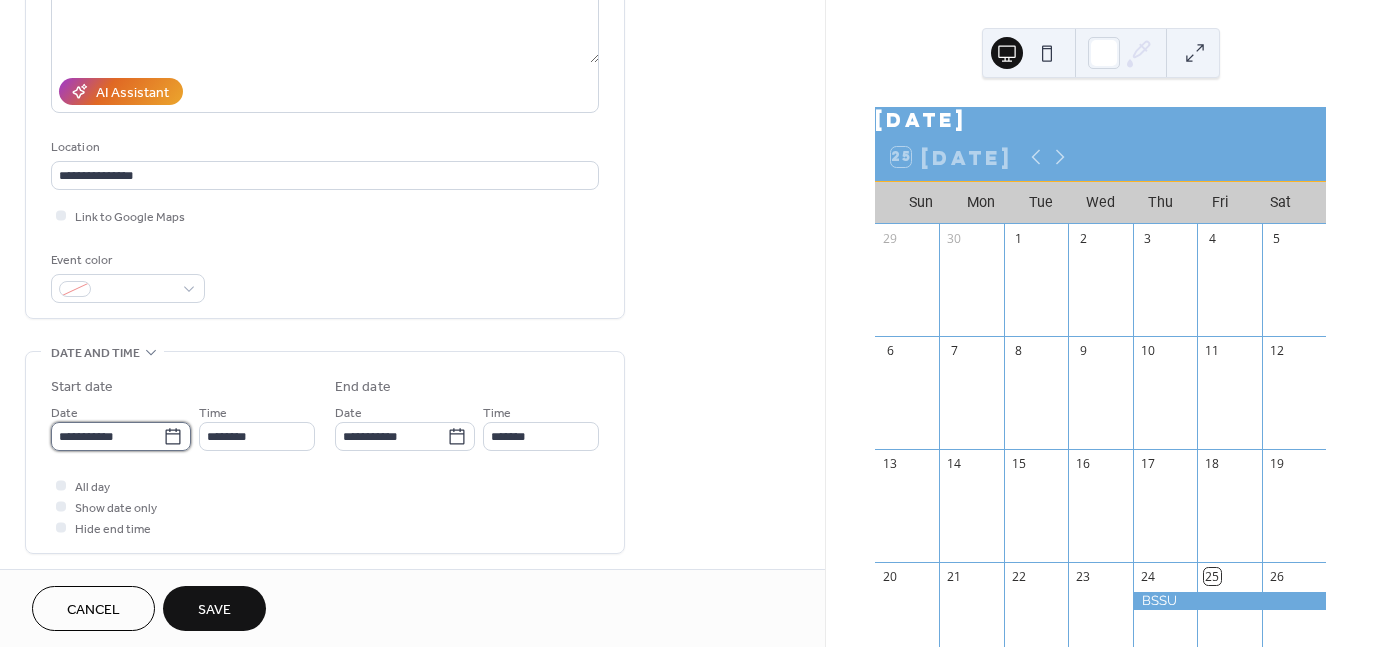 click on "**********" at bounding box center [107, 436] 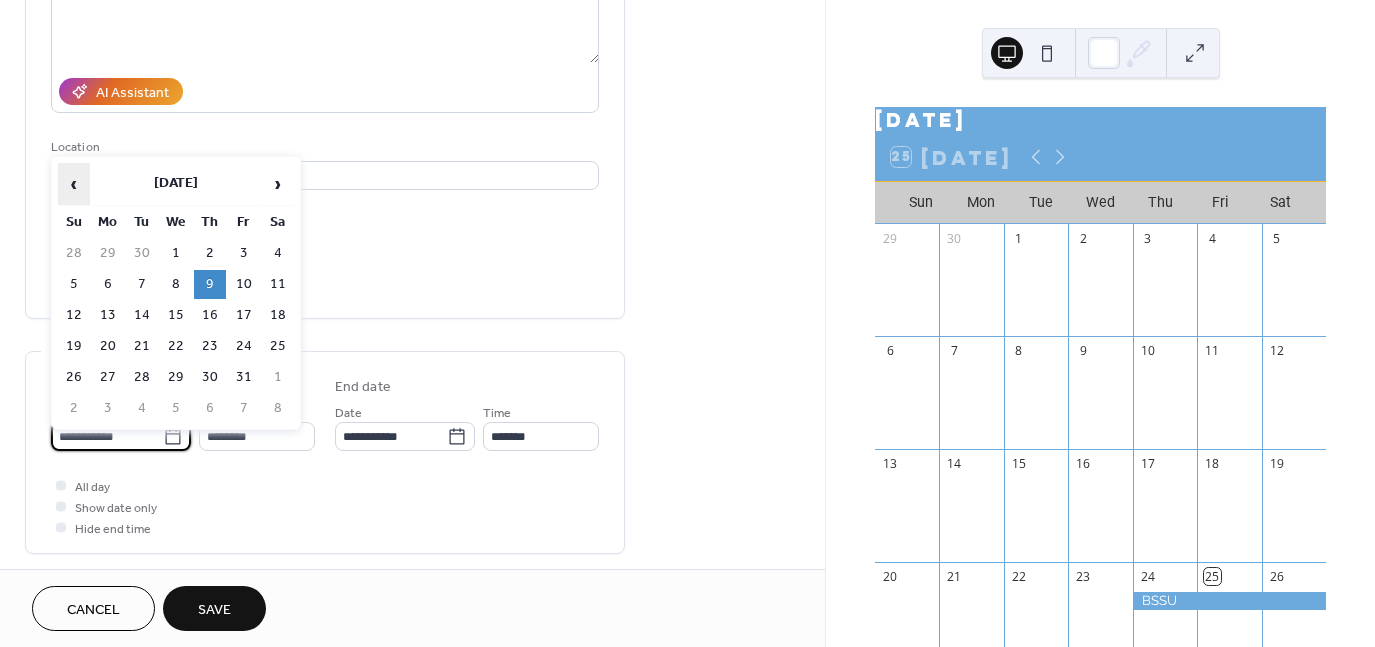 click on "‹" at bounding box center [74, 184] 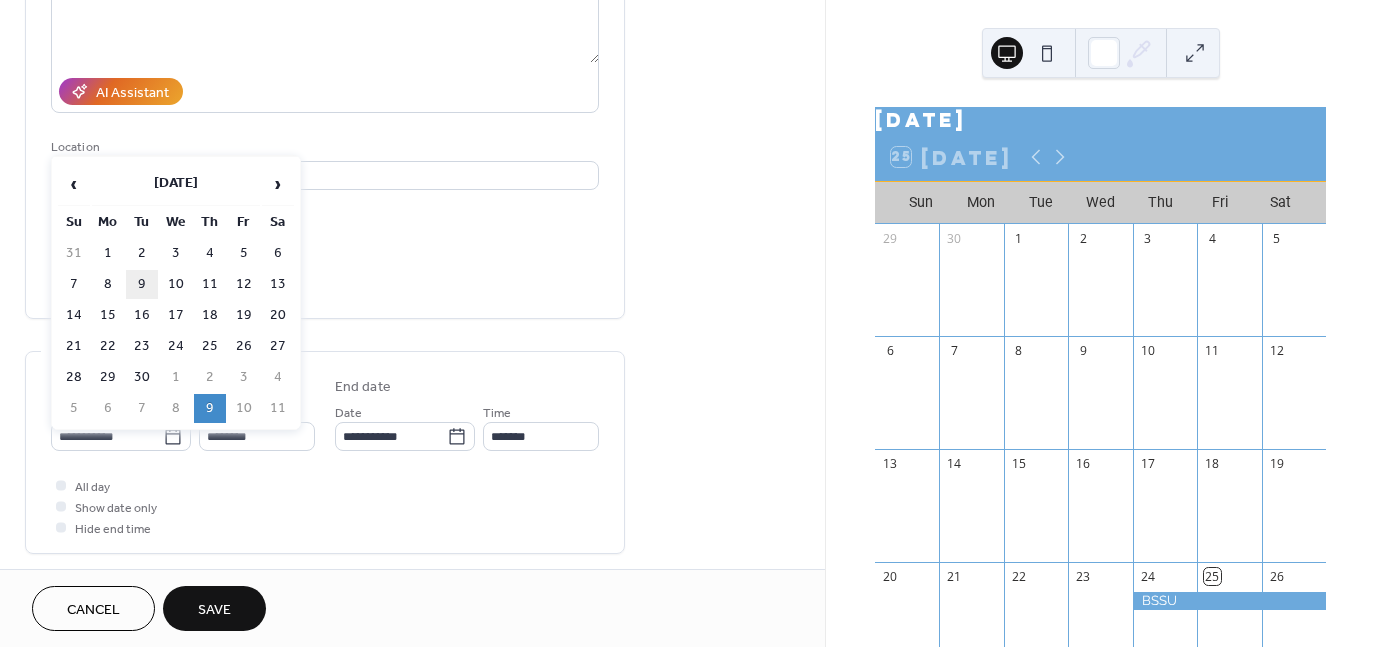 click on "9" at bounding box center (142, 284) 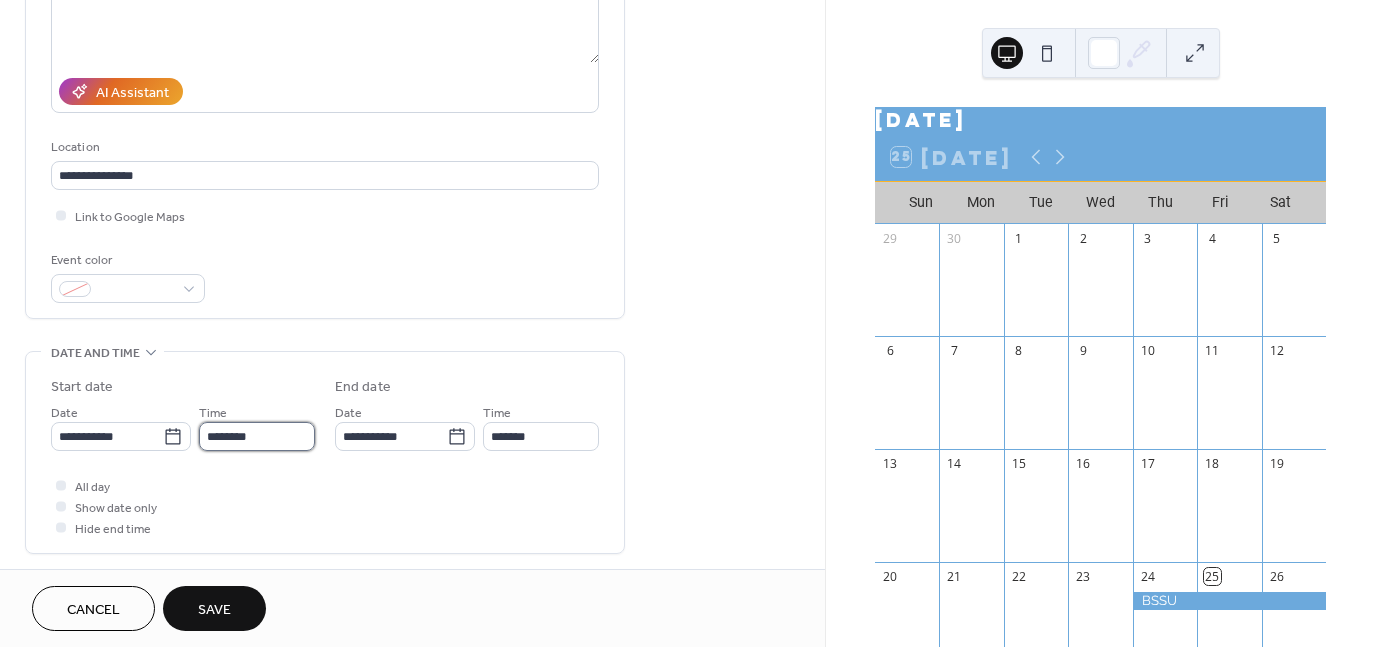 click on "********" at bounding box center (257, 436) 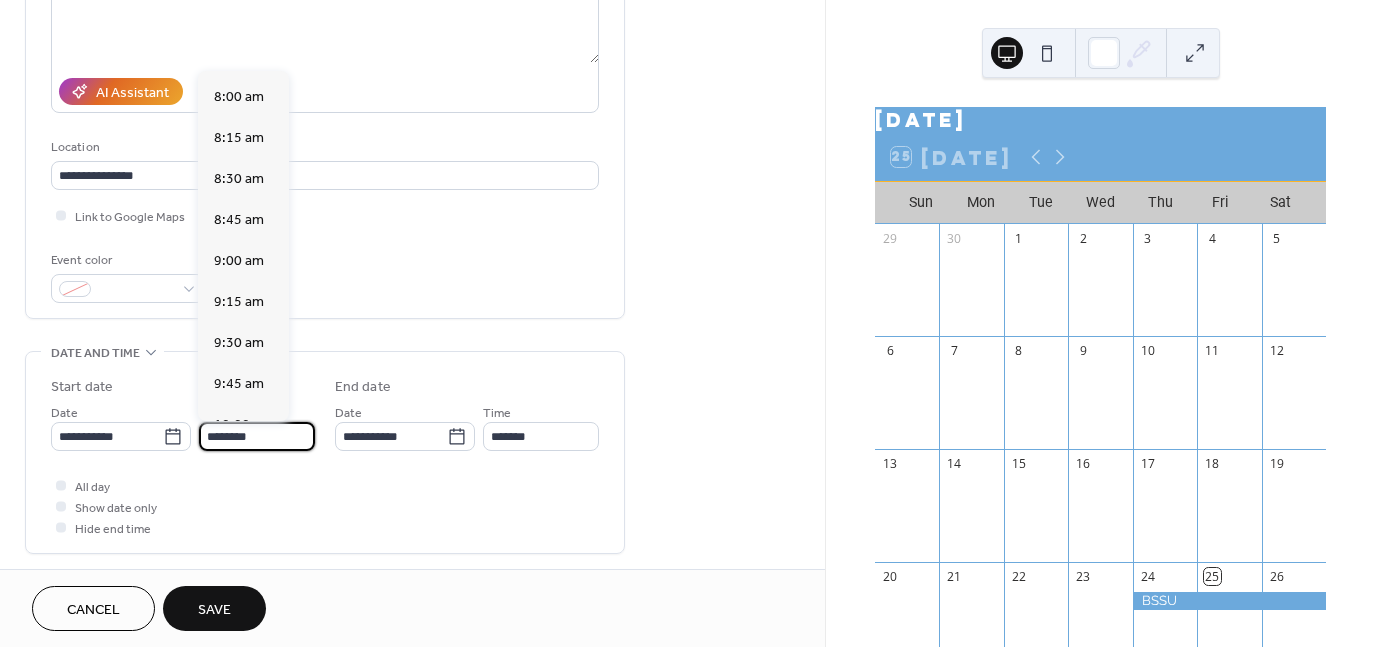 scroll, scrollTop: 1268, scrollLeft: 0, axis: vertical 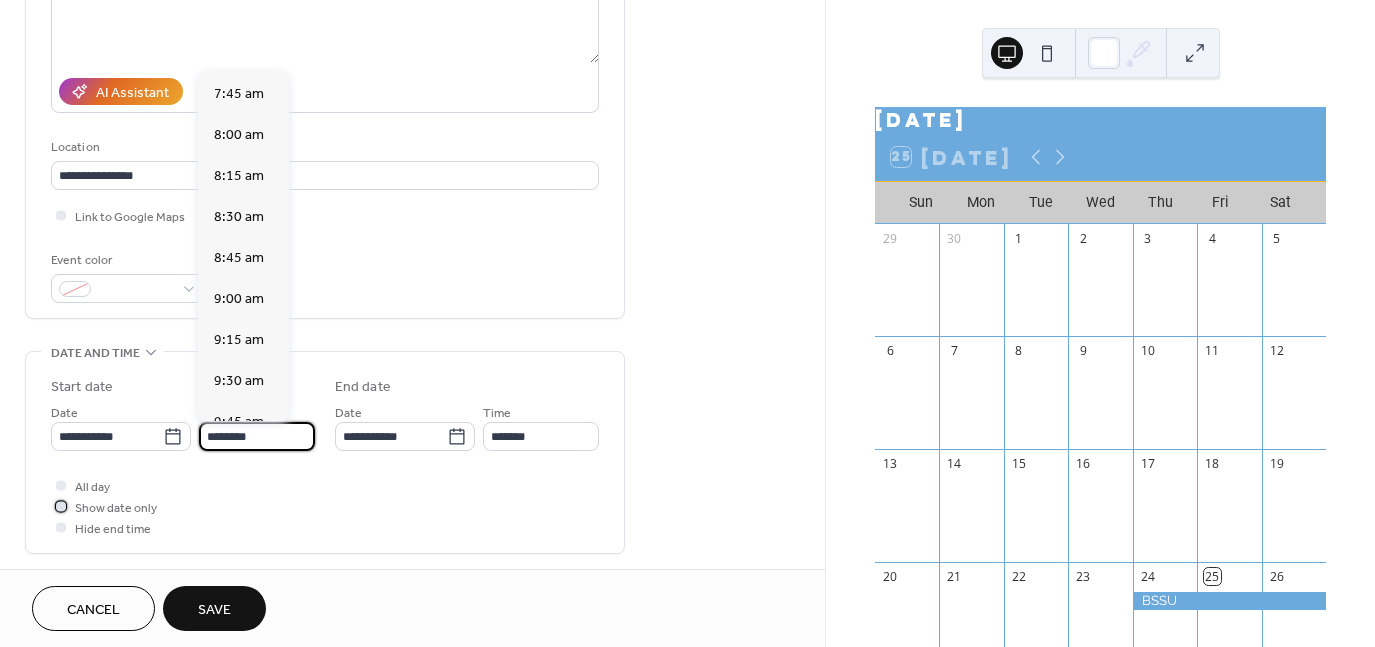 click on "Show date only" at bounding box center (116, 508) 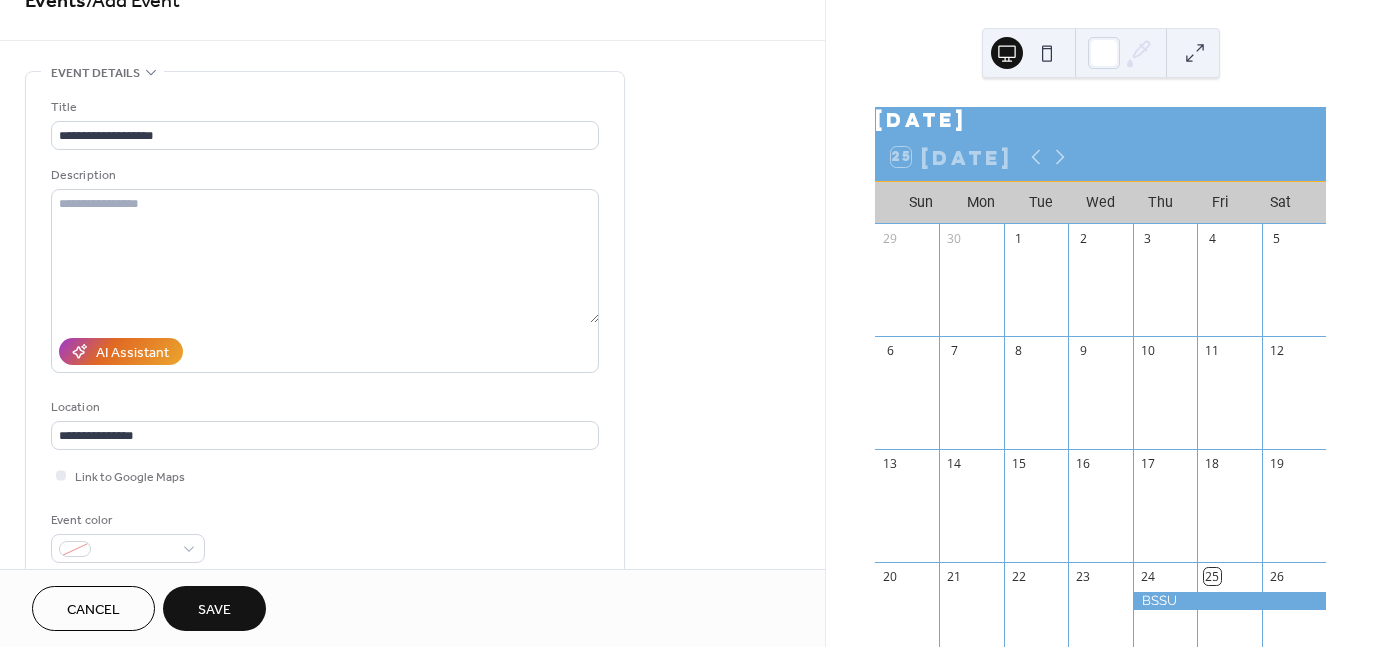 scroll, scrollTop: 200, scrollLeft: 0, axis: vertical 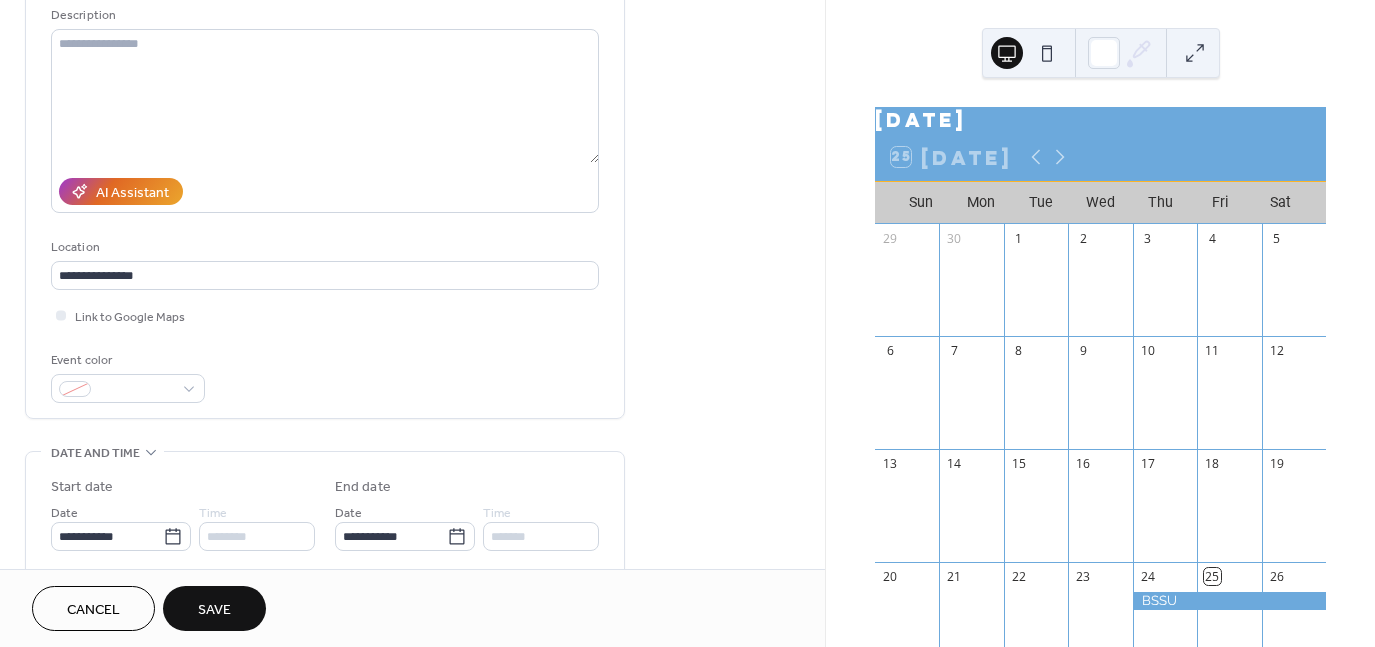 click on "Save" at bounding box center (214, 608) 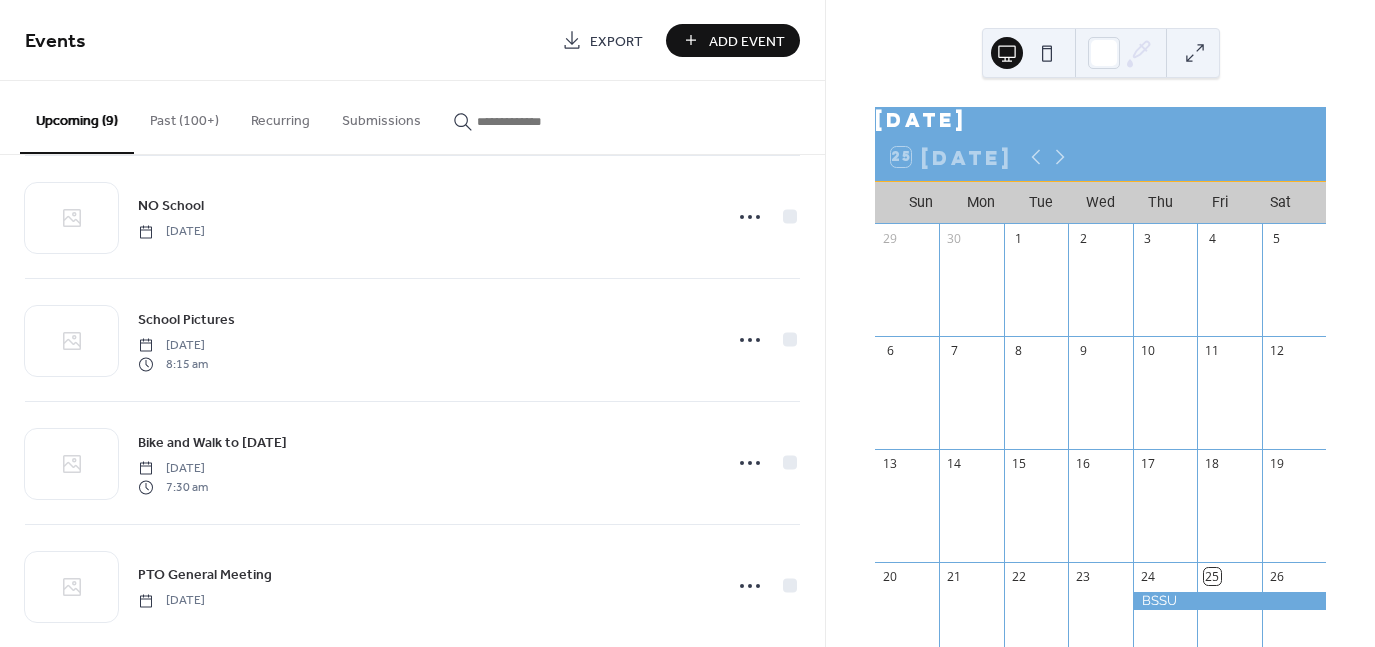 scroll, scrollTop: 671, scrollLeft: 0, axis: vertical 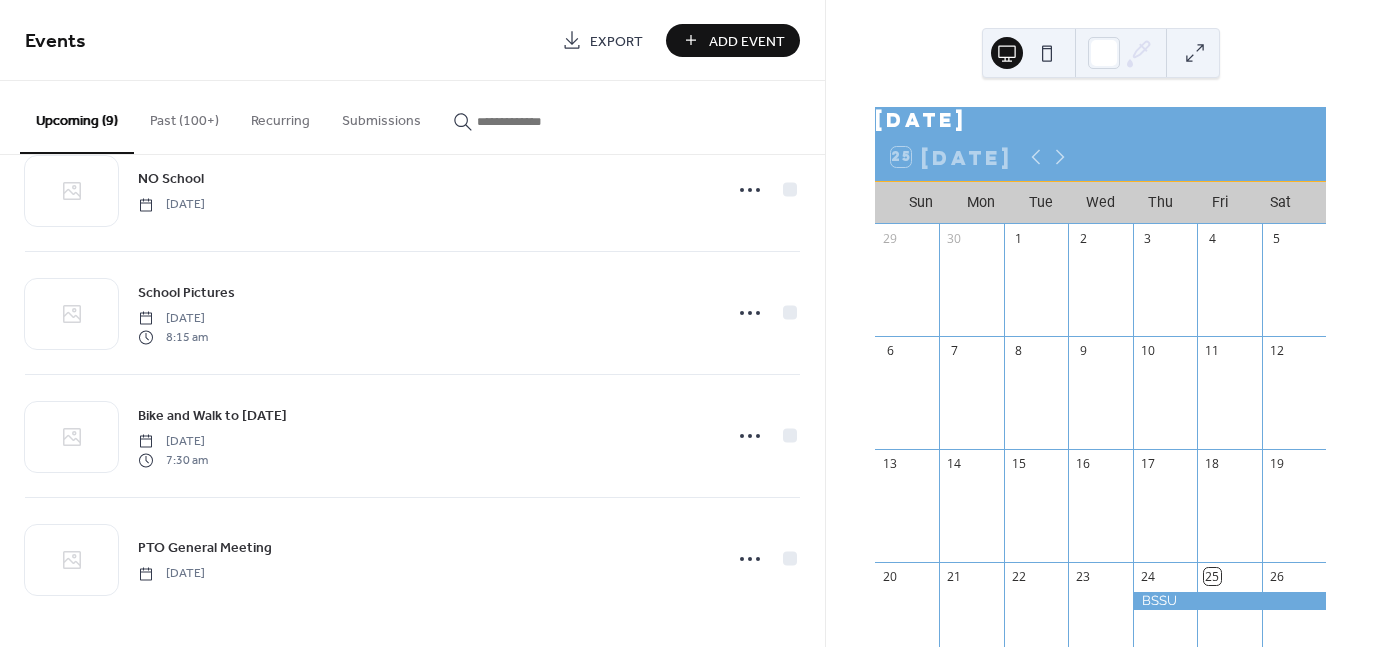 click on "Events Export Add Event" at bounding box center [412, 40] 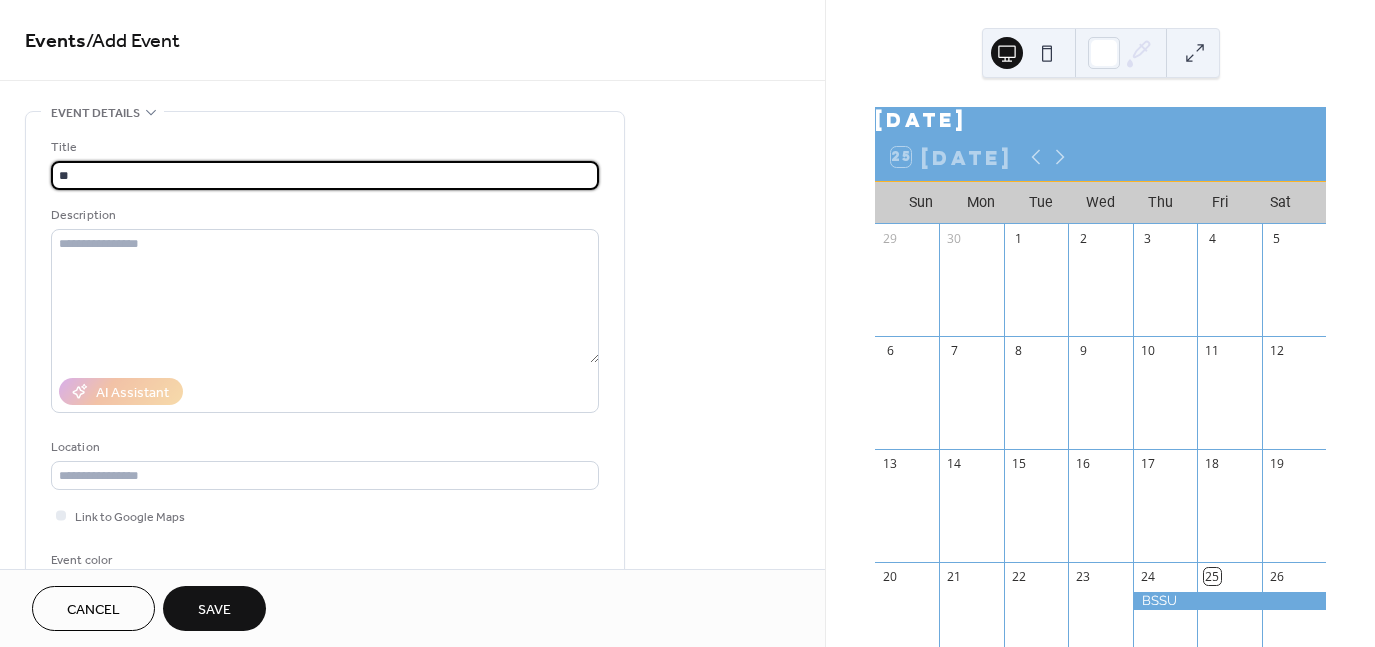 type on "*" 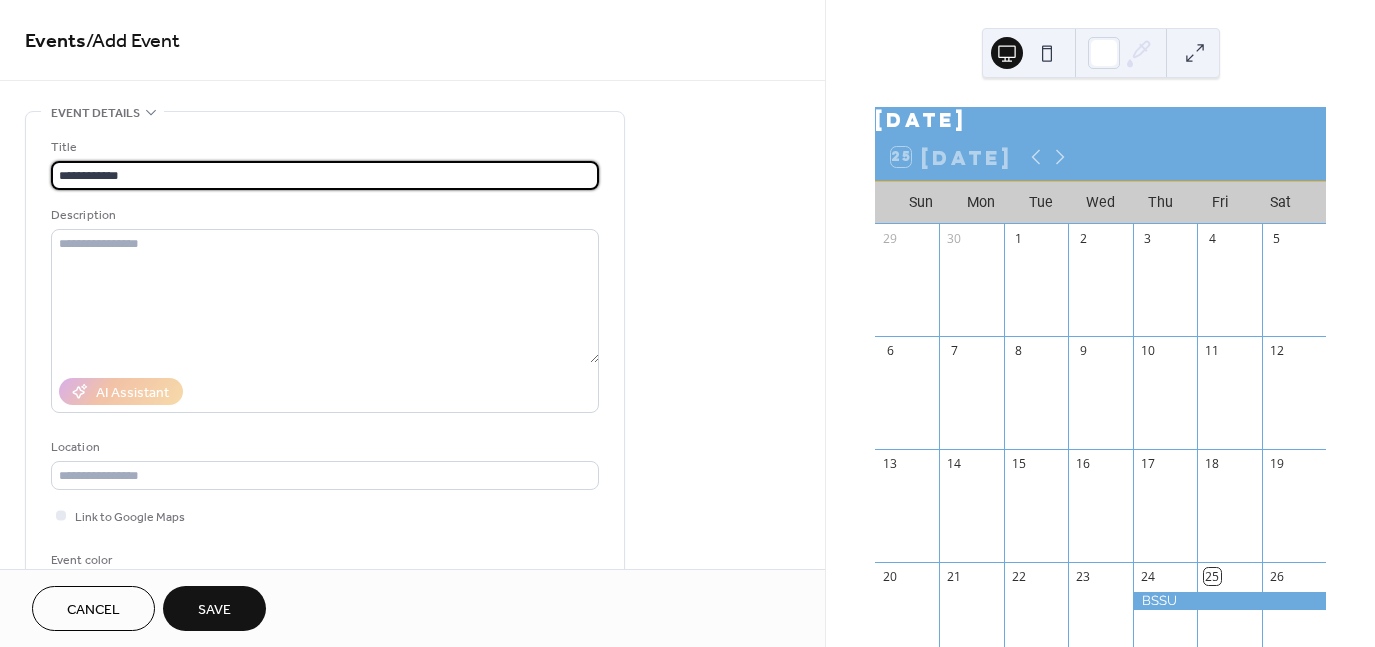 type on "**********" 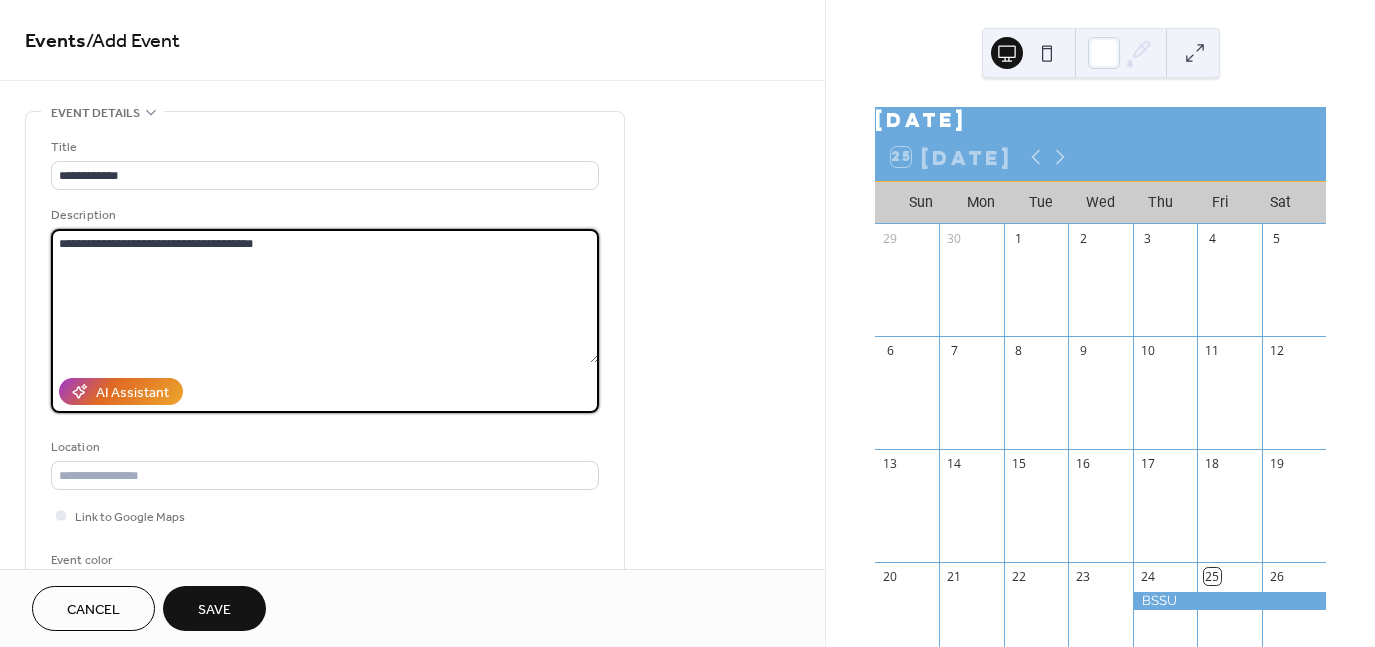 type on "**********" 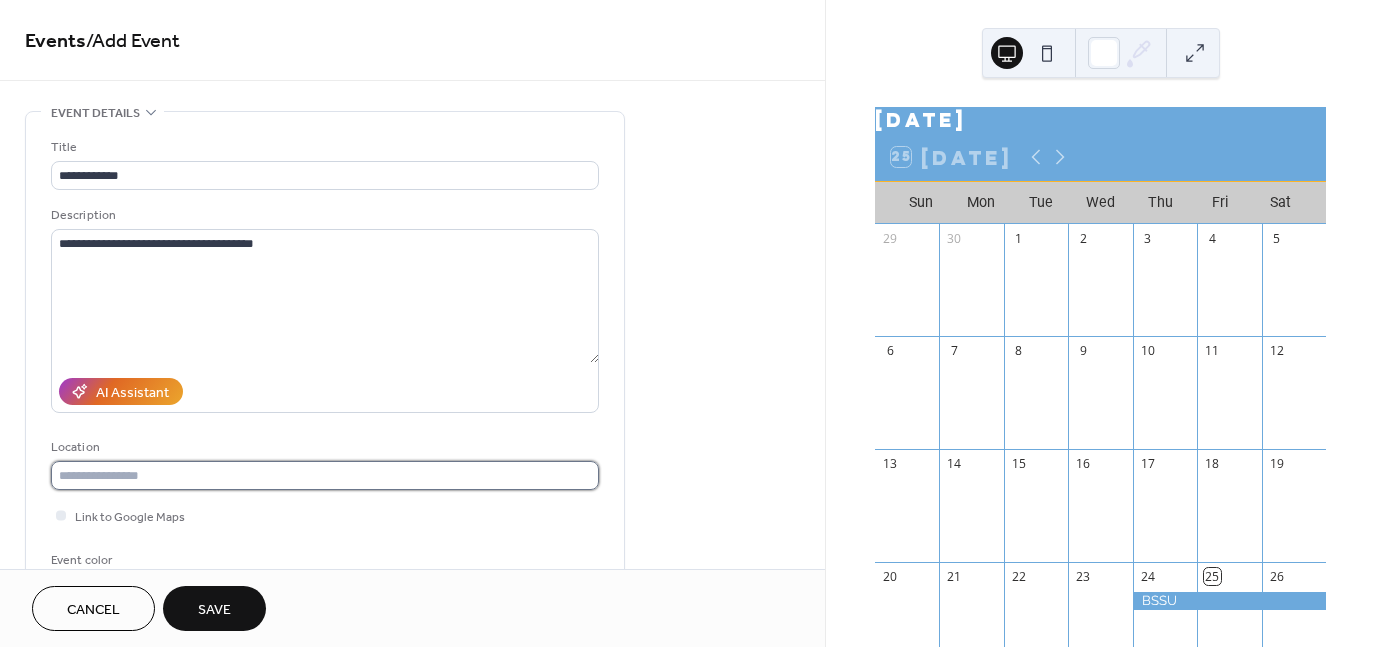click at bounding box center [325, 475] 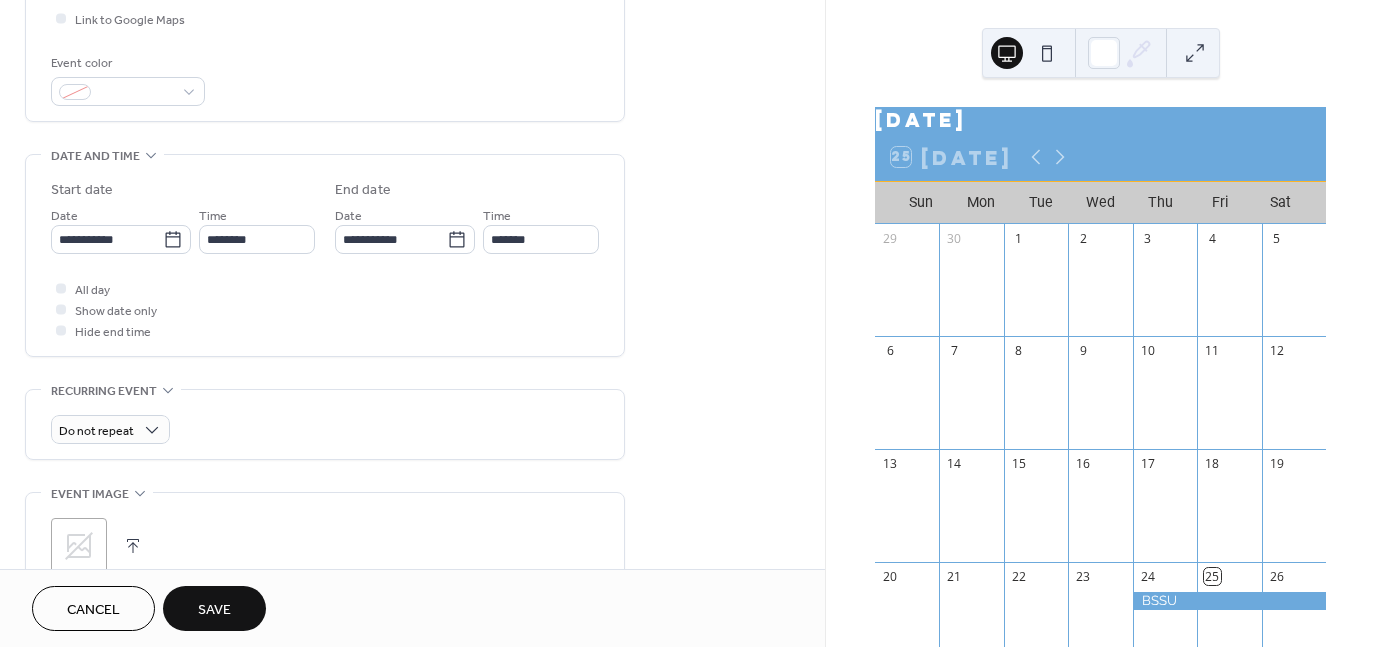 scroll, scrollTop: 500, scrollLeft: 0, axis: vertical 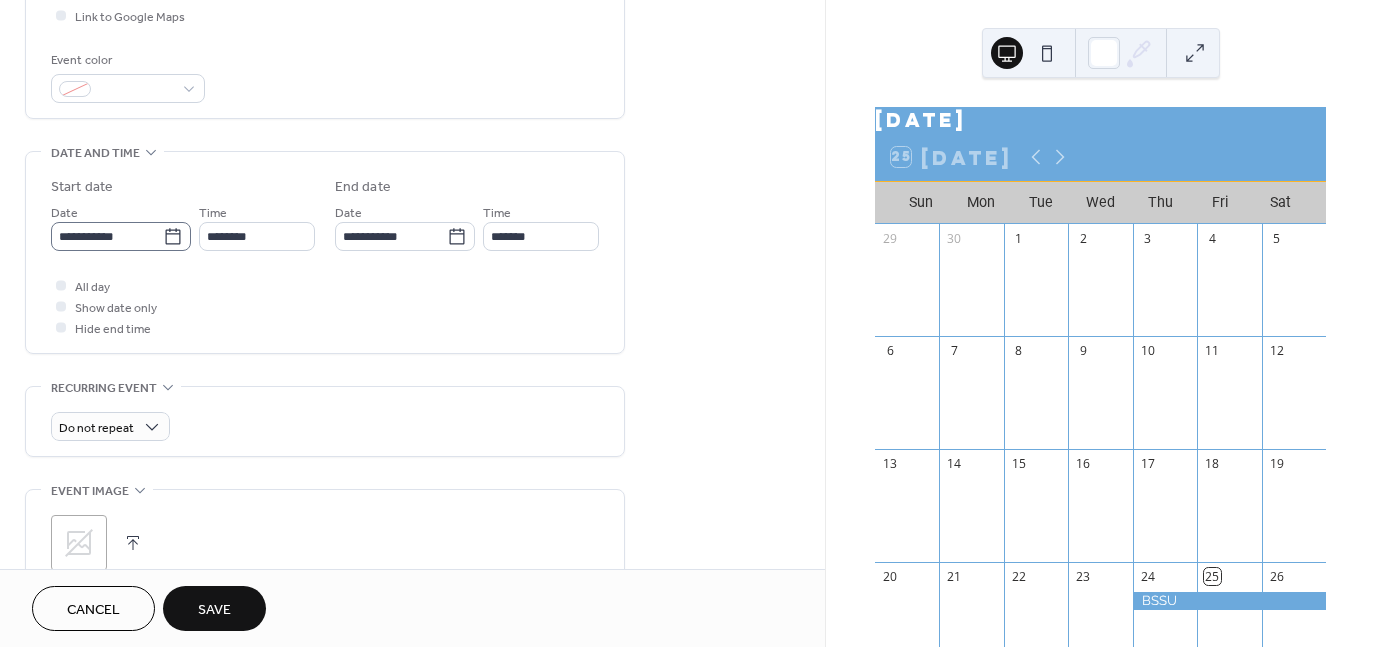 type on "**********" 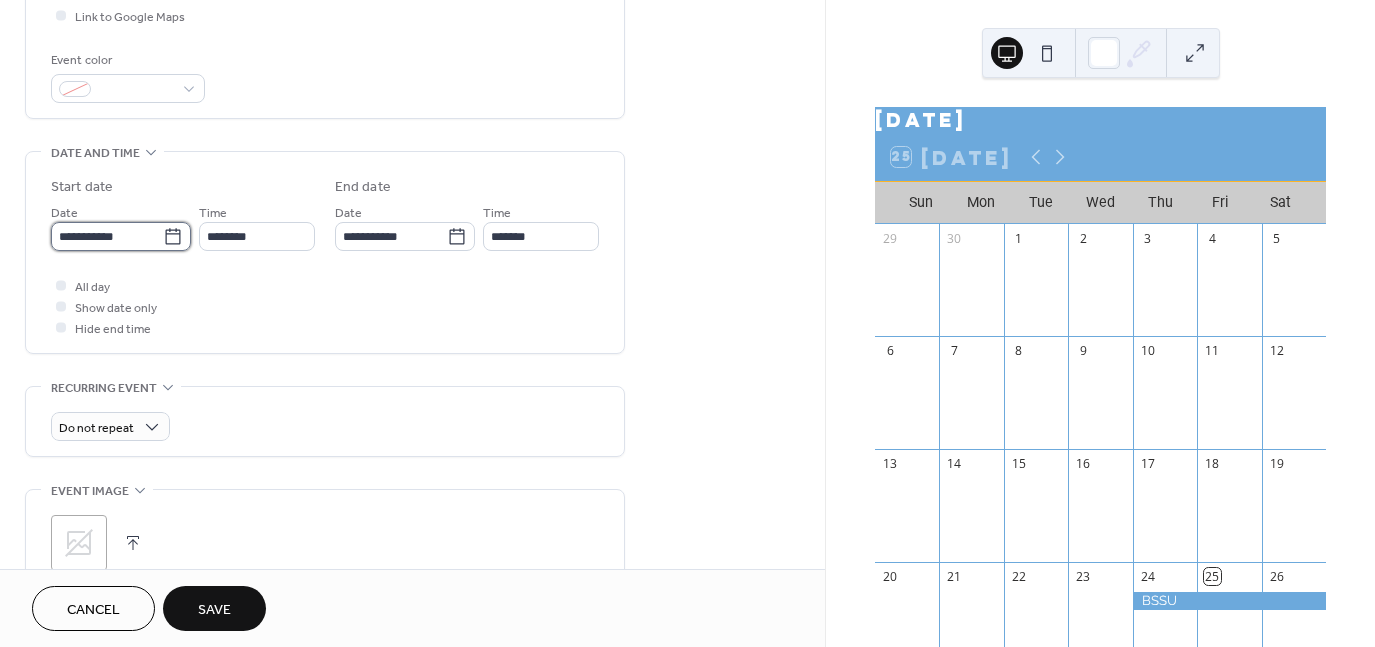 click on "**********" at bounding box center [107, 236] 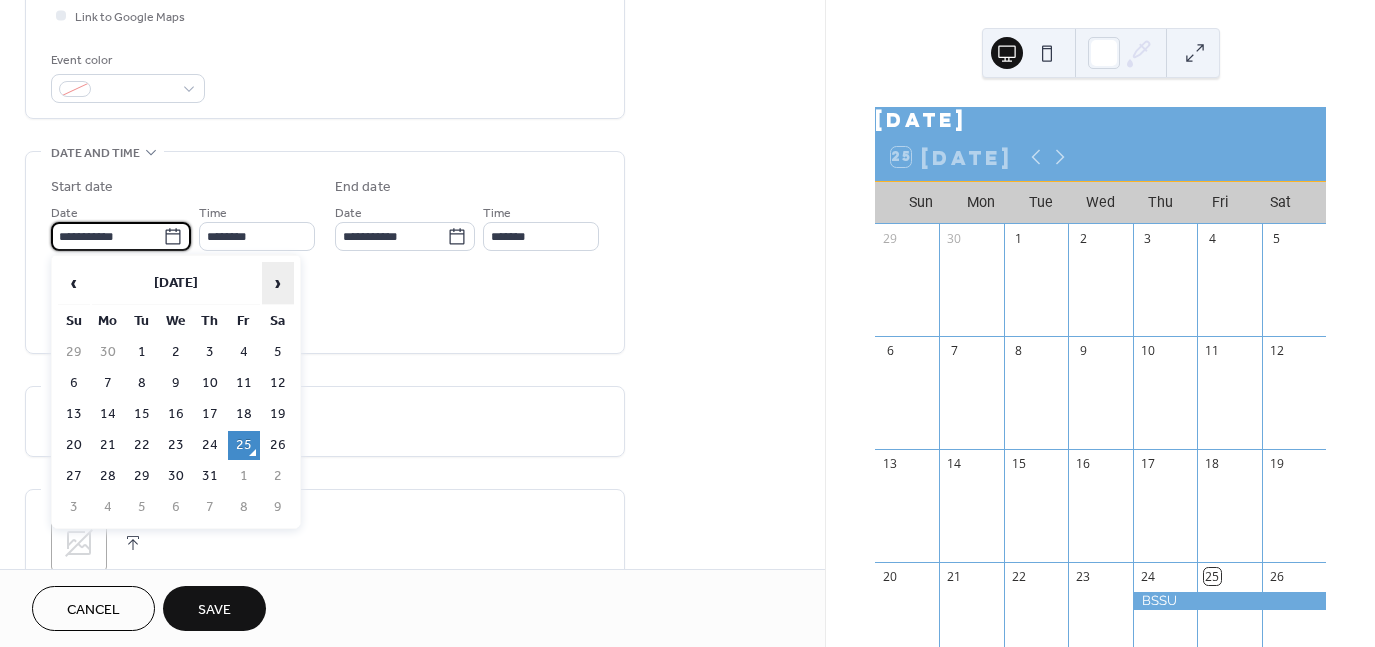 click on "›" at bounding box center [278, 283] 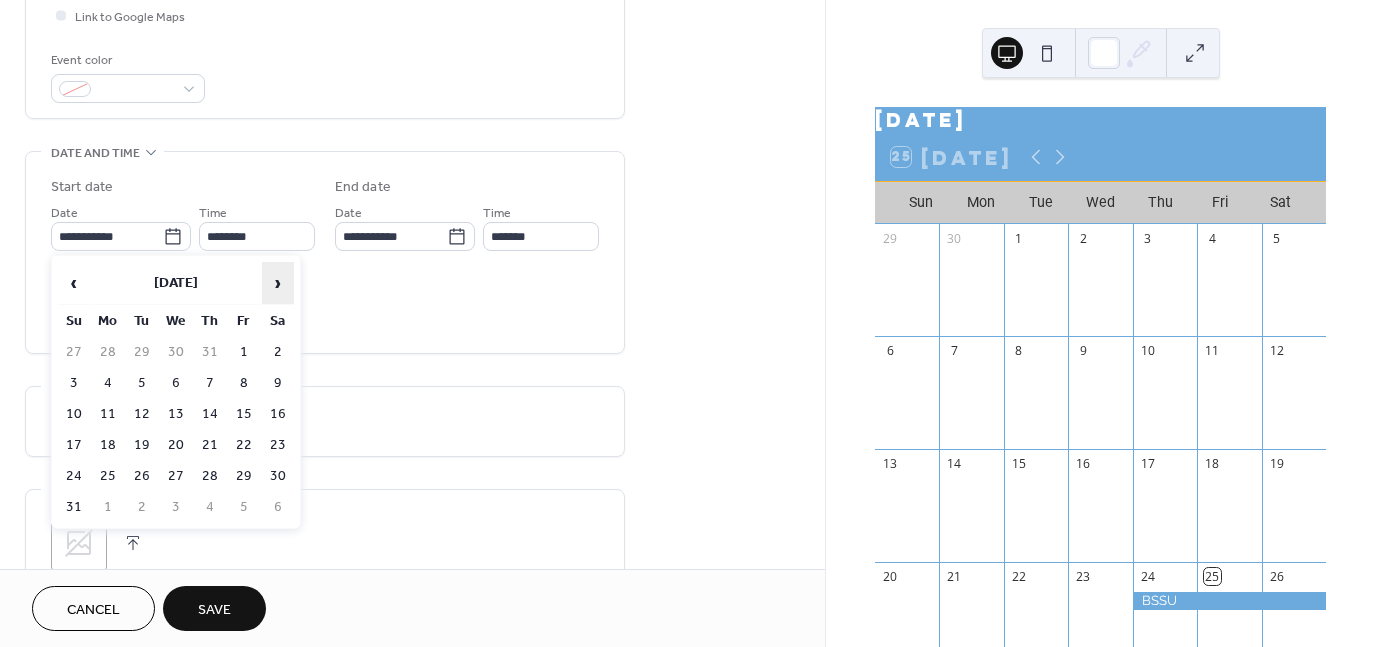 click on "›" at bounding box center (278, 283) 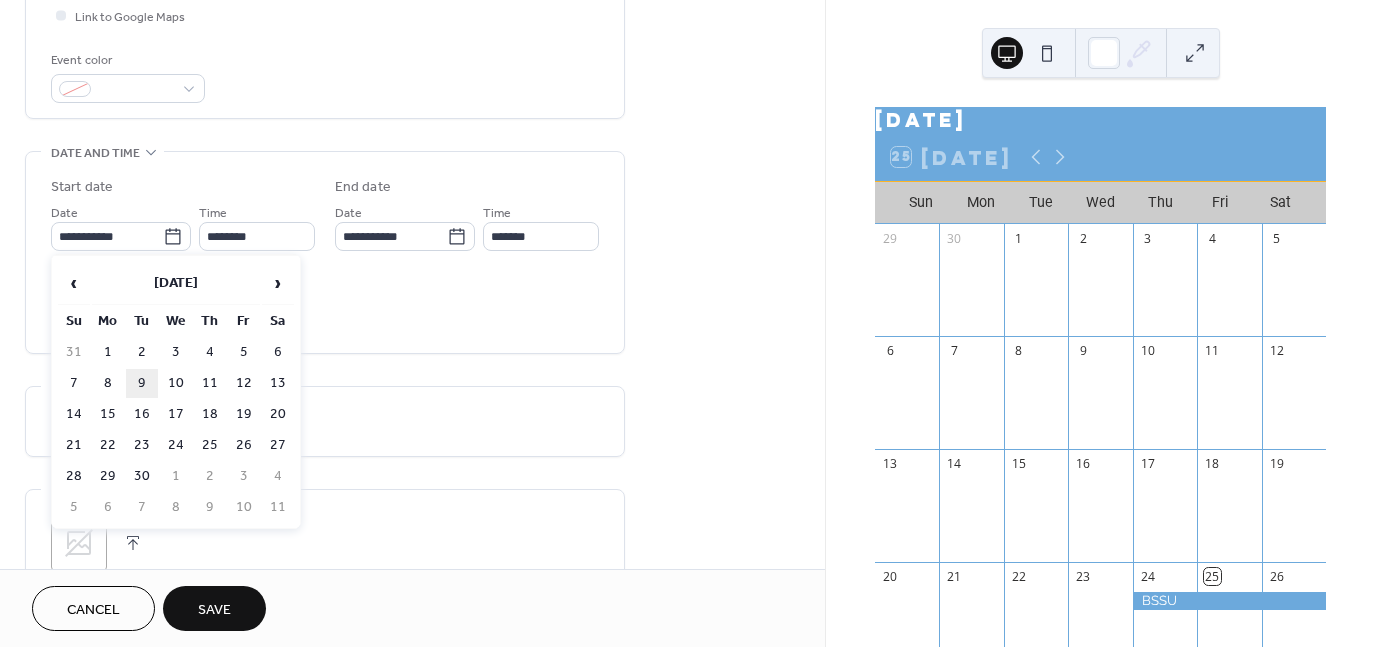 click on "9" at bounding box center [142, 383] 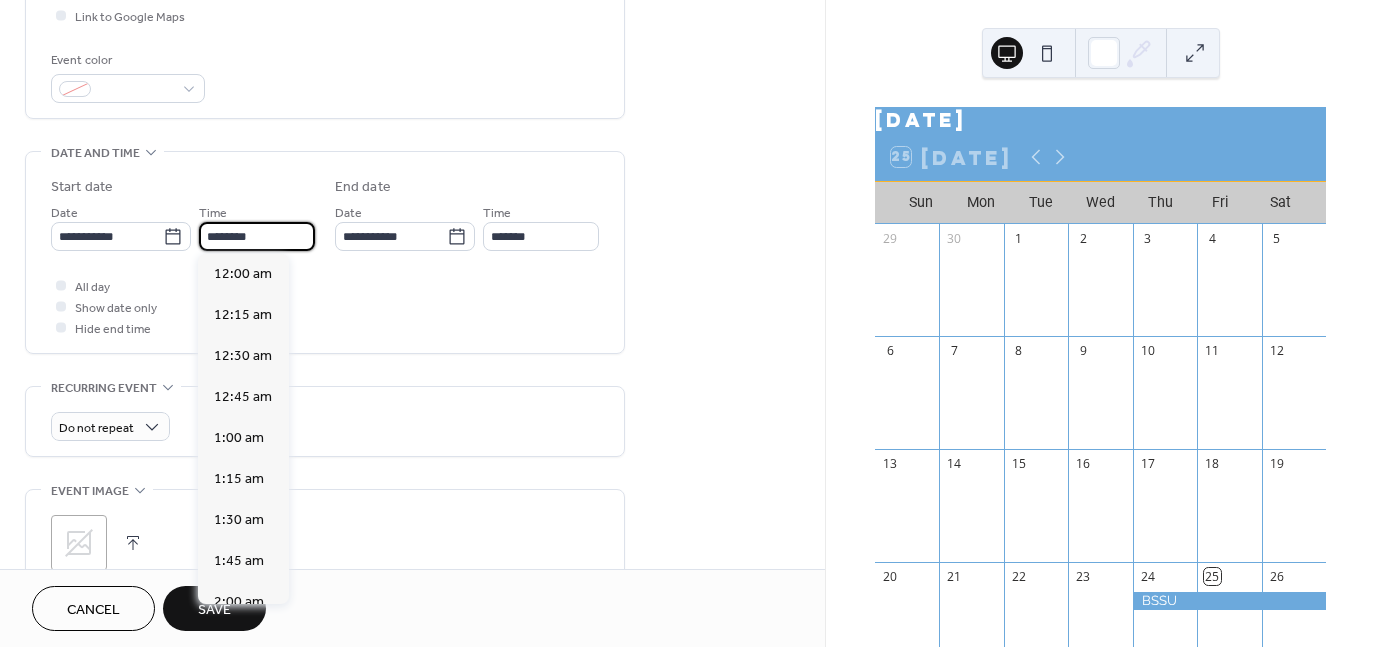 click on "********" at bounding box center (257, 236) 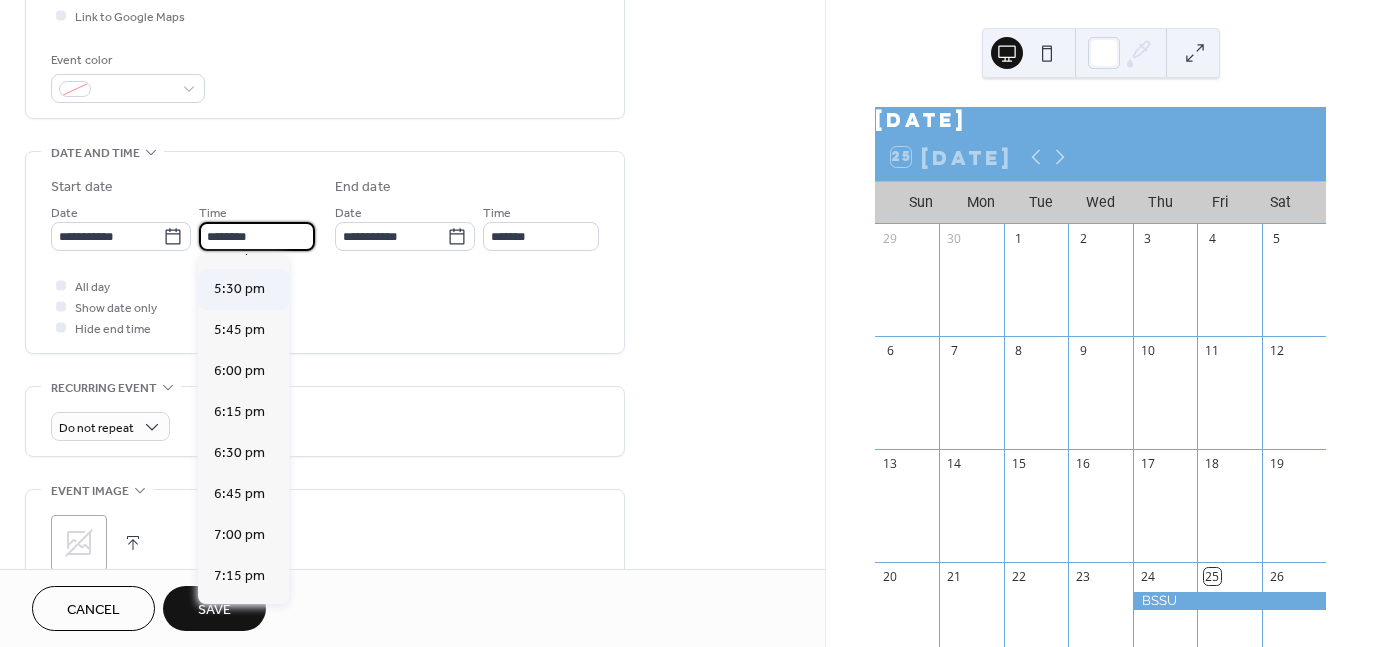 scroll, scrollTop: 2868, scrollLeft: 0, axis: vertical 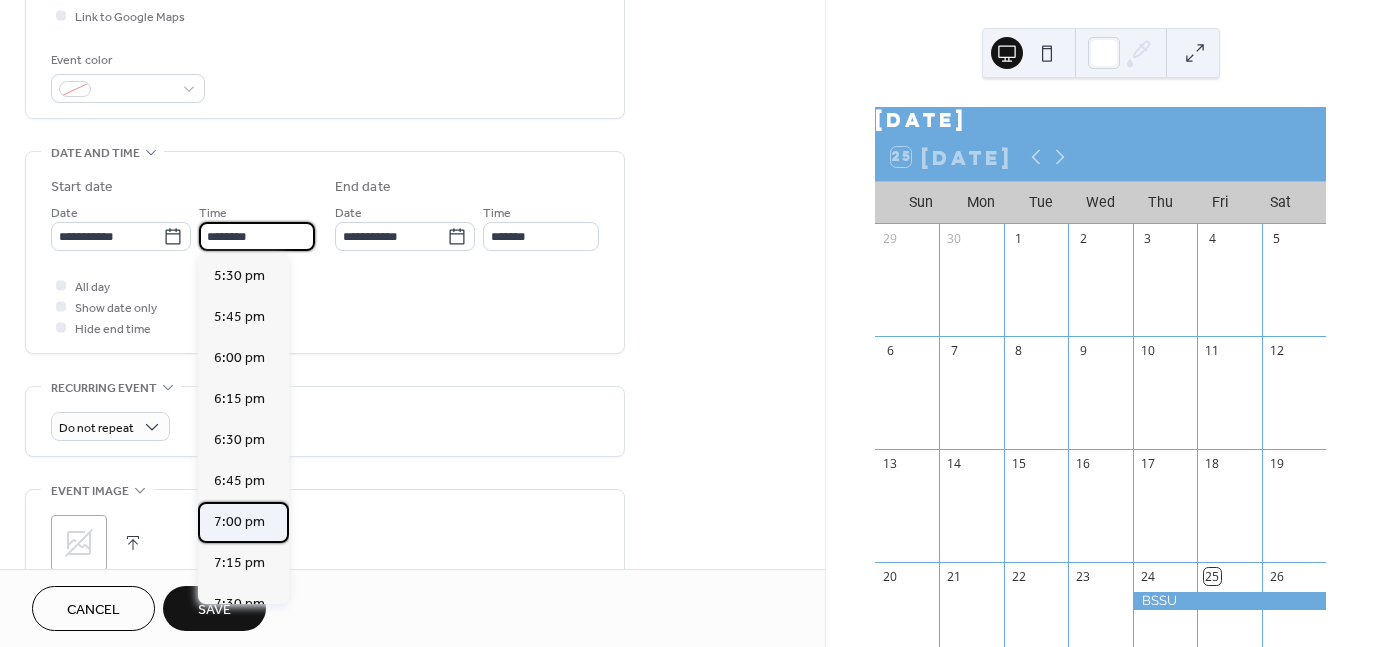 click on "7:00 pm" at bounding box center (239, 522) 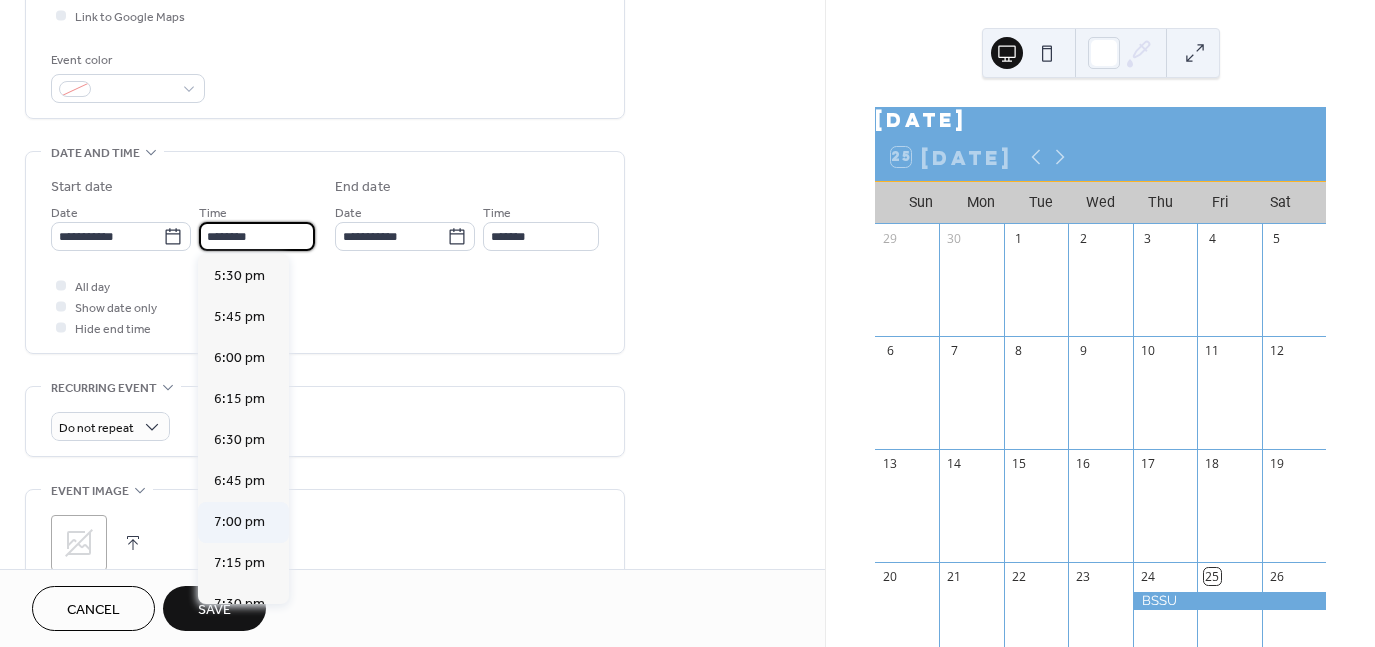 type on "*******" 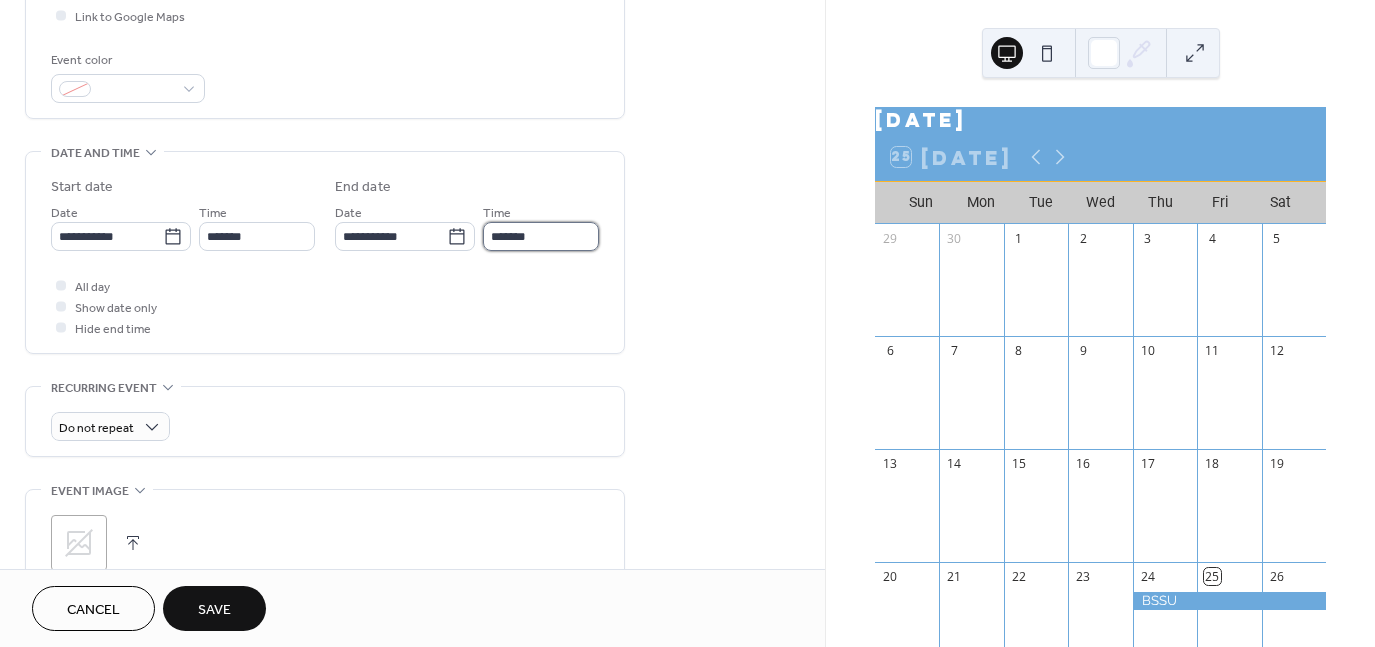 click on "*******" at bounding box center [541, 236] 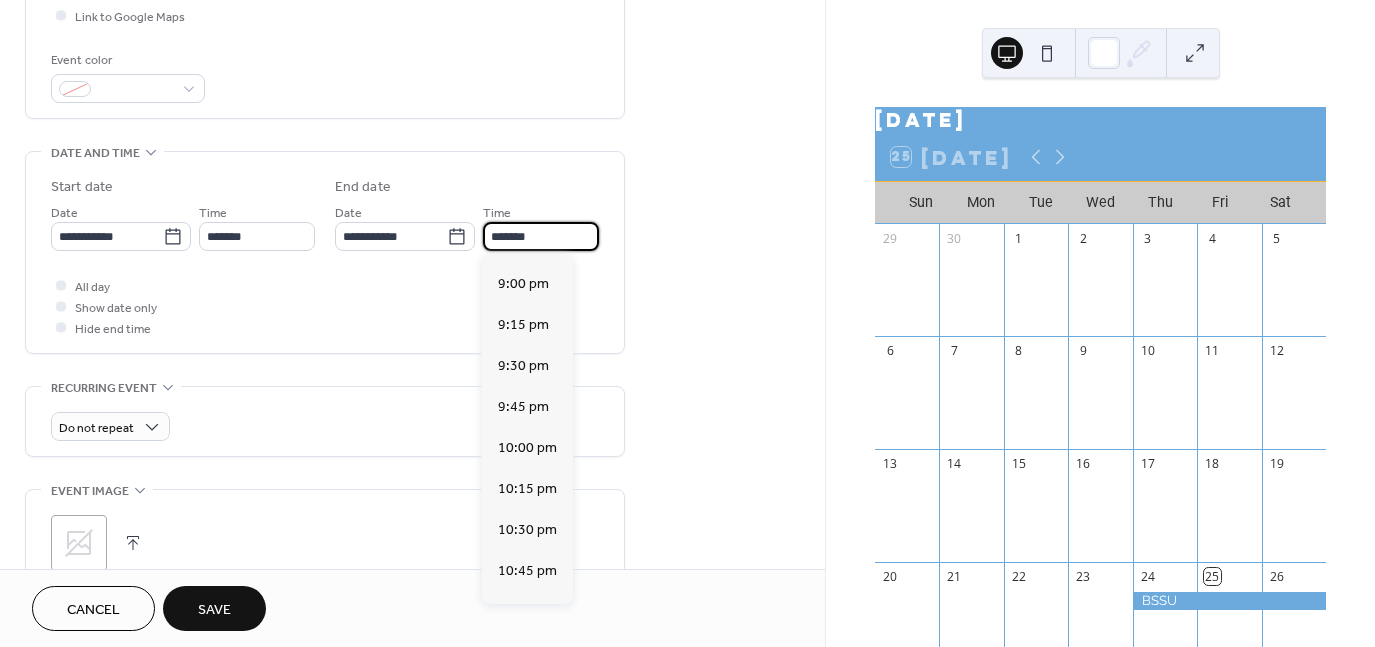 scroll, scrollTop: 400, scrollLeft: 0, axis: vertical 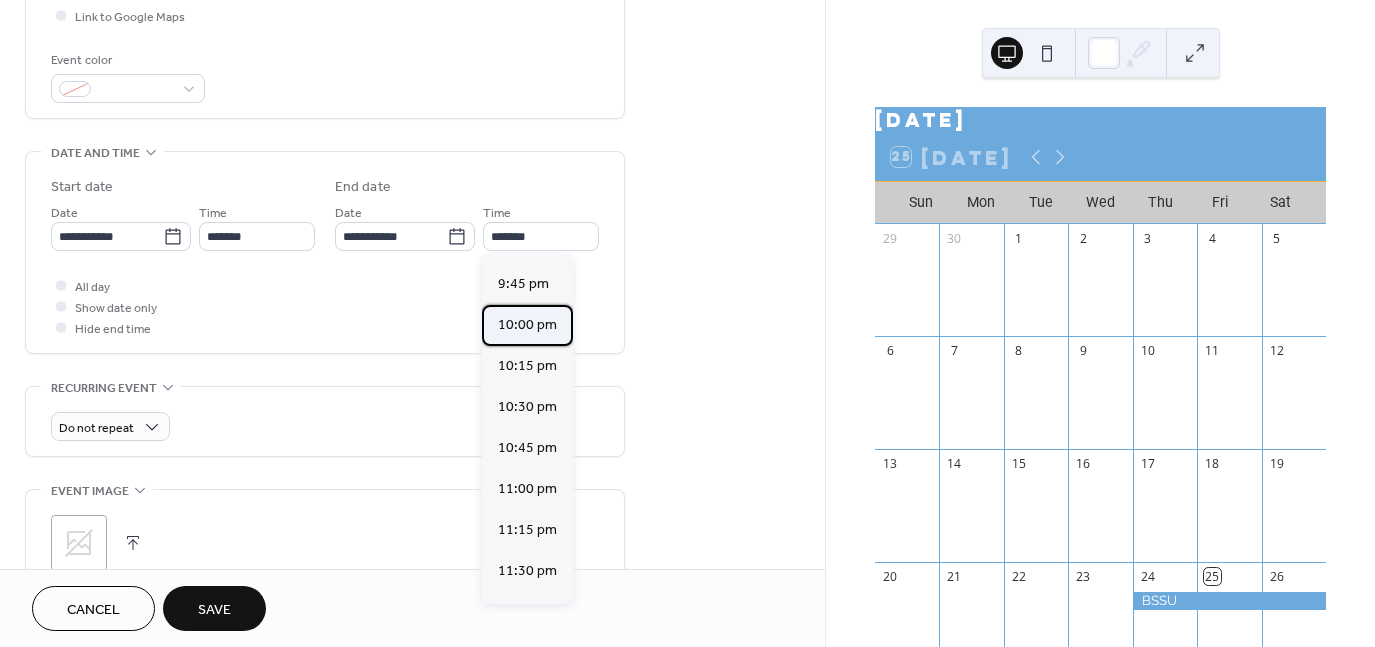 click on "10:00 pm" at bounding box center (527, 325) 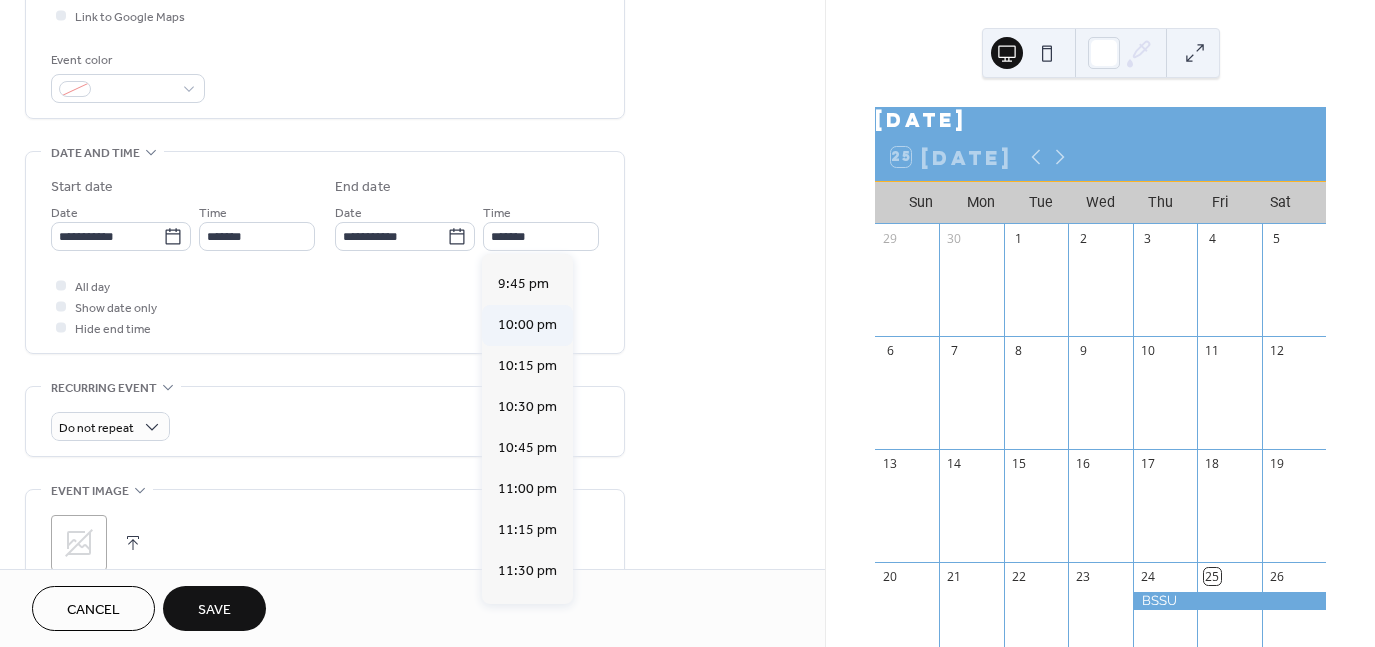 type on "********" 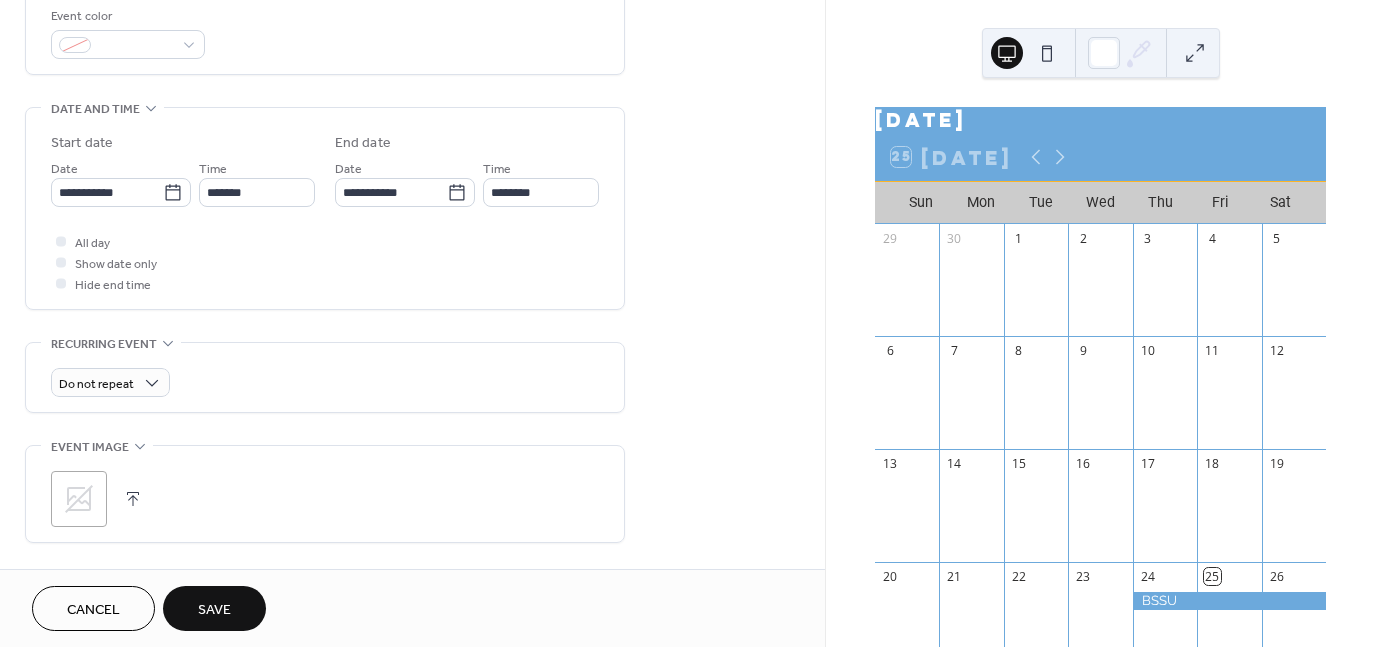 scroll, scrollTop: 757, scrollLeft: 0, axis: vertical 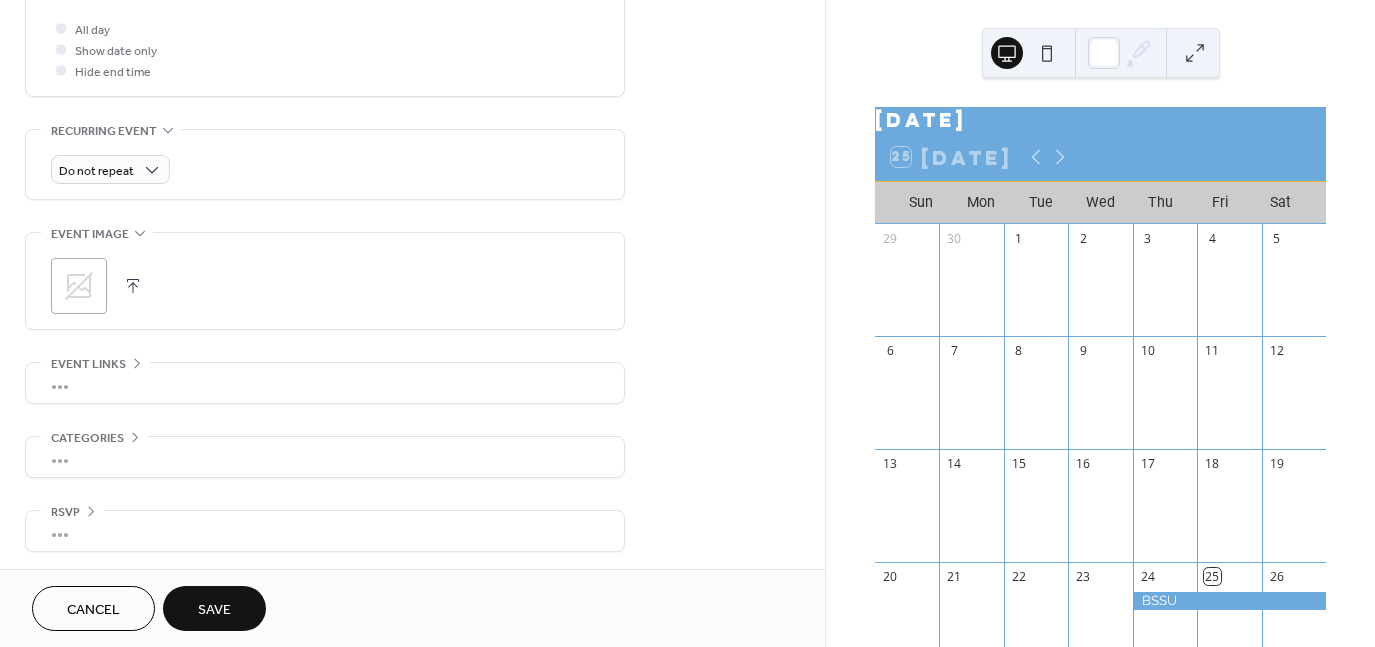 click on "Save" at bounding box center (214, 608) 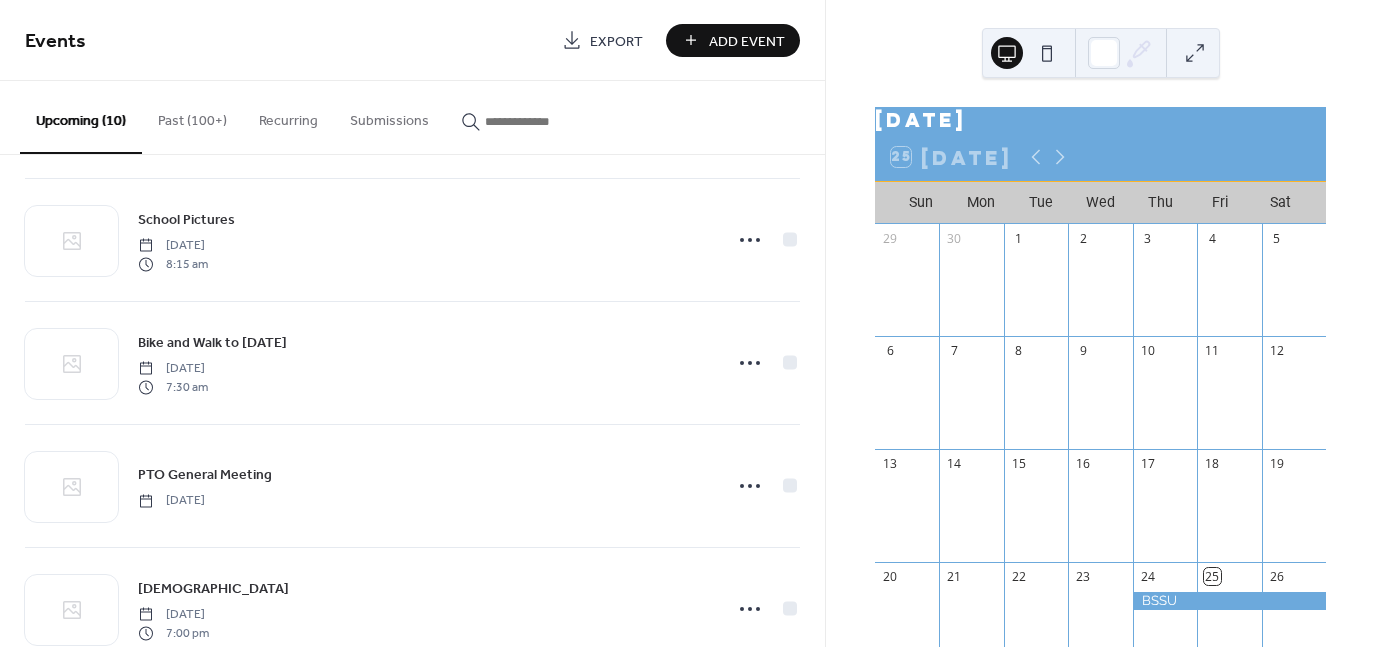 scroll, scrollTop: 794, scrollLeft: 0, axis: vertical 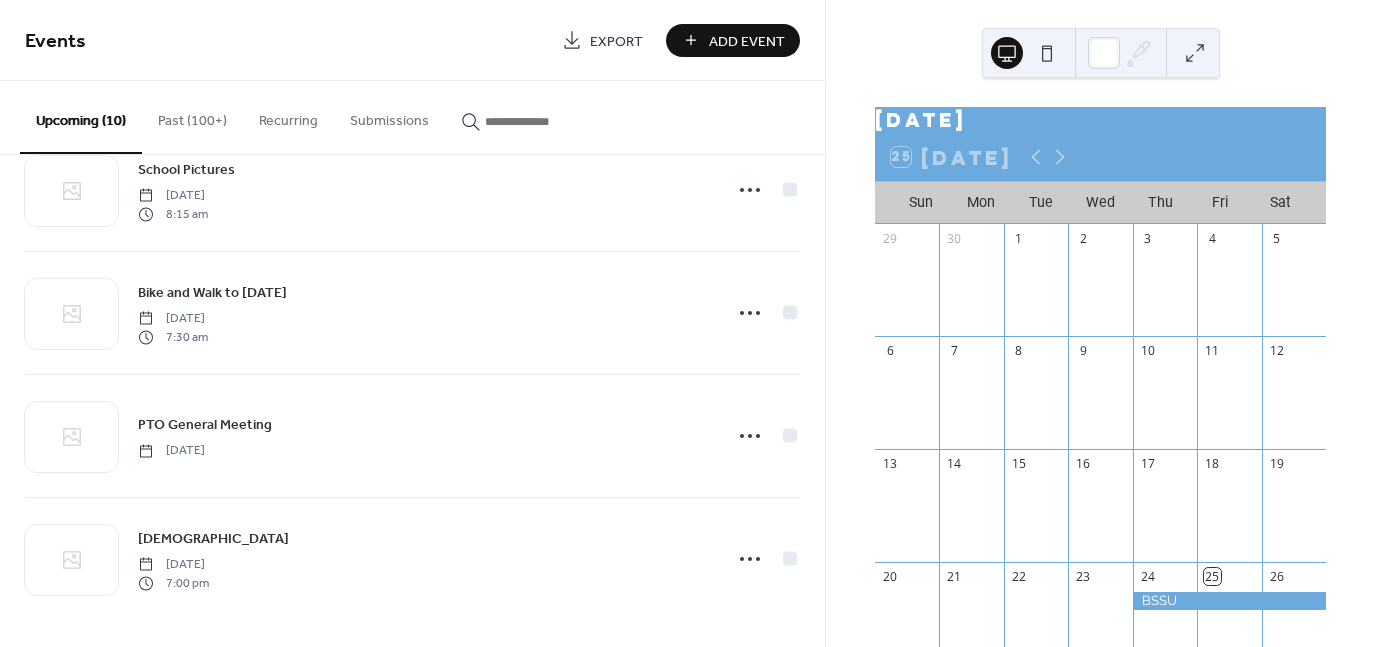 click on "Events" at bounding box center (286, 42) 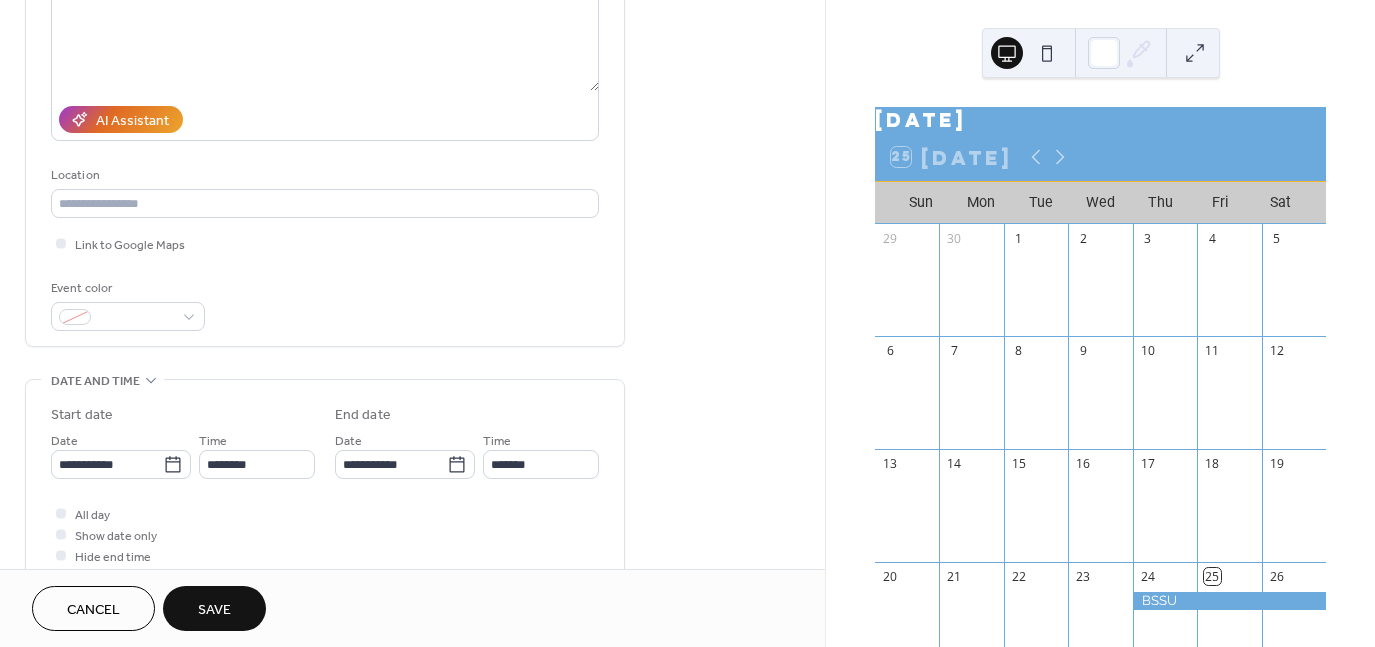 scroll, scrollTop: 300, scrollLeft: 0, axis: vertical 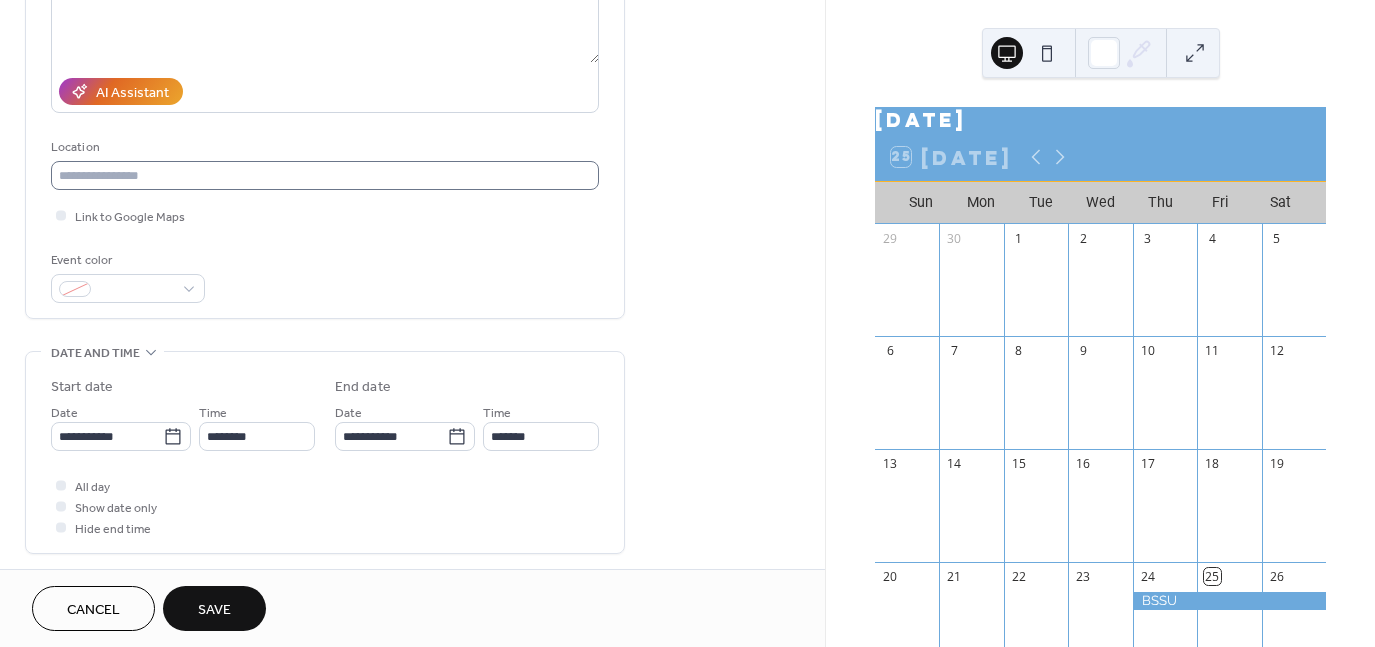 type on "**********" 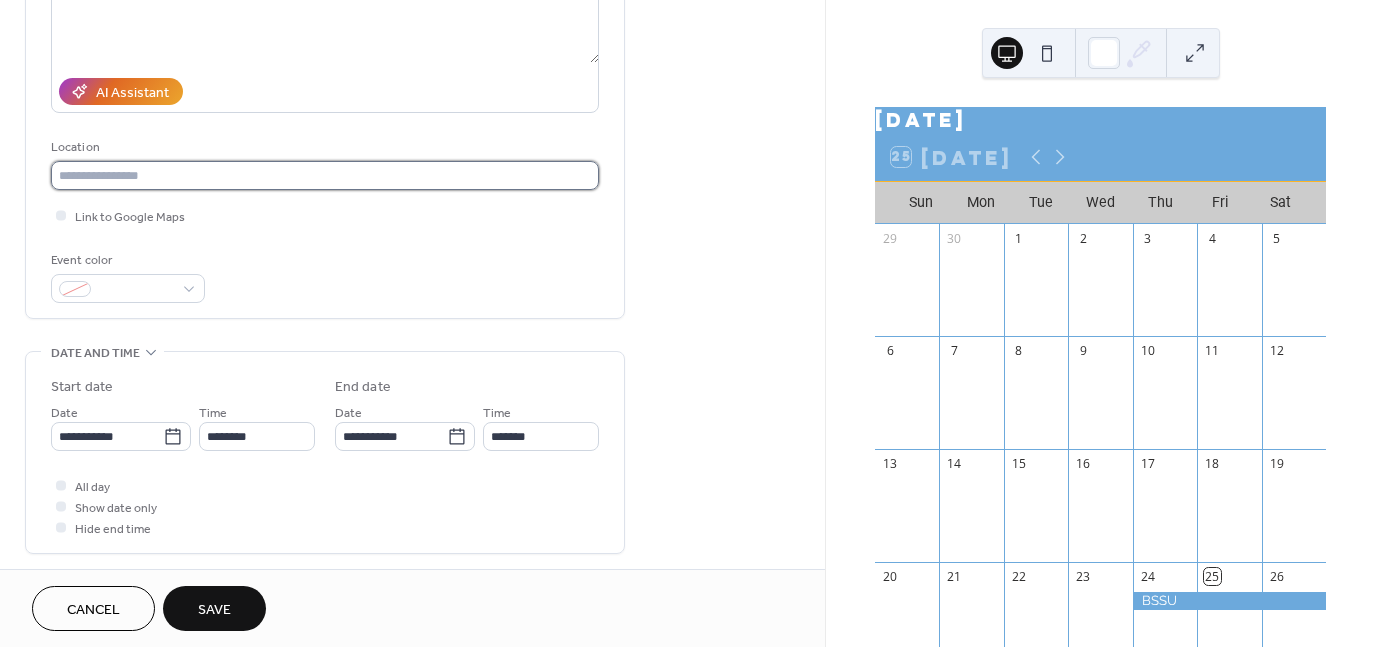 click at bounding box center [325, 175] 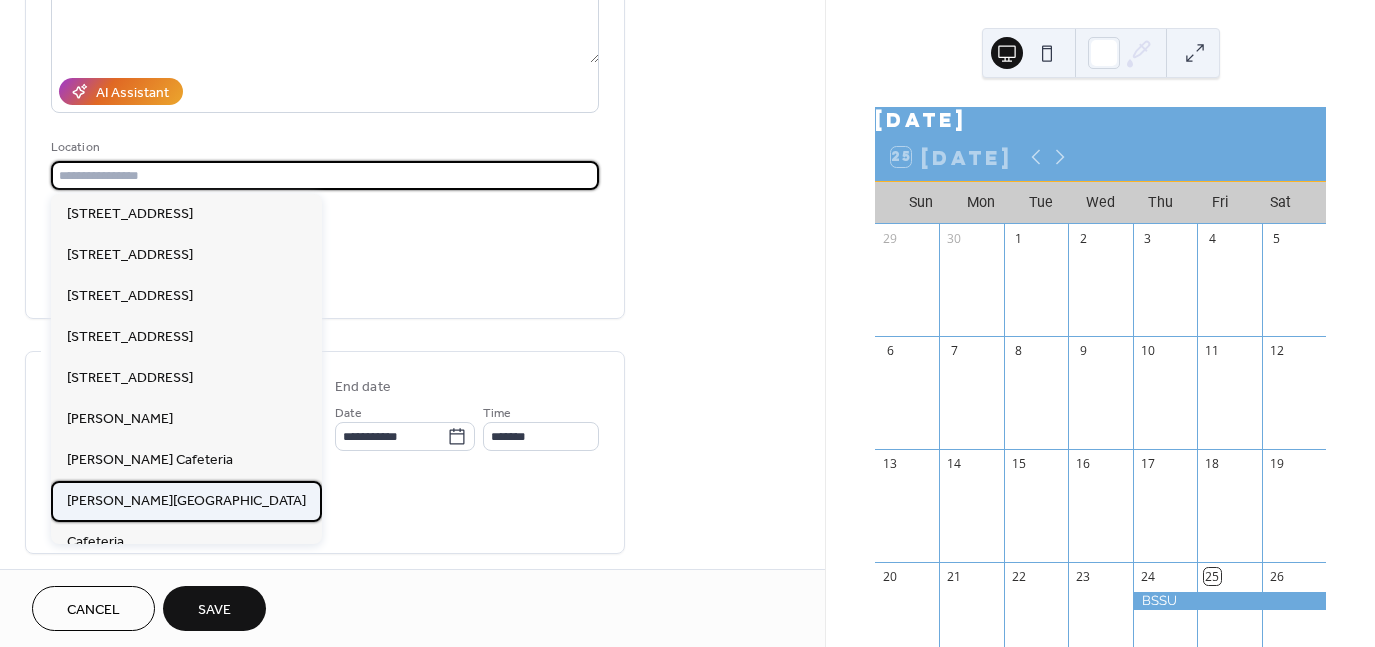 click on "[PERSON_NAME][GEOGRAPHIC_DATA]" at bounding box center [186, 501] 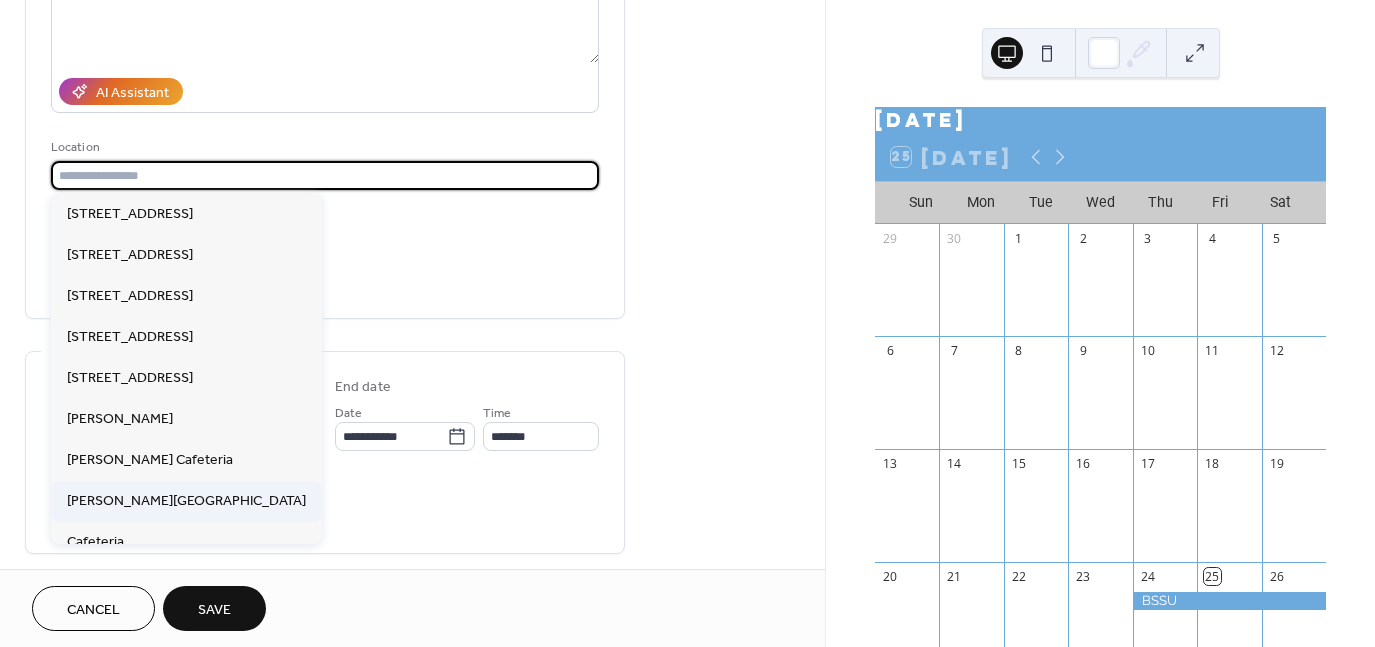 type on "**********" 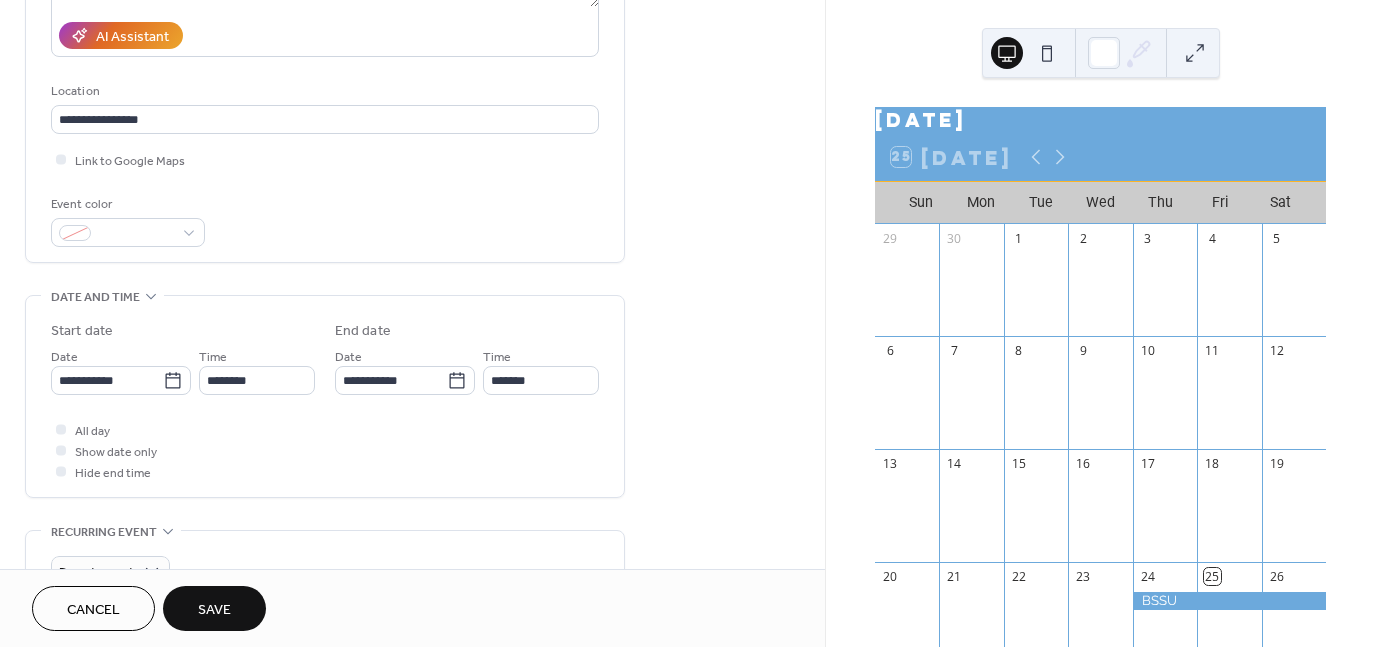 scroll, scrollTop: 500, scrollLeft: 0, axis: vertical 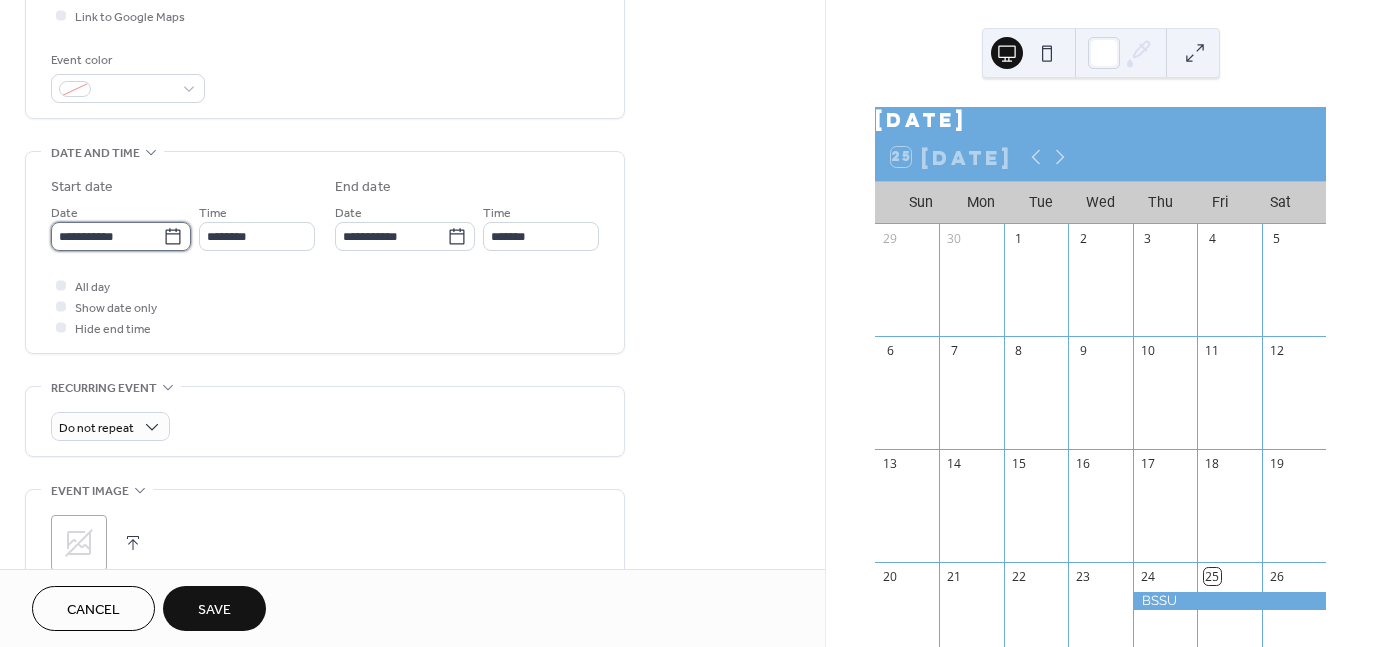 click on "**********" at bounding box center (107, 236) 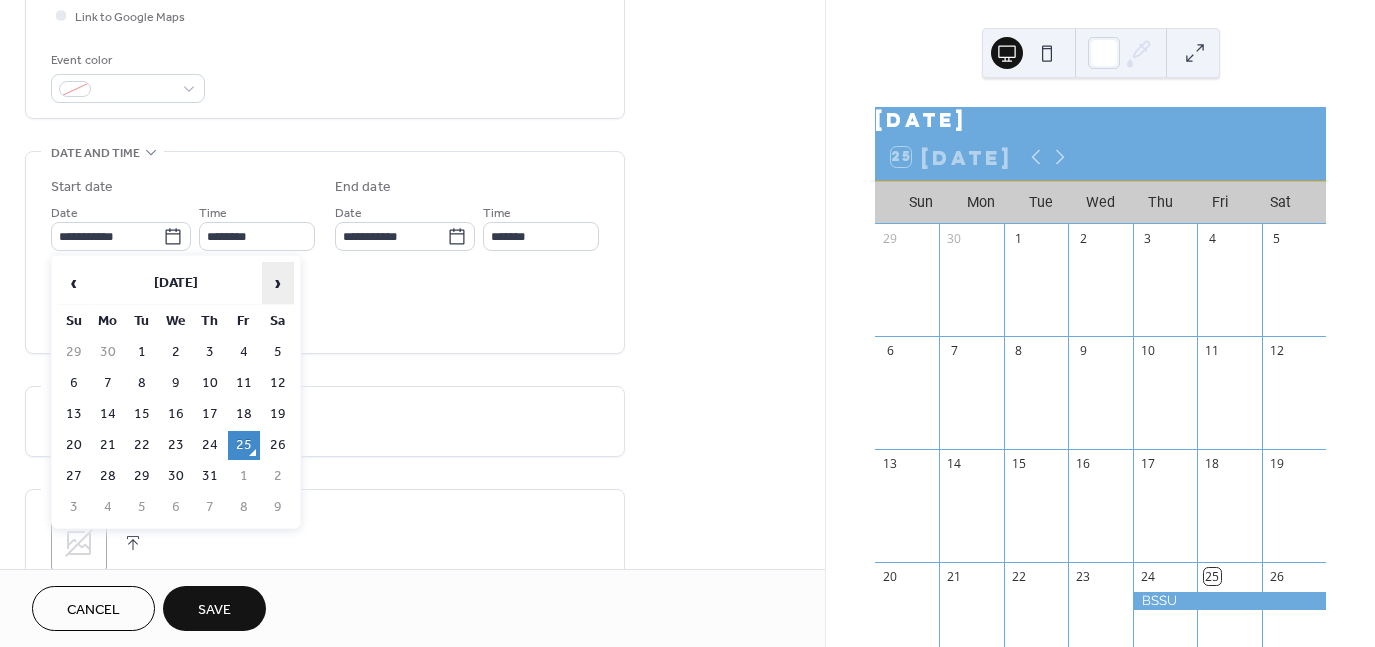 click on "›" at bounding box center [278, 283] 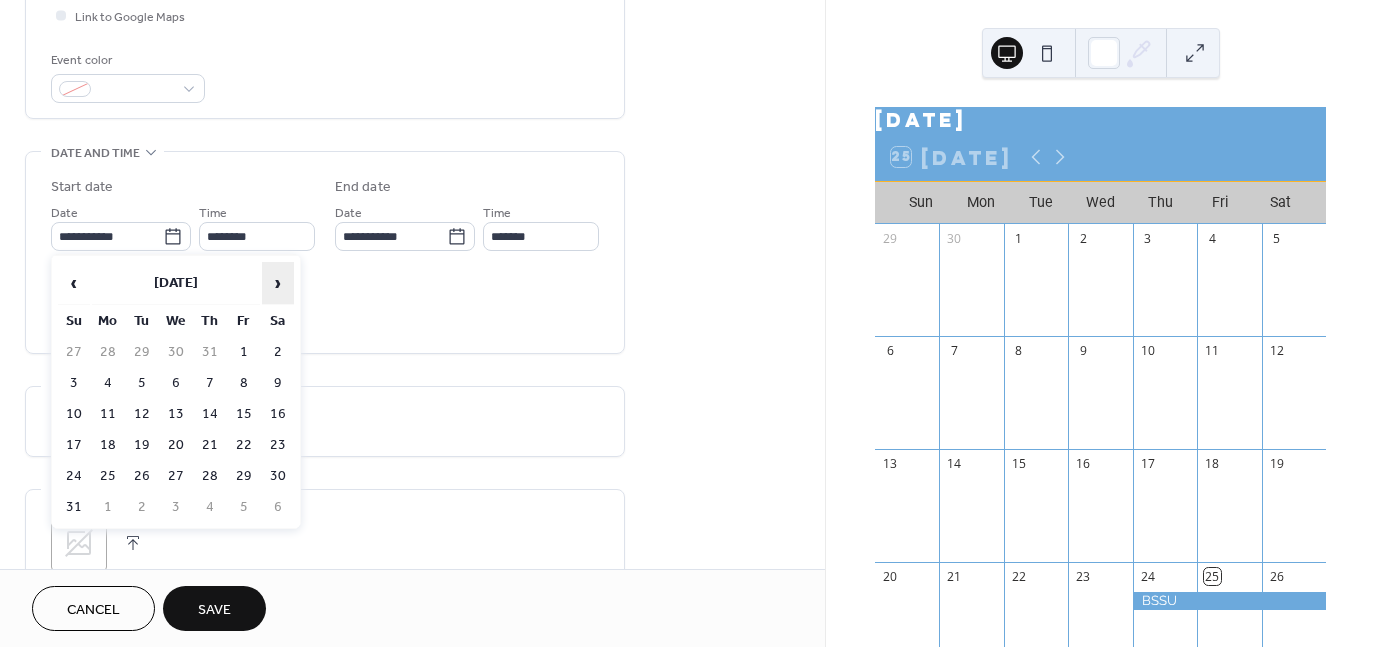 click on "›" at bounding box center [278, 283] 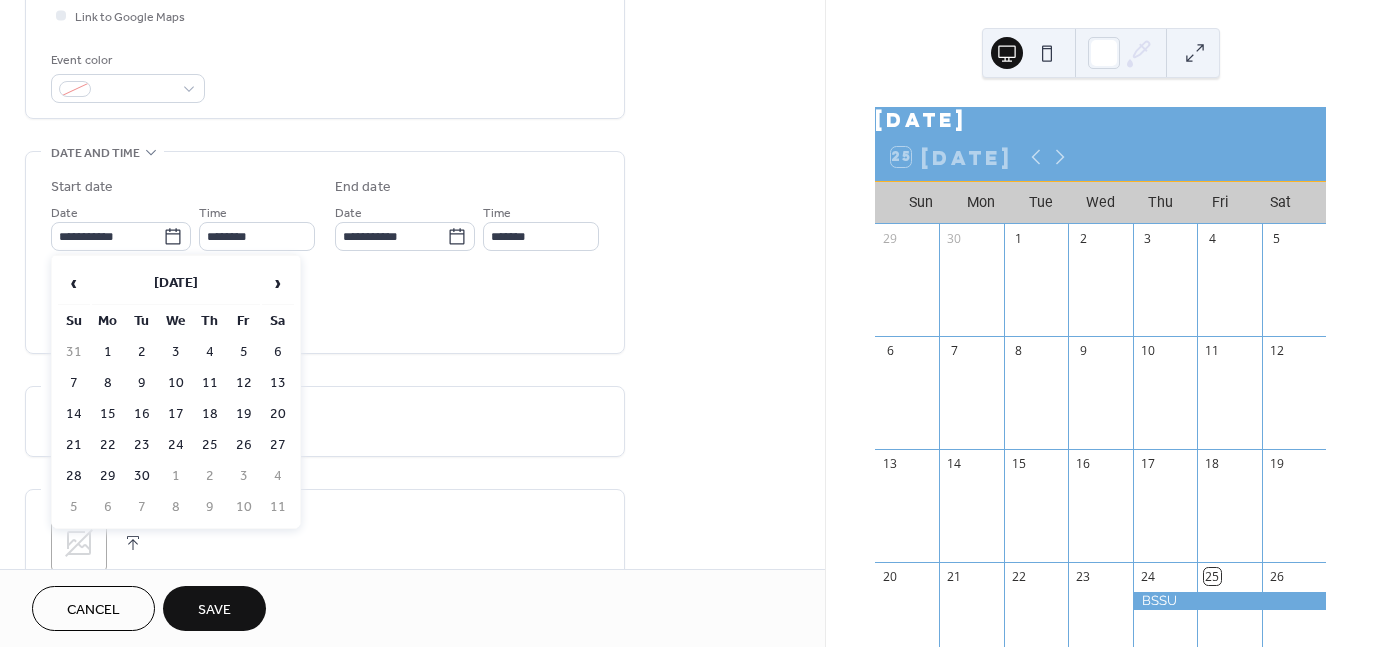 click on "26" at bounding box center [244, 445] 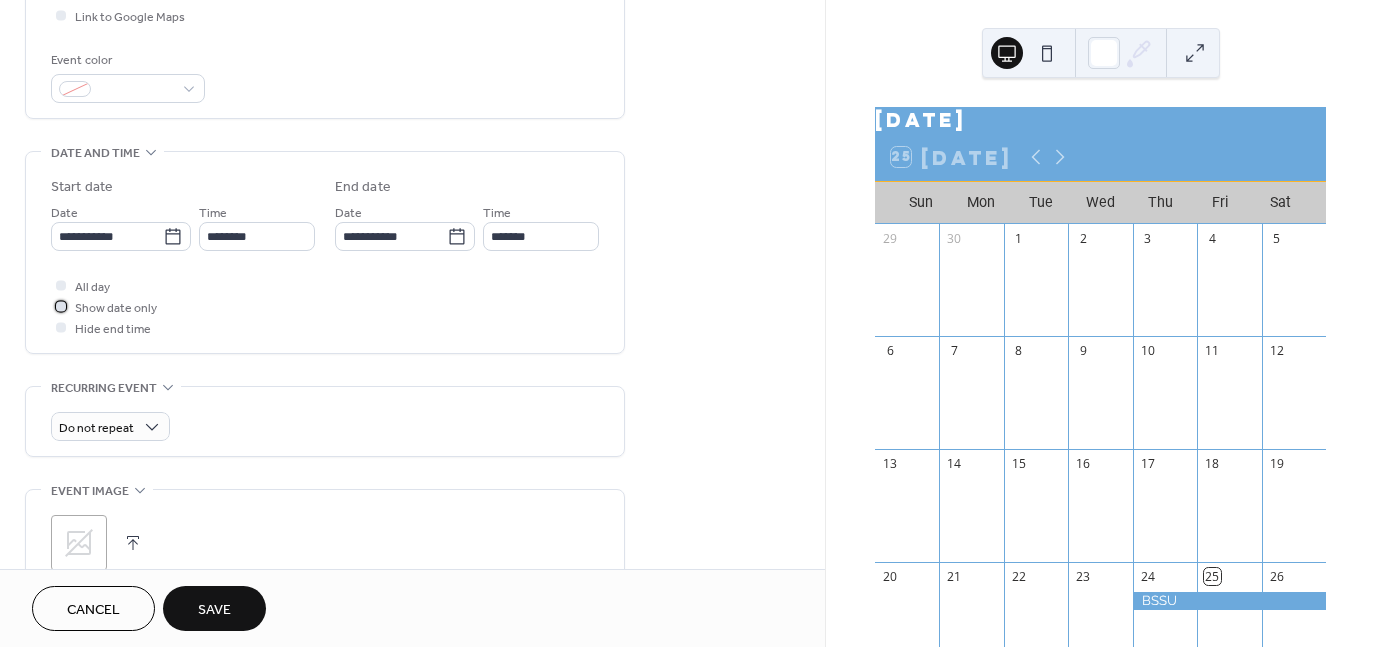 click at bounding box center [61, 306] 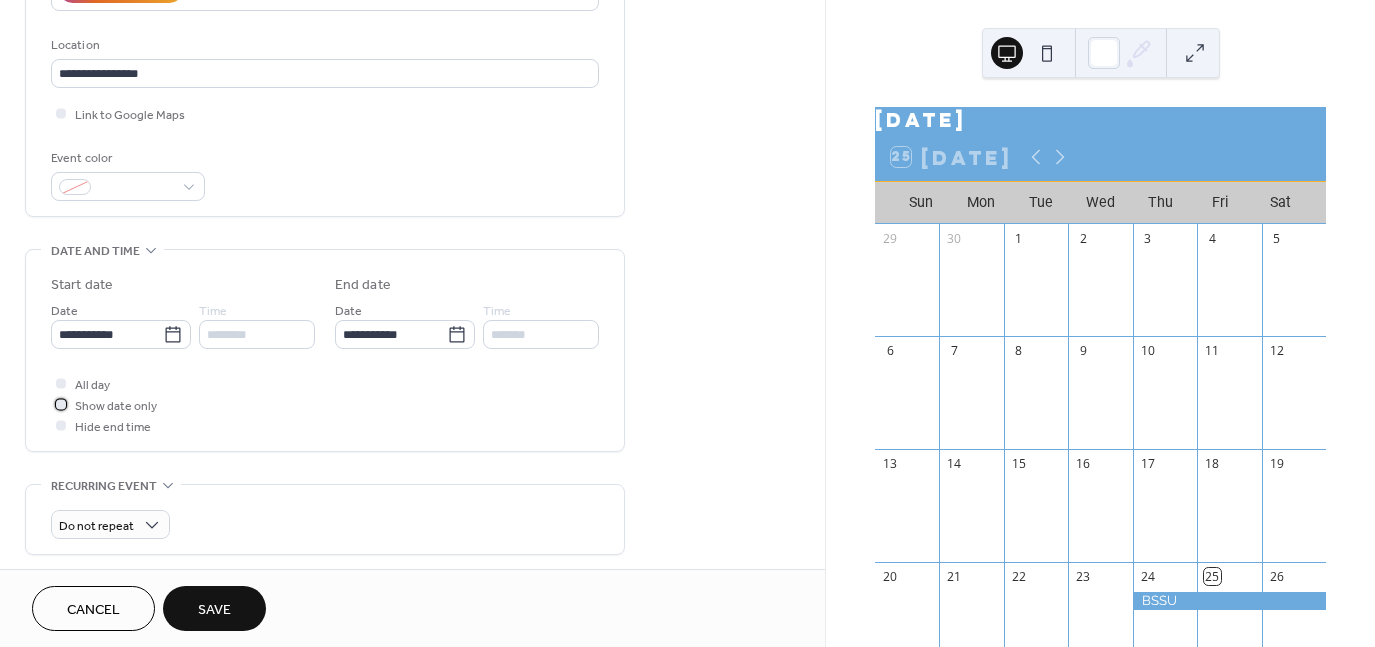 scroll, scrollTop: 400, scrollLeft: 0, axis: vertical 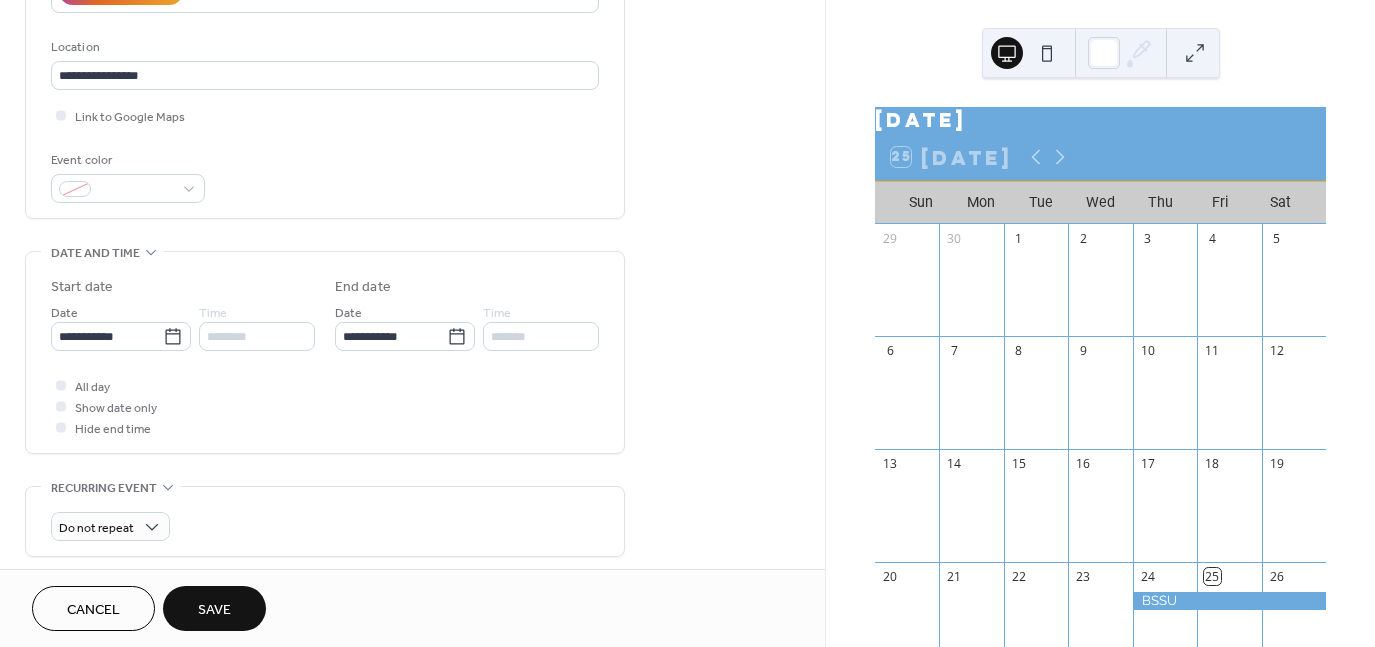 click on "Save" at bounding box center [214, 610] 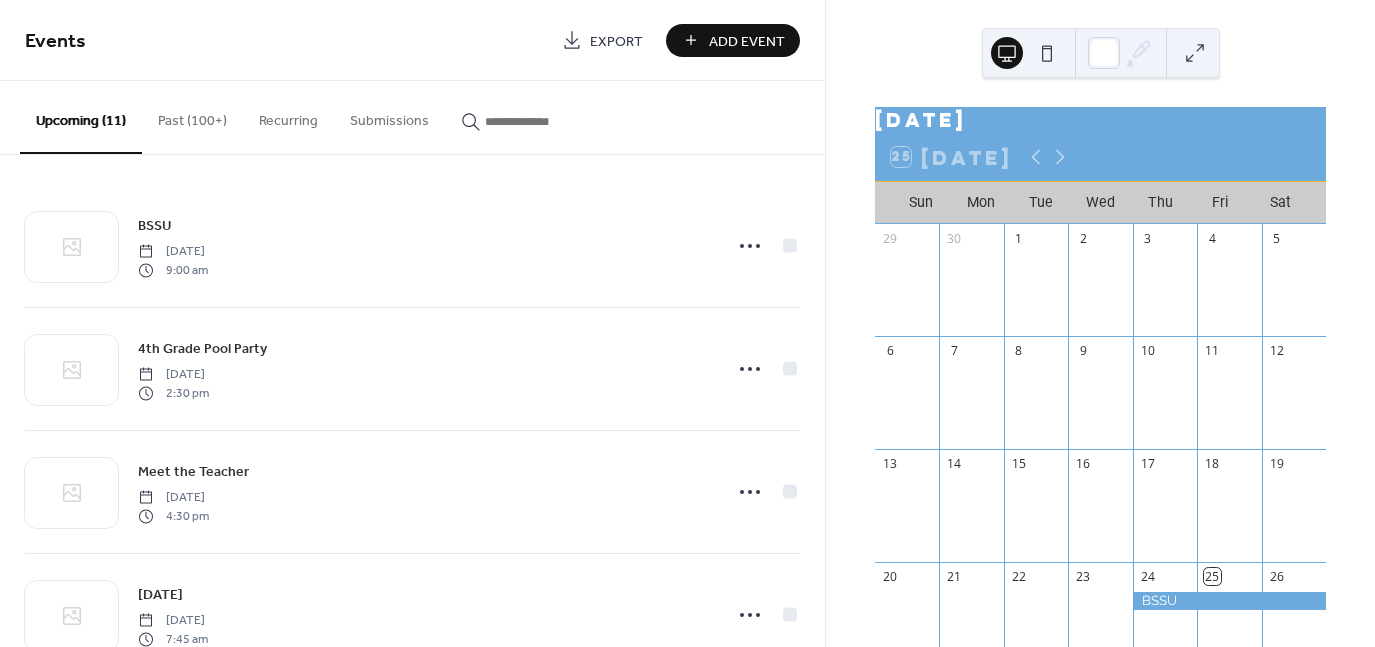 click on "Add Event" at bounding box center [747, 41] 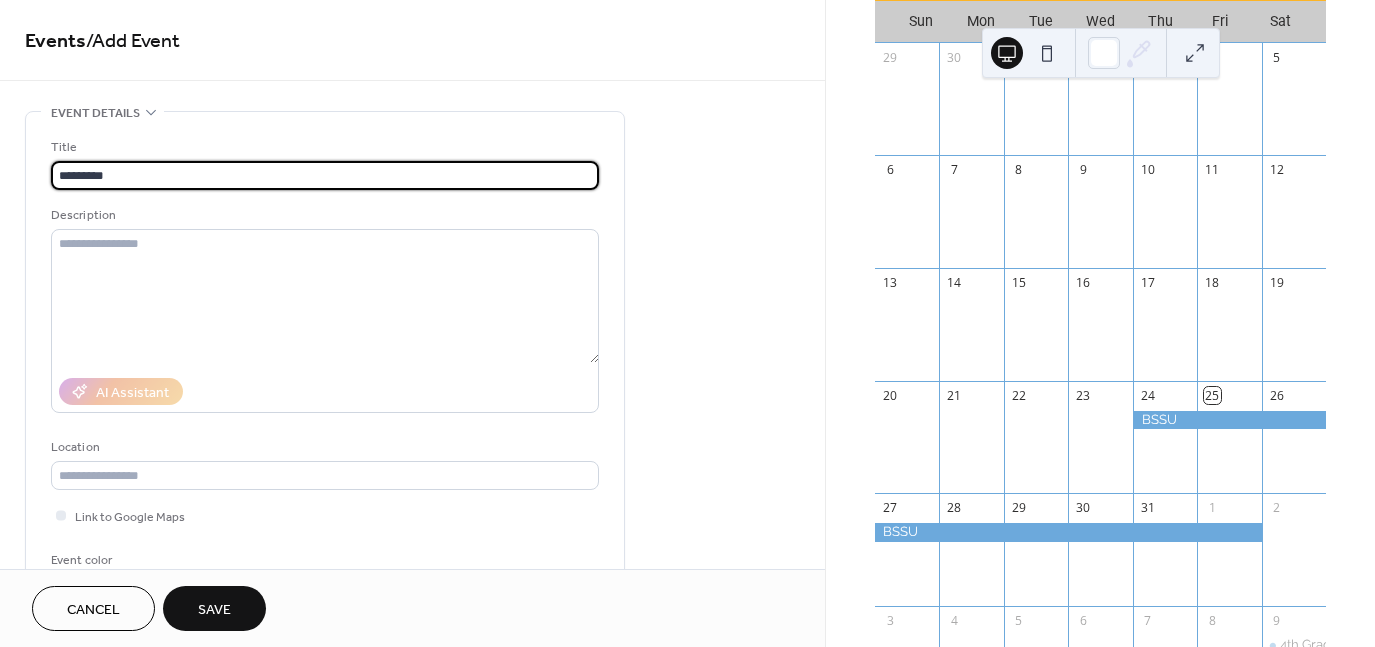 scroll, scrollTop: 200, scrollLeft: 0, axis: vertical 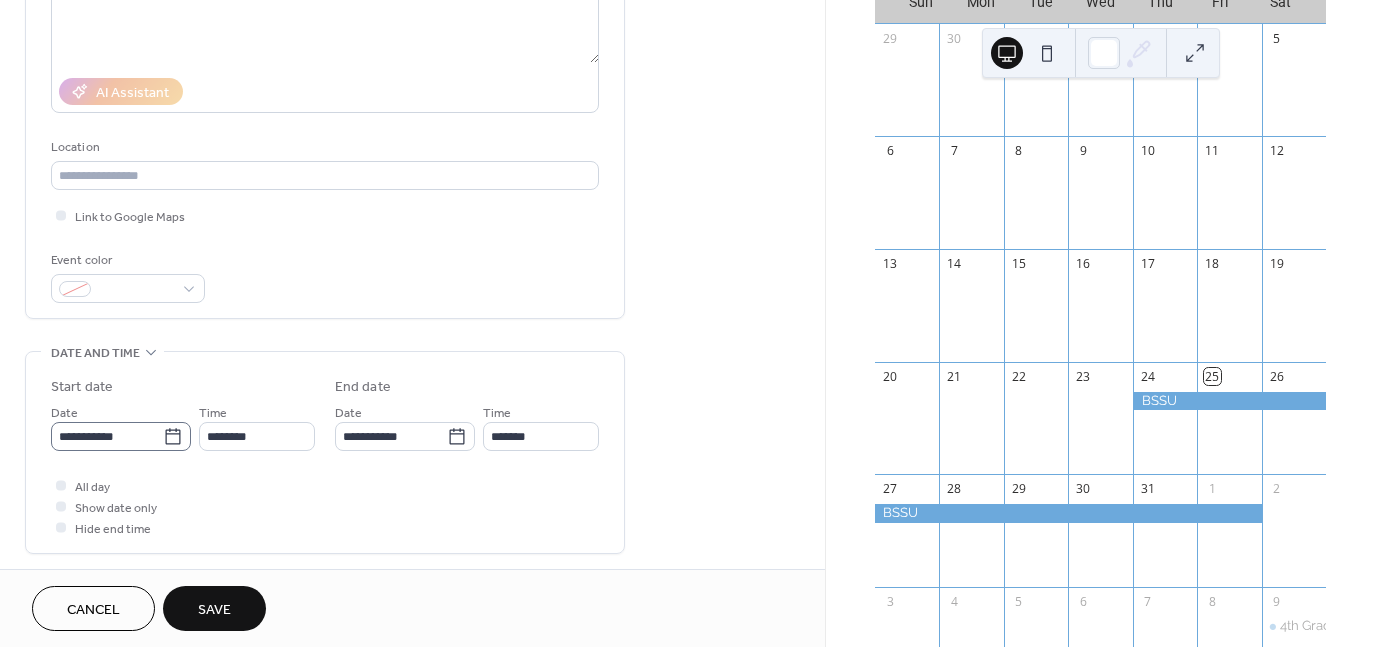type on "*********" 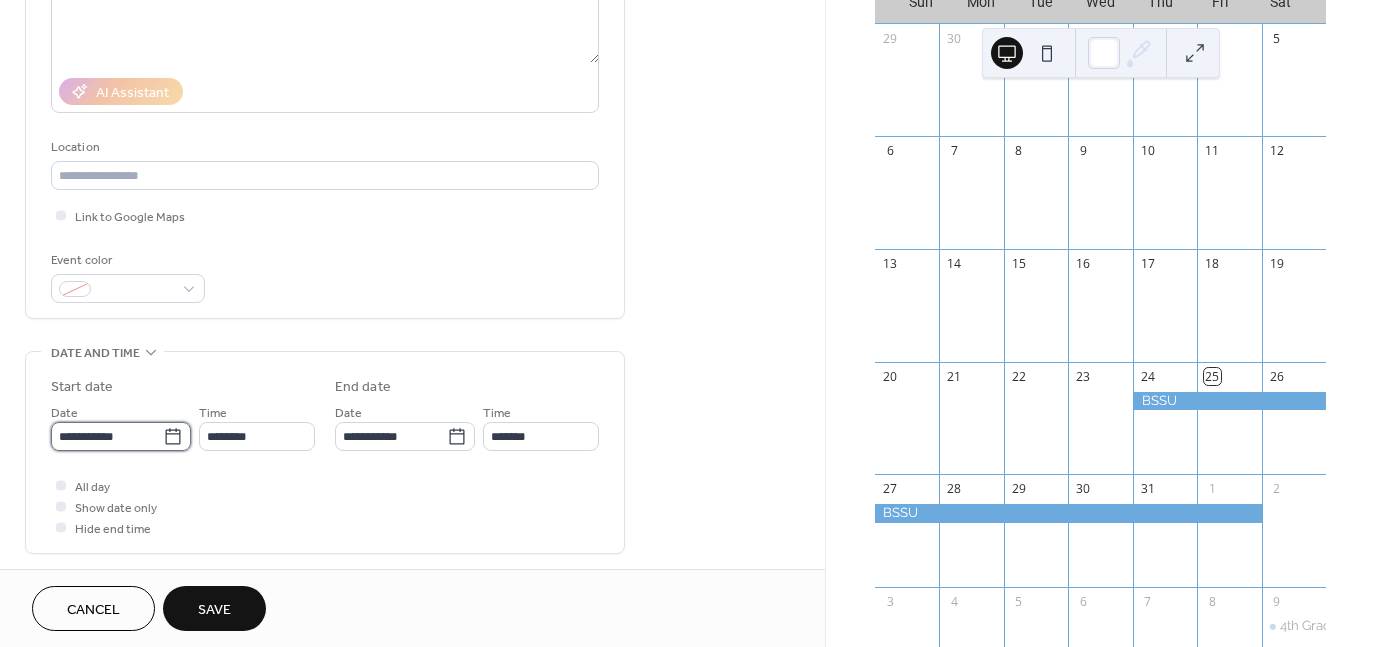 click on "**********" at bounding box center [107, 436] 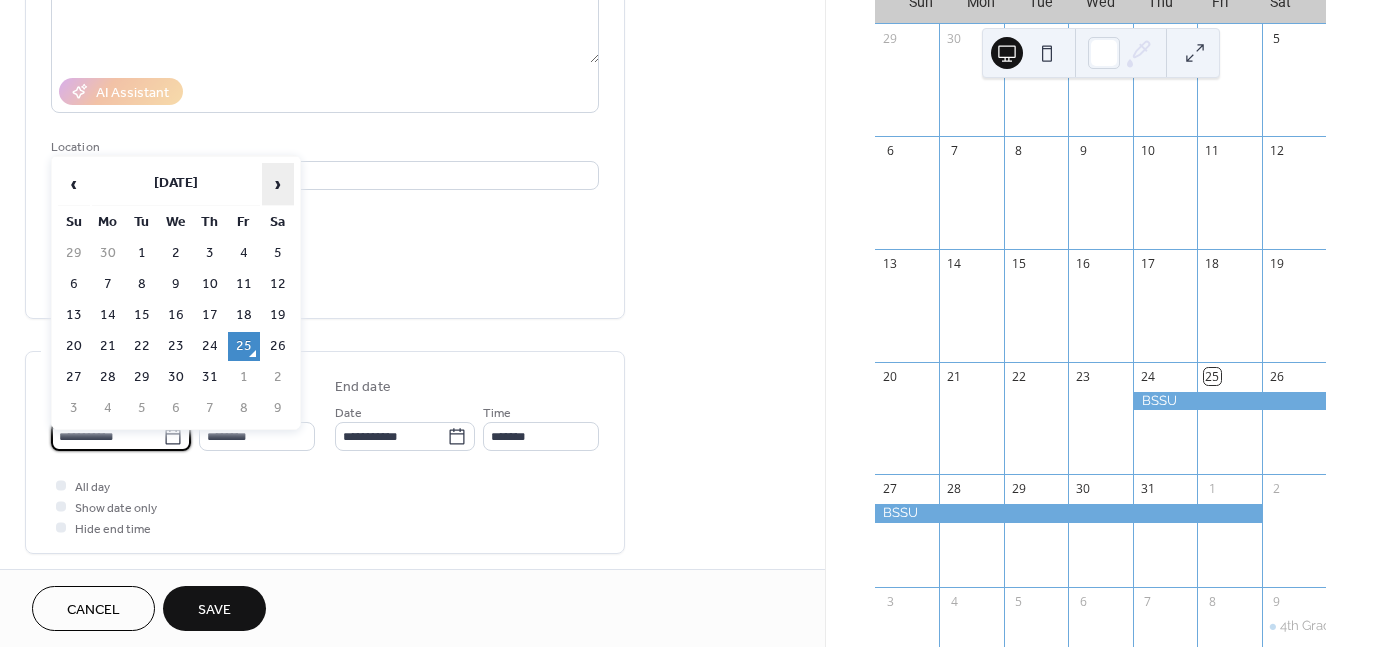 click on "›" at bounding box center (278, 184) 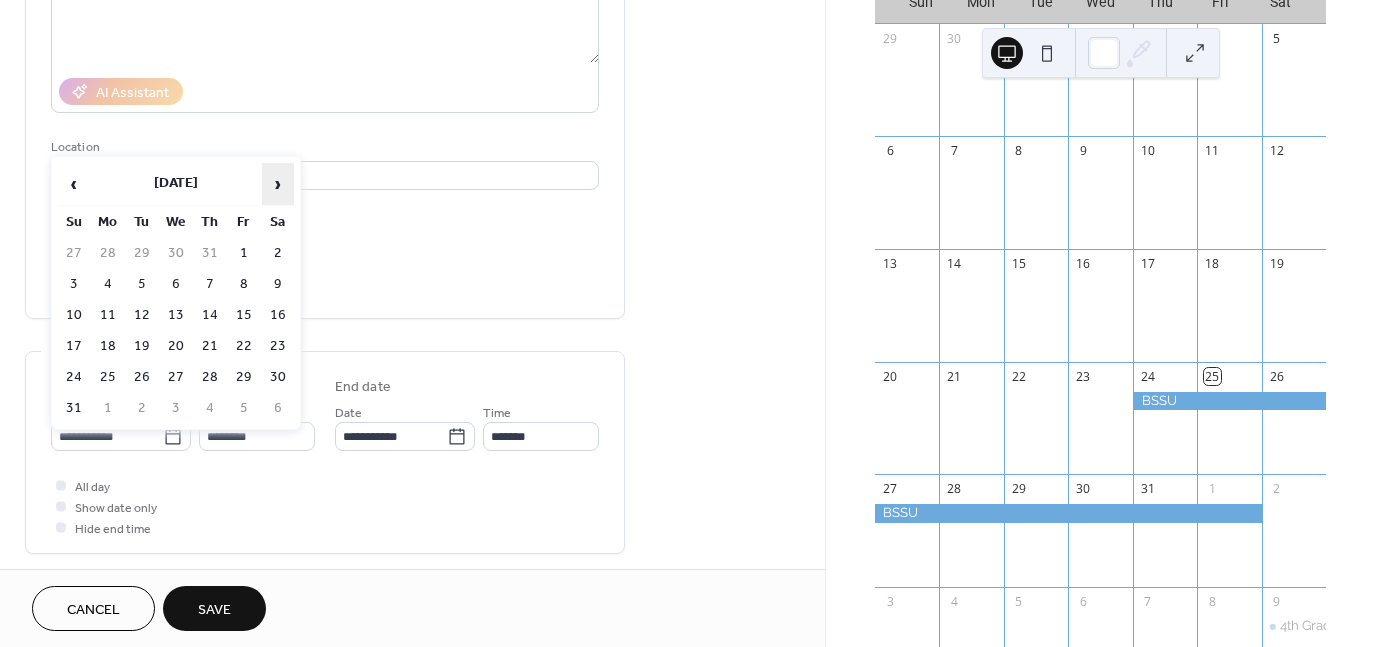 click on "›" at bounding box center (278, 184) 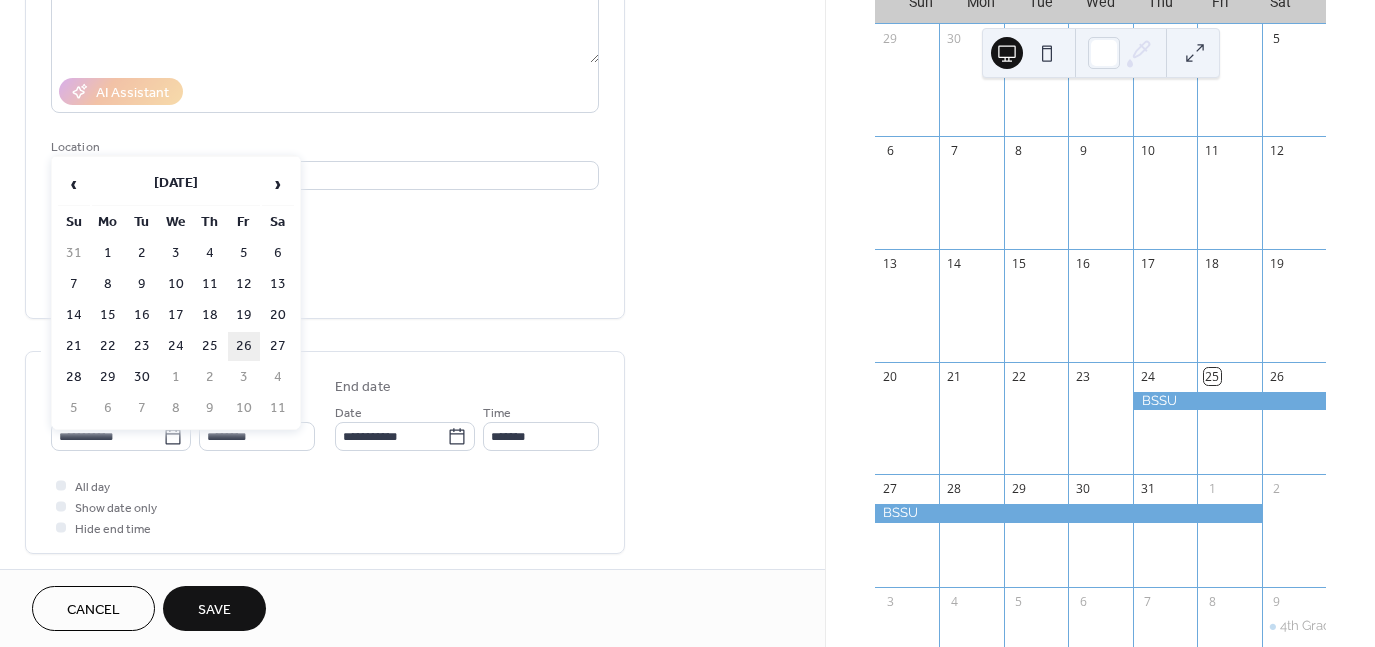 click on "26" at bounding box center [244, 346] 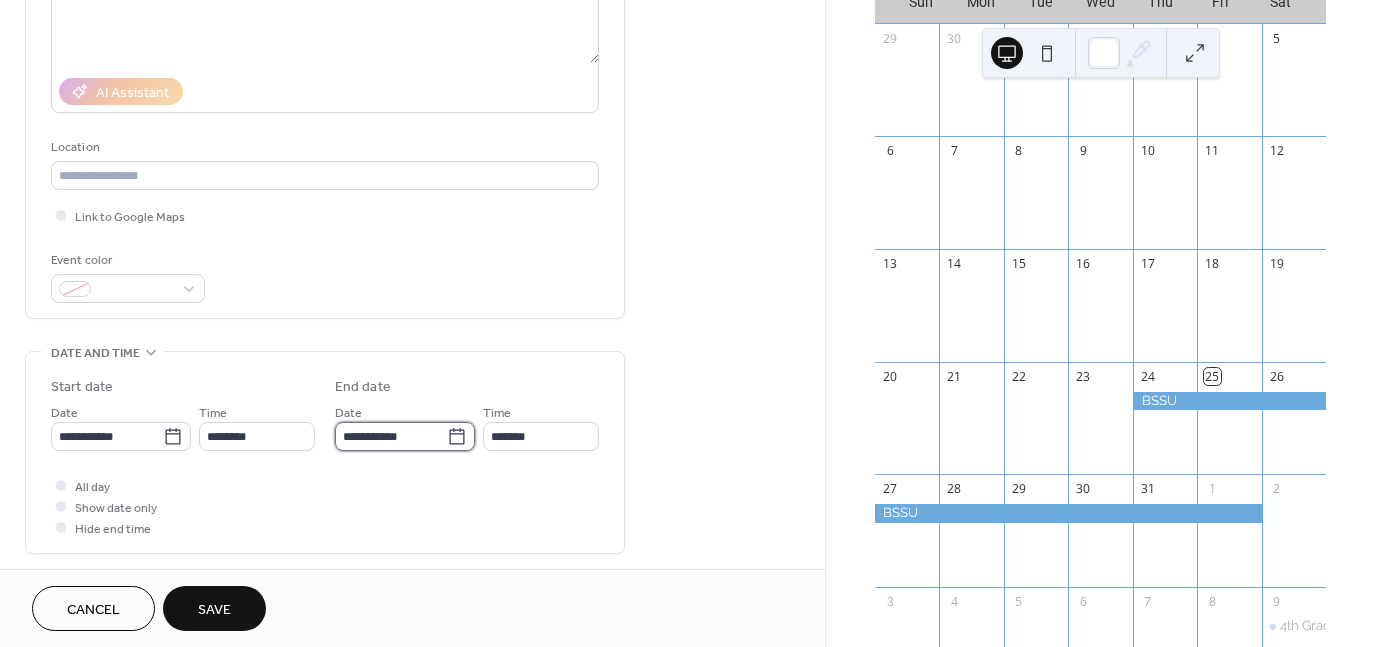 click on "**********" at bounding box center [391, 436] 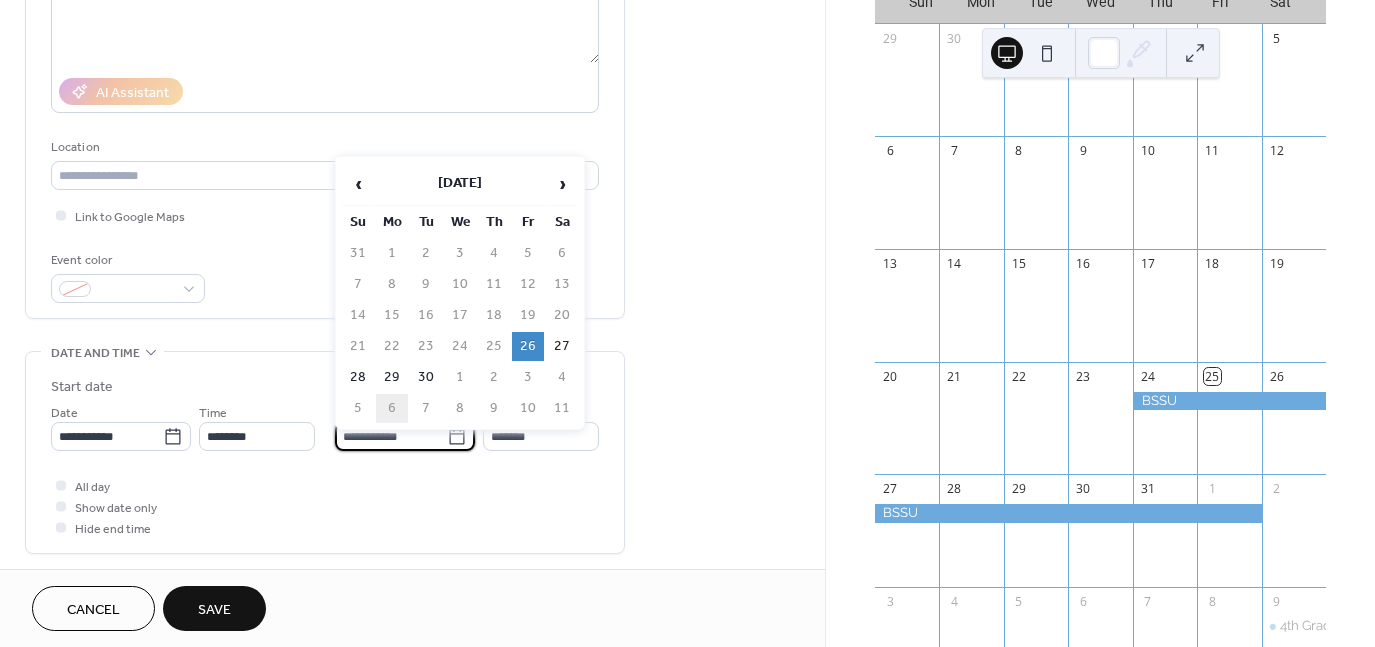 click on "6" at bounding box center [392, 408] 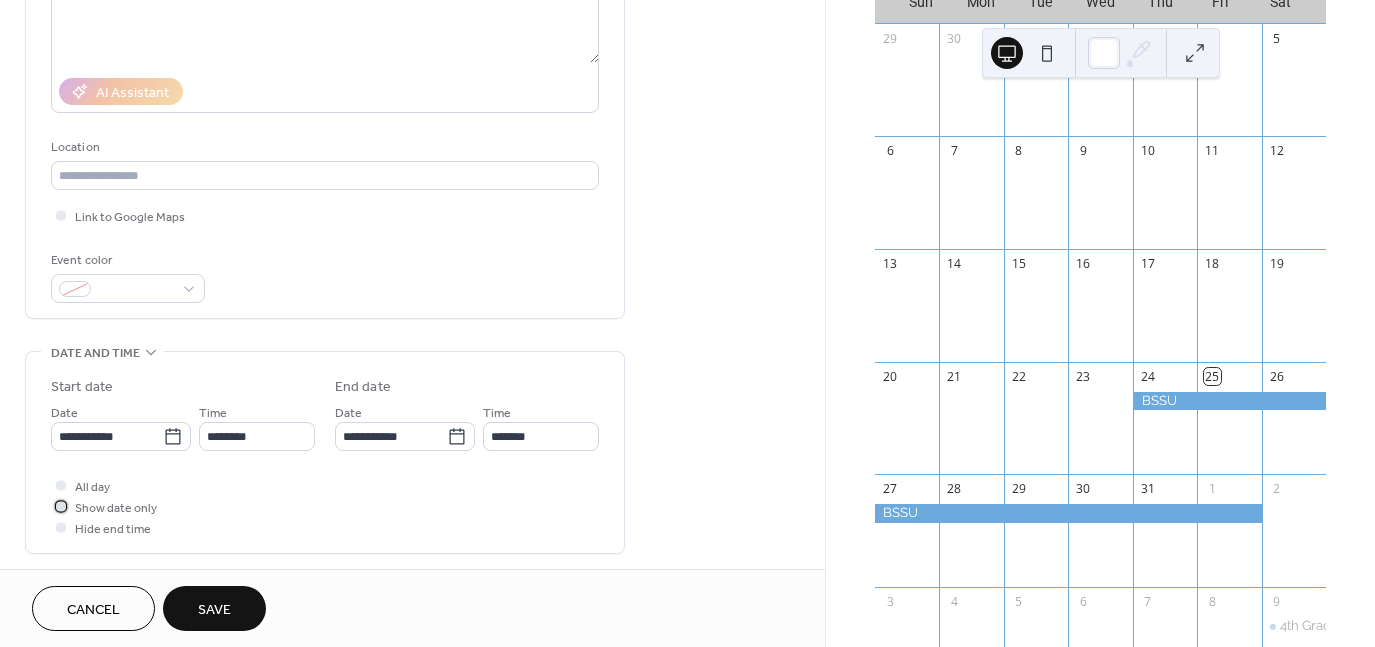 click on "Show date only" at bounding box center (116, 508) 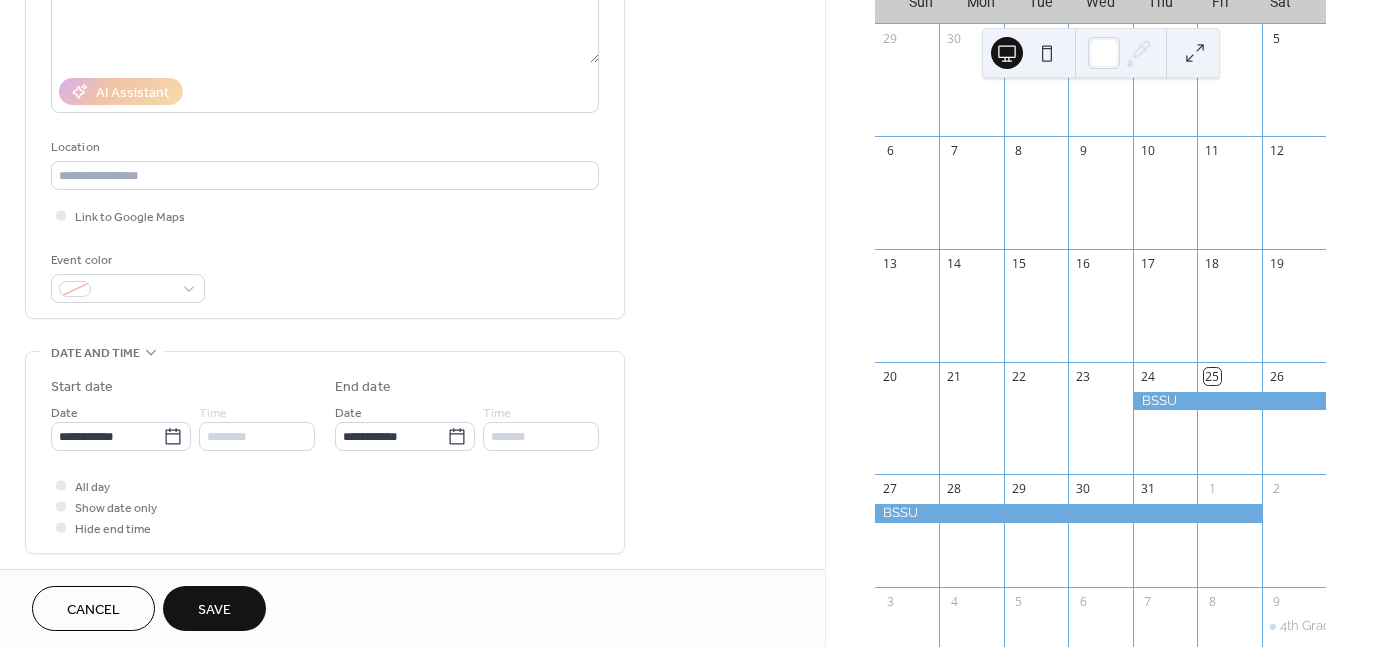 click on "Save" at bounding box center [214, 610] 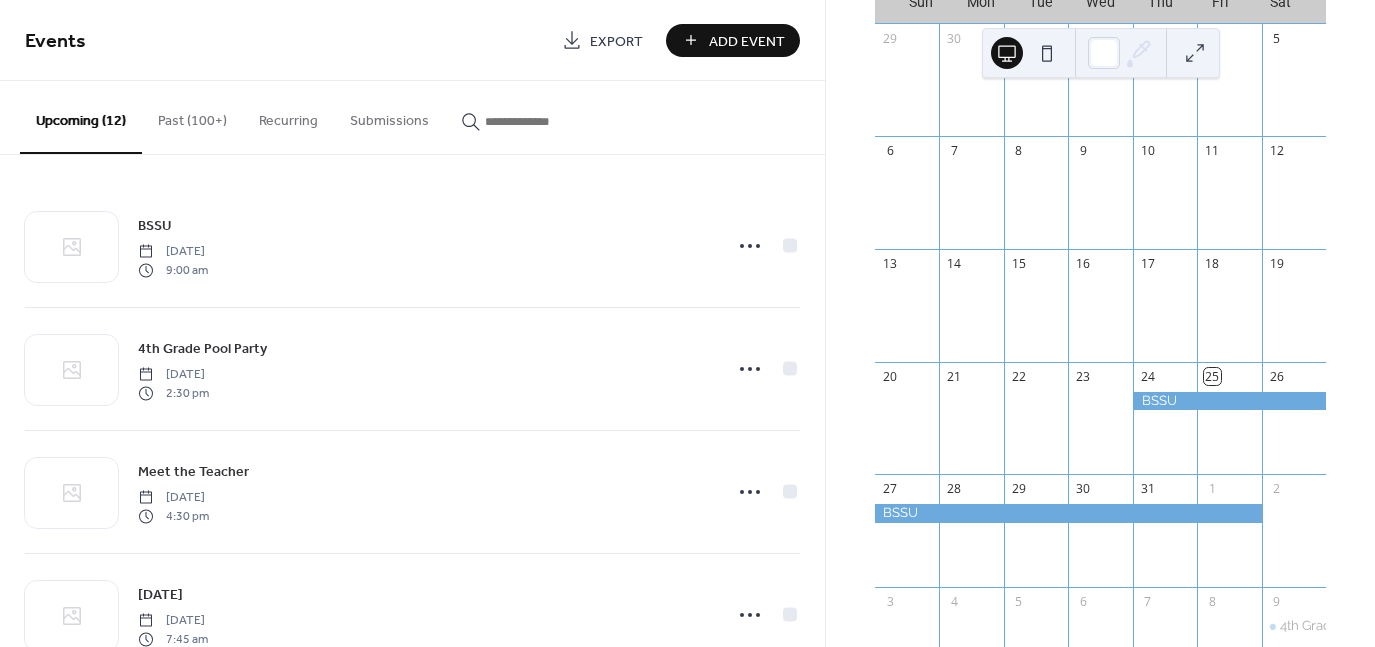 click at bounding box center (533, 116) 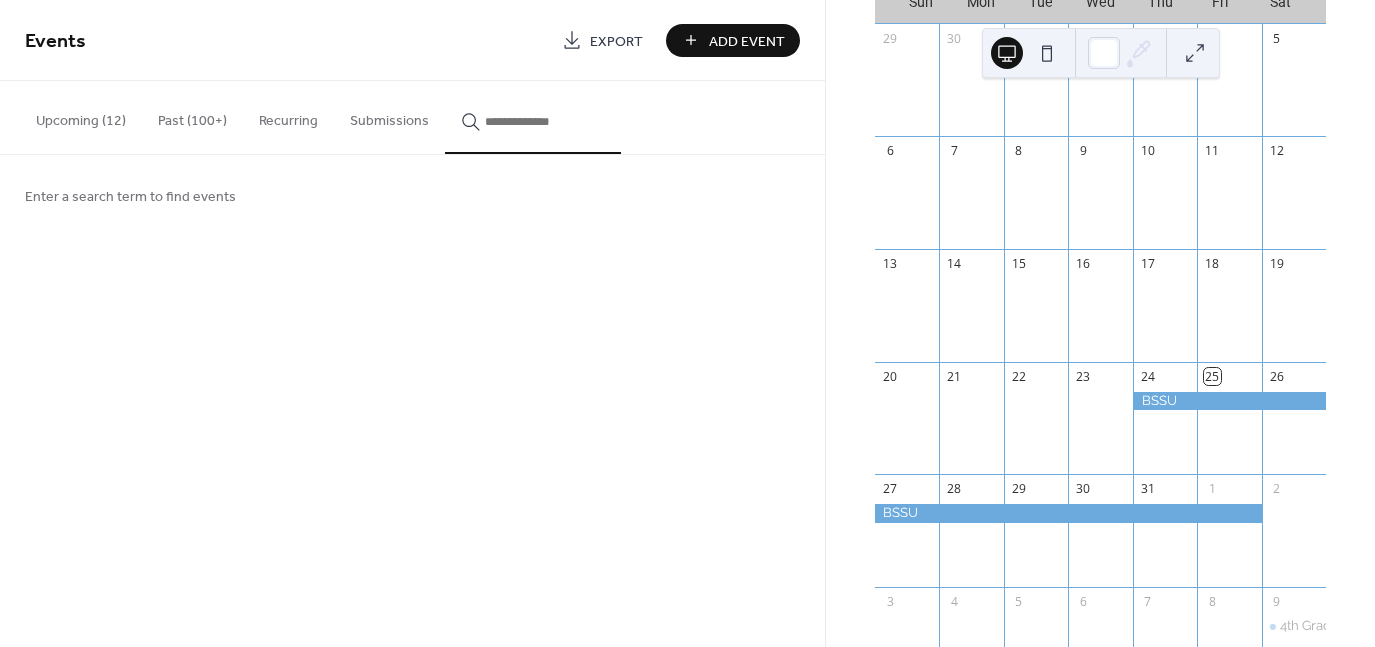 click on "Add Event" at bounding box center [733, 40] 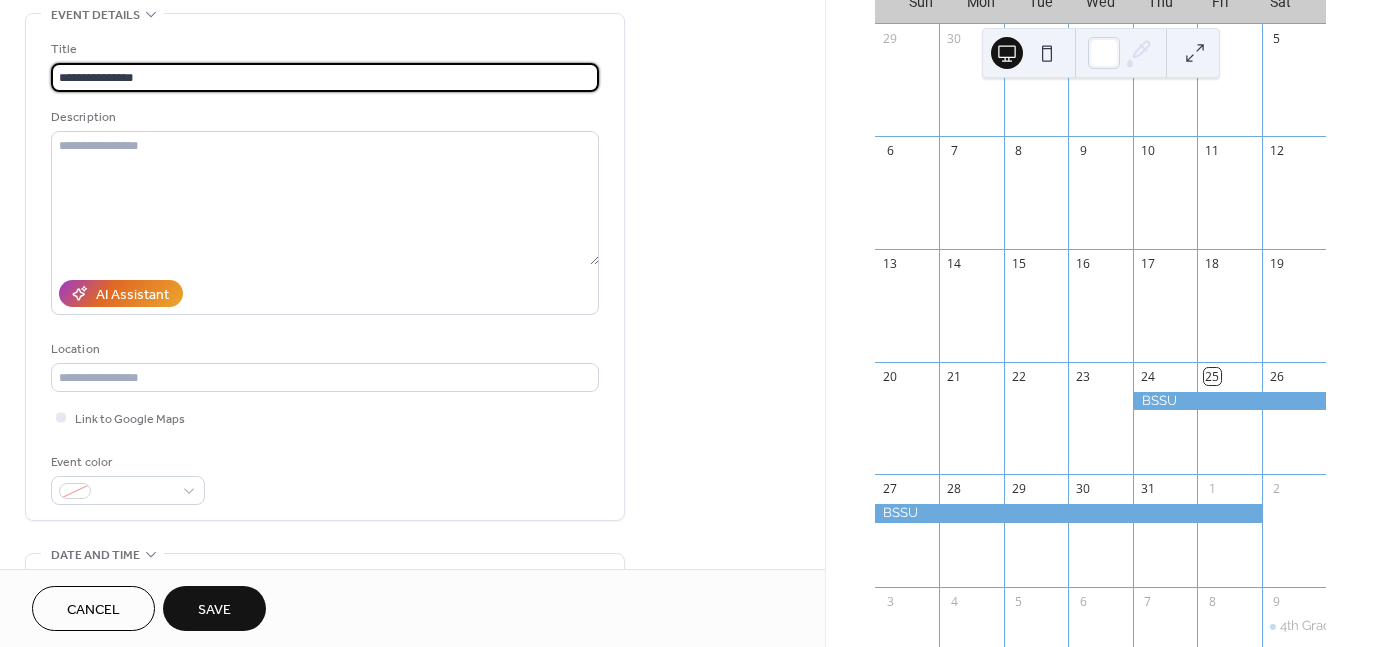 scroll, scrollTop: 100, scrollLeft: 0, axis: vertical 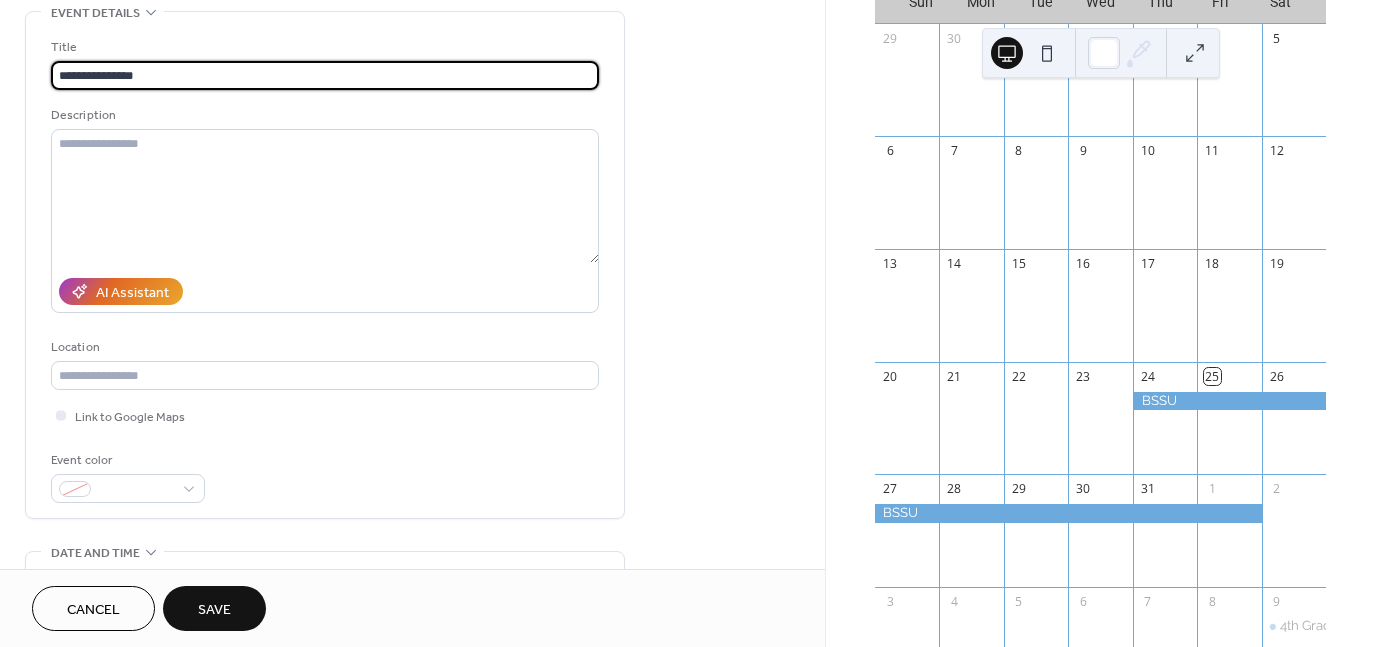 type on "**********" 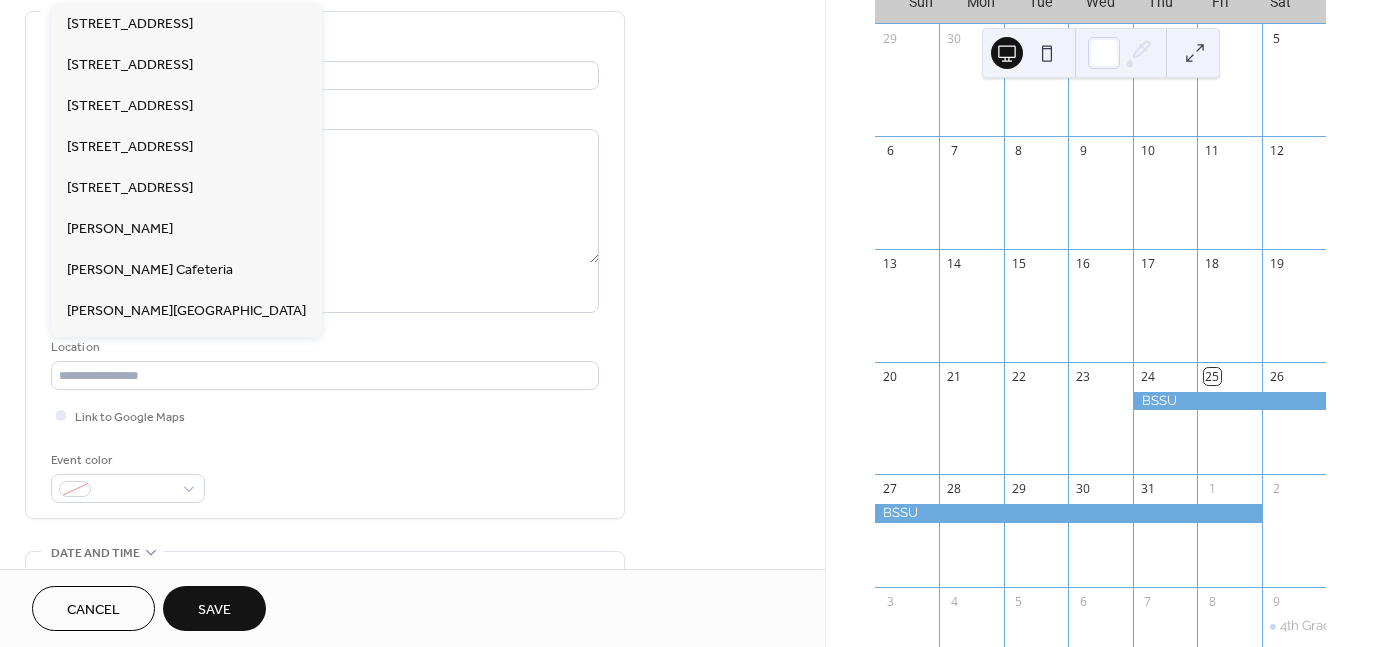 click on "Location" at bounding box center (323, 347) 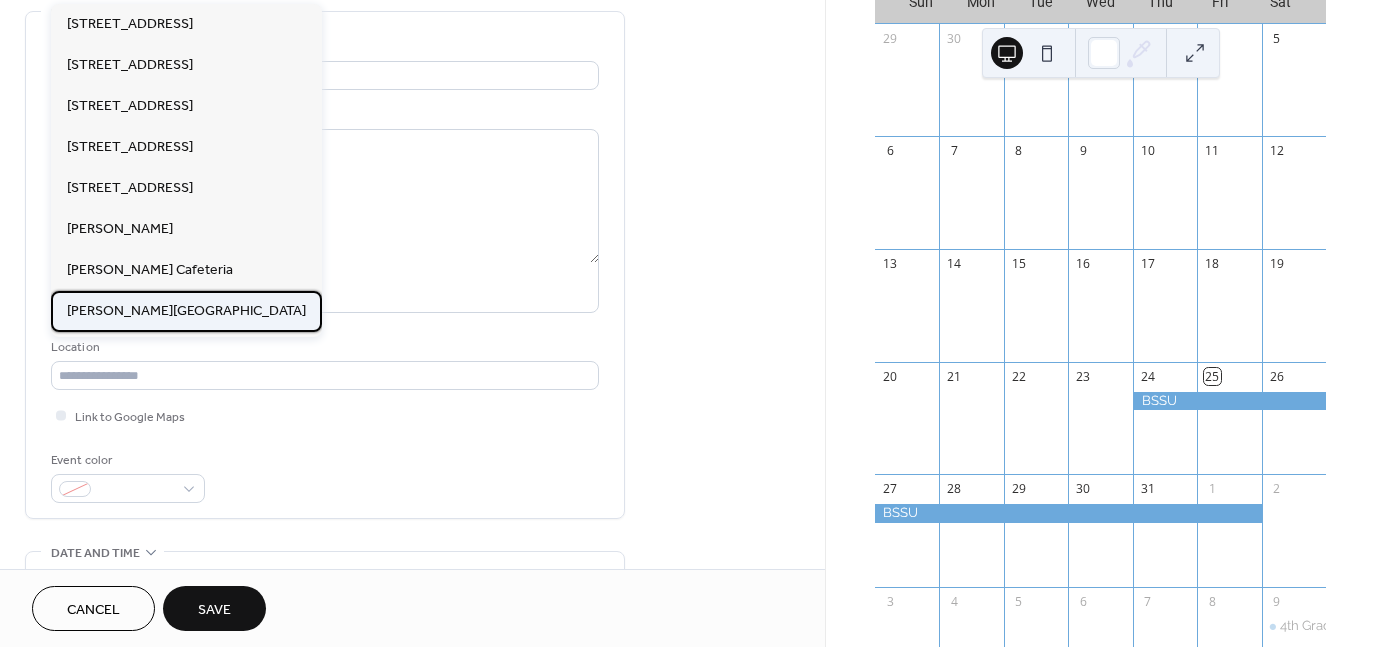click on "[PERSON_NAME][GEOGRAPHIC_DATA]" at bounding box center (186, 311) 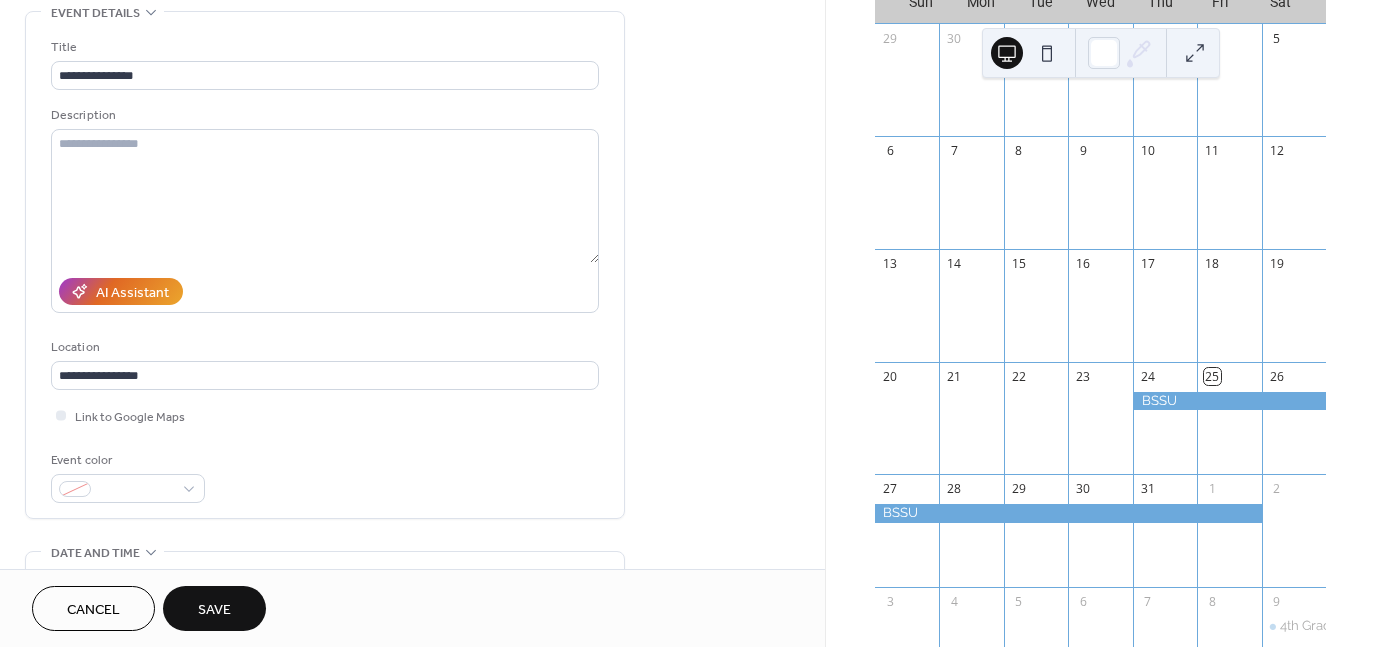 type on "**********" 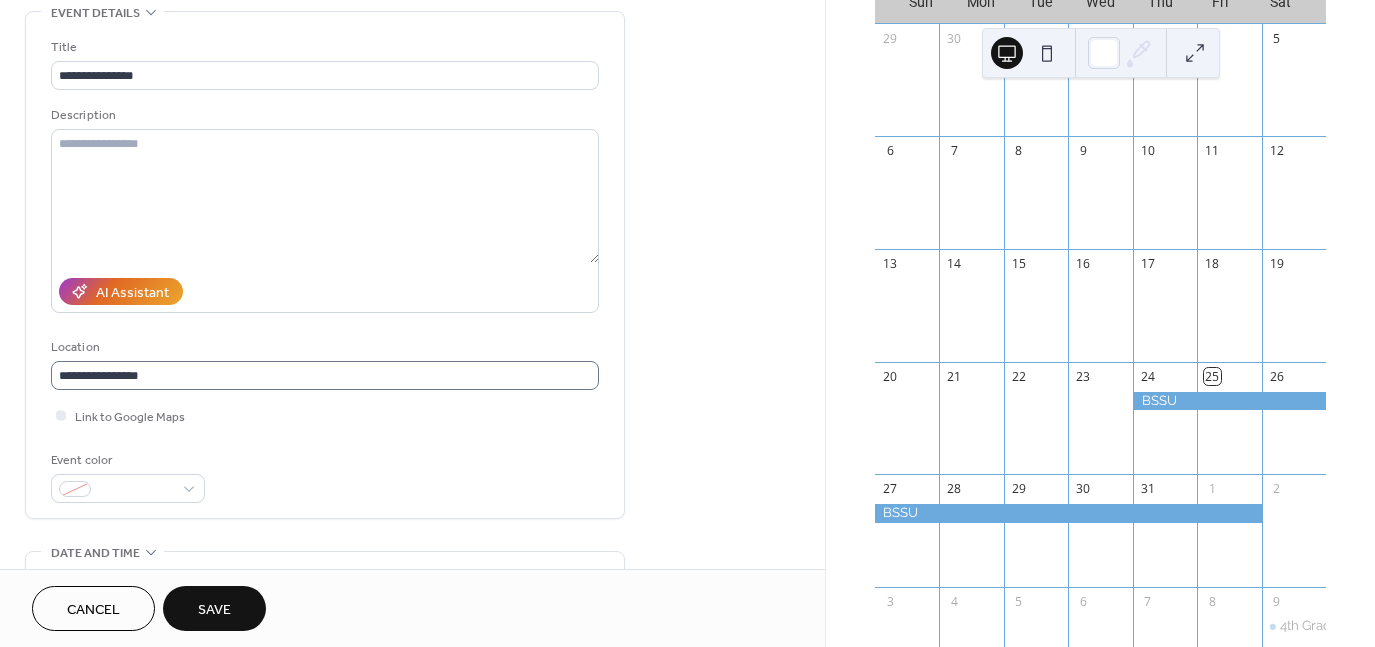 scroll, scrollTop: 1, scrollLeft: 0, axis: vertical 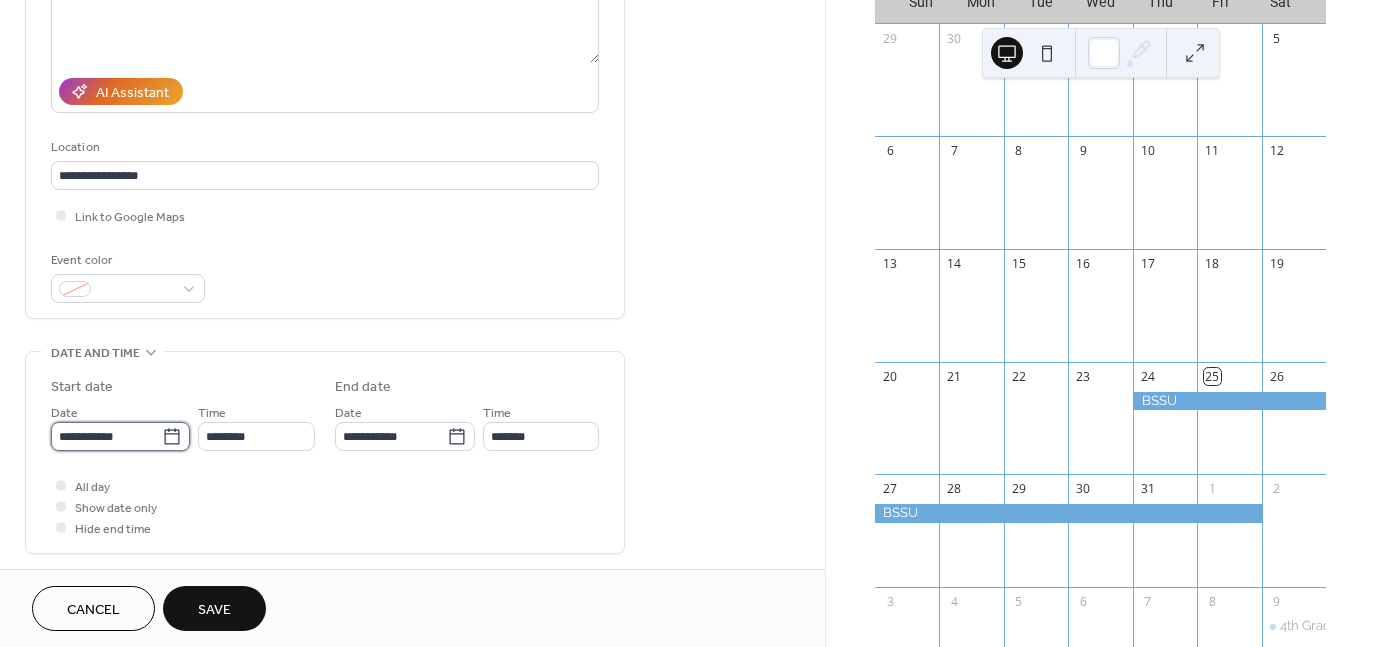 click on "**********" at bounding box center (106, 436) 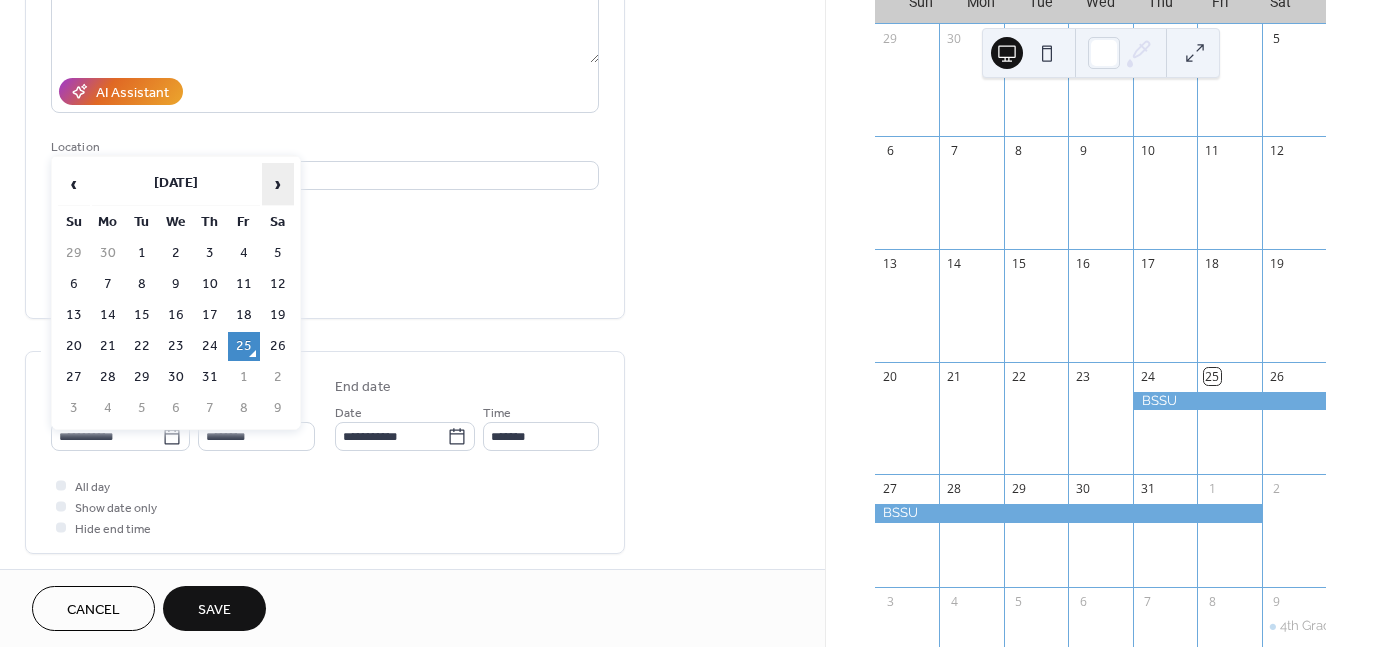 click on "›" at bounding box center (278, 184) 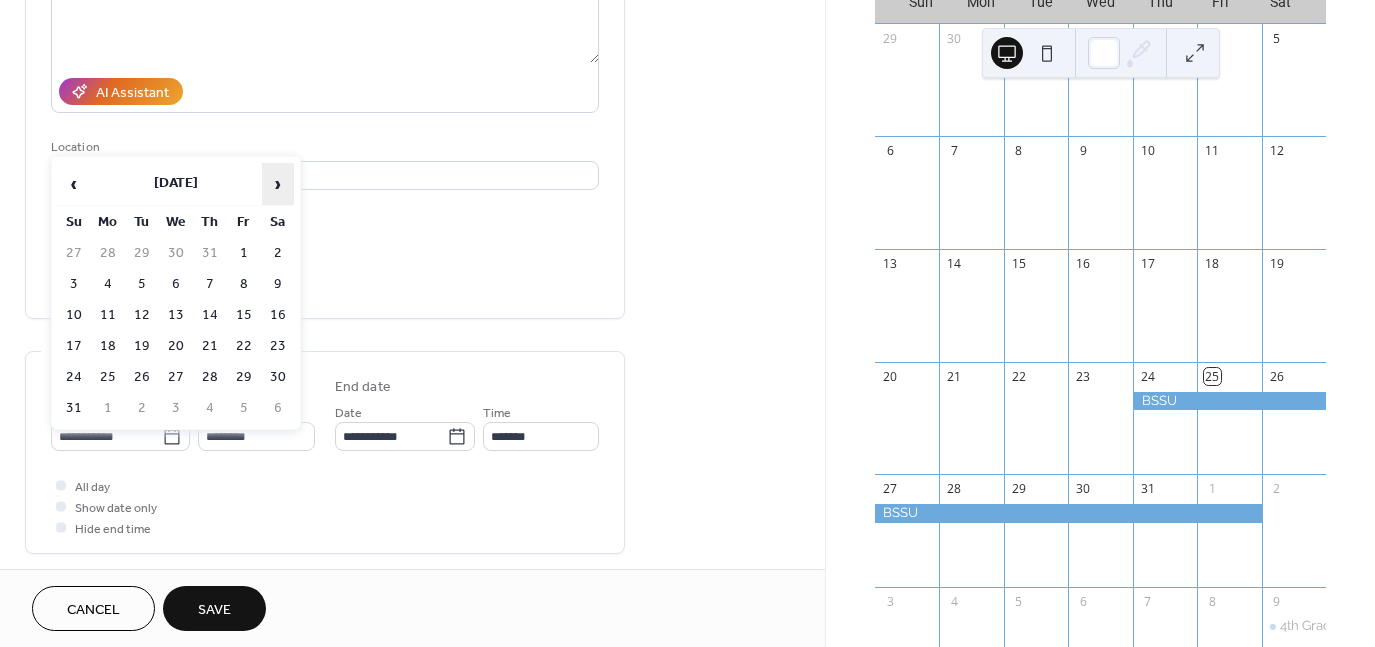 click on "›" at bounding box center [278, 184] 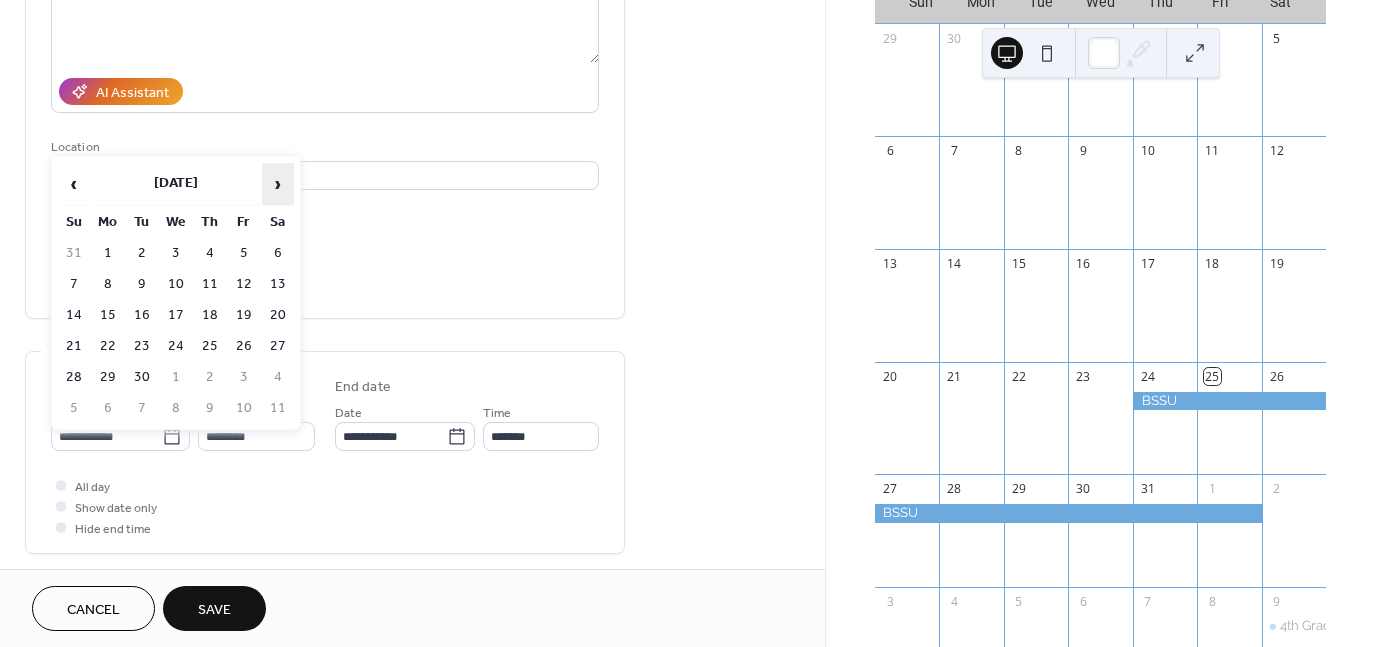 click on "›" at bounding box center (278, 184) 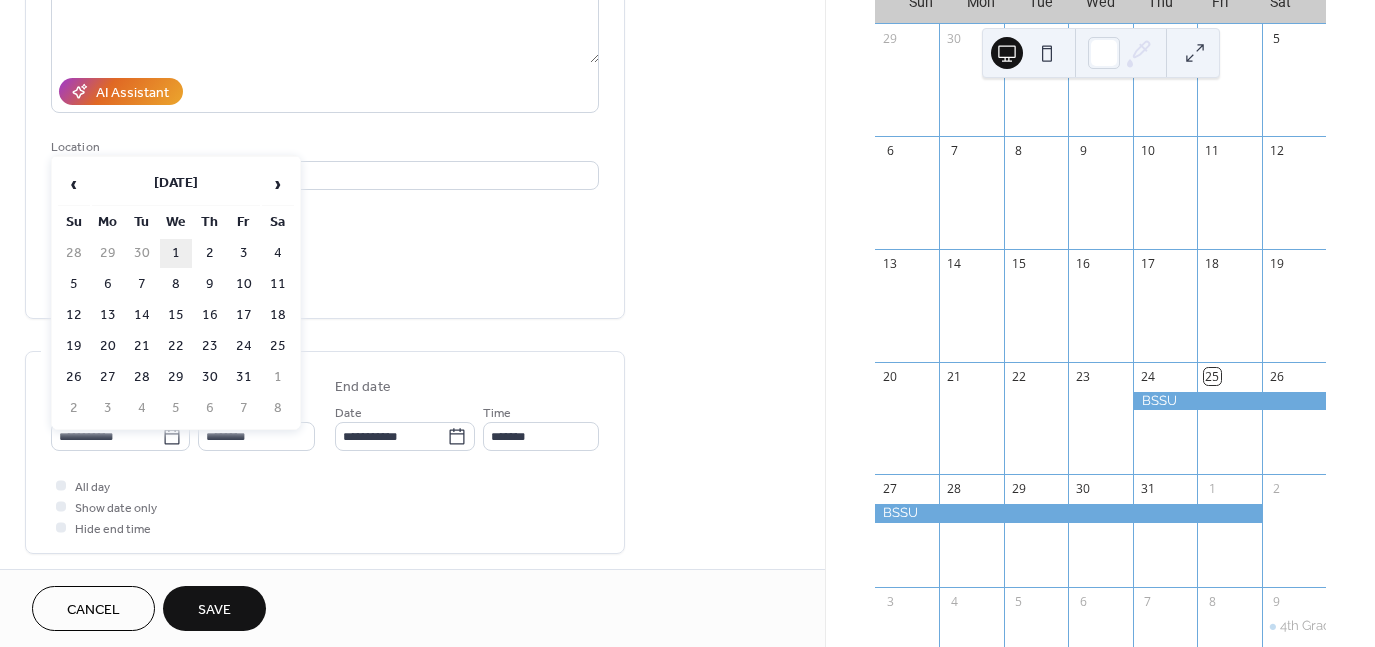 click on "1" at bounding box center (176, 253) 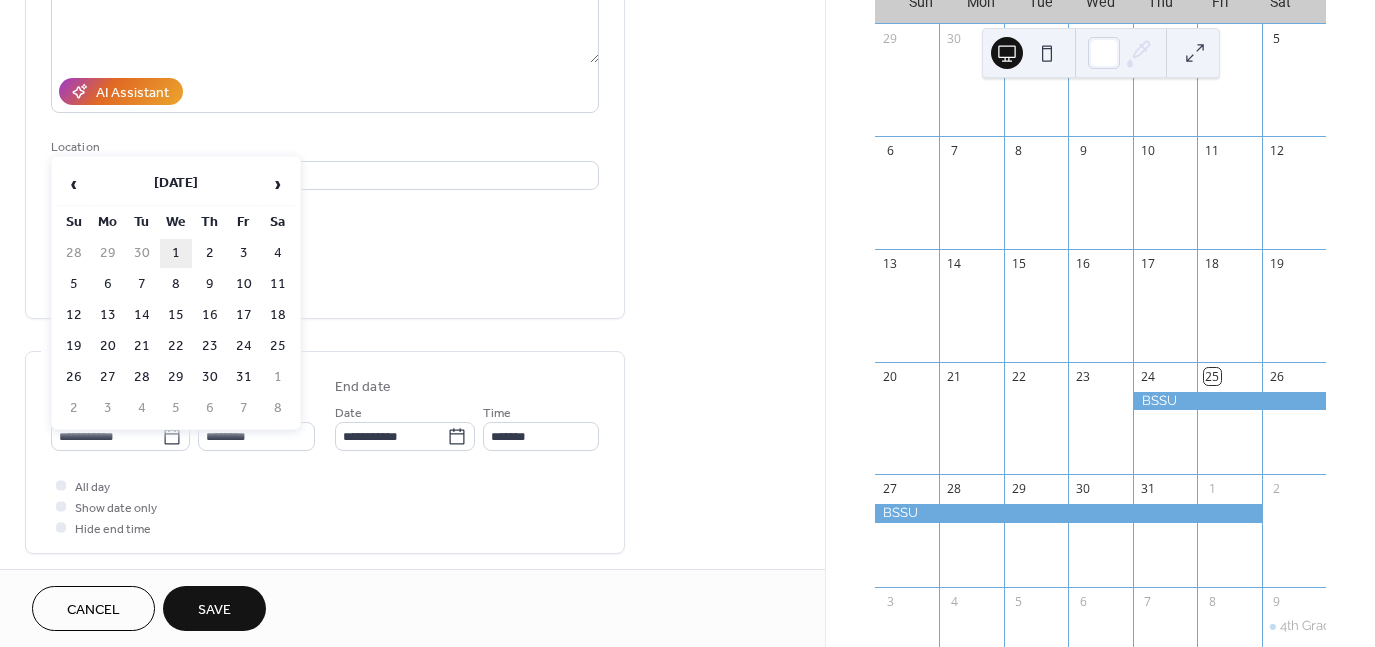 type on "**********" 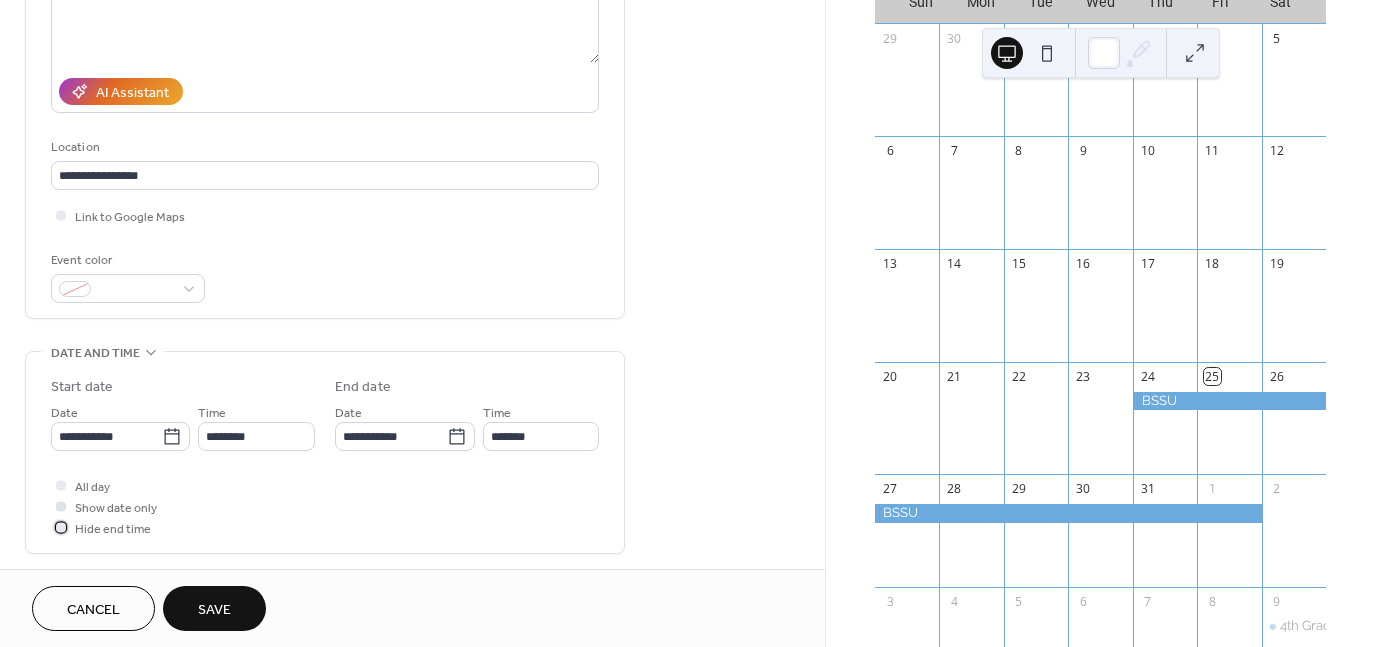 click on "Hide end time" at bounding box center [113, 529] 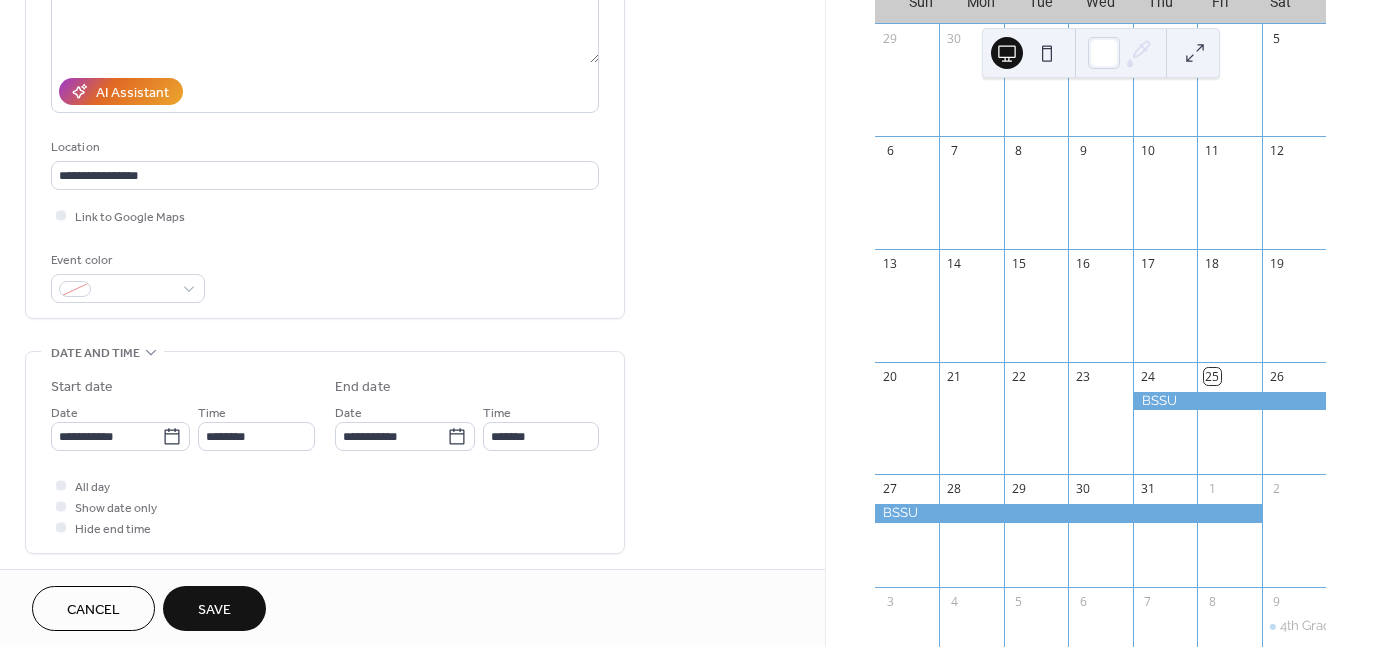 click on "Show date only" at bounding box center (116, 508) 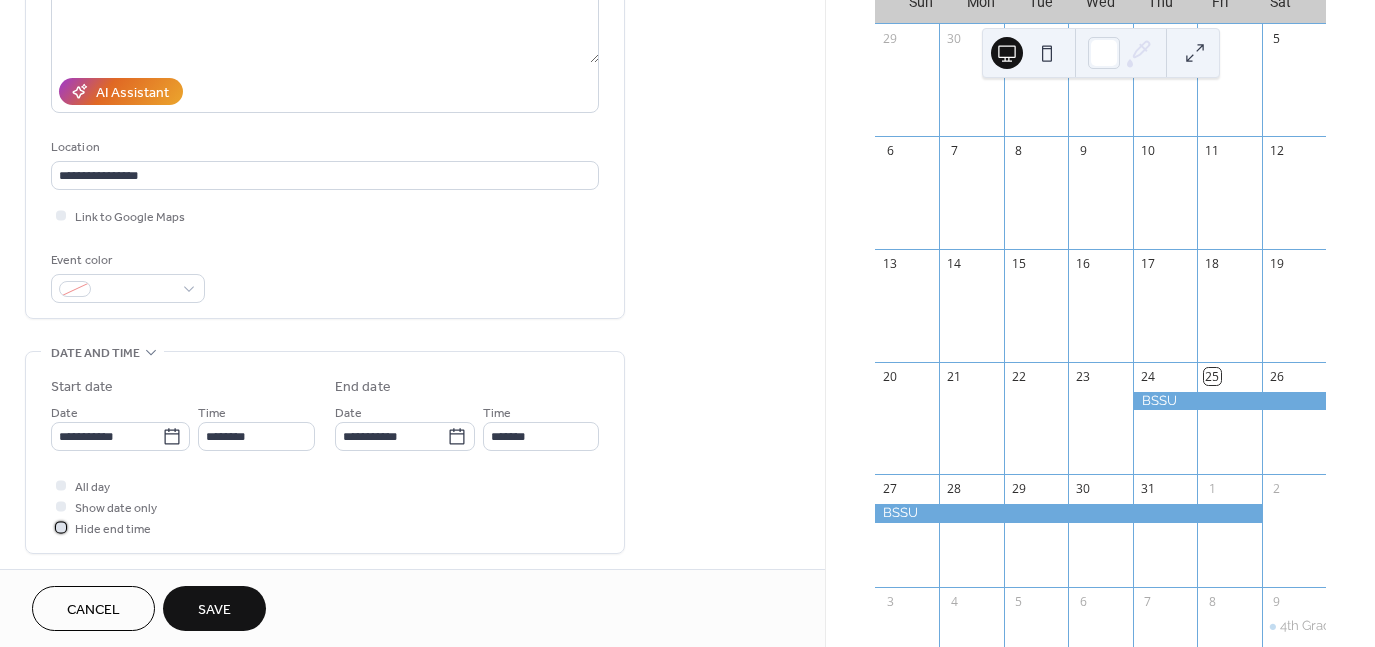 click at bounding box center (61, 527) 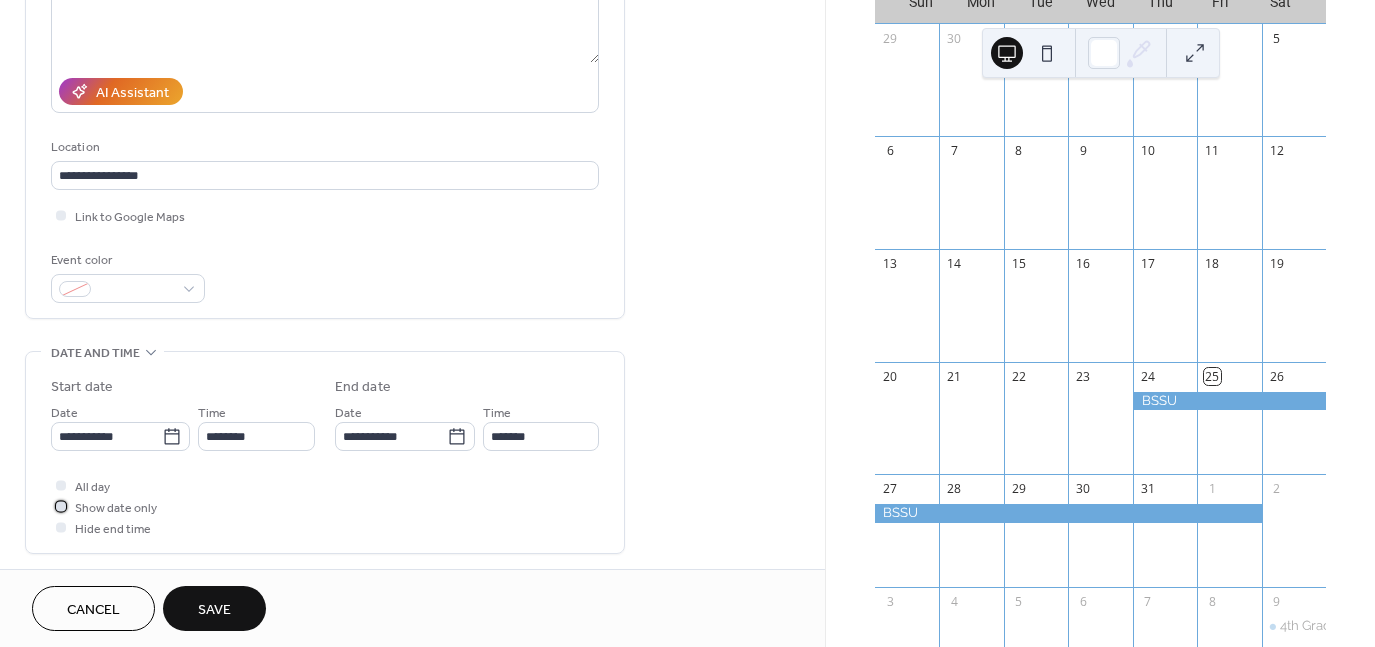 click at bounding box center [61, 506] 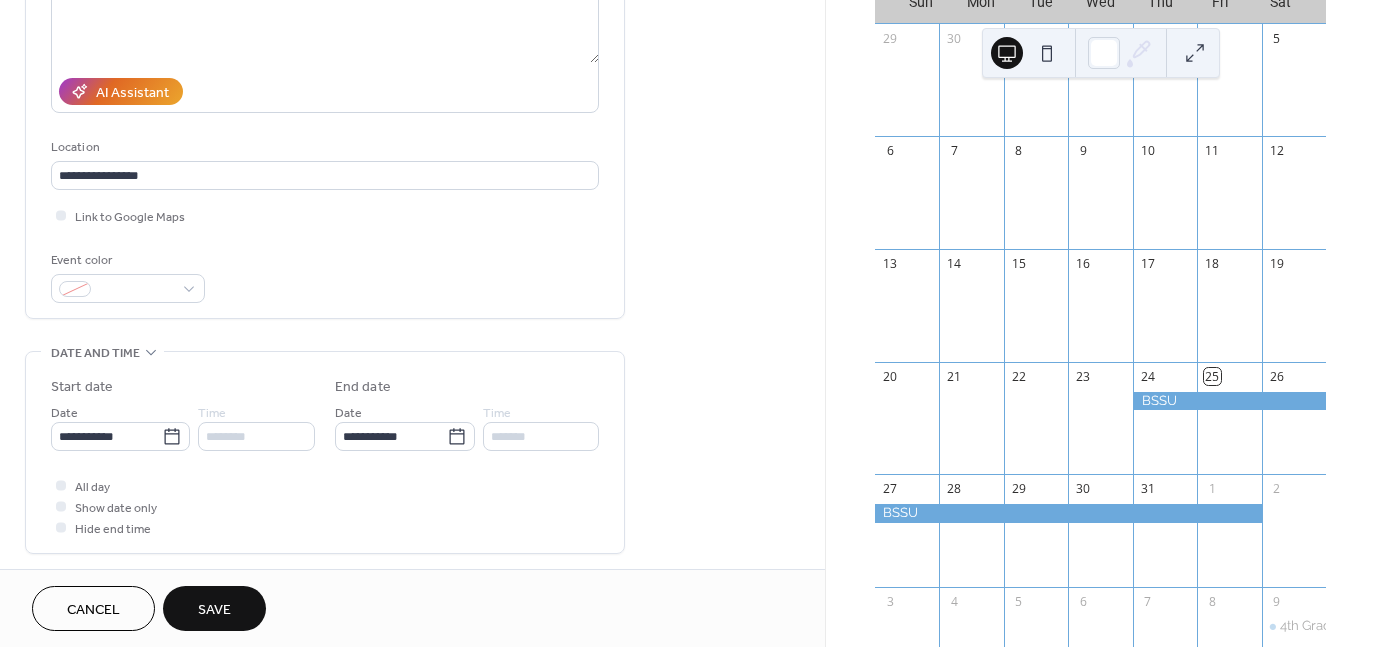 click on "Save" at bounding box center (214, 608) 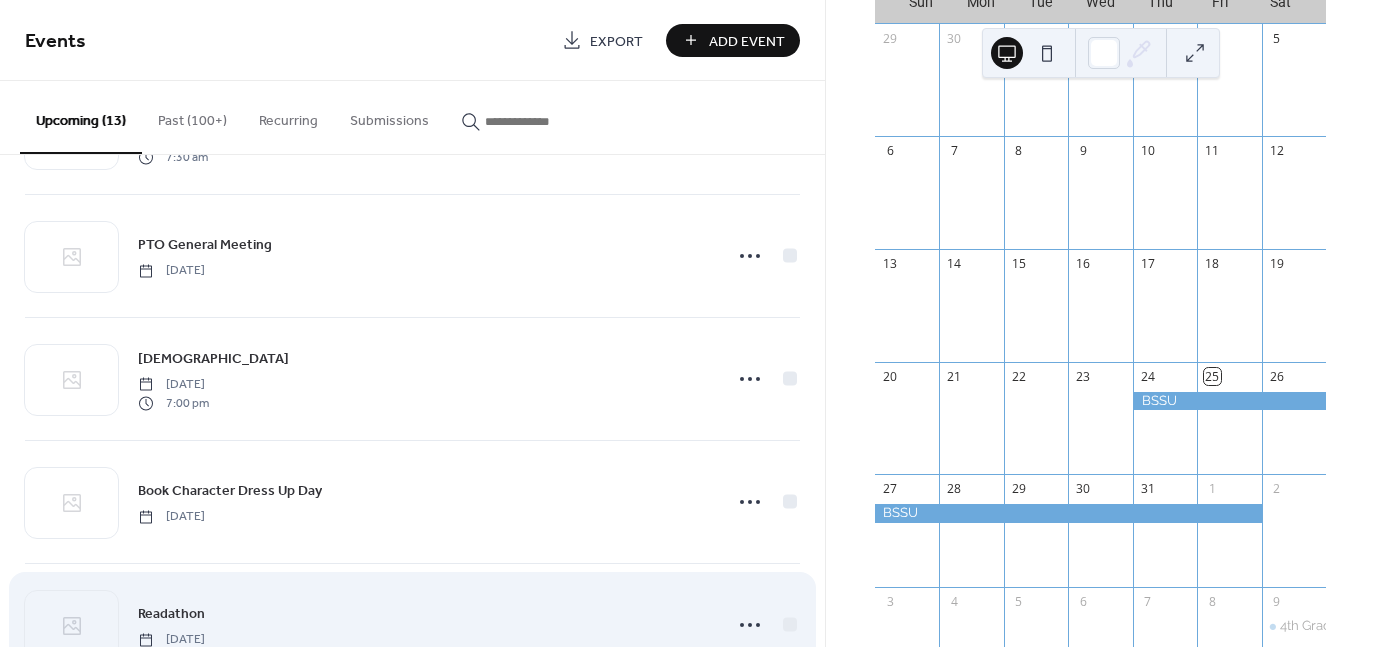 scroll, scrollTop: 962, scrollLeft: 0, axis: vertical 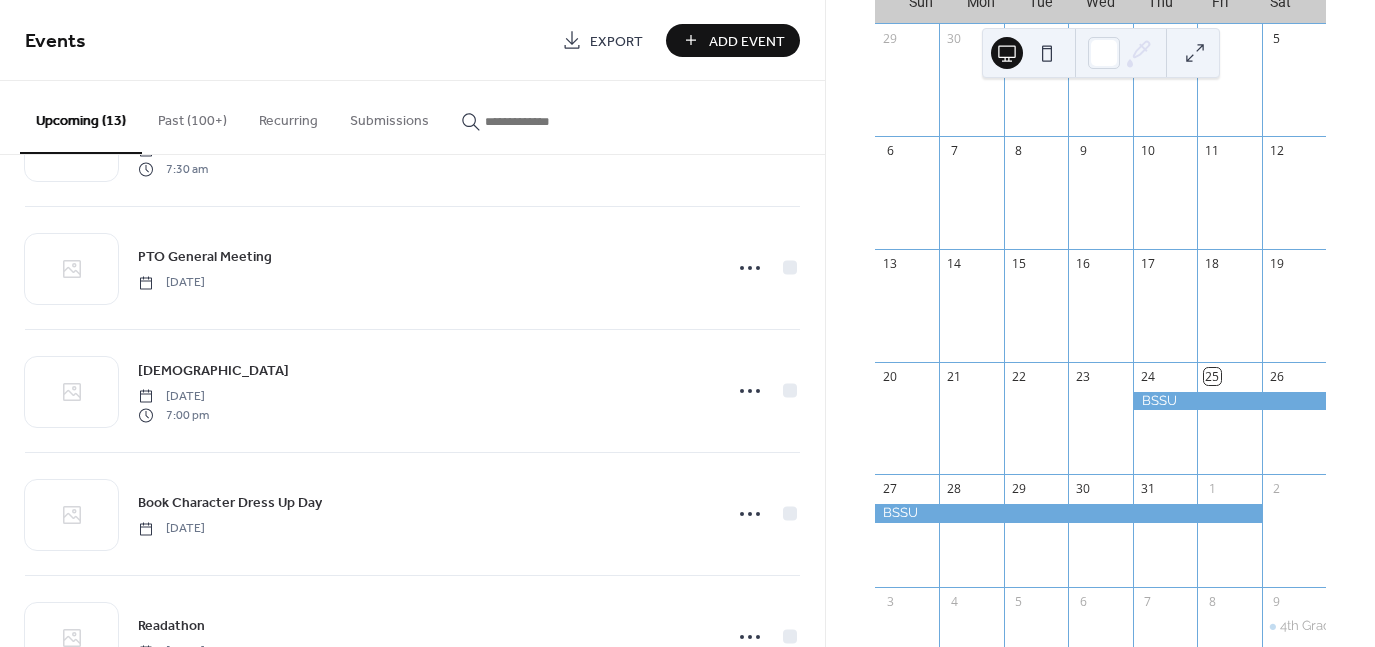 click on "Add Event" at bounding box center [747, 41] 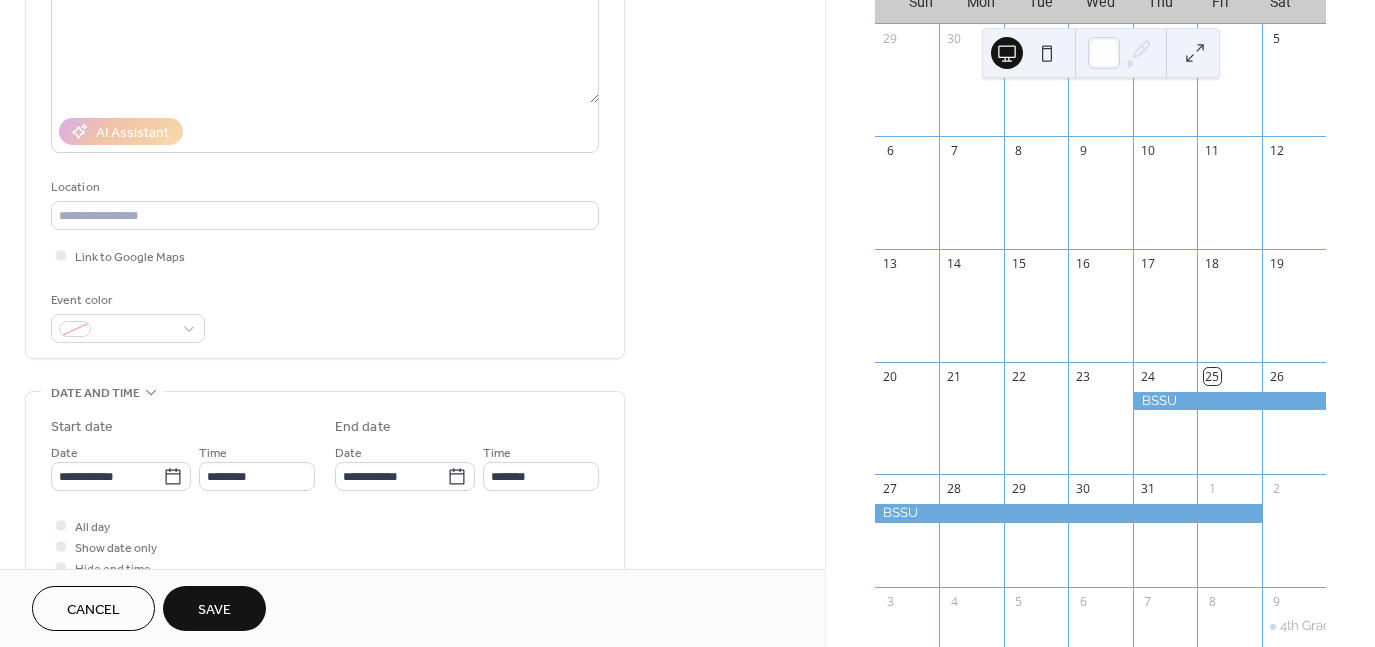 scroll, scrollTop: 300, scrollLeft: 0, axis: vertical 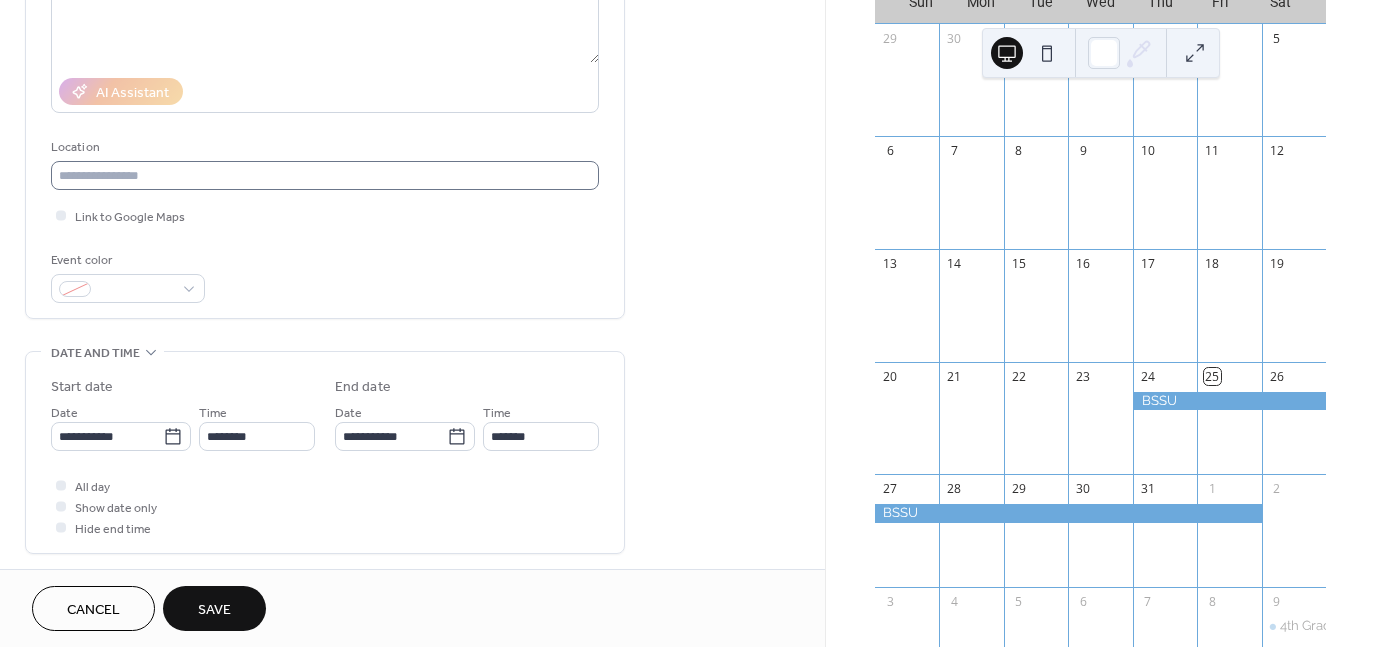 type on "**********" 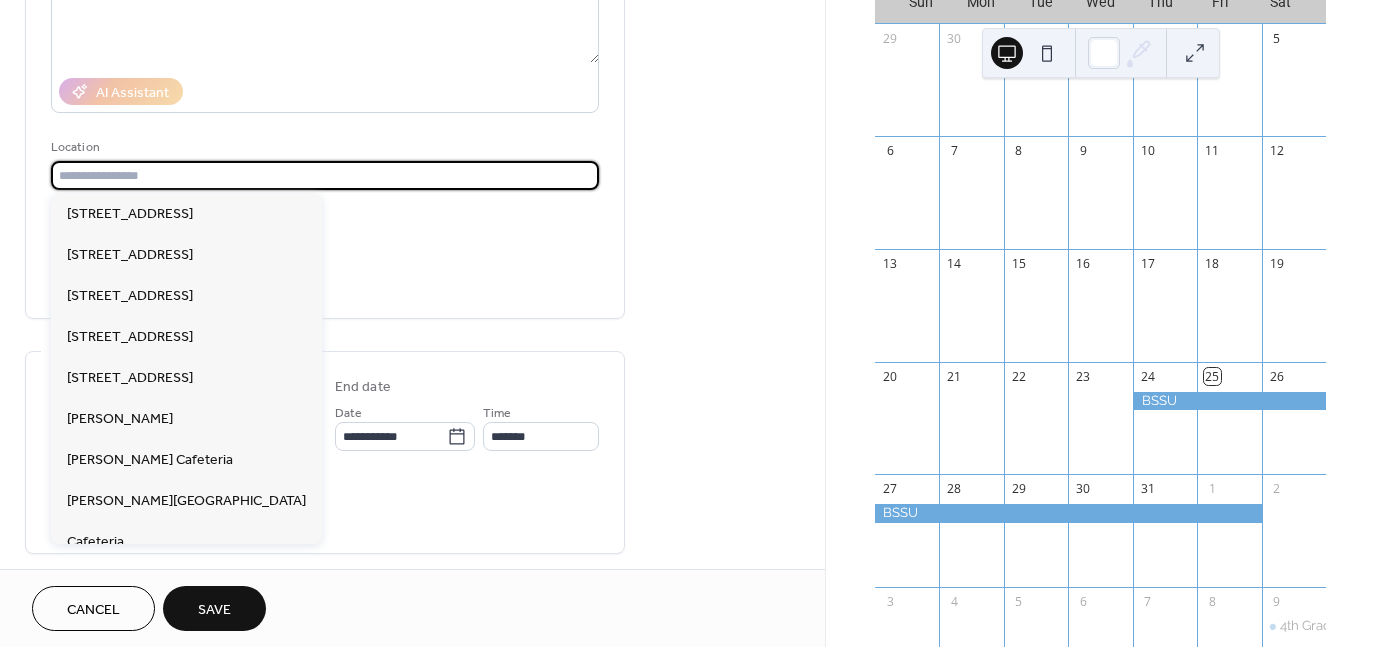 click at bounding box center [325, 175] 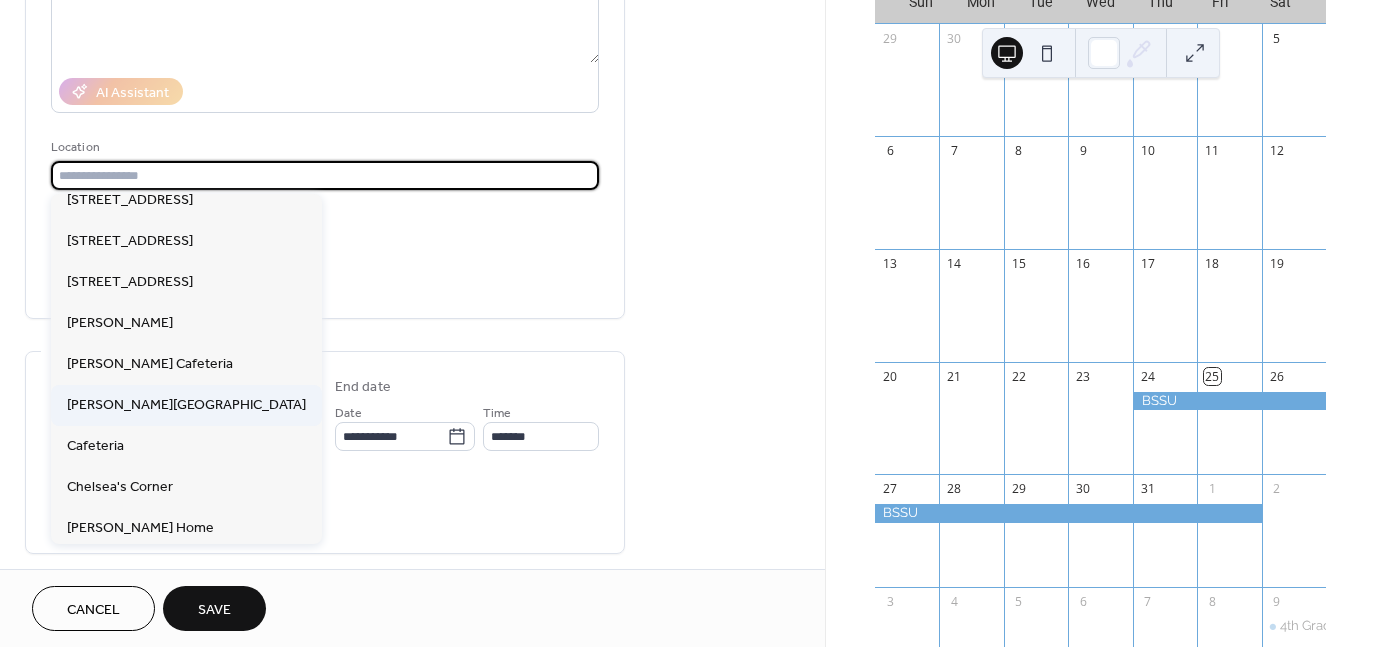 scroll, scrollTop: 100, scrollLeft: 0, axis: vertical 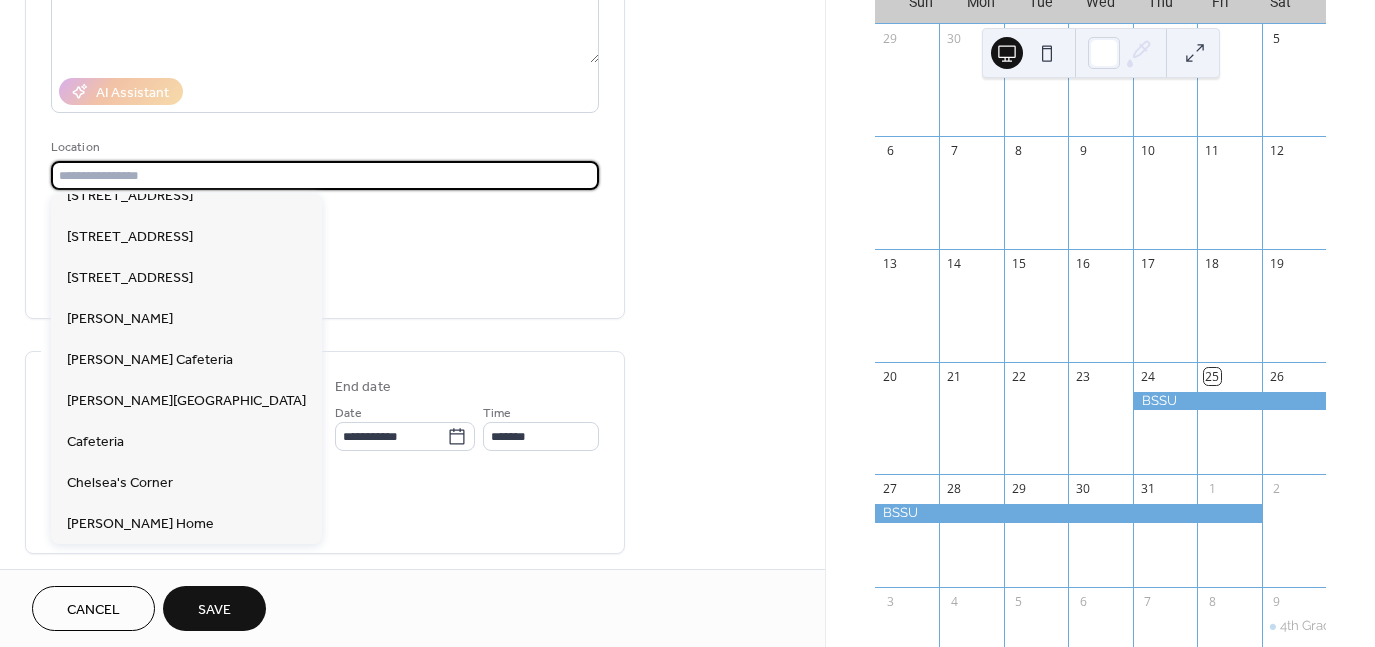 click at bounding box center [325, 175] 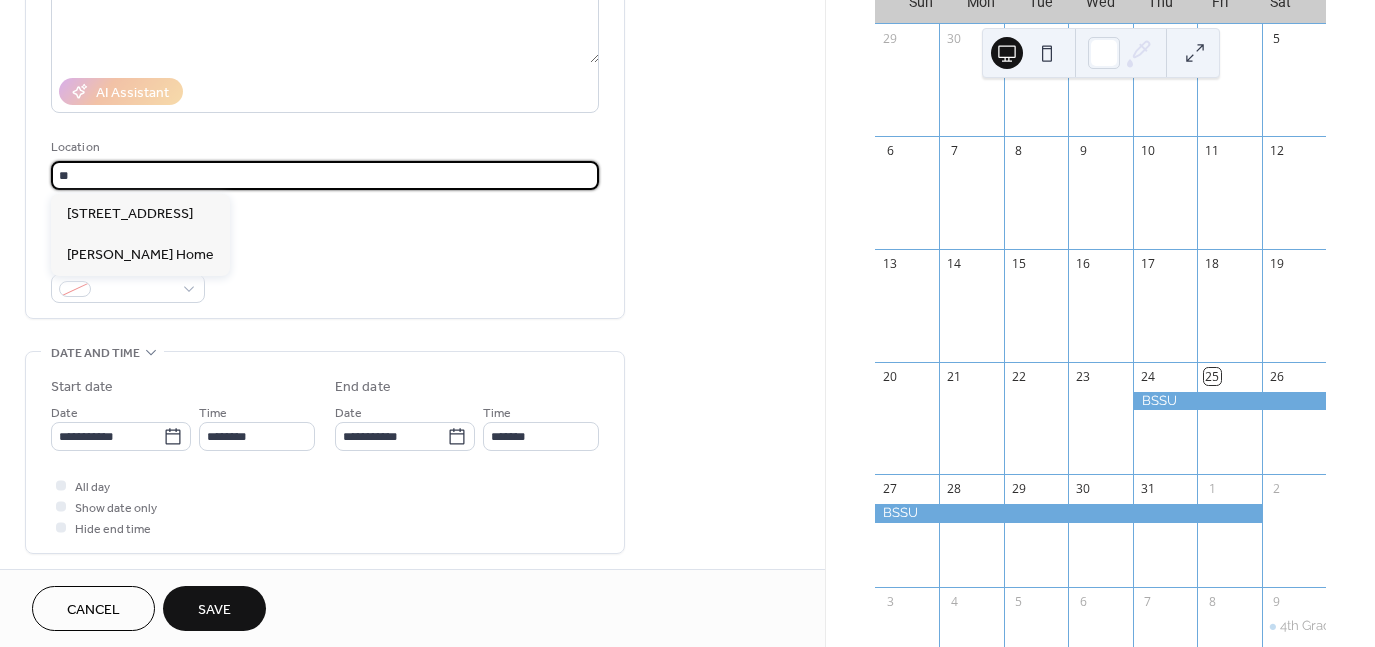 scroll, scrollTop: 0, scrollLeft: 0, axis: both 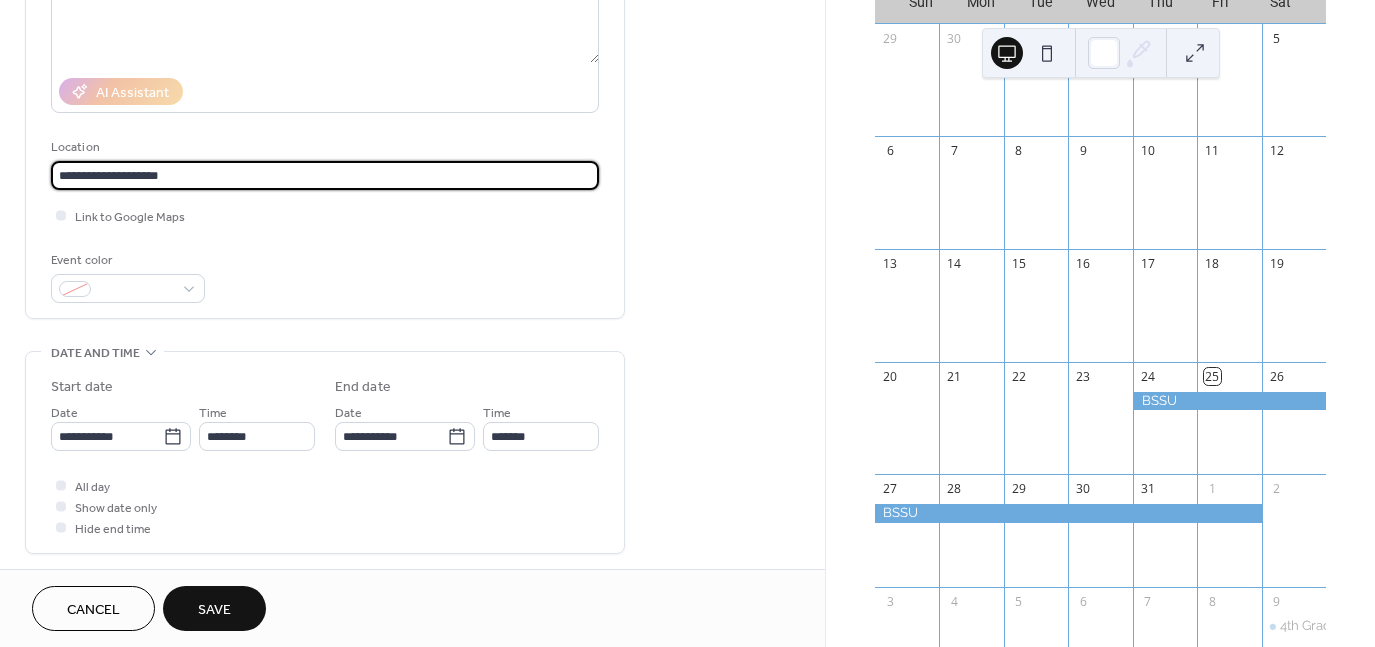 type on "**********" 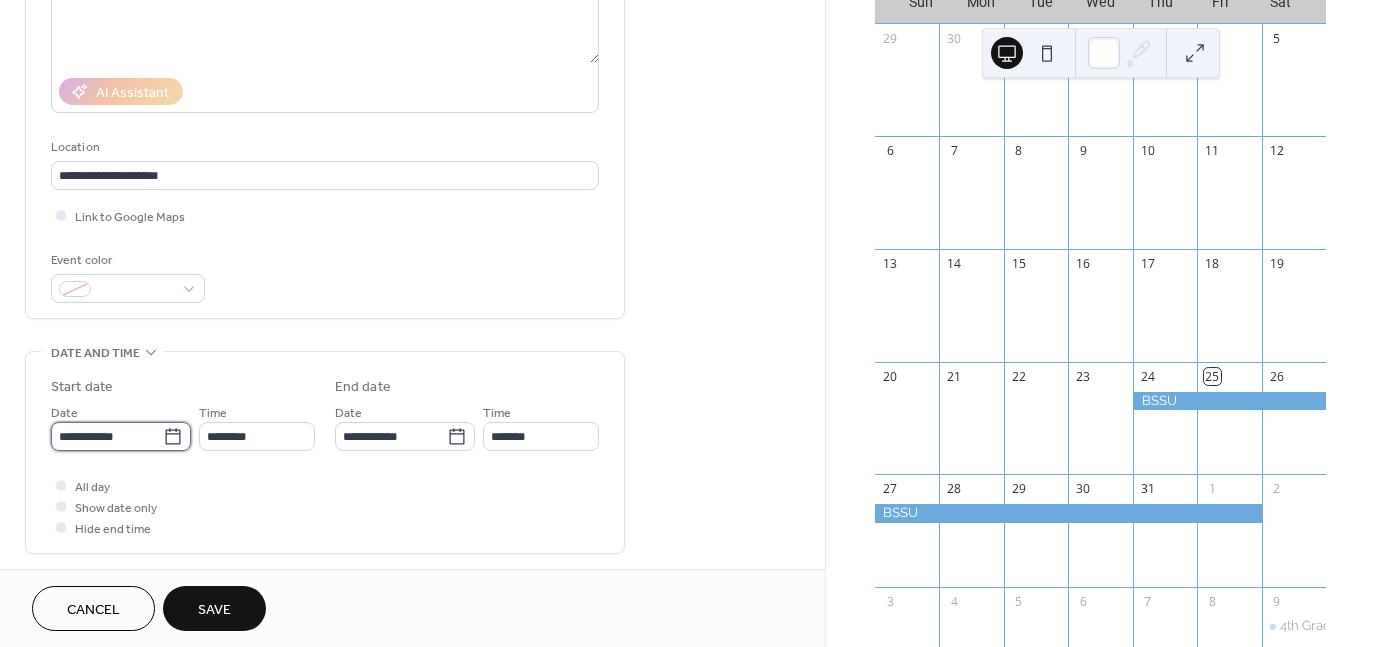click on "**********" at bounding box center [107, 436] 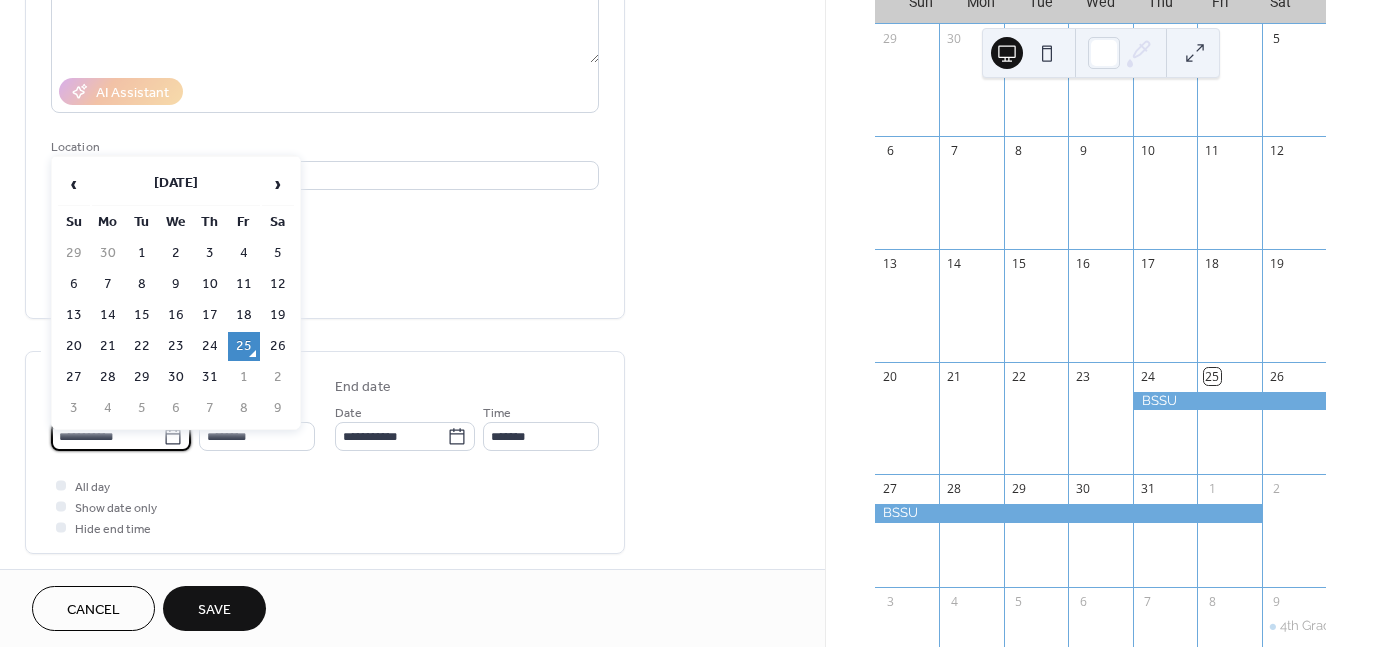 type 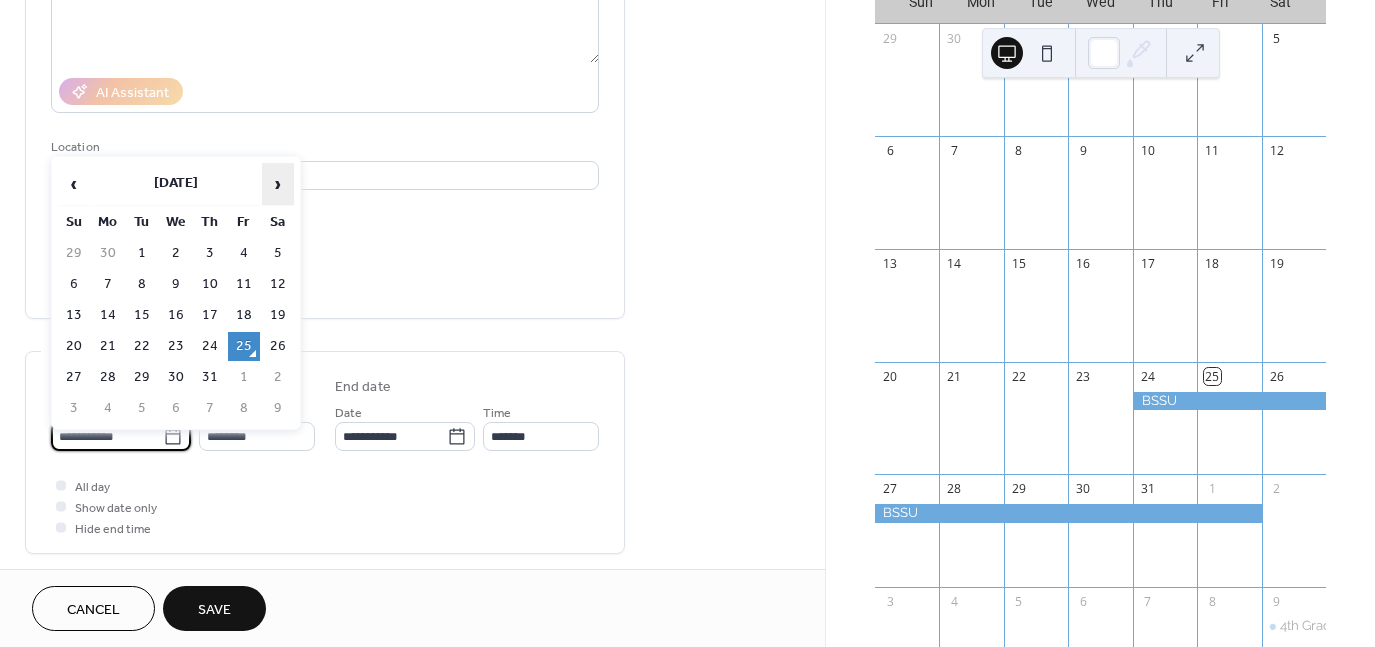 click on "›" at bounding box center [278, 184] 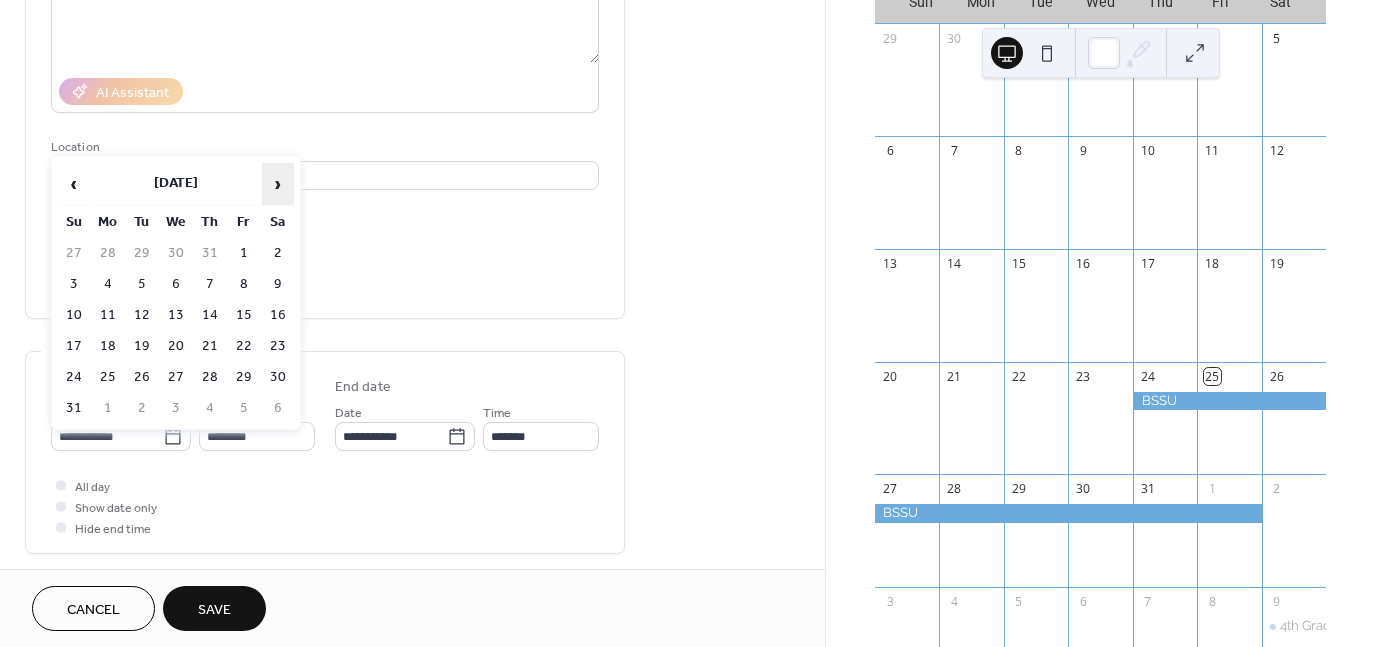click on "›" at bounding box center [278, 184] 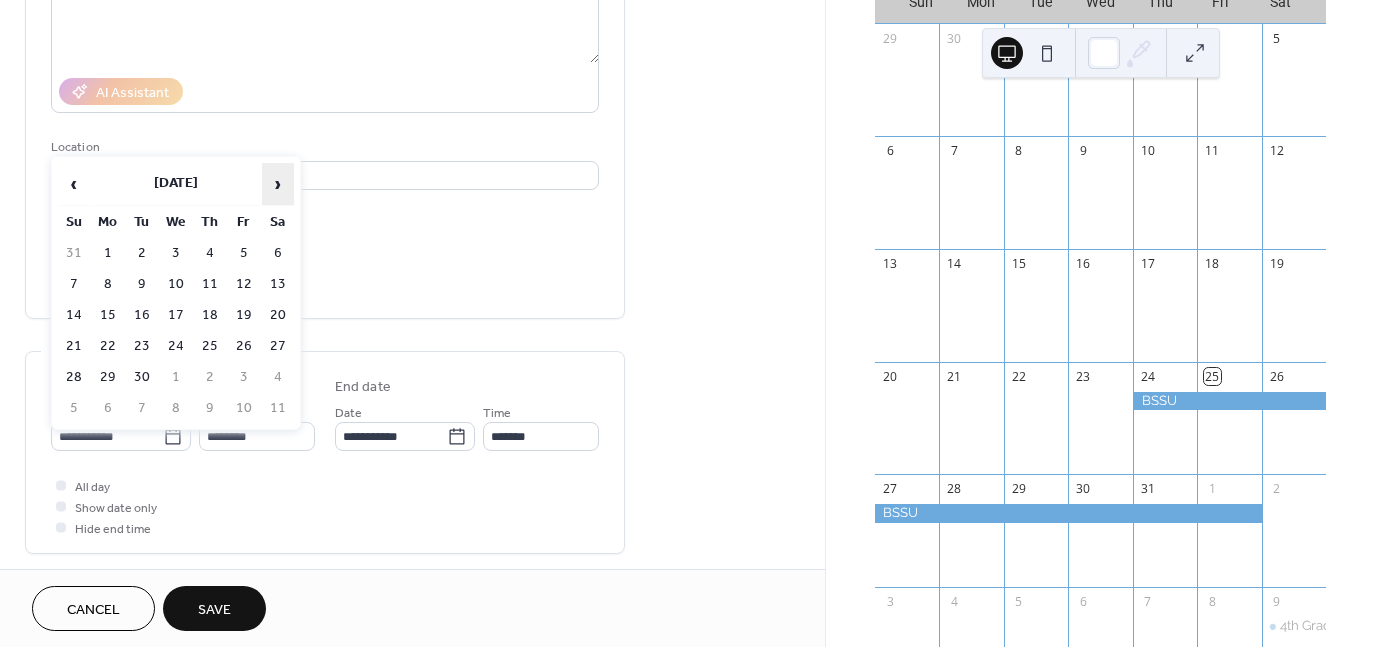 click on "›" at bounding box center [278, 184] 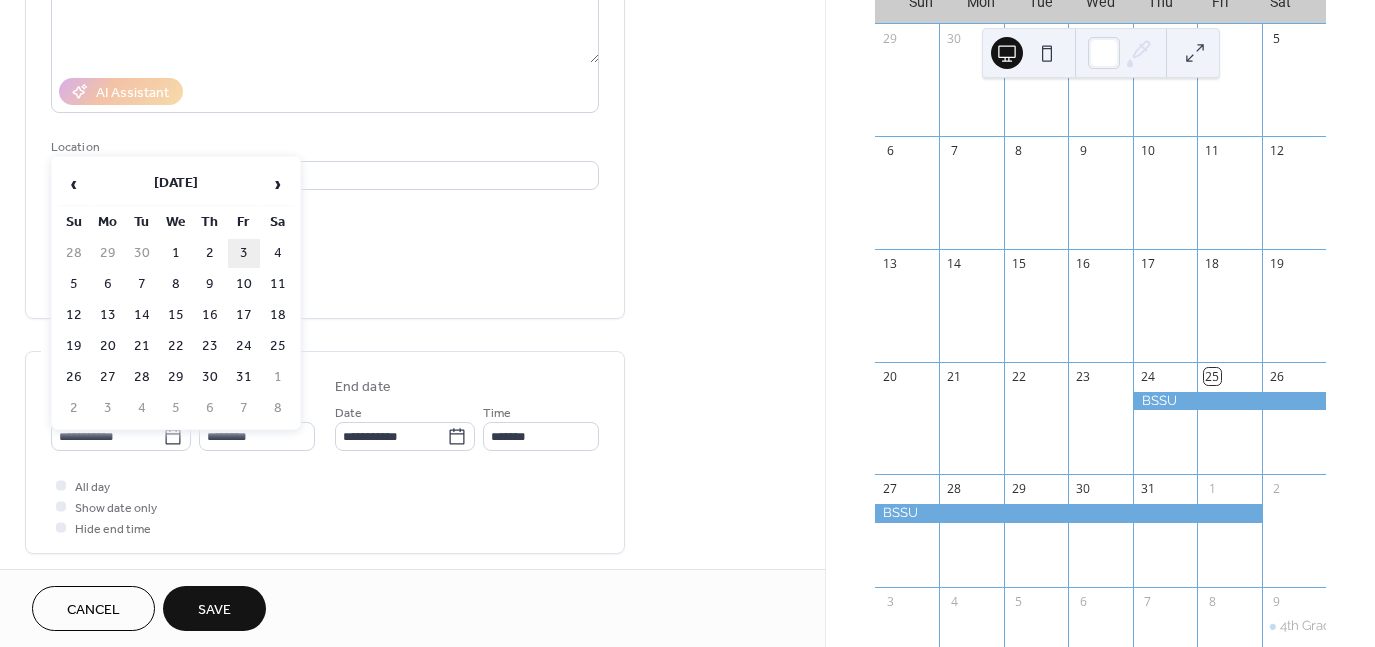 click on "3" at bounding box center (244, 253) 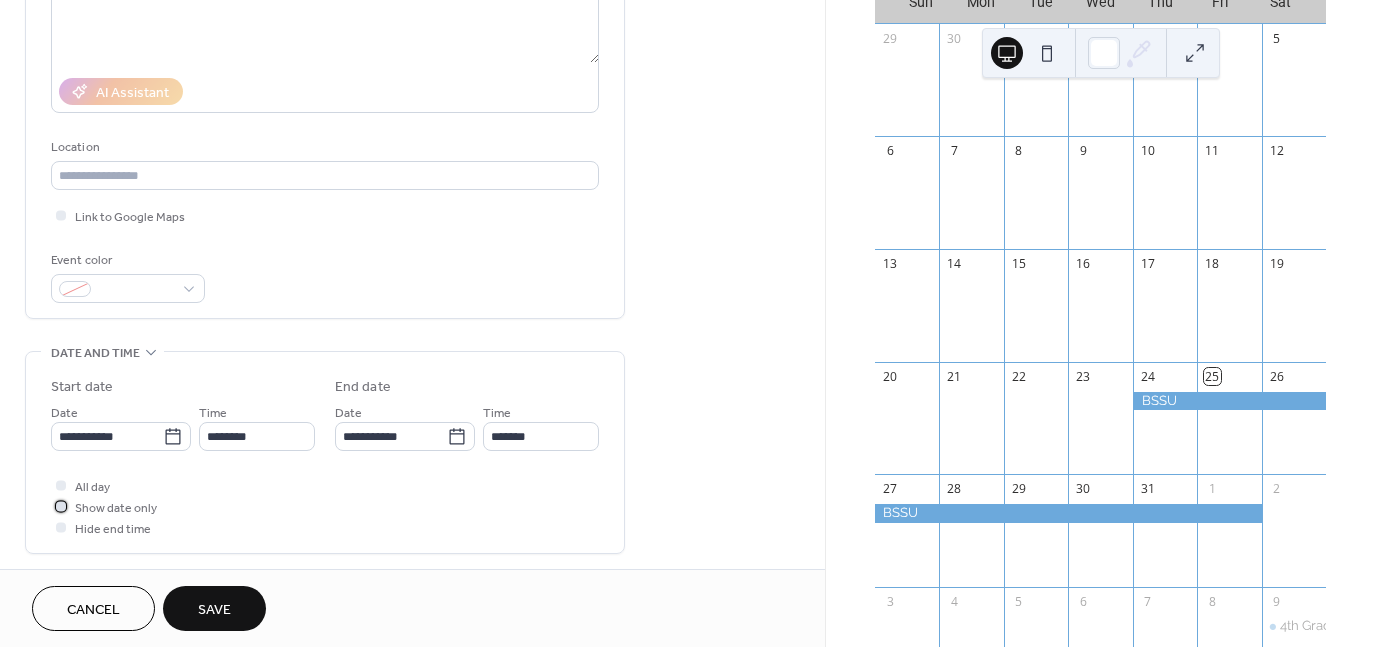 click on "Show date only" at bounding box center [116, 508] 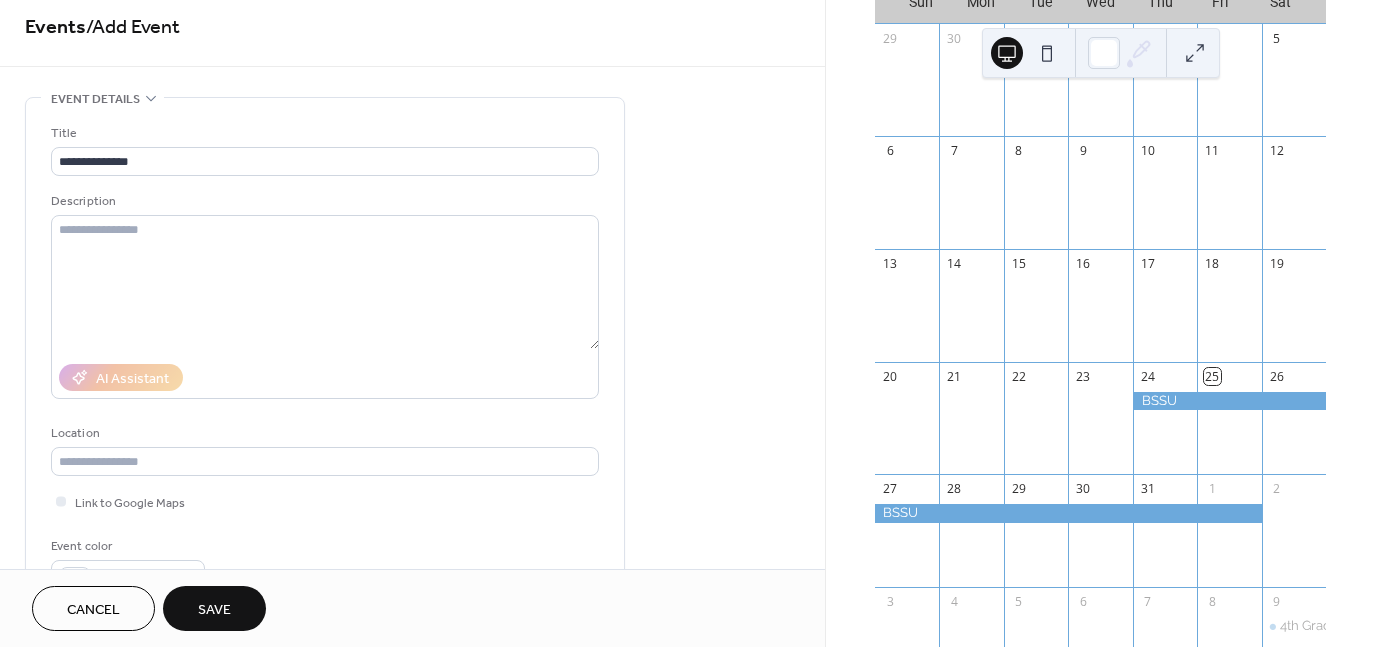 scroll, scrollTop: 0, scrollLeft: 0, axis: both 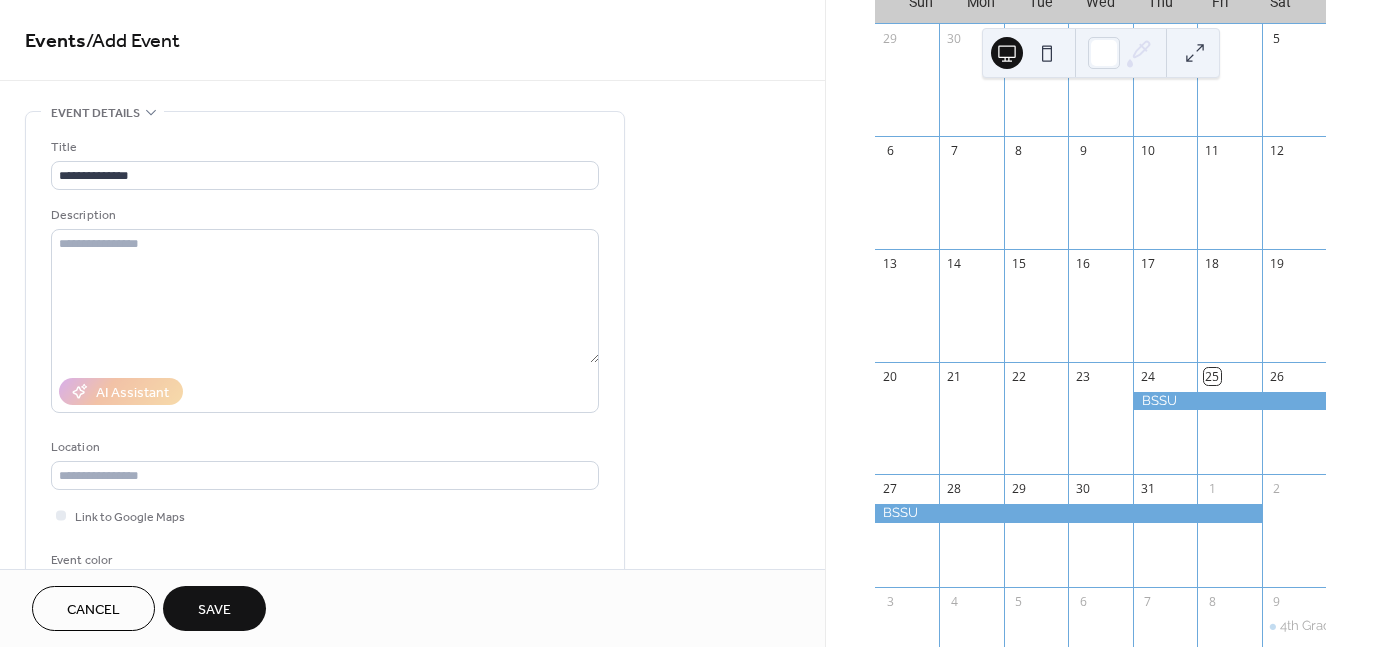 click on "Save" at bounding box center (214, 608) 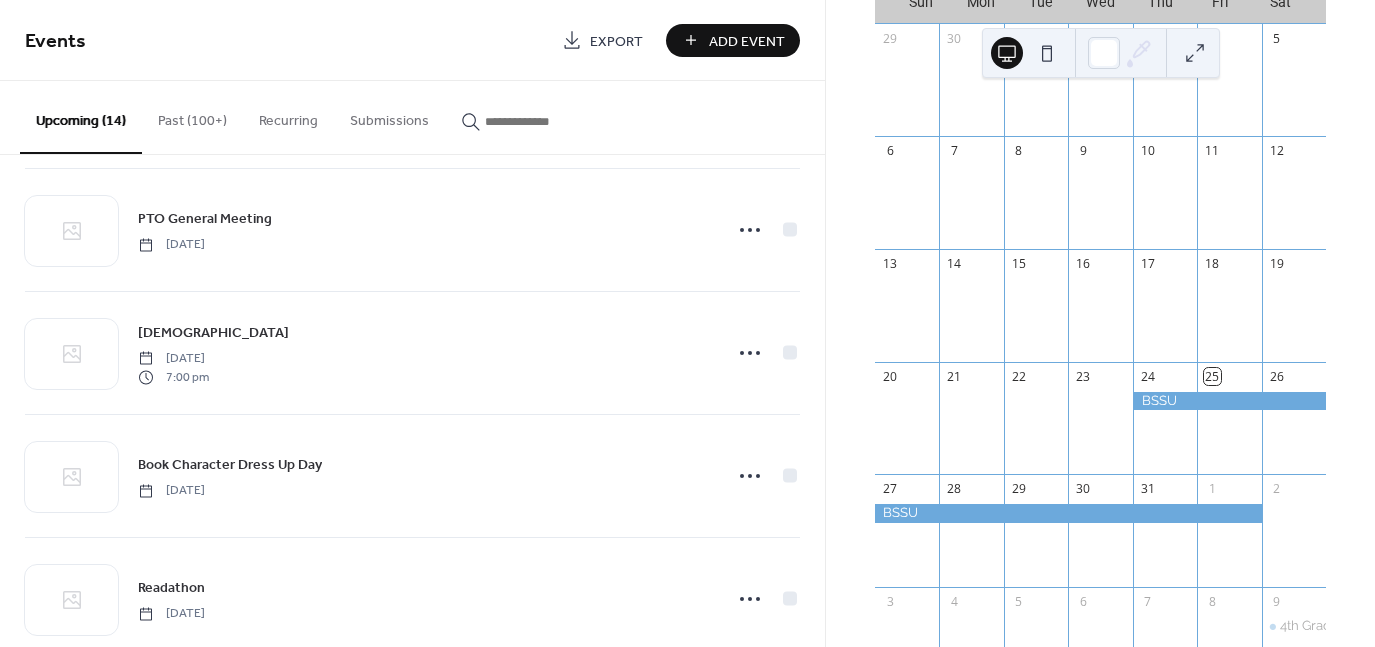 scroll, scrollTop: 1285, scrollLeft: 0, axis: vertical 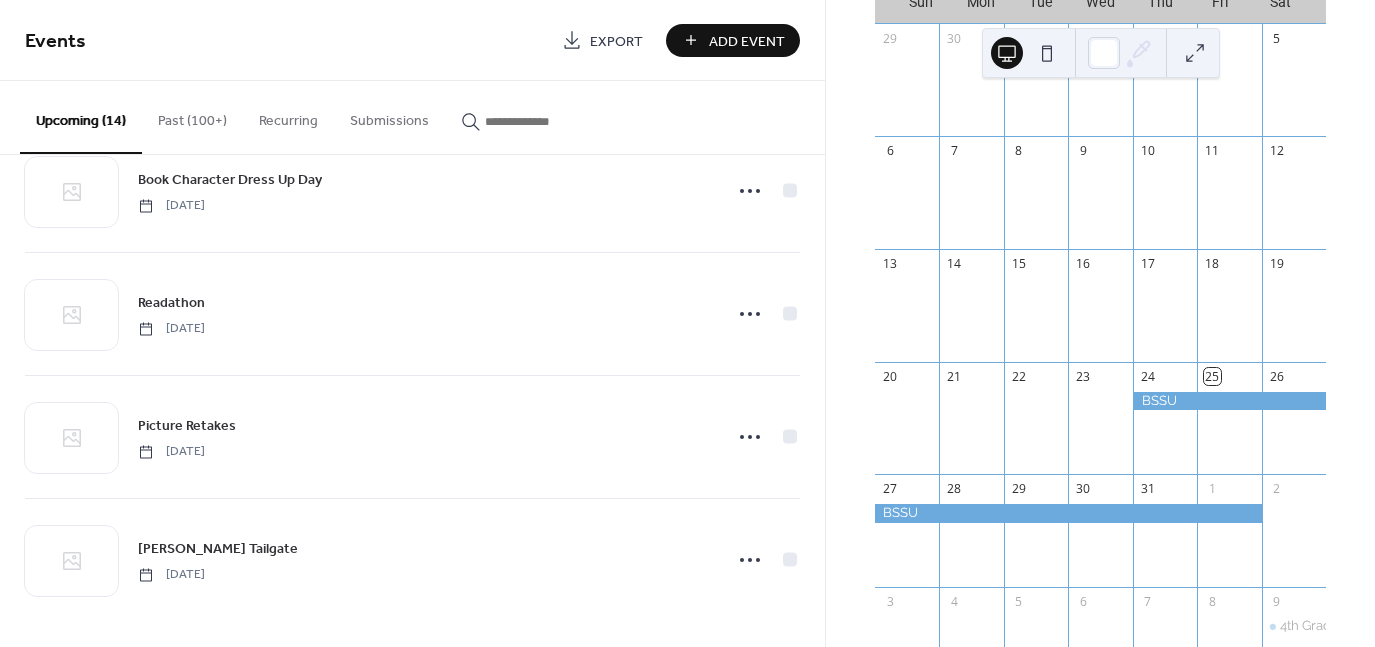 click on "Events" at bounding box center [286, 42] 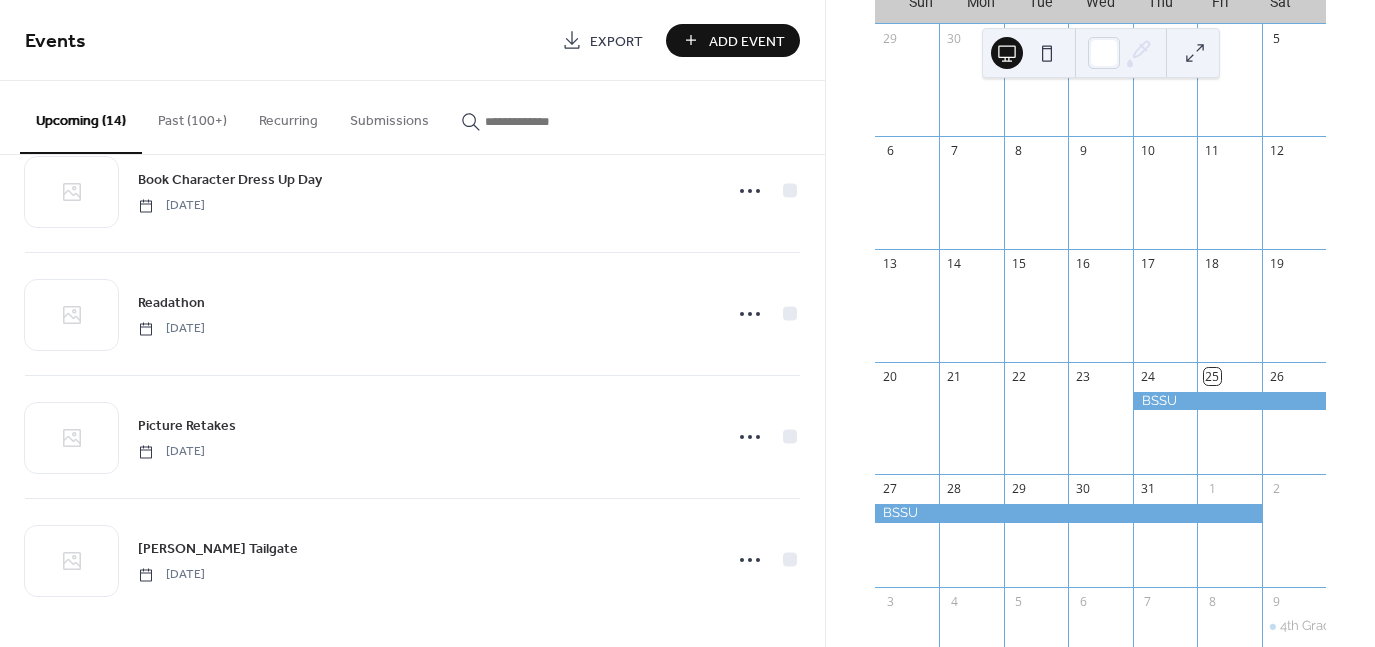 click on "Add Event" at bounding box center (747, 41) 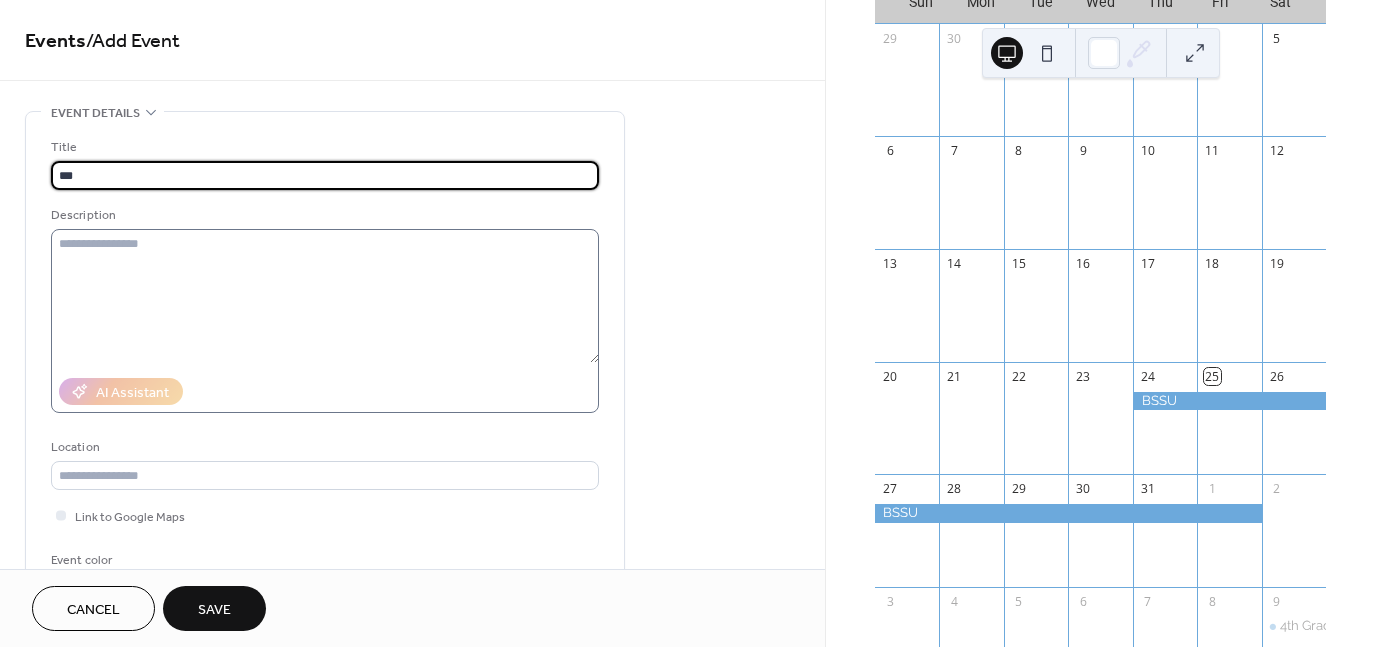 type on "*********" 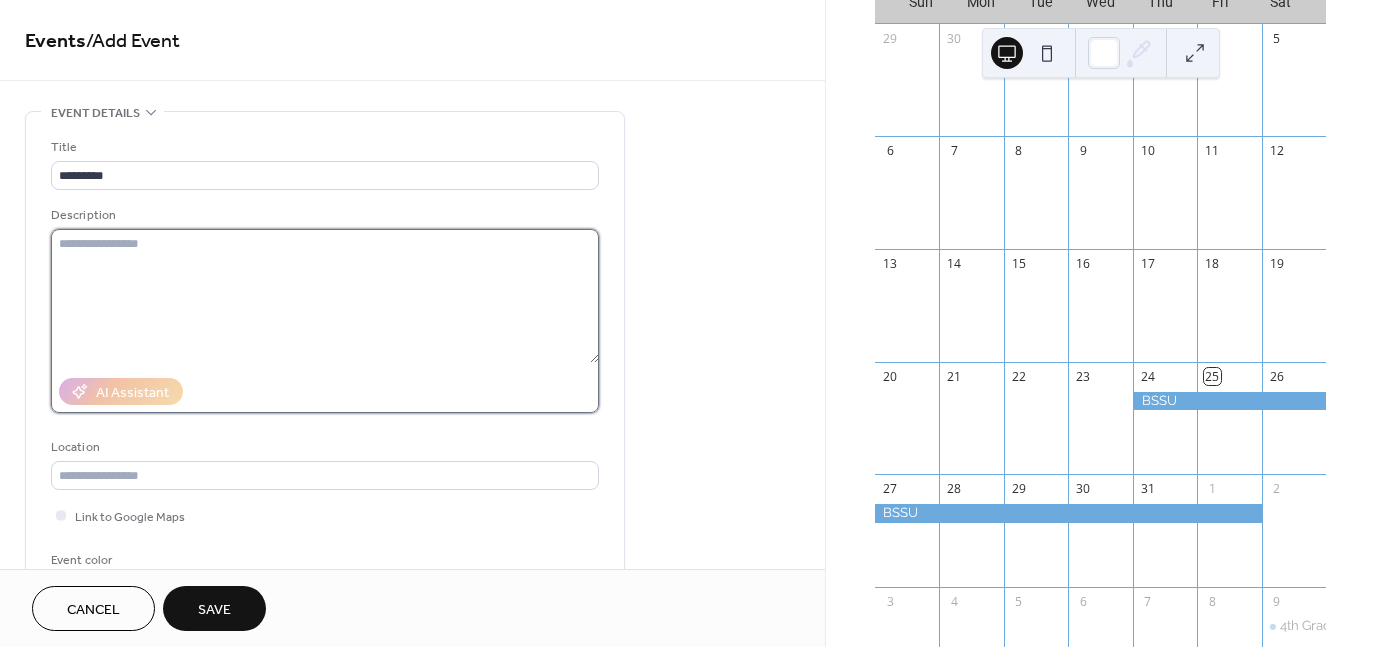 click at bounding box center [325, 296] 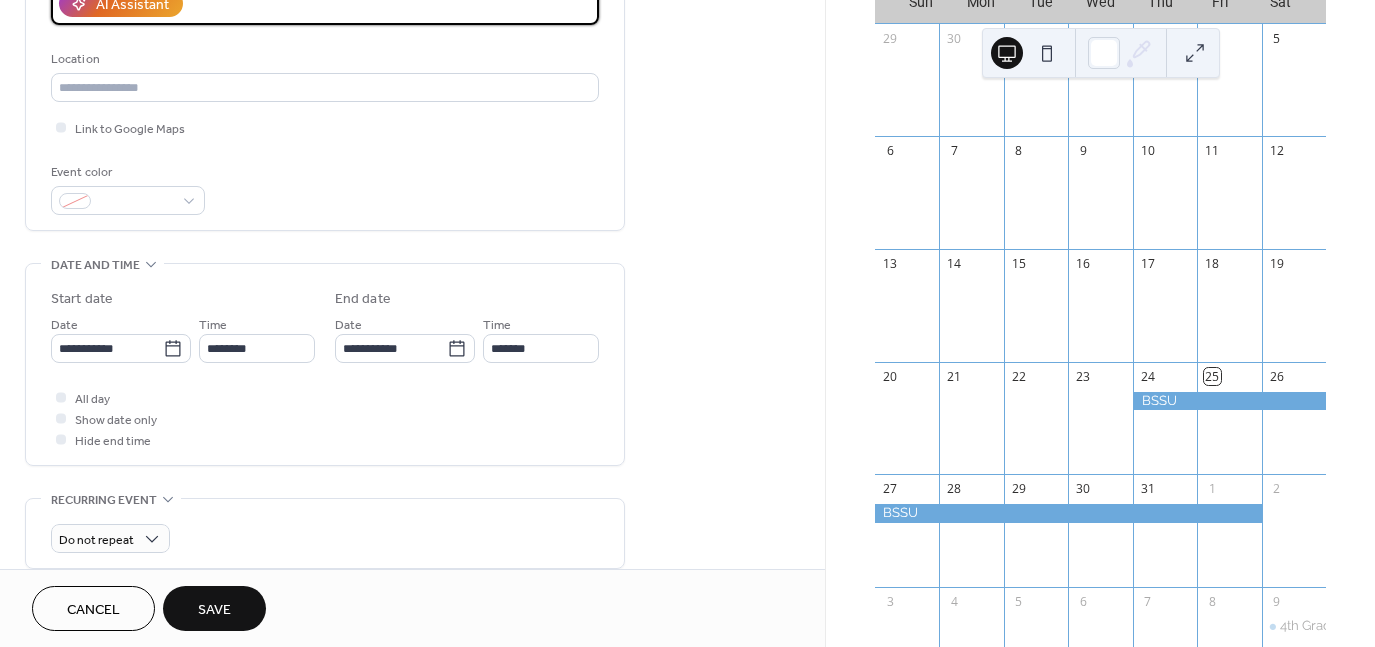 scroll, scrollTop: 400, scrollLeft: 0, axis: vertical 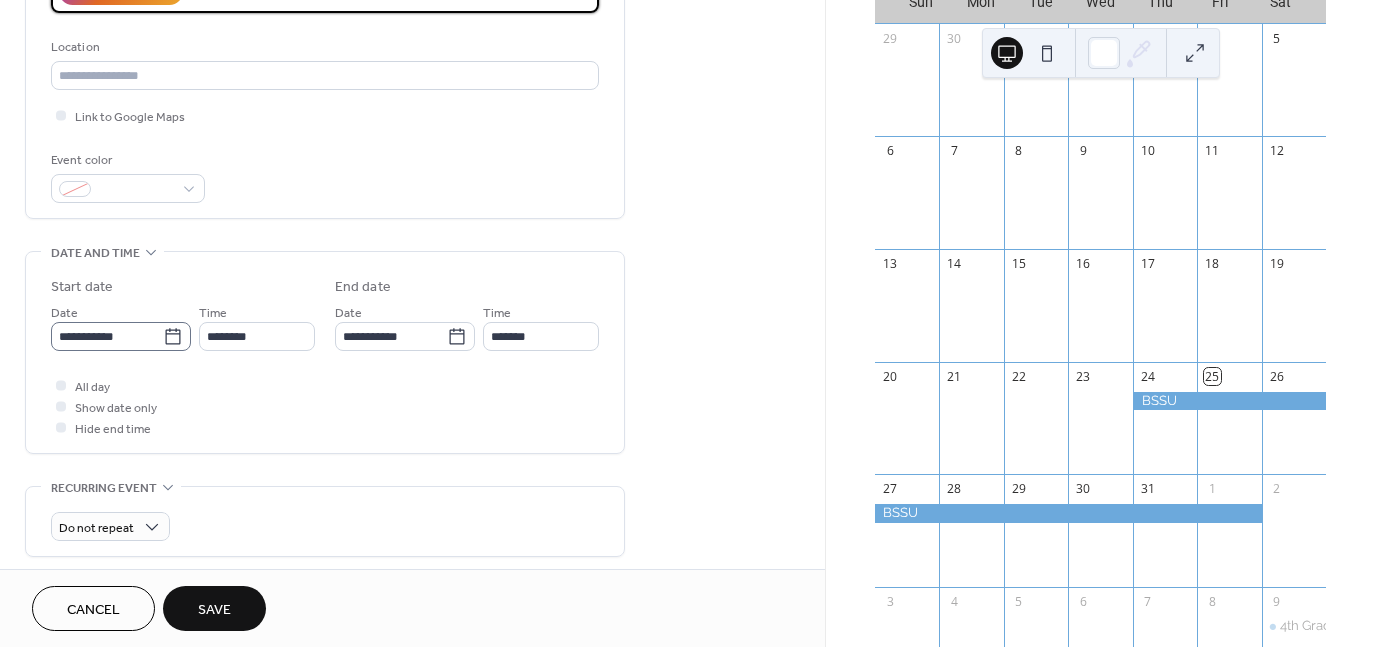 type on "**********" 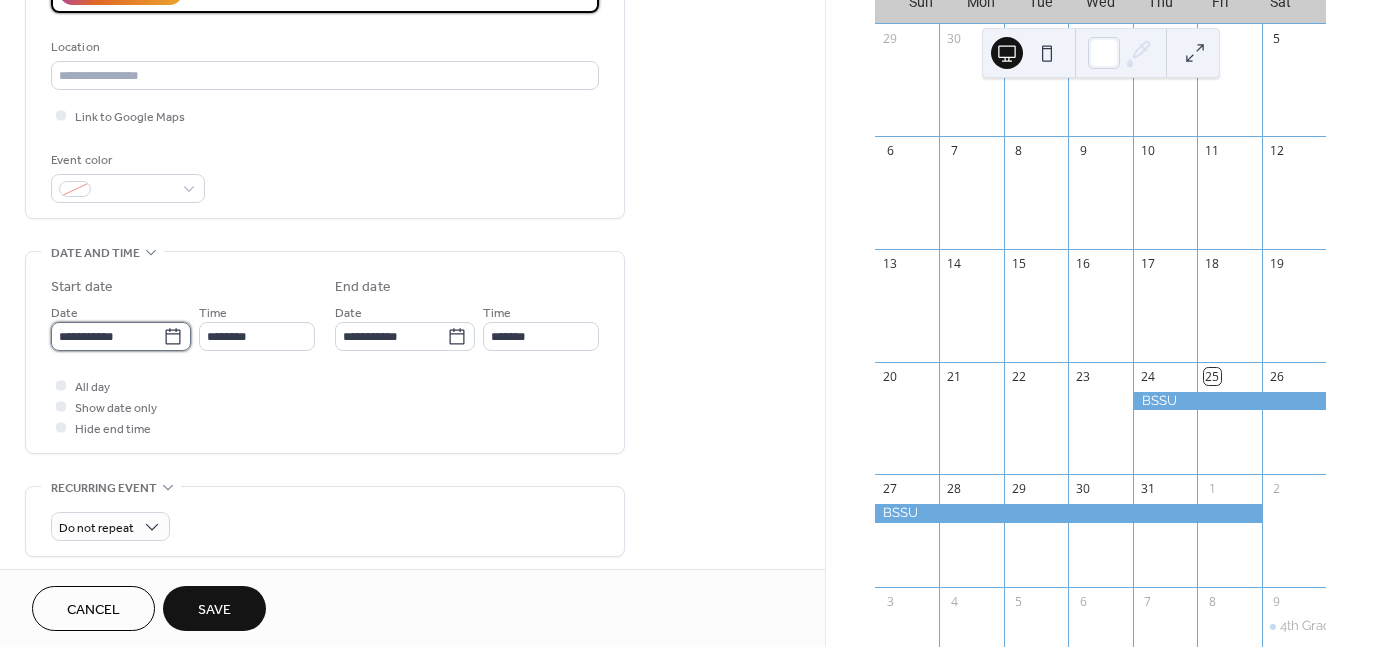 click on "**********" at bounding box center [107, 336] 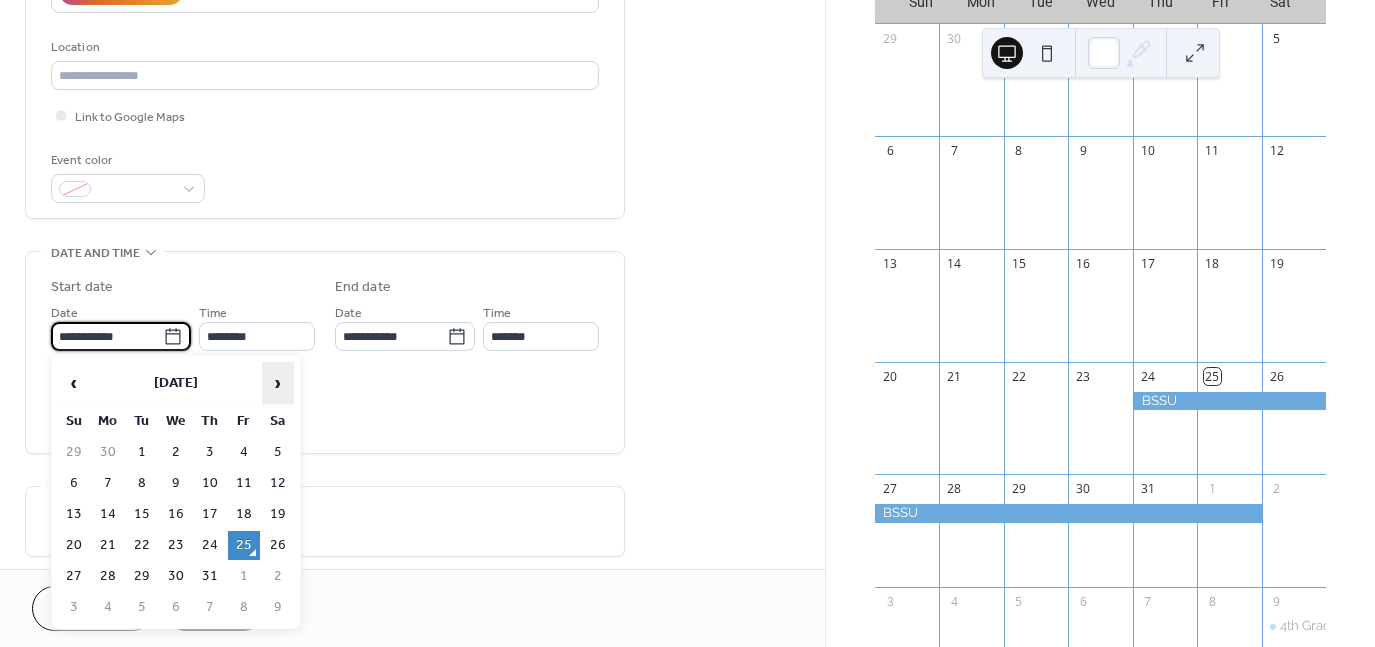 click on "›" at bounding box center (278, 383) 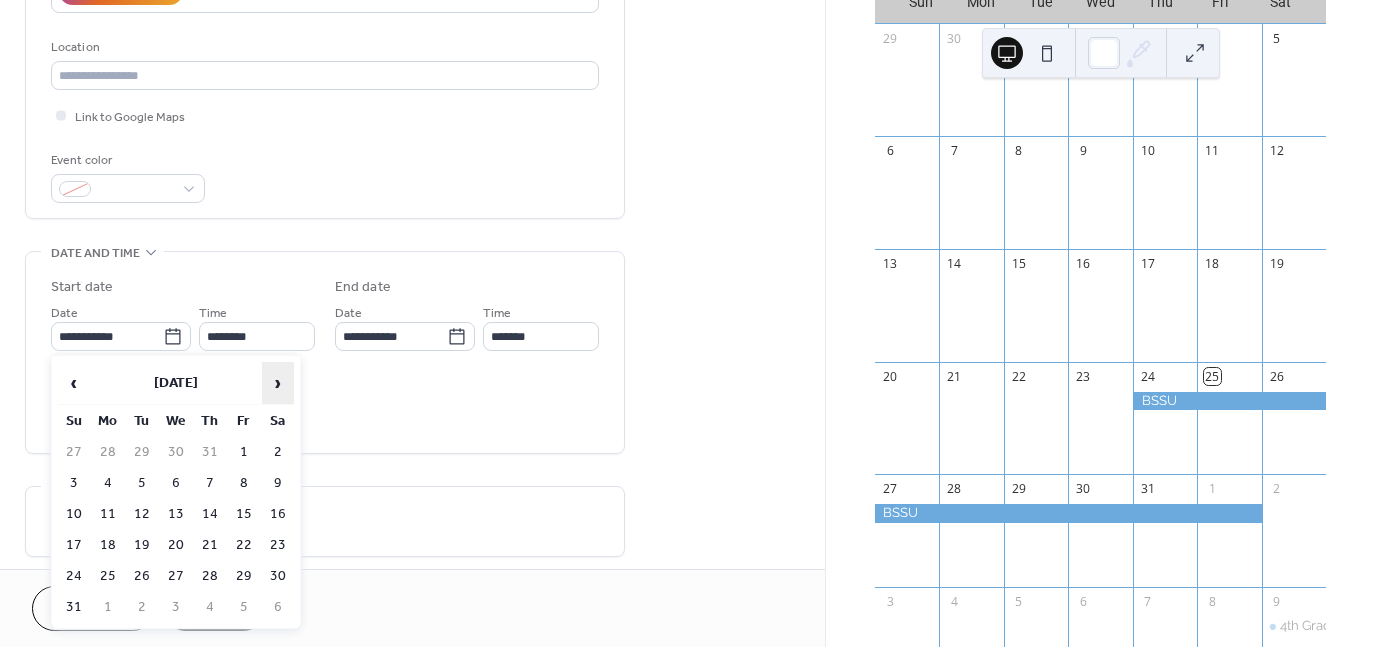 click on "›" at bounding box center [278, 383] 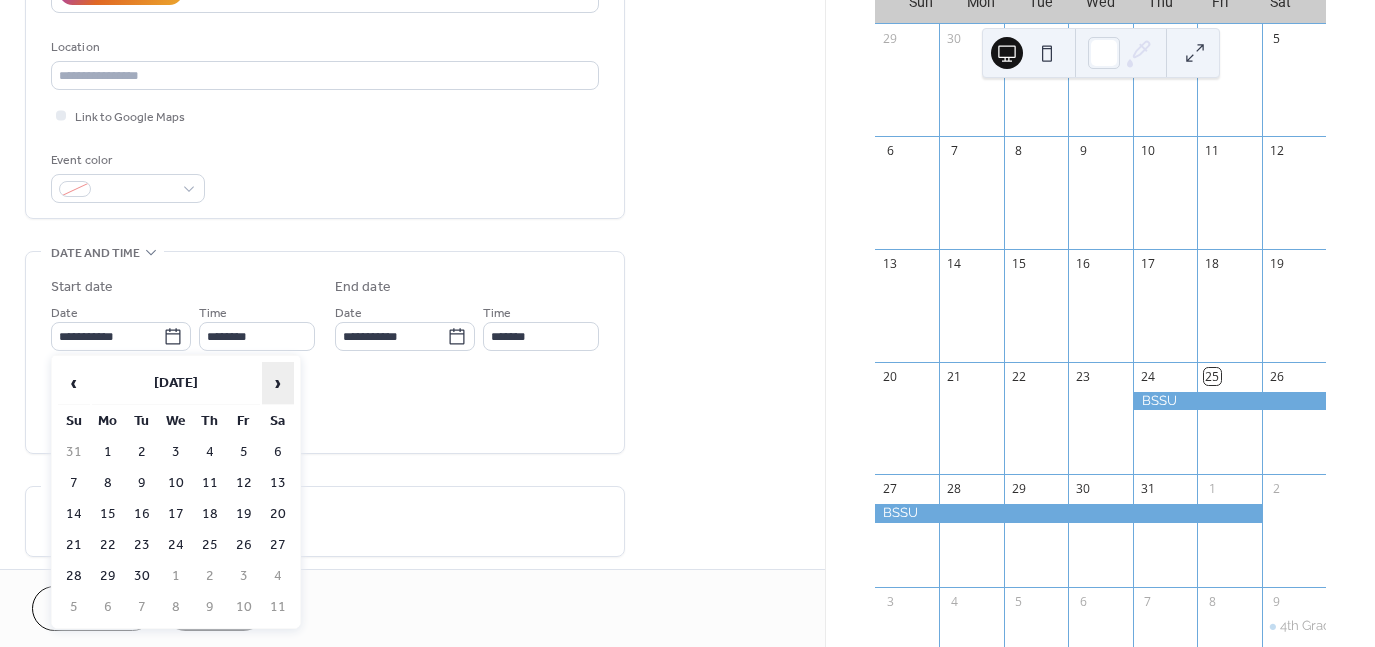 click on "›" at bounding box center (278, 383) 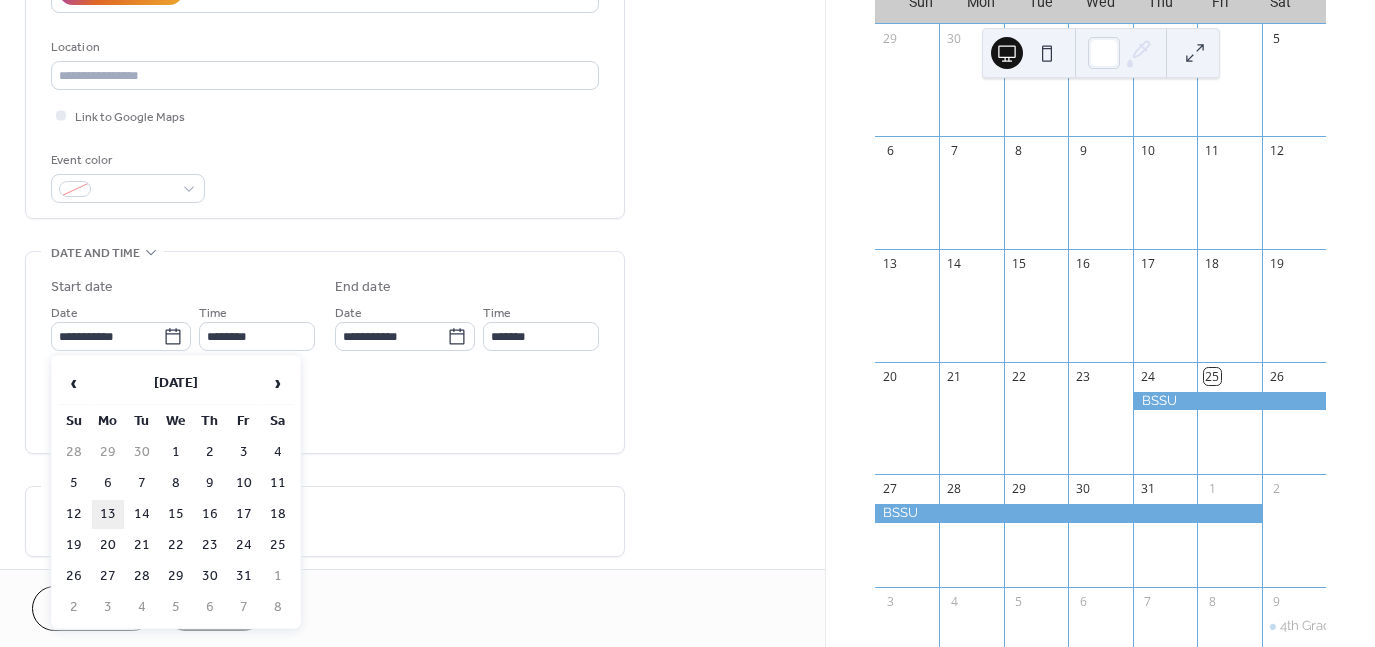 click on "13" at bounding box center (108, 514) 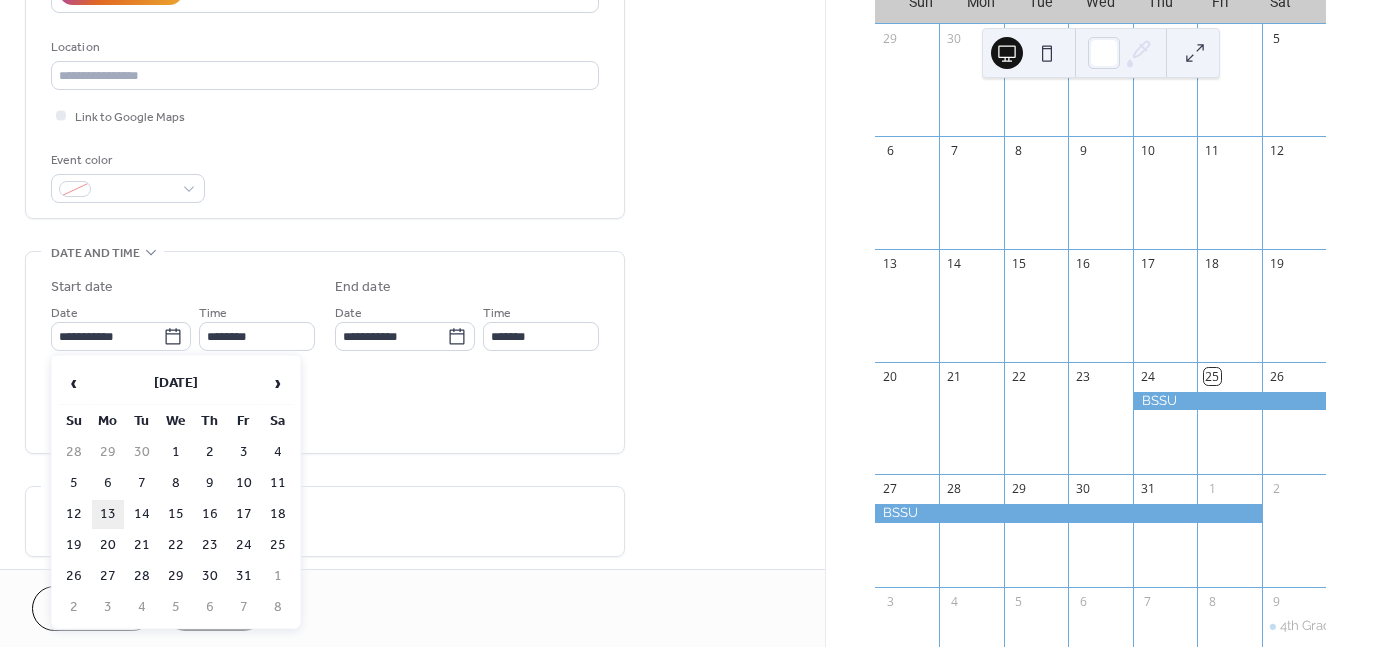 type on "**********" 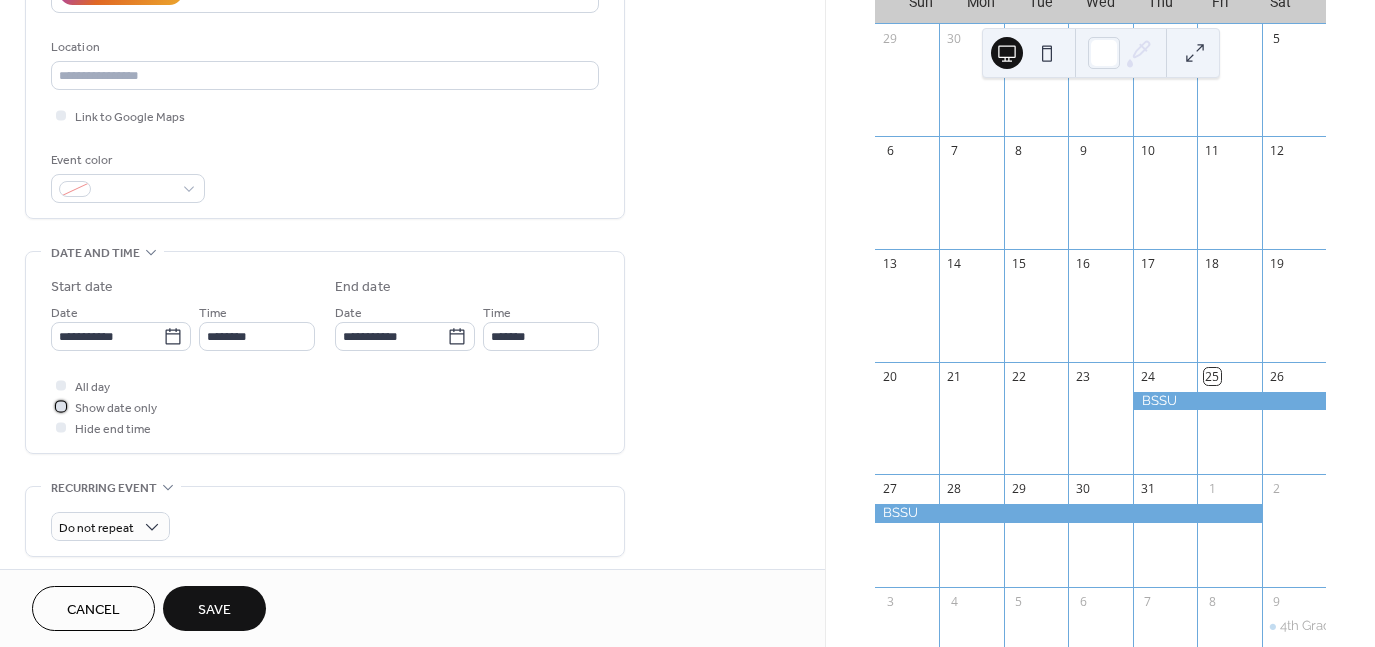 click at bounding box center [61, 406] 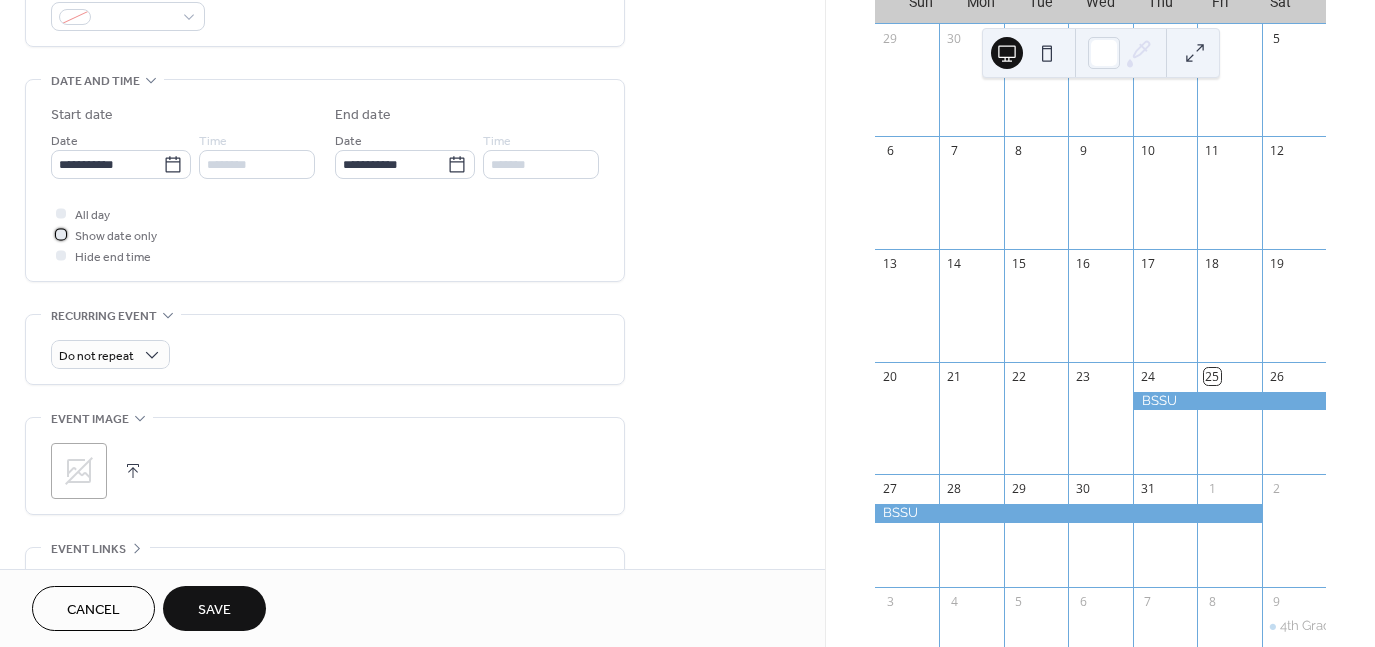 scroll, scrollTop: 600, scrollLeft: 0, axis: vertical 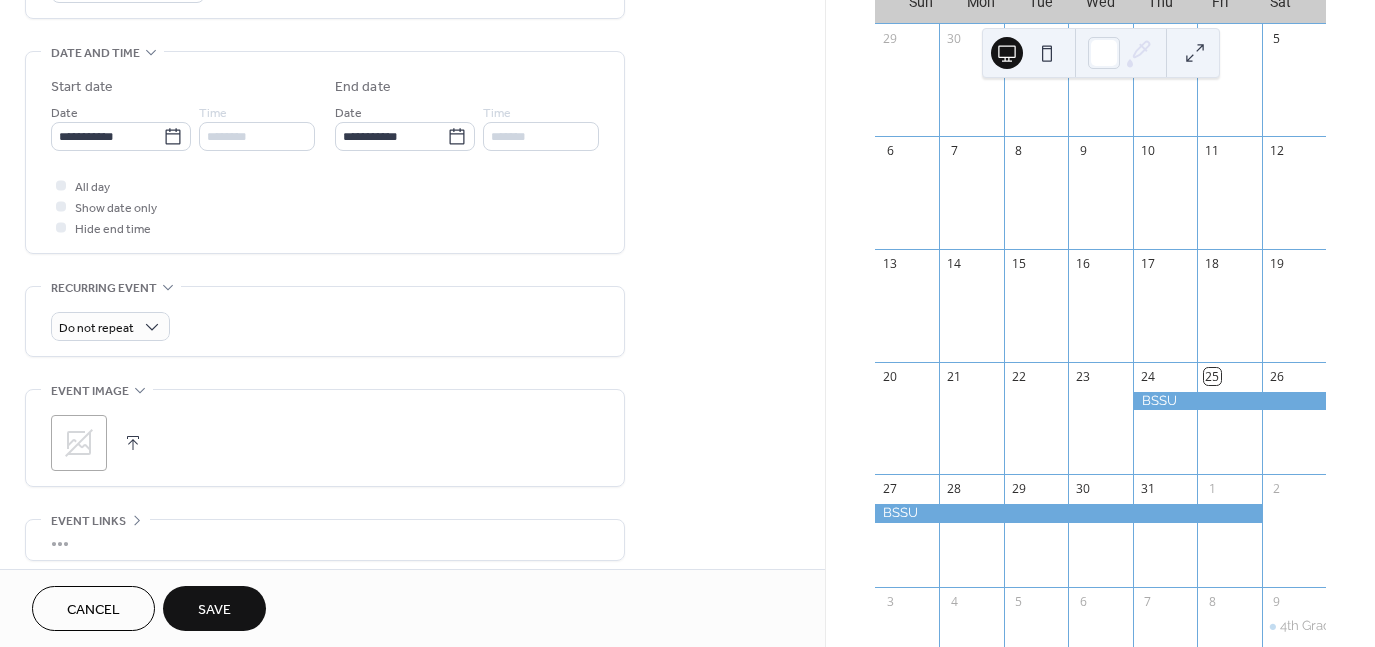 click on "Save" at bounding box center (214, 608) 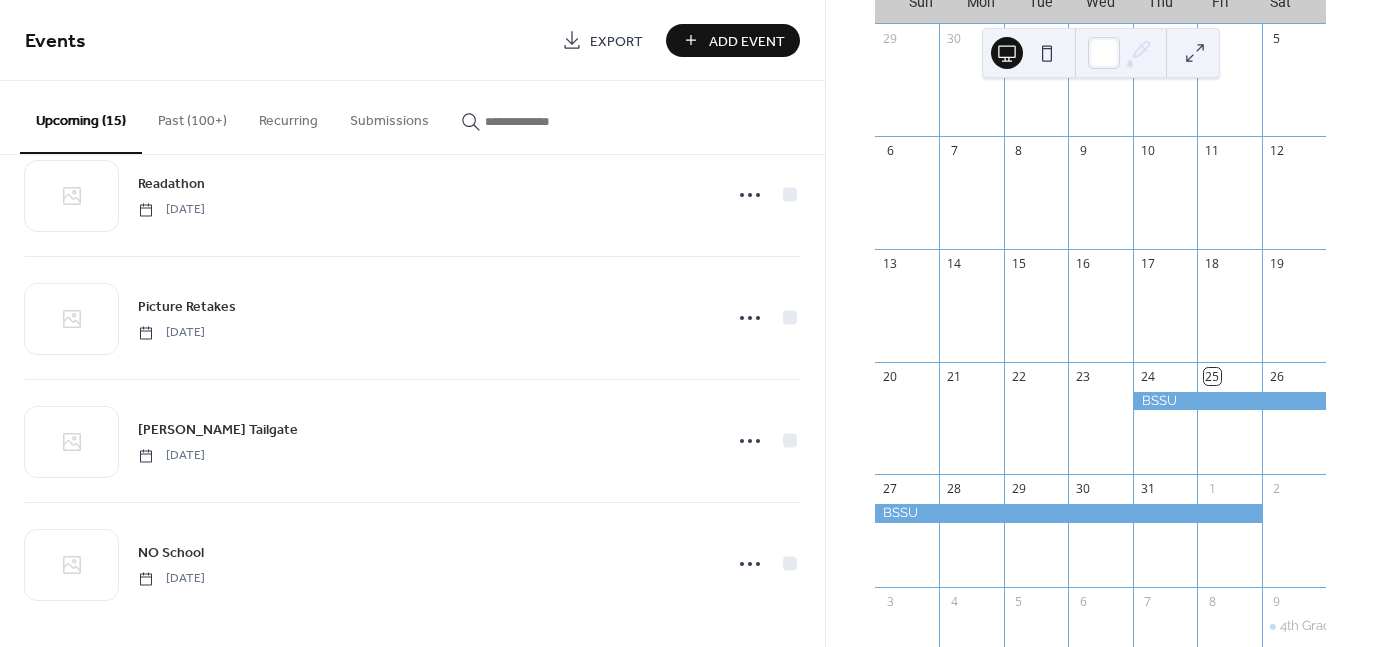 scroll, scrollTop: 1408, scrollLeft: 0, axis: vertical 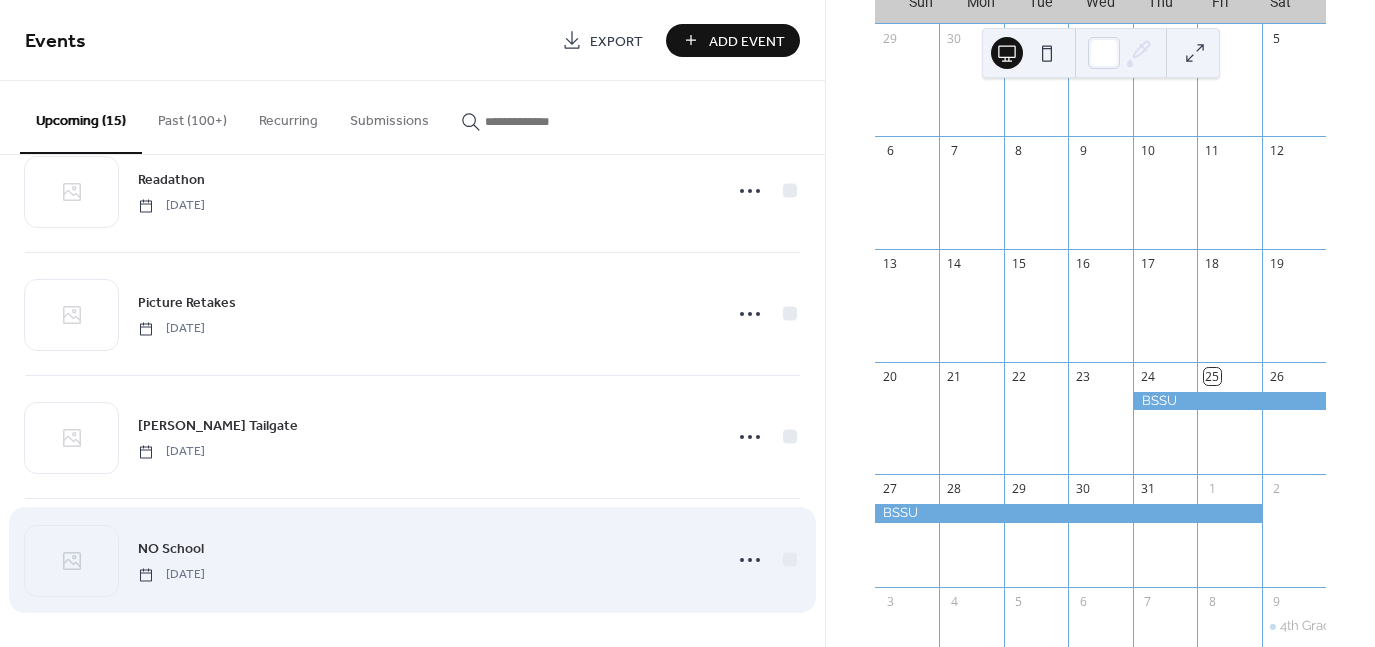 click on "NO School [DATE]" at bounding box center (424, 559) 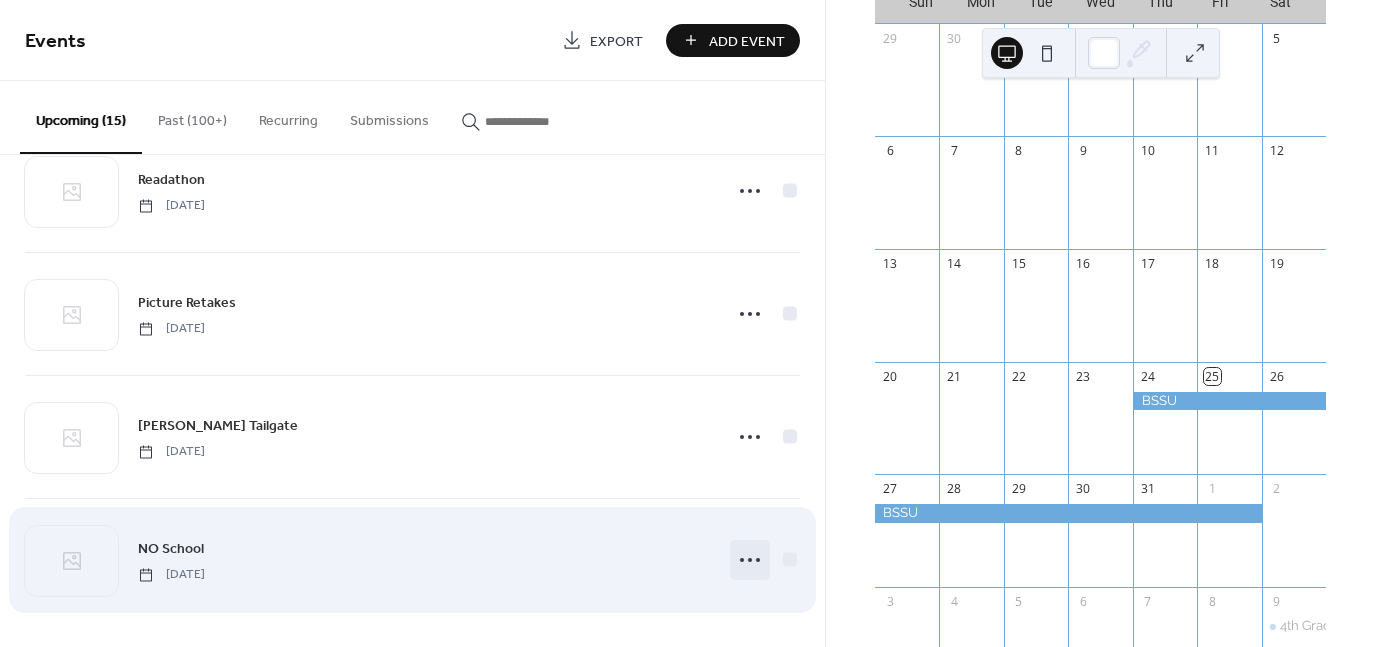 click 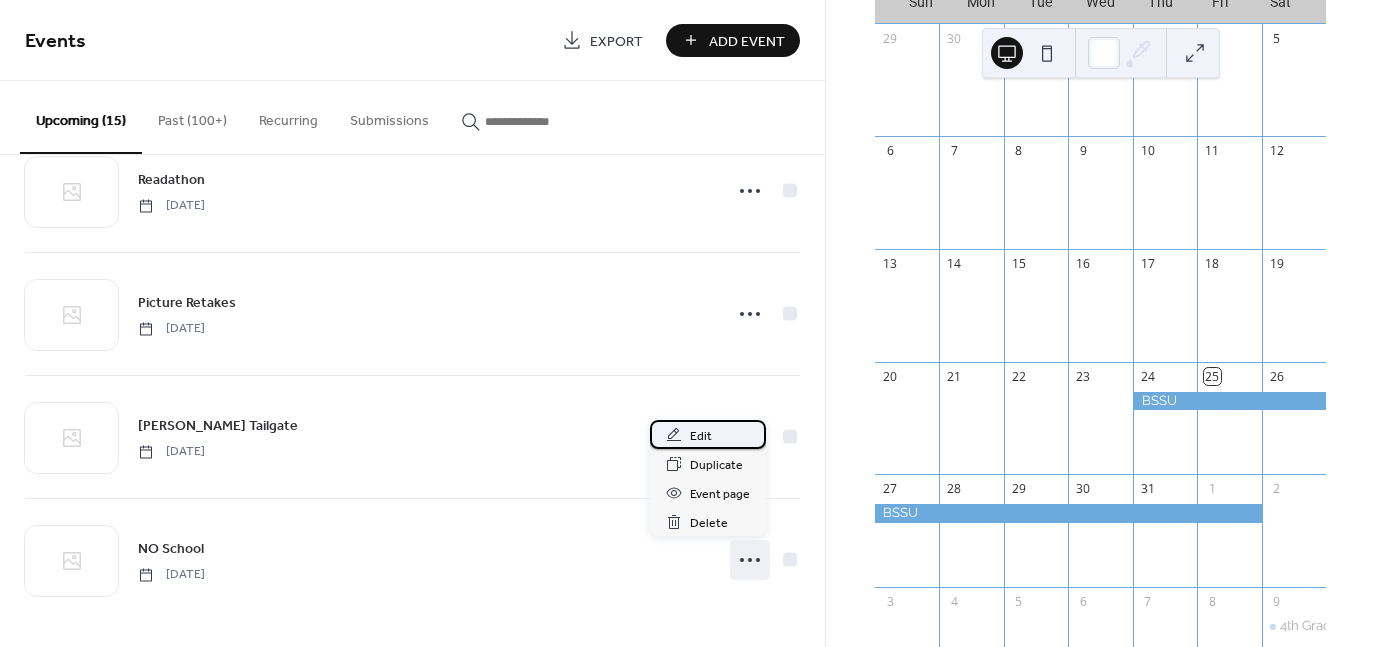 click on "Edit" at bounding box center [708, 434] 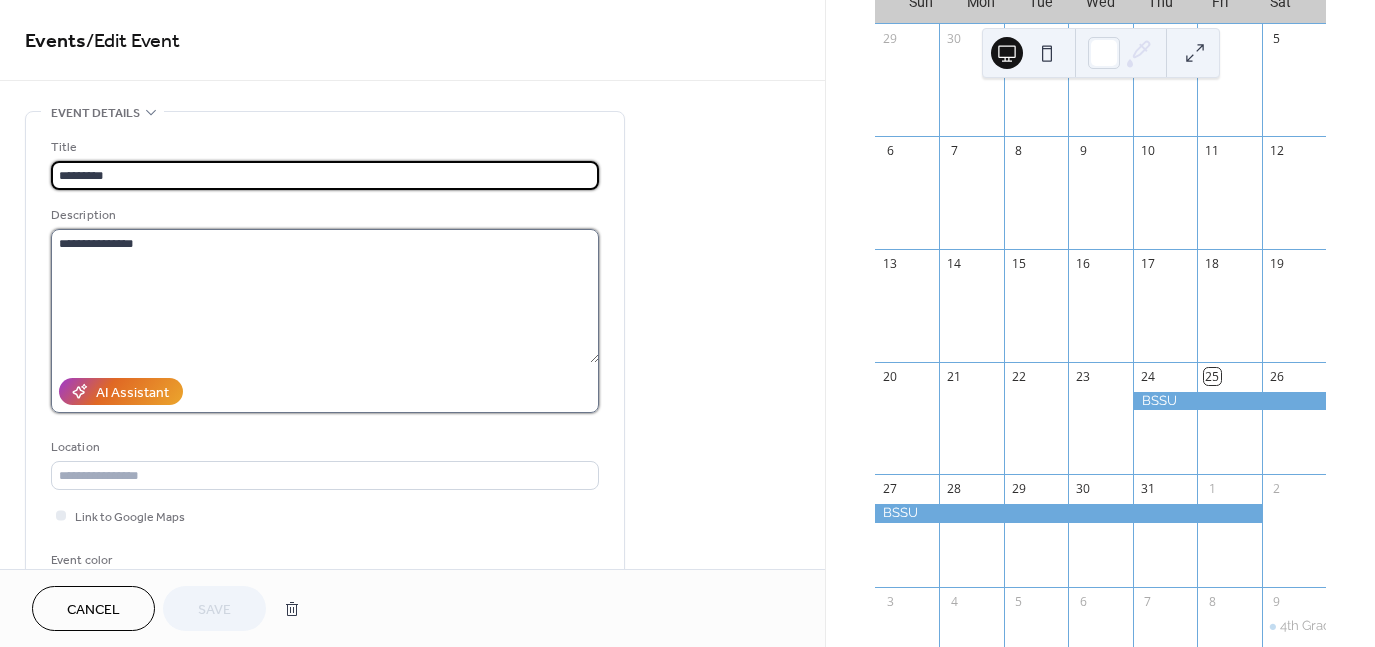 click on "**********" at bounding box center [325, 296] 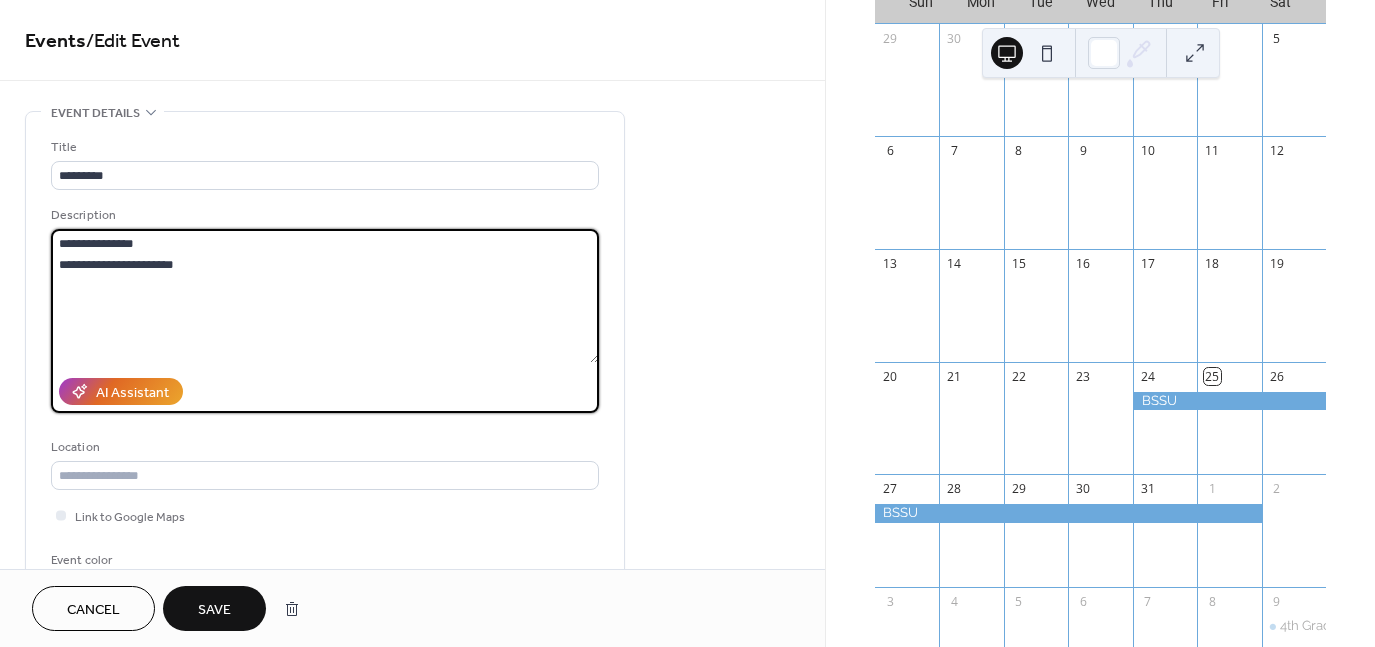 type on "**********" 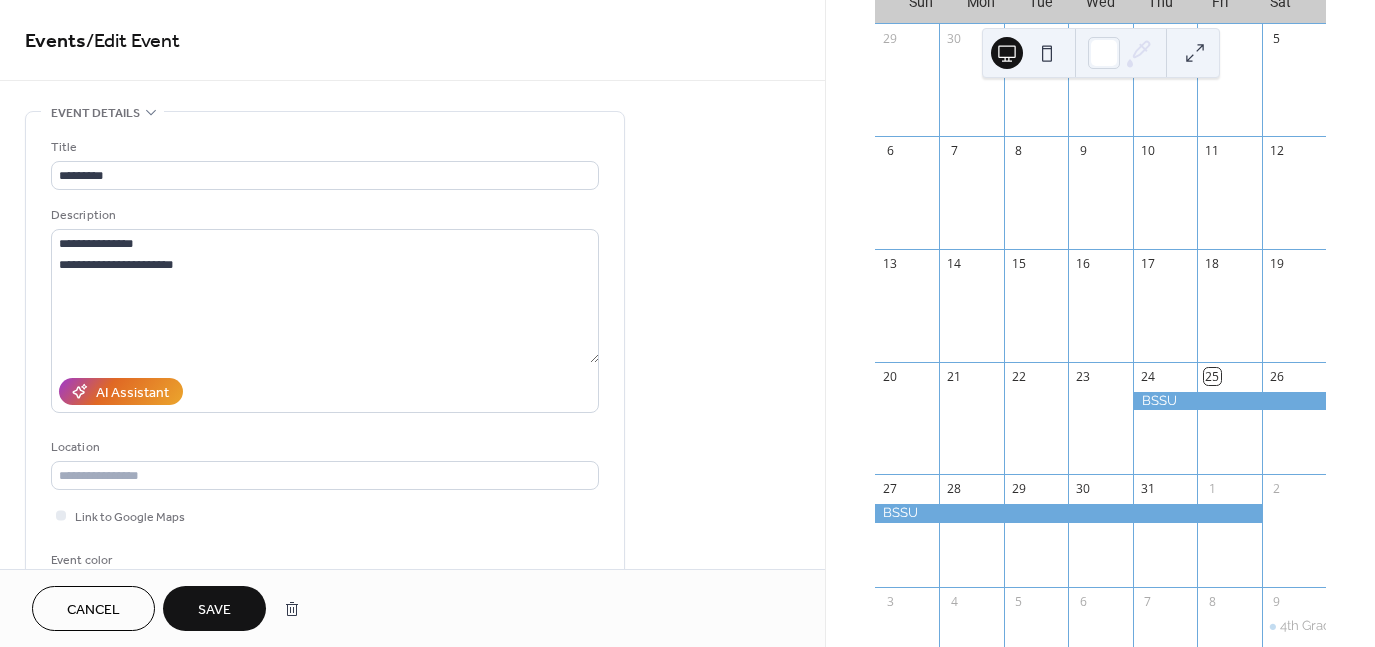 click on "Save" at bounding box center (214, 610) 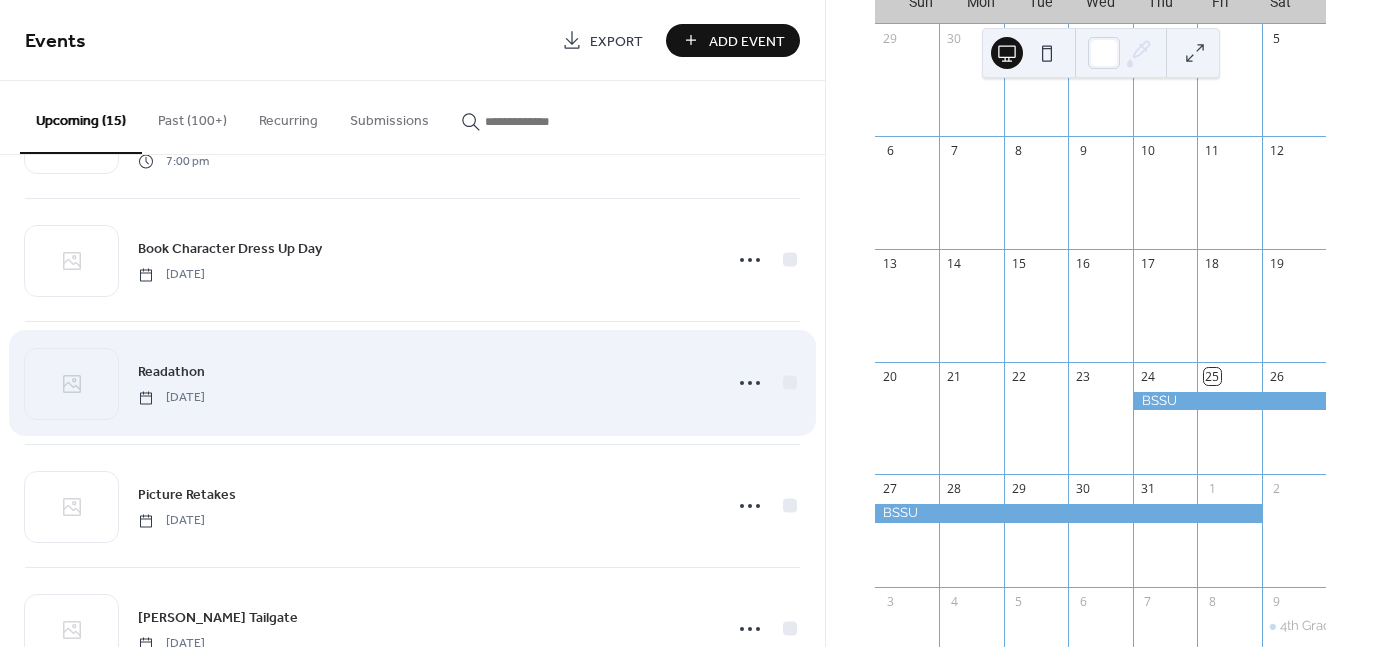 scroll, scrollTop: 1408, scrollLeft: 0, axis: vertical 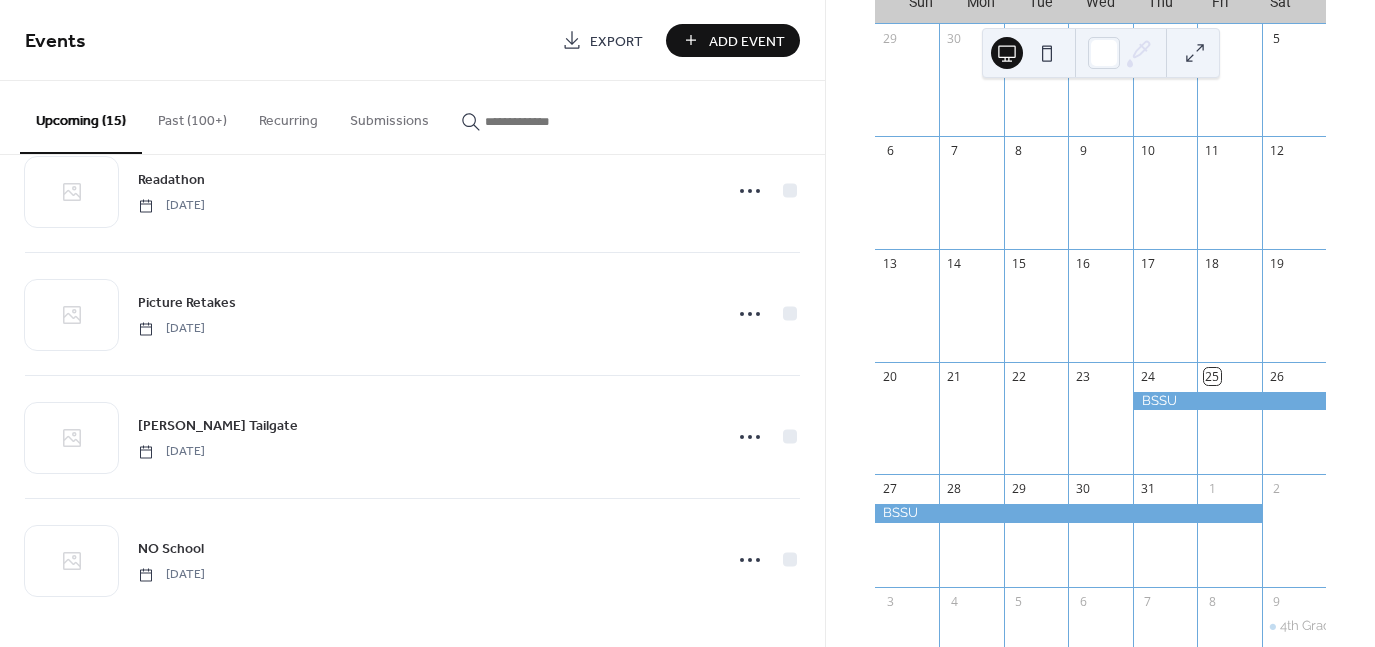 drag, startPoint x: 412, startPoint y: 57, endPoint x: 445, endPoint y: 57, distance: 33 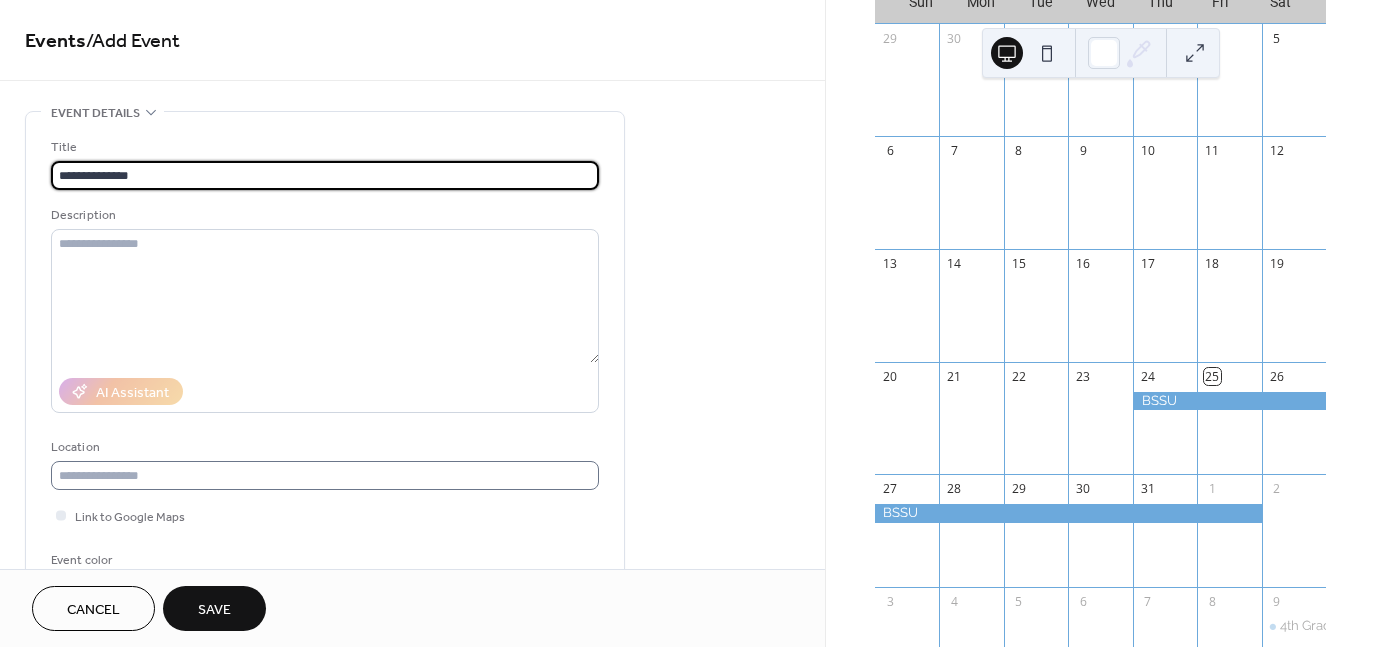 type on "**********" 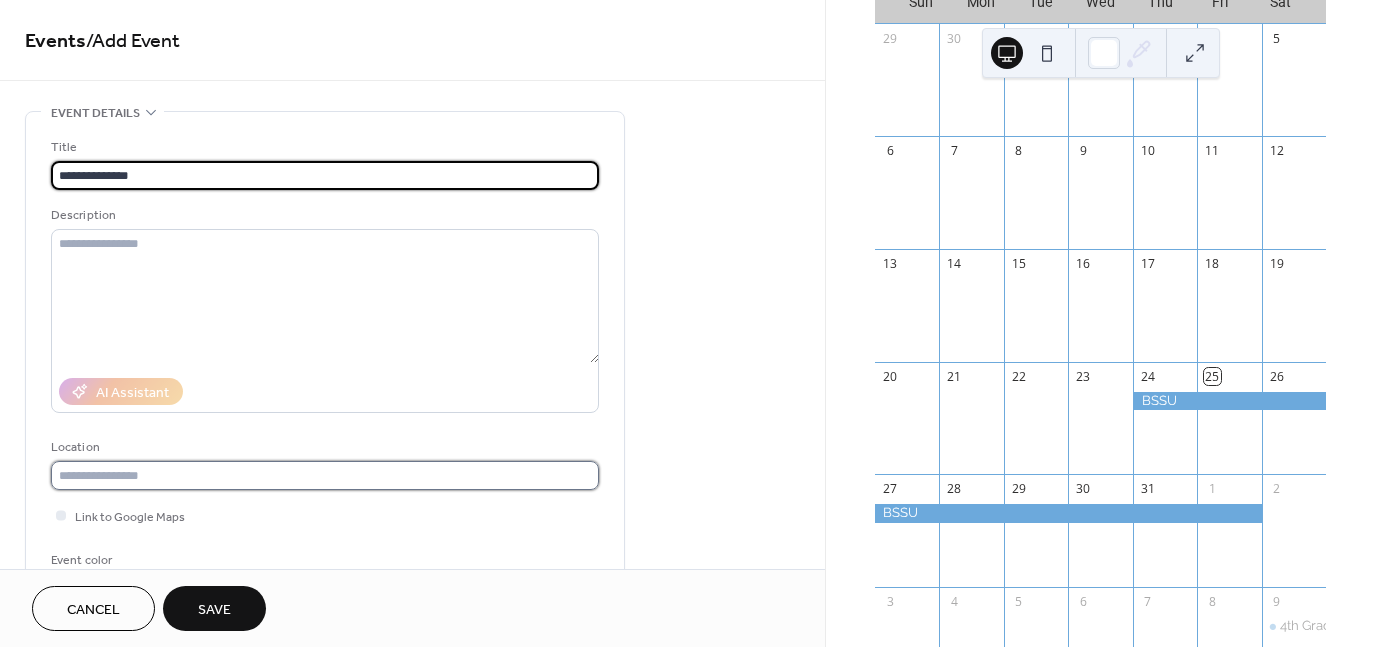 click at bounding box center [325, 475] 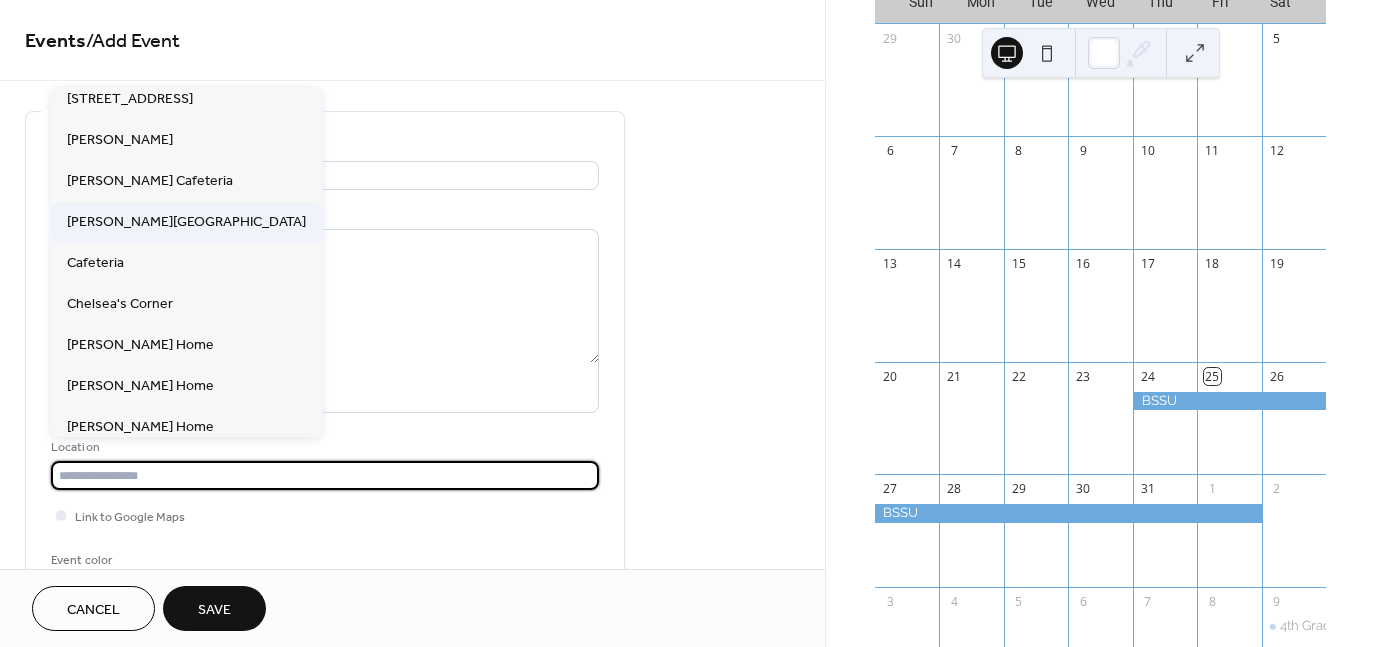 scroll, scrollTop: 200, scrollLeft: 0, axis: vertical 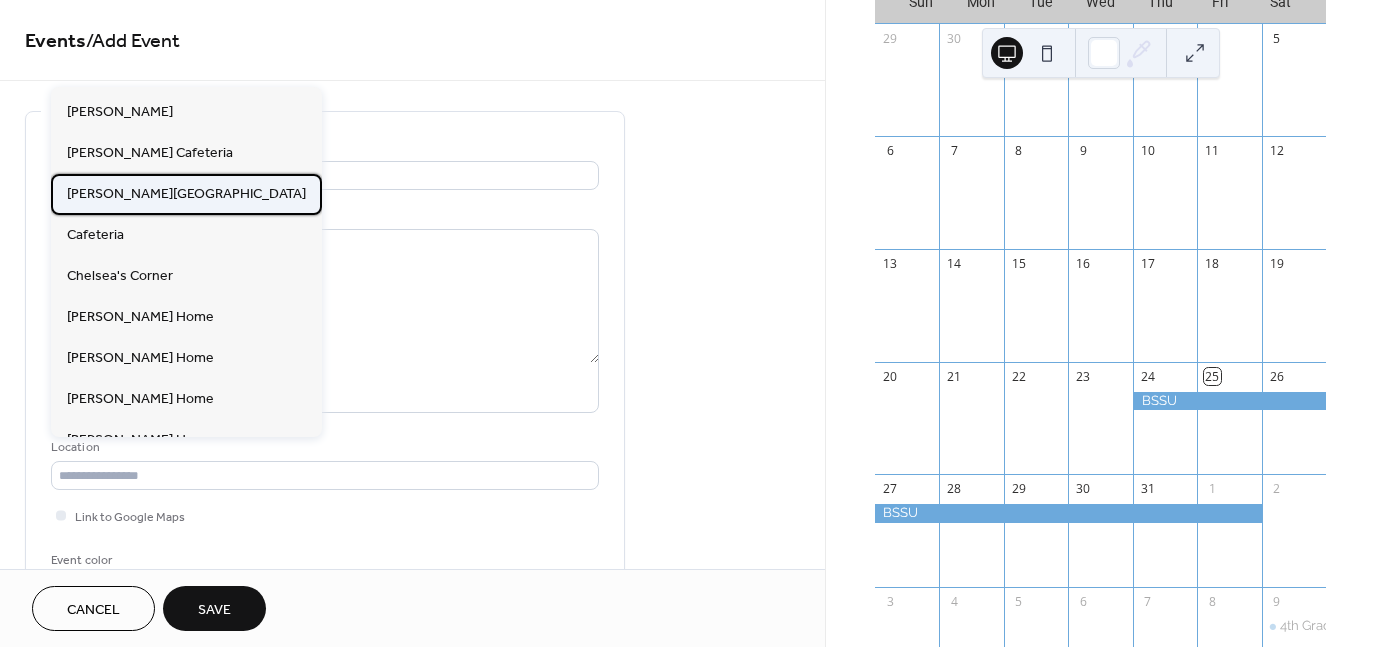 click on "[PERSON_NAME][GEOGRAPHIC_DATA]" at bounding box center [186, 194] 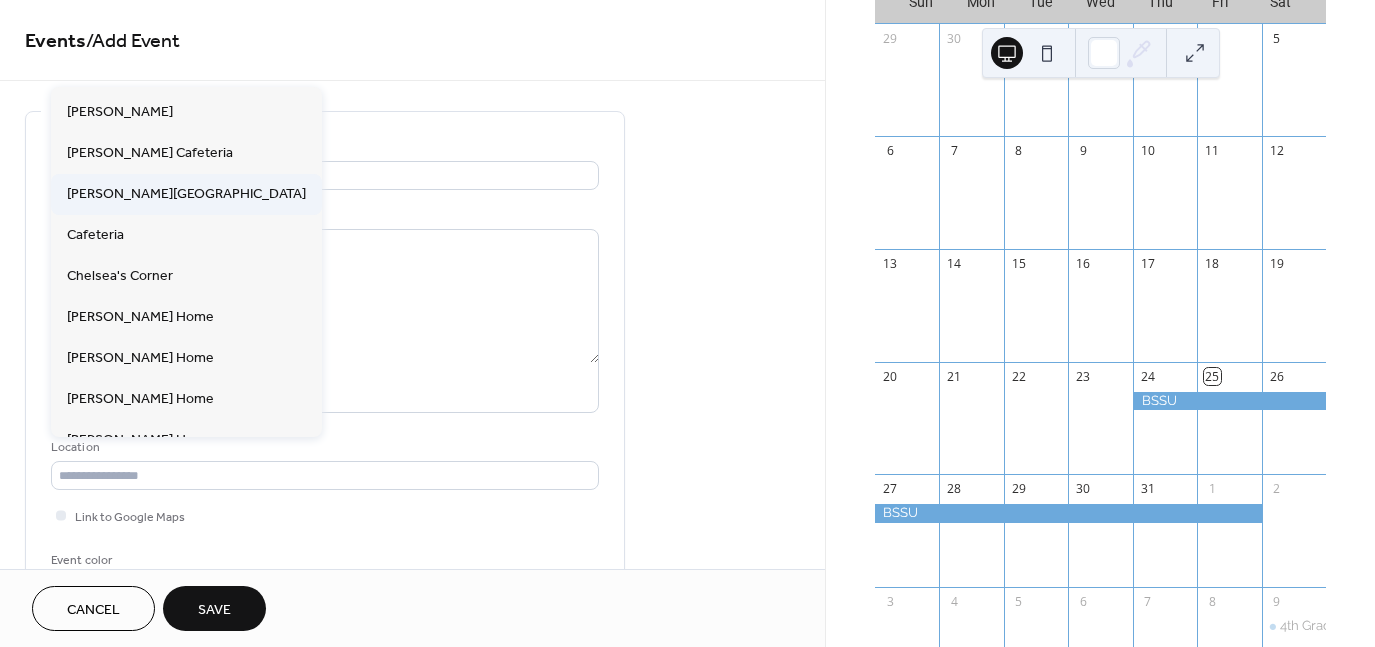 type on "**********" 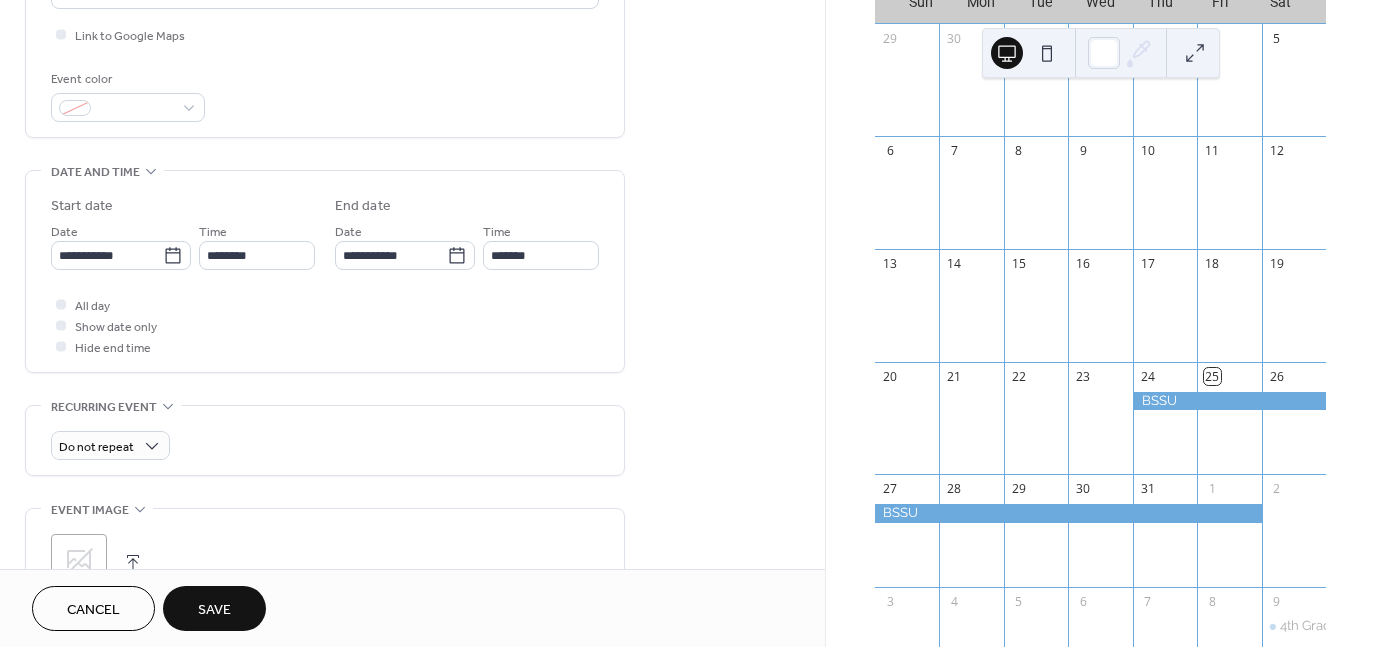 scroll, scrollTop: 500, scrollLeft: 0, axis: vertical 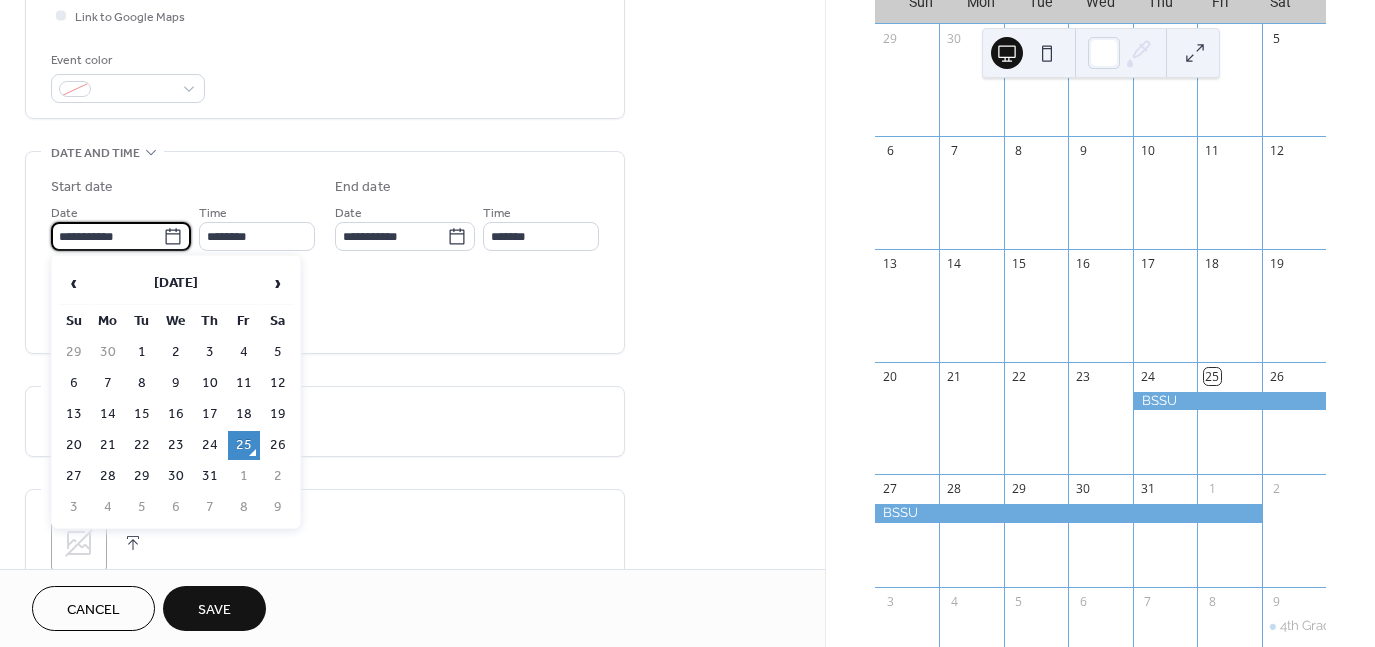 click on "**********" at bounding box center [107, 236] 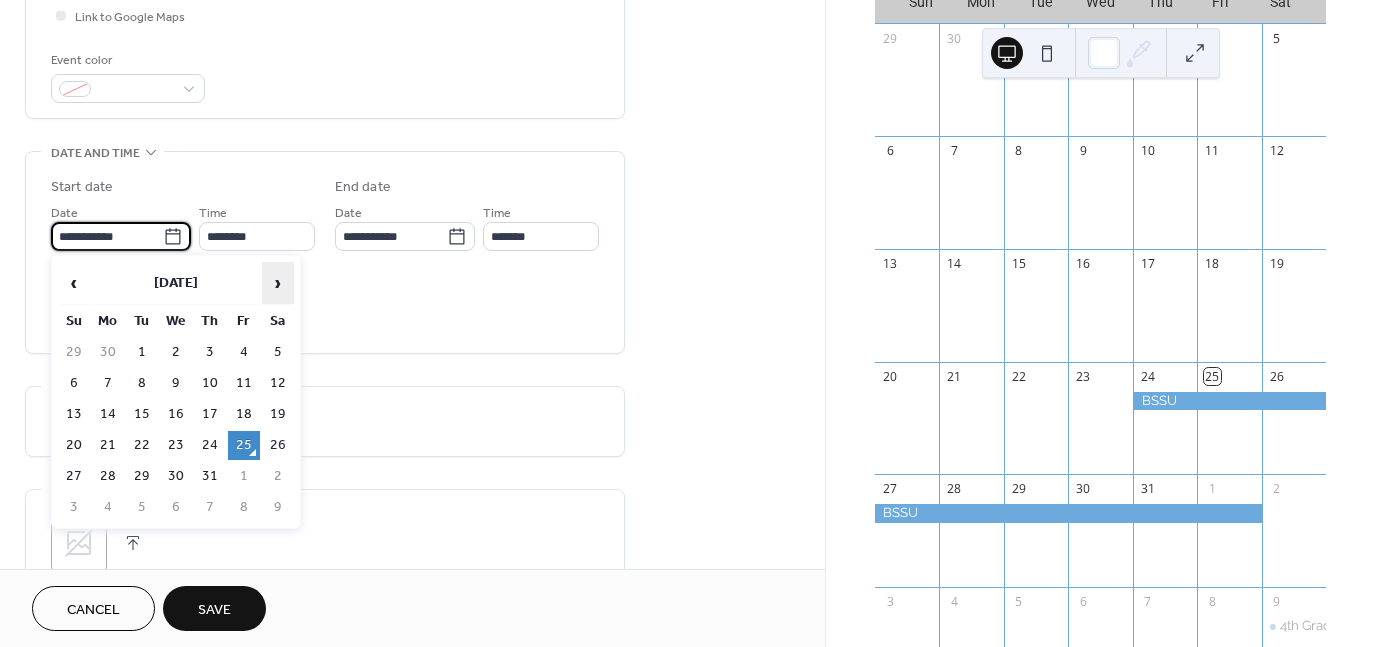 click on "›" at bounding box center (278, 283) 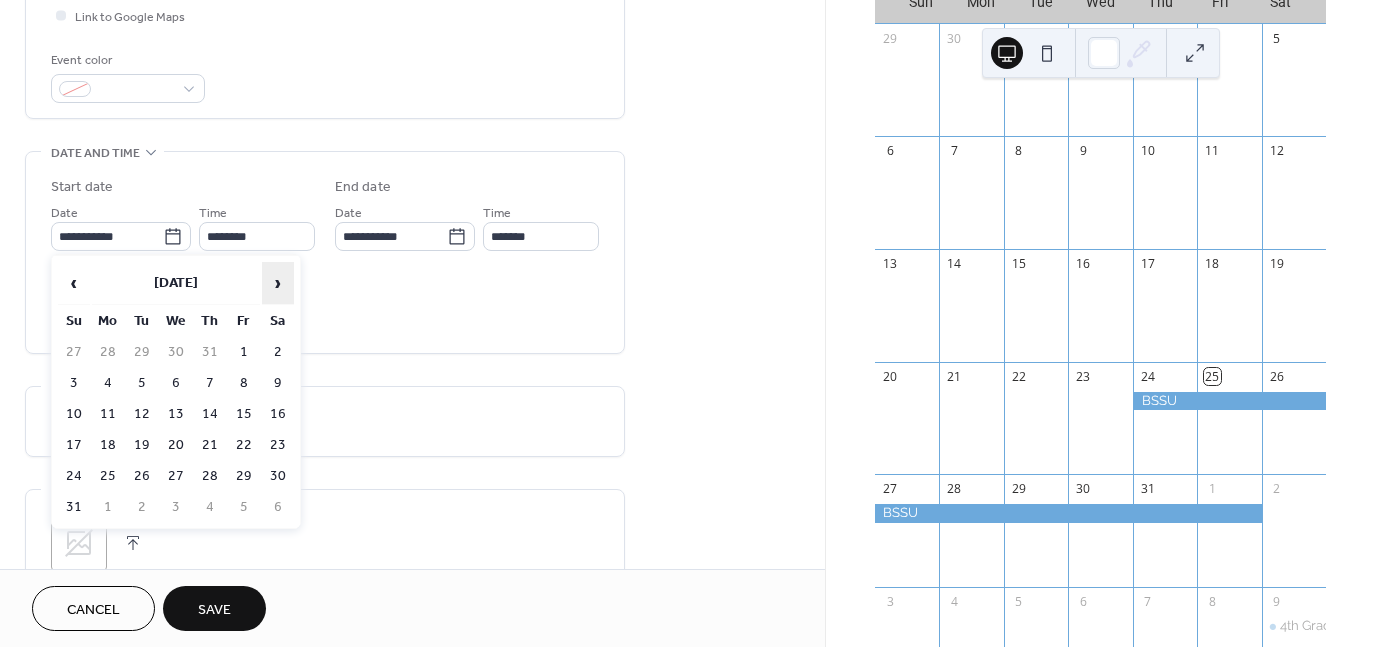 click on "›" at bounding box center (278, 283) 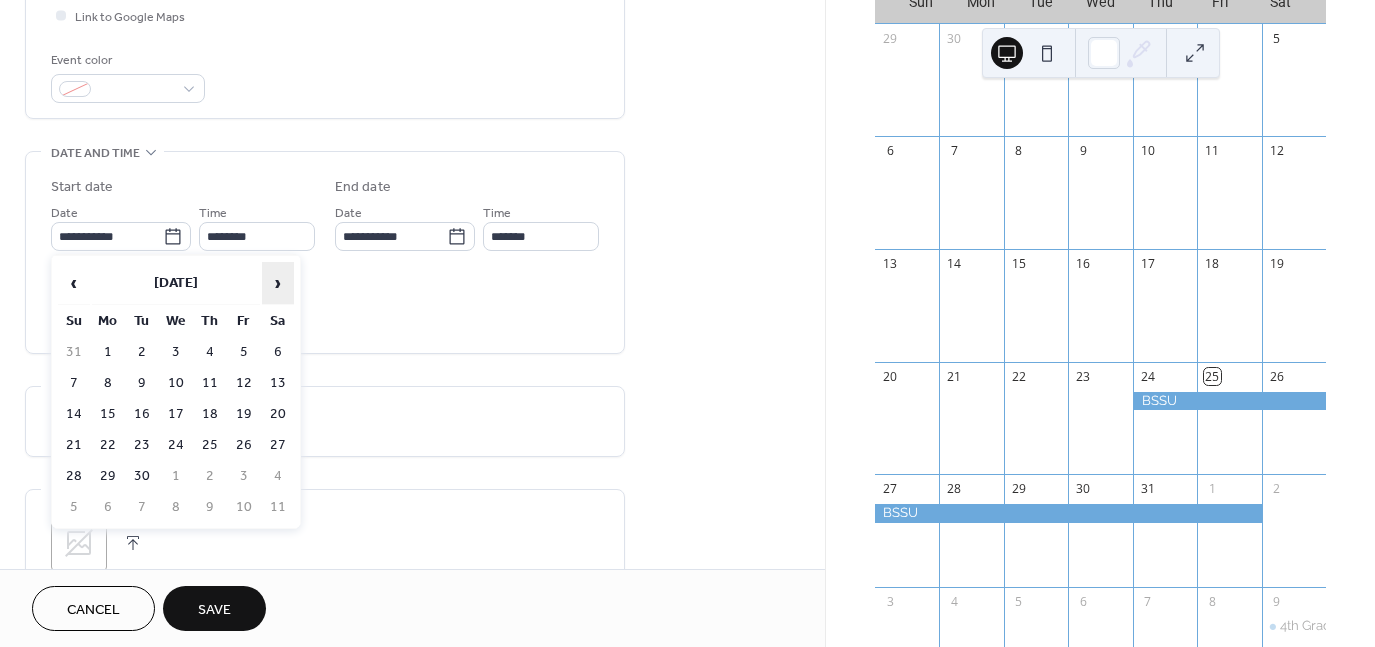 click on "›" at bounding box center (278, 283) 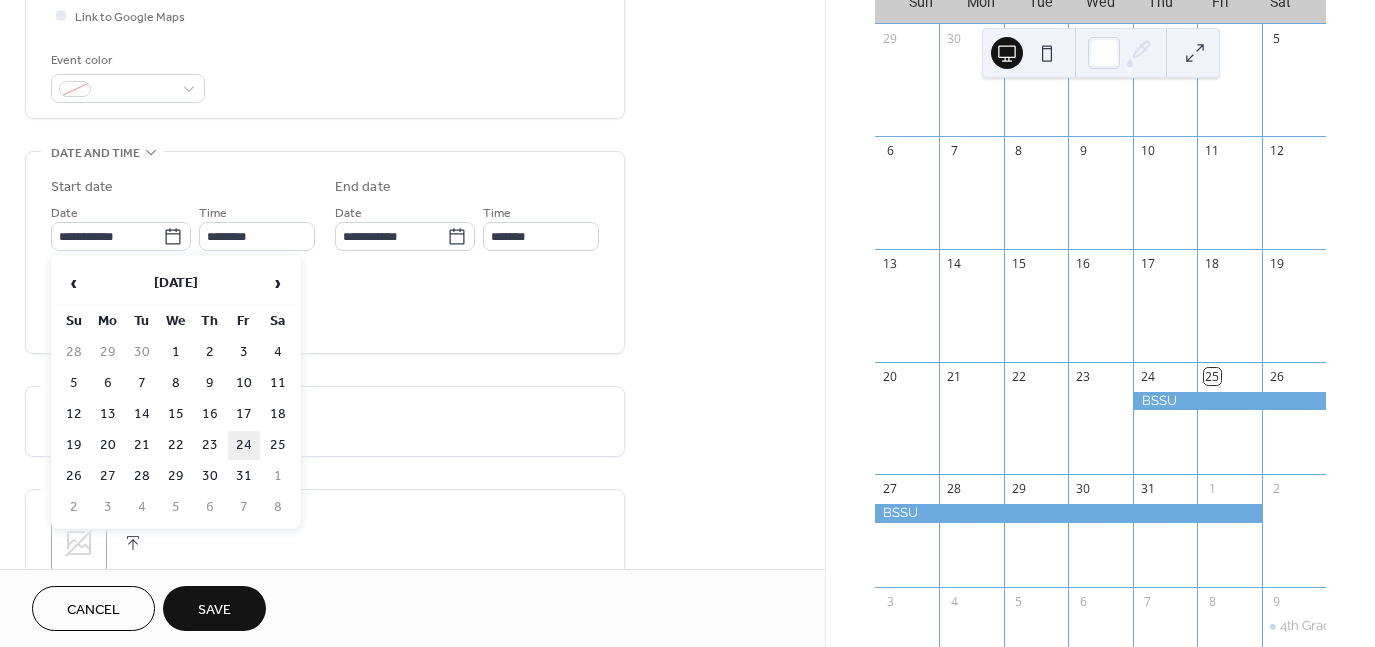 click on "24" at bounding box center [244, 445] 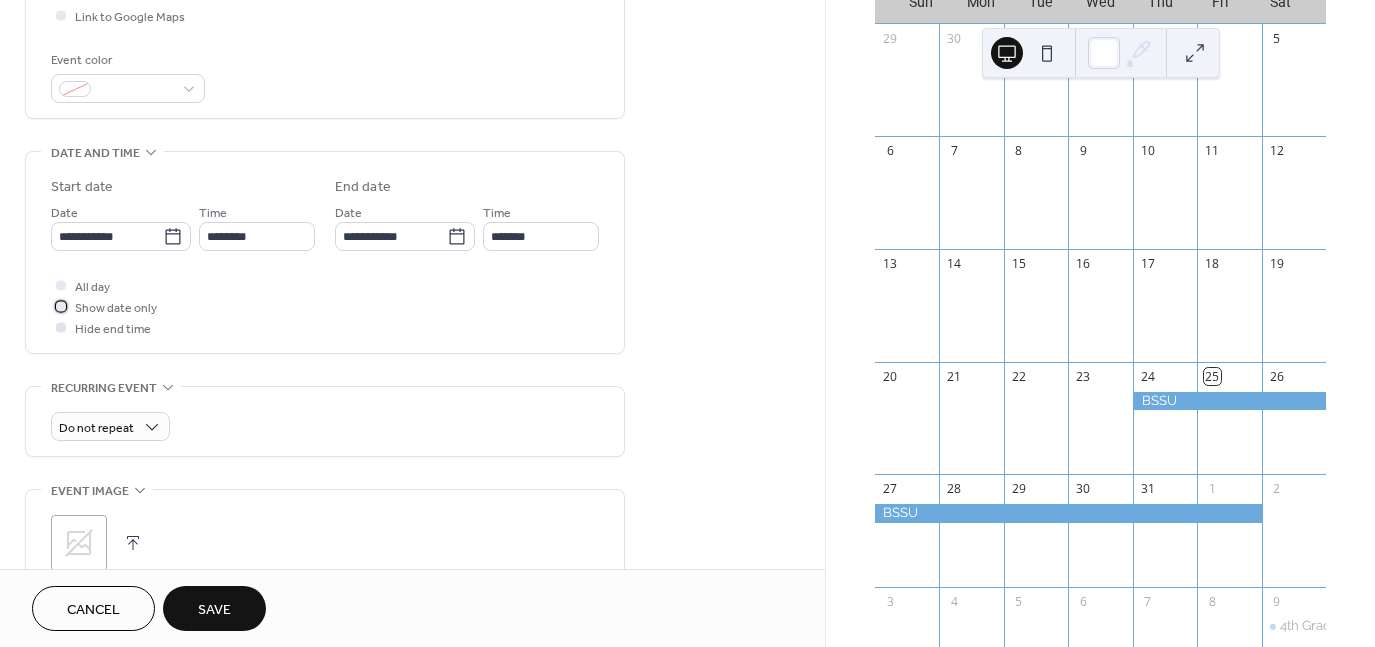 drag, startPoint x: 55, startPoint y: 303, endPoint x: 88, endPoint y: 325, distance: 39.661064 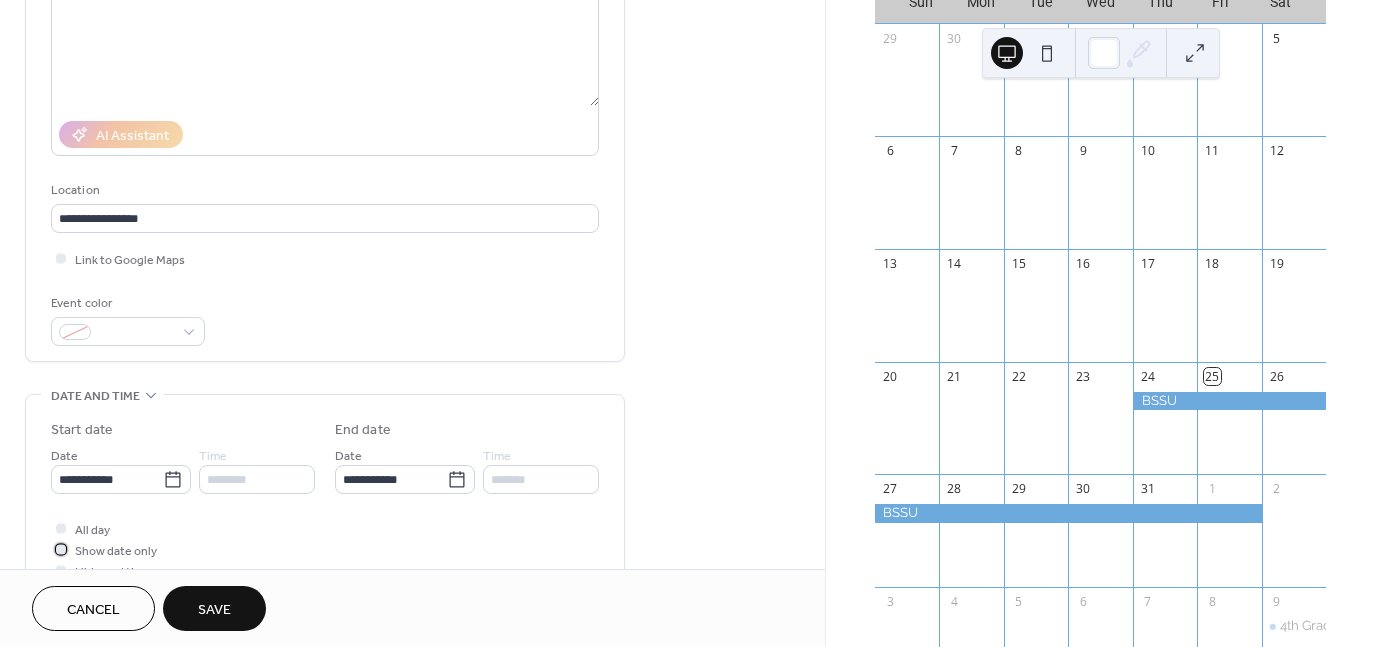 scroll, scrollTop: 0, scrollLeft: 0, axis: both 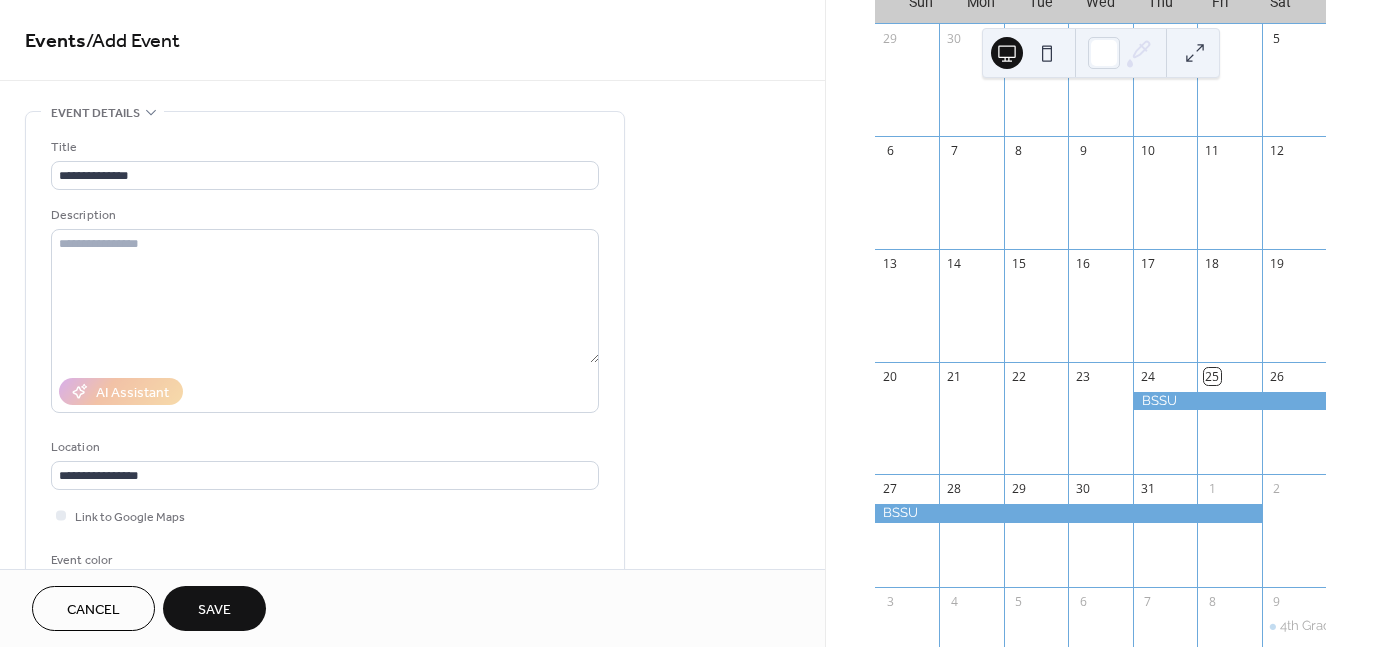 click on "Save" at bounding box center [214, 608] 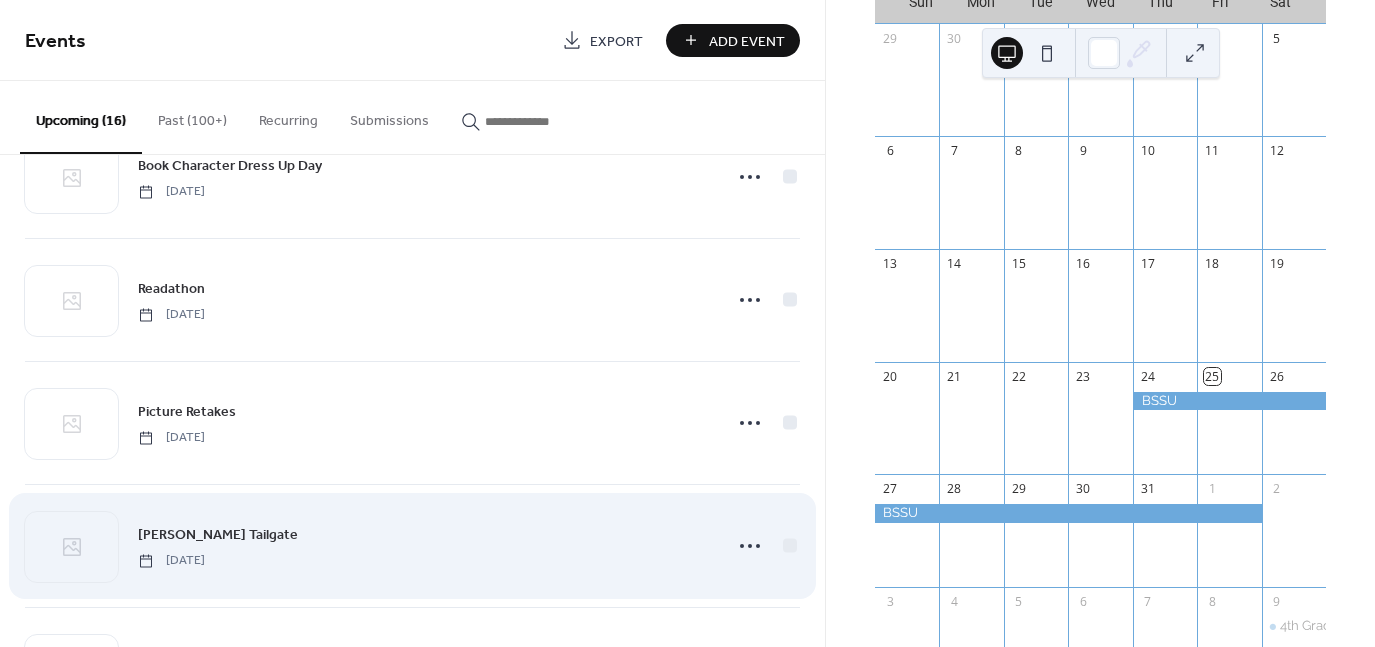 scroll, scrollTop: 1300, scrollLeft: 0, axis: vertical 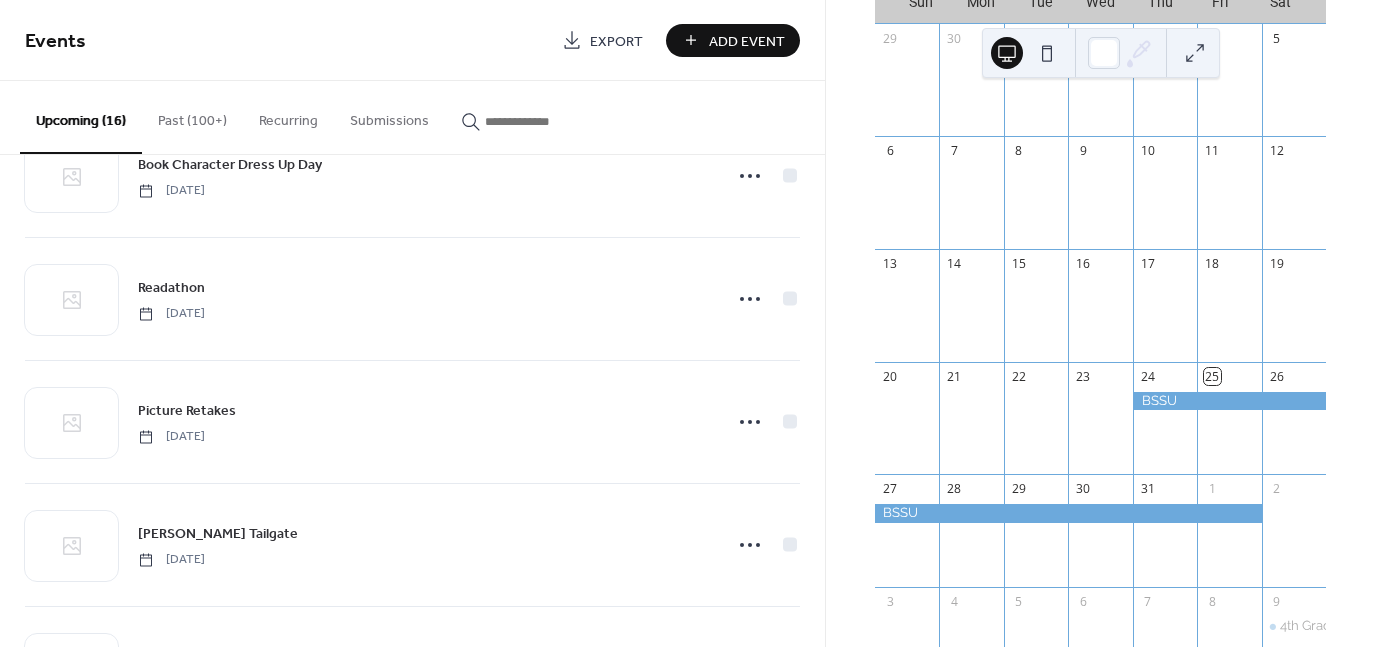 click on "Events Export Add Event" at bounding box center (412, 40) 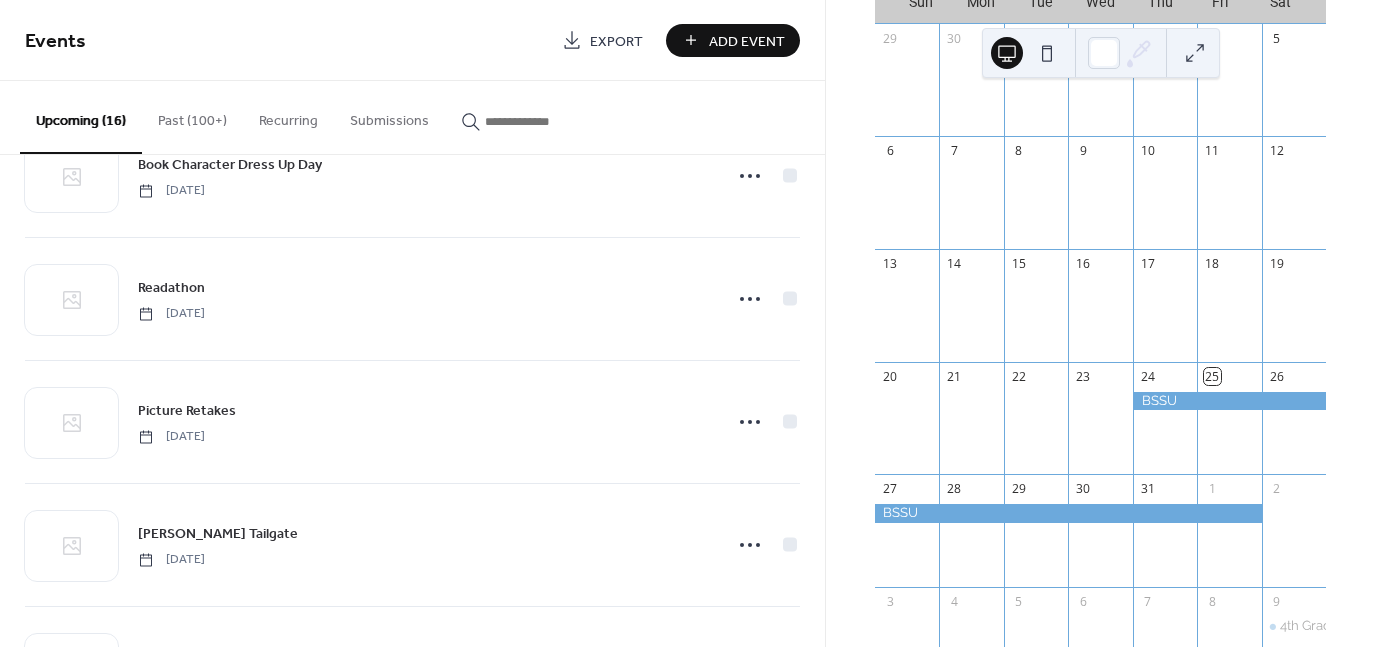 click on "Add Event" at bounding box center [747, 41] 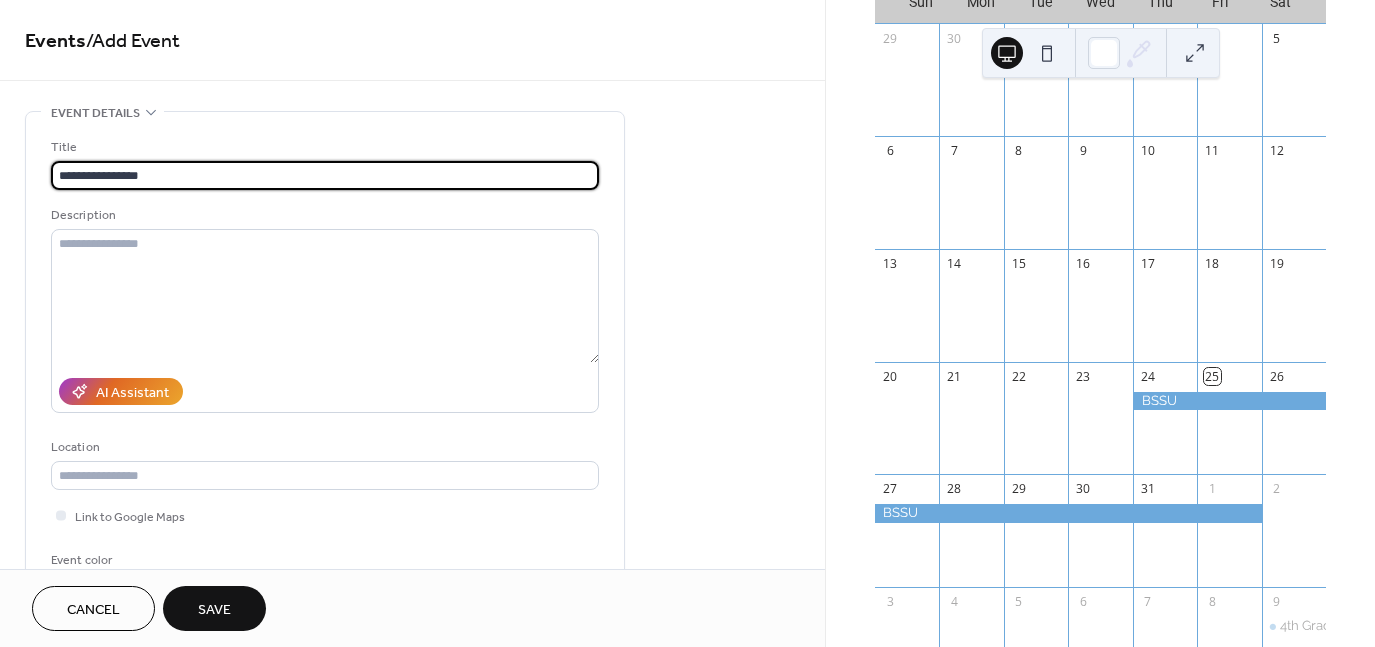 drag, startPoint x: 90, startPoint y: 180, endPoint x: 118, endPoint y: 162, distance: 33.286633 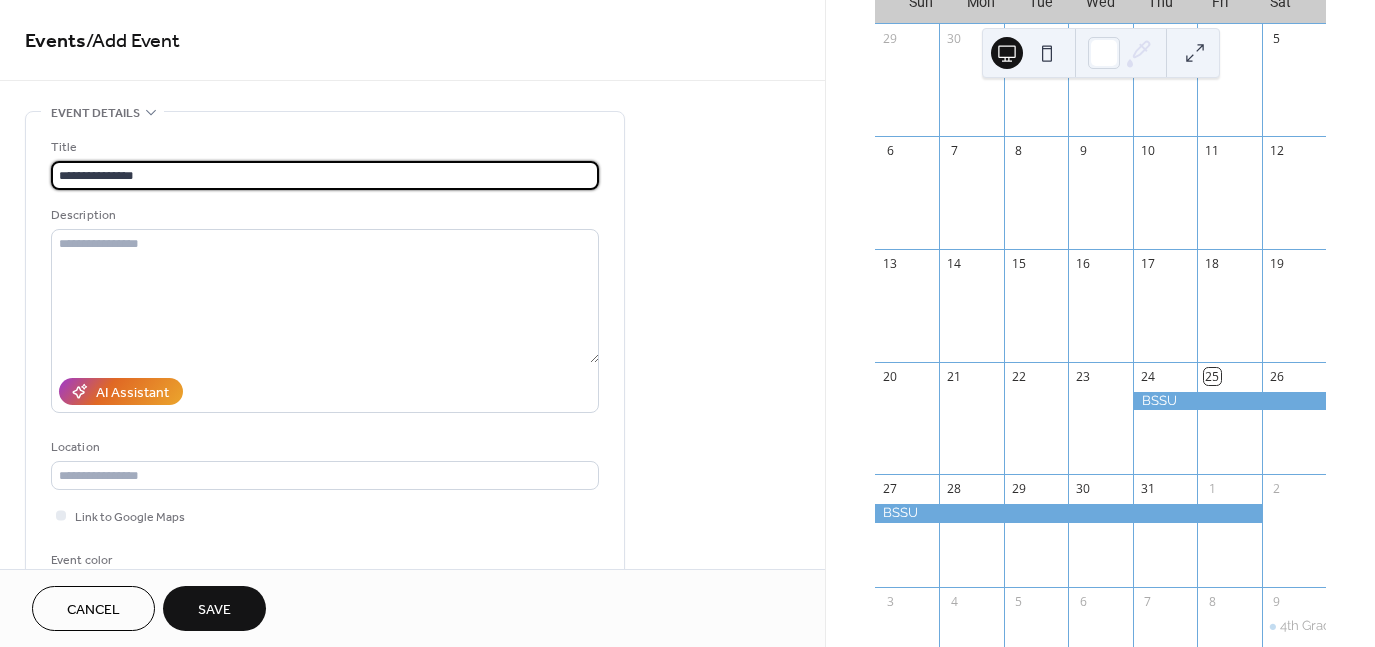 type on "**********" 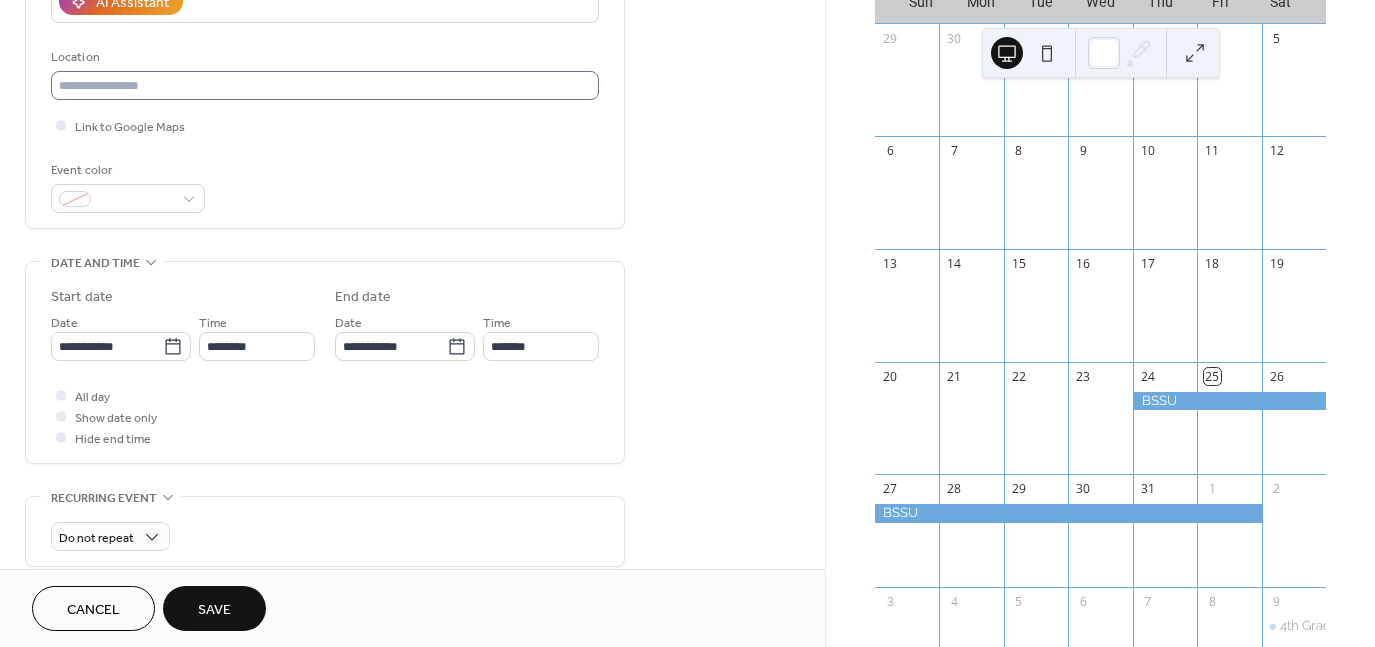scroll, scrollTop: 400, scrollLeft: 0, axis: vertical 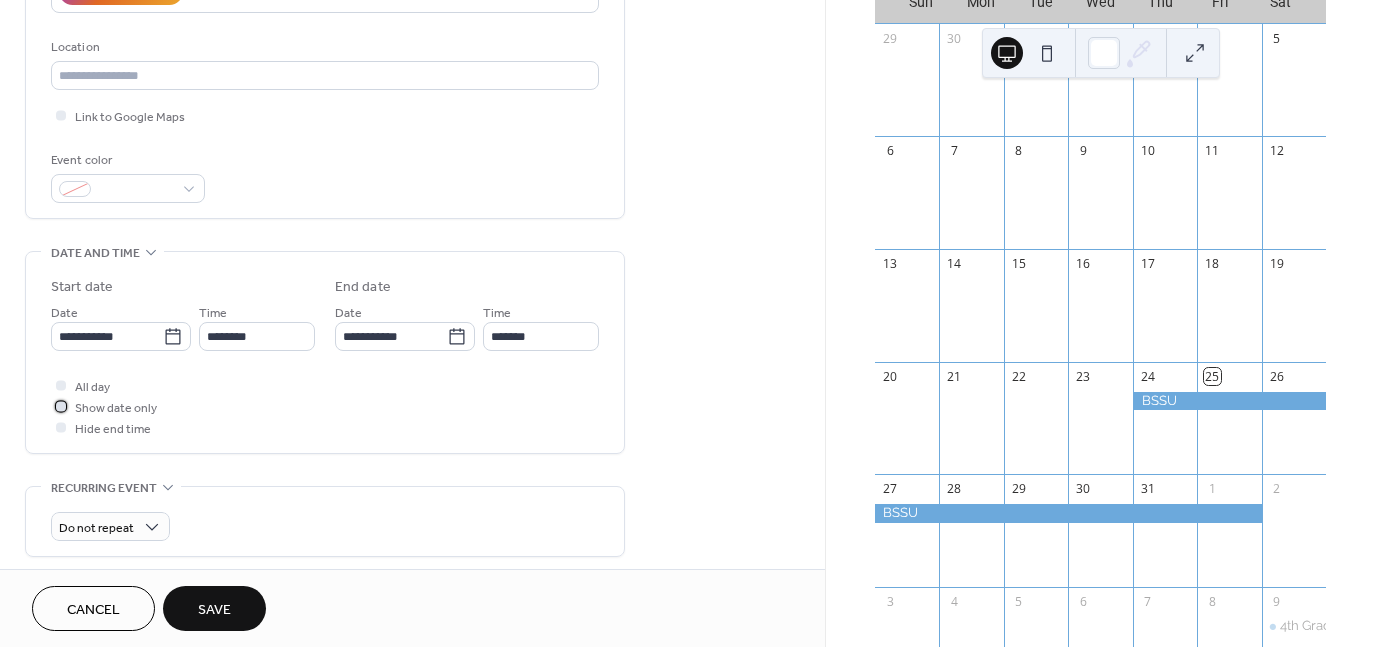 click at bounding box center (61, 406) 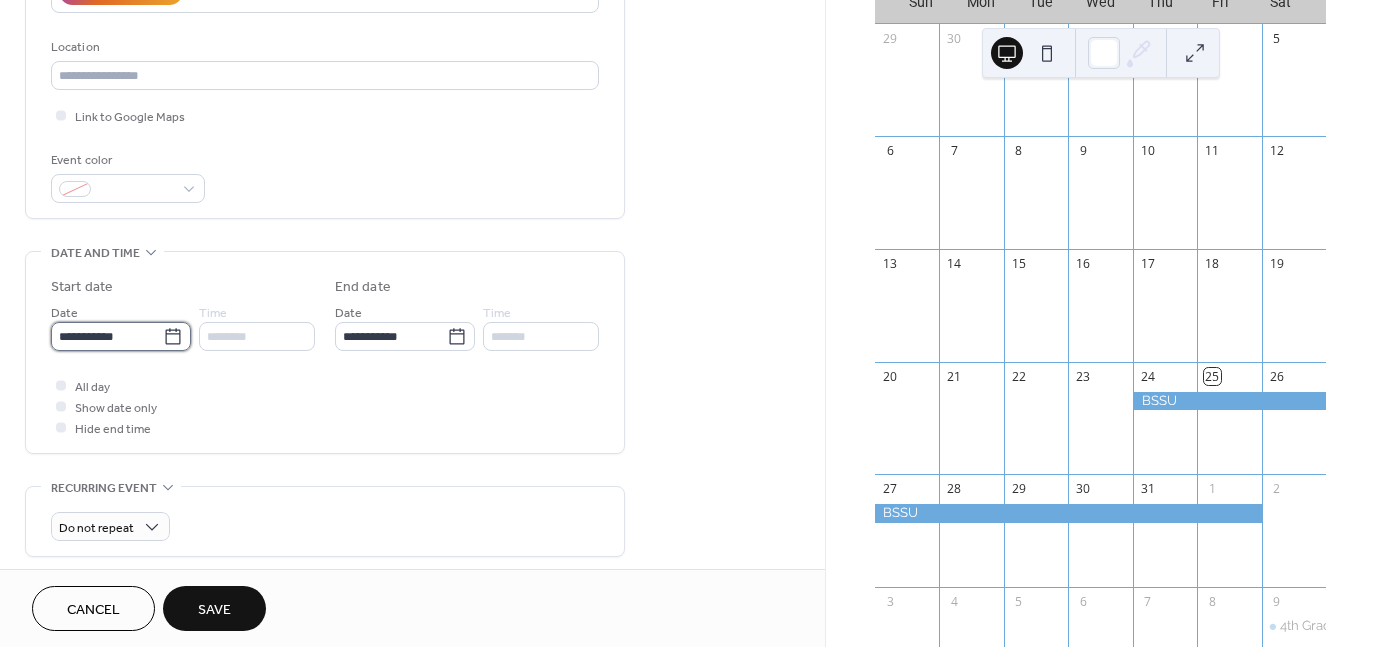 click on "**********" at bounding box center [107, 336] 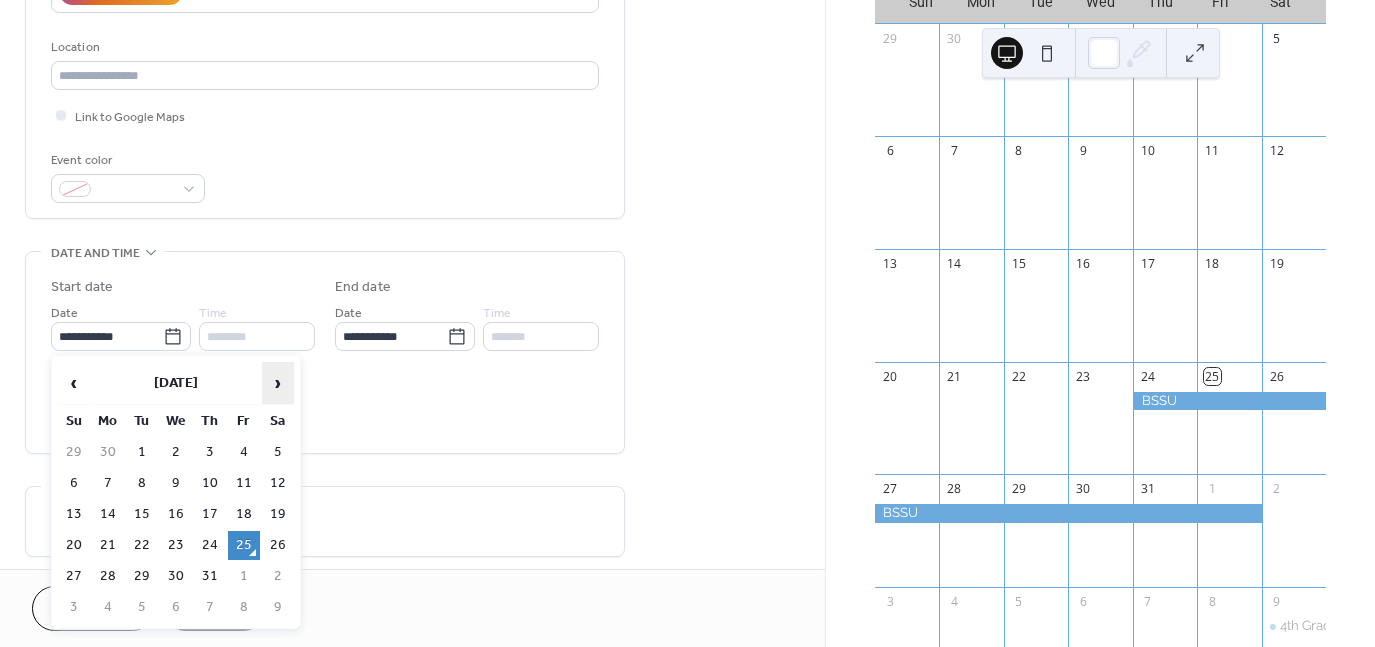 click on "›" at bounding box center [278, 383] 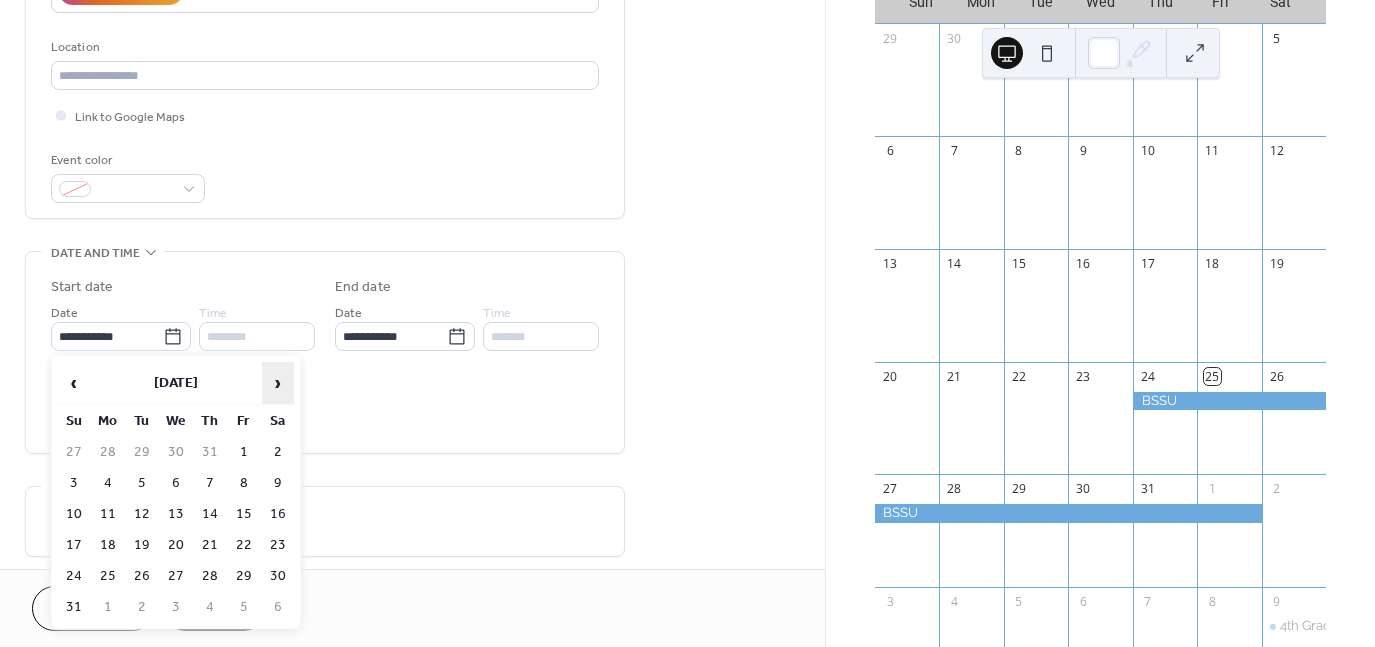click on "›" at bounding box center (278, 383) 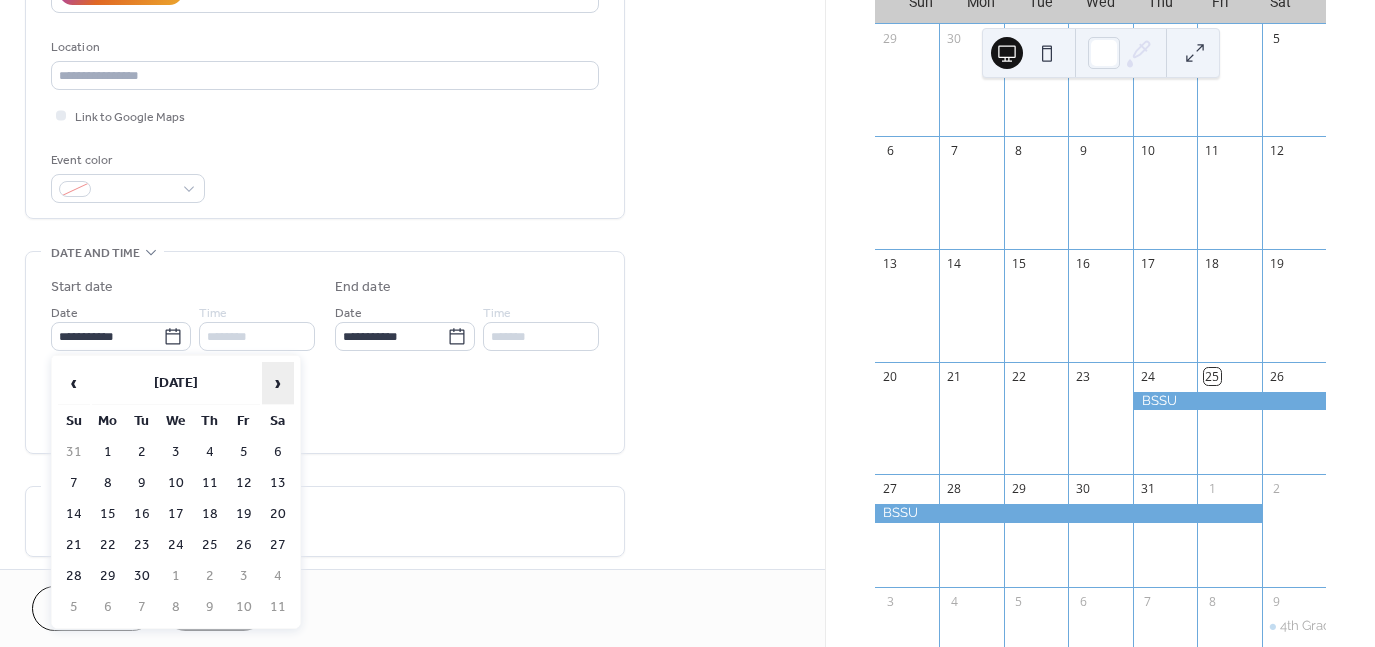 click on "›" at bounding box center [278, 383] 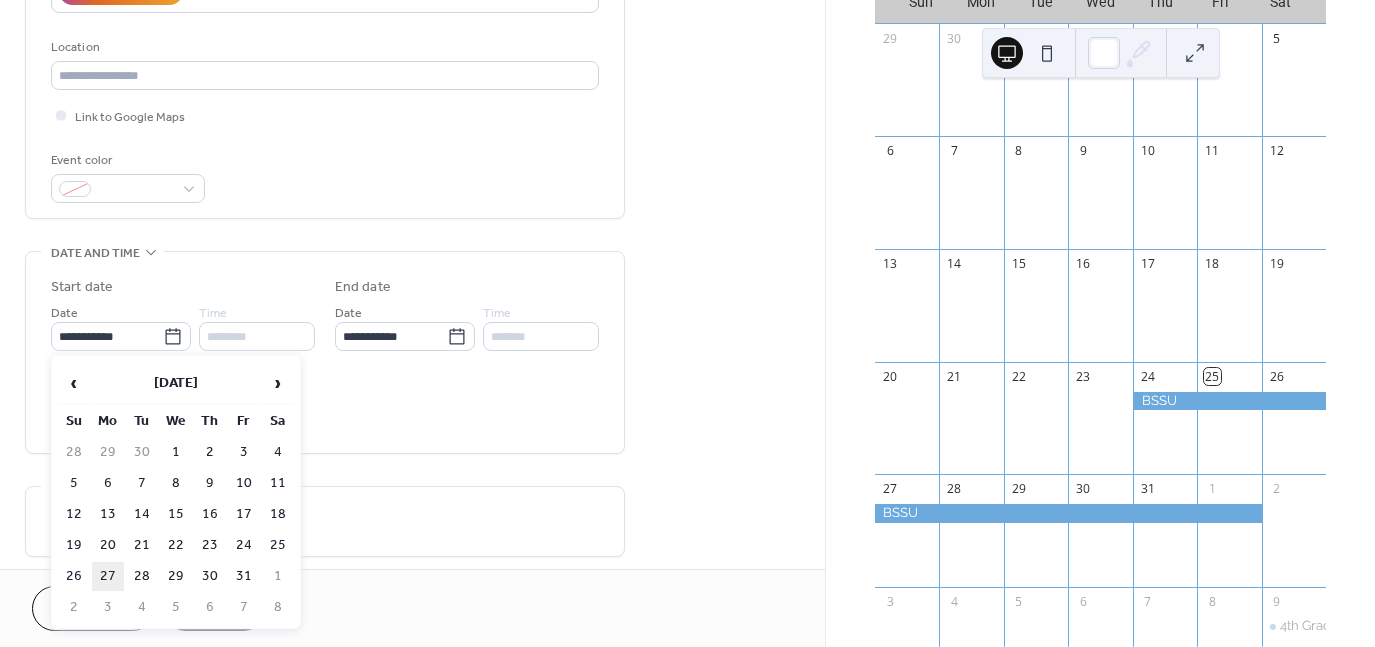 click on "27" at bounding box center (108, 576) 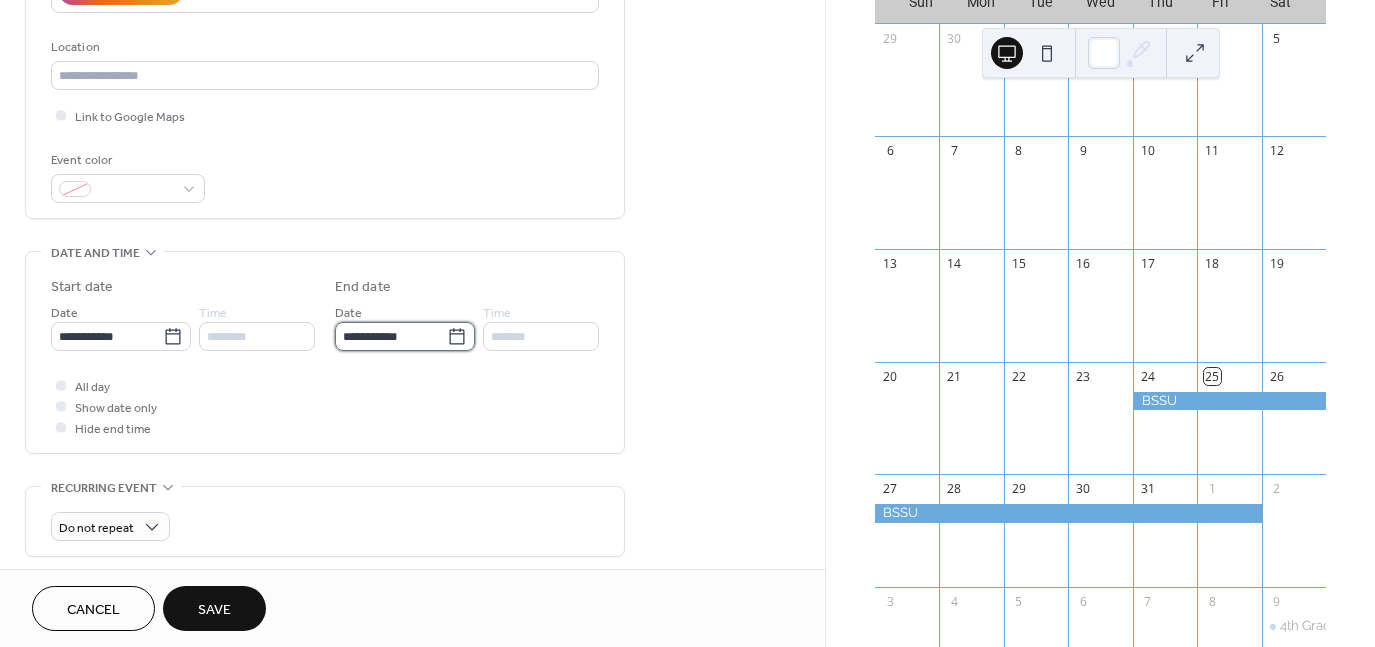 click on "**********" at bounding box center [391, 336] 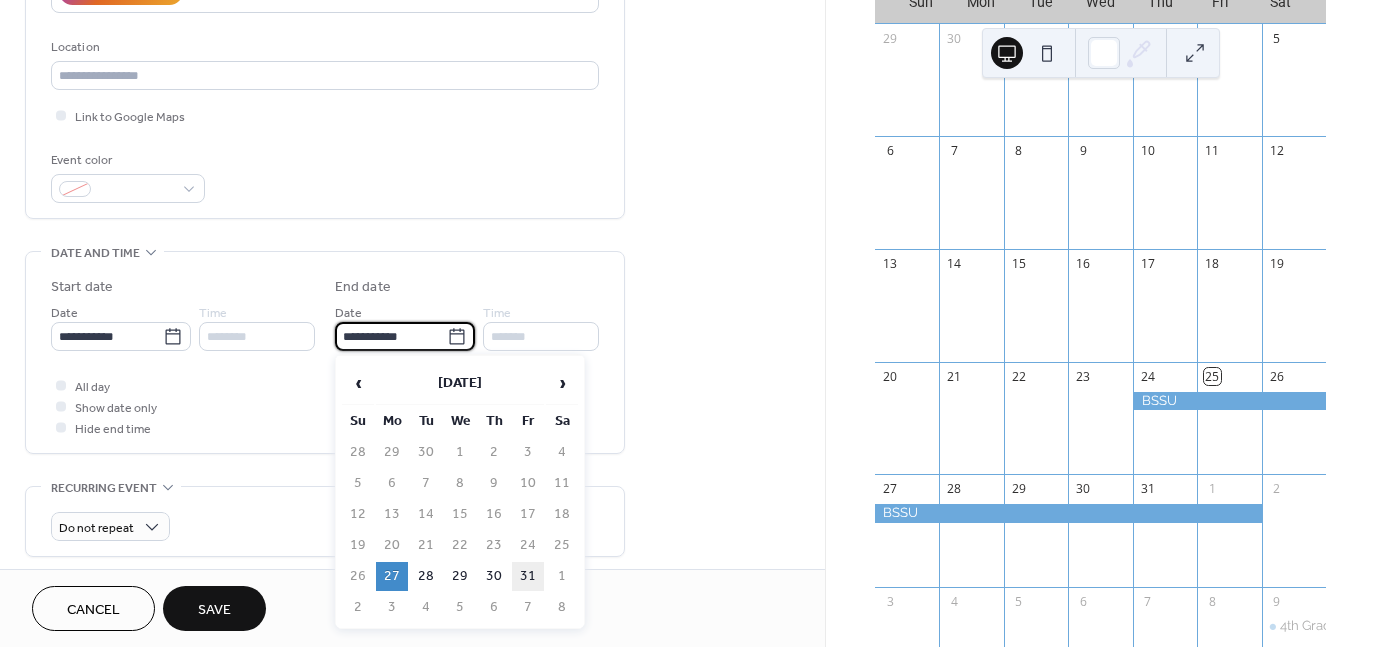 click on "31" at bounding box center (528, 576) 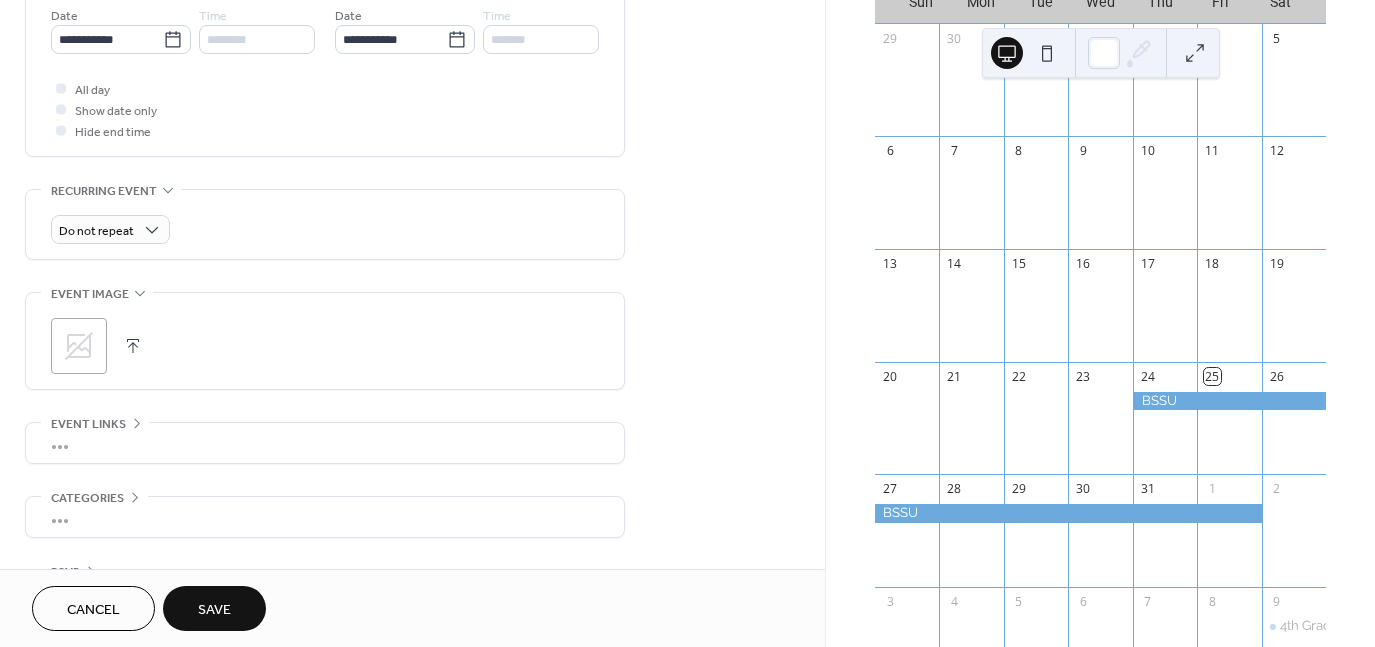 scroll, scrollTop: 757, scrollLeft: 0, axis: vertical 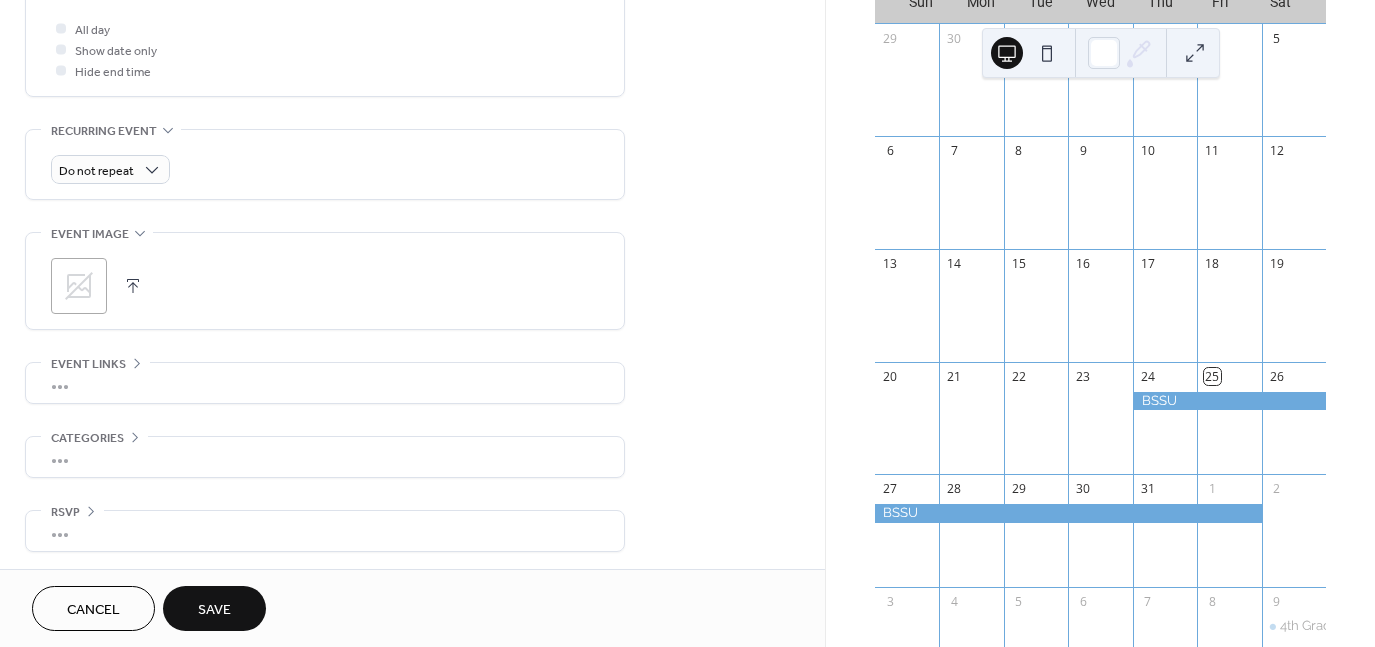 click on "Save" at bounding box center (214, 610) 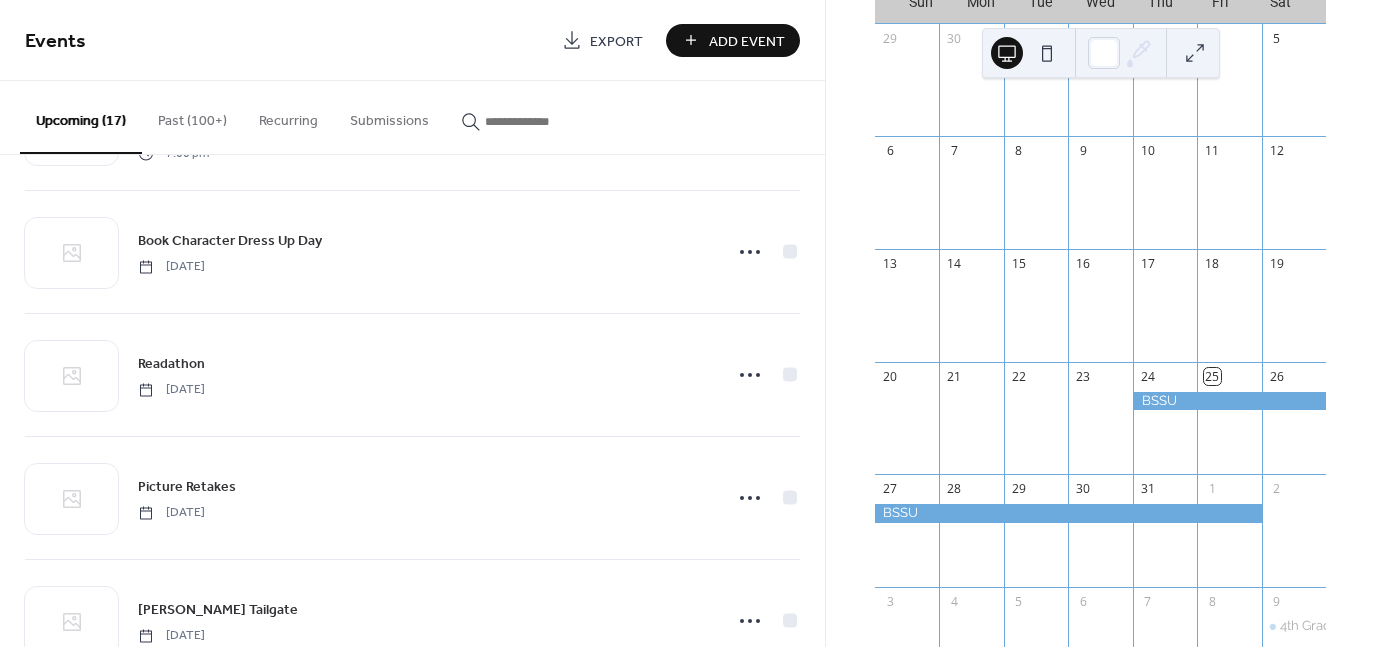 scroll, scrollTop: 1053, scrollLeft: 0, axis: vertical 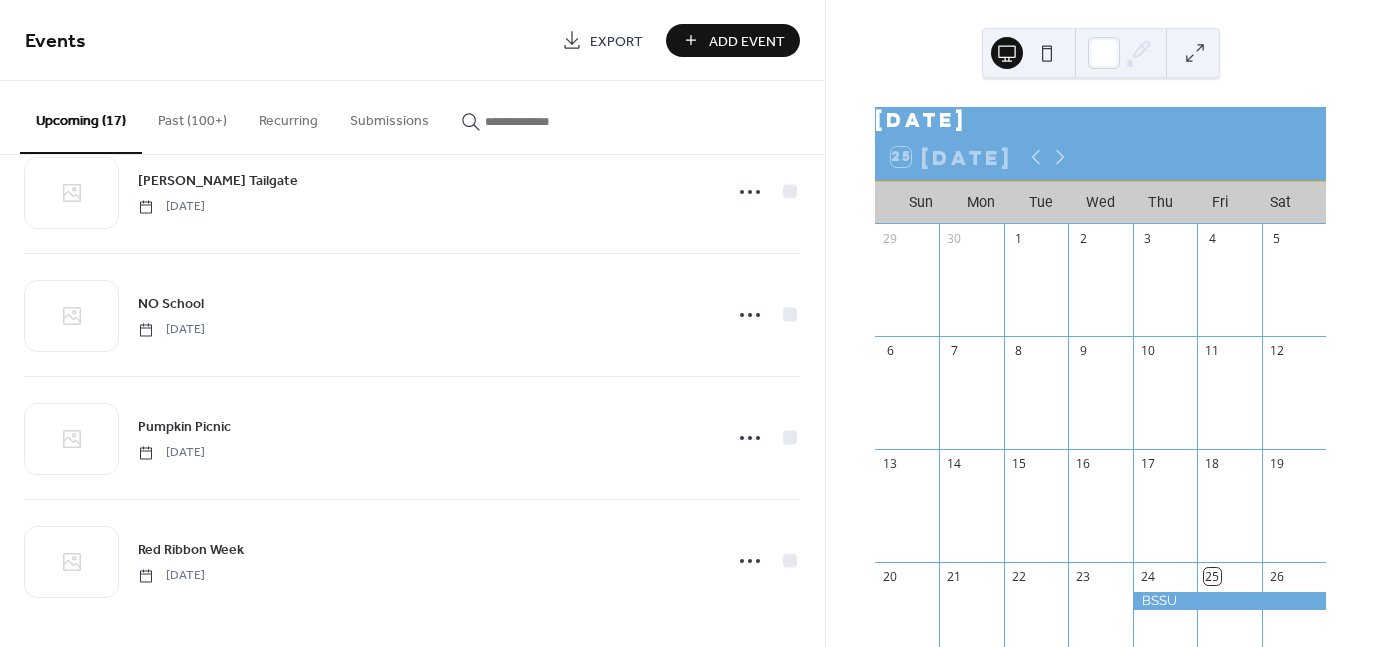 drag, startPoint x: 477, startPoint y: 19, endPoint x: 470, endPoint y: 41, distance: 23.086792 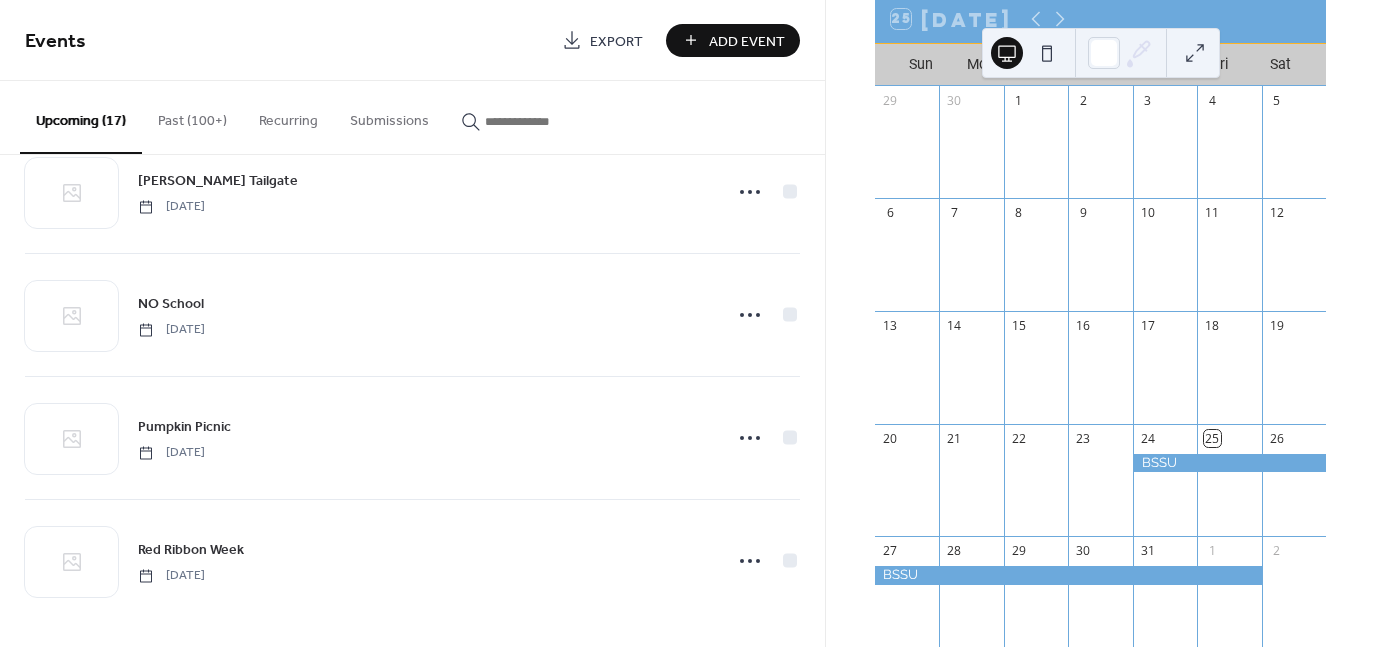 scroll, scrollTop: 312, scrollLeft: 0, axis: vertical 